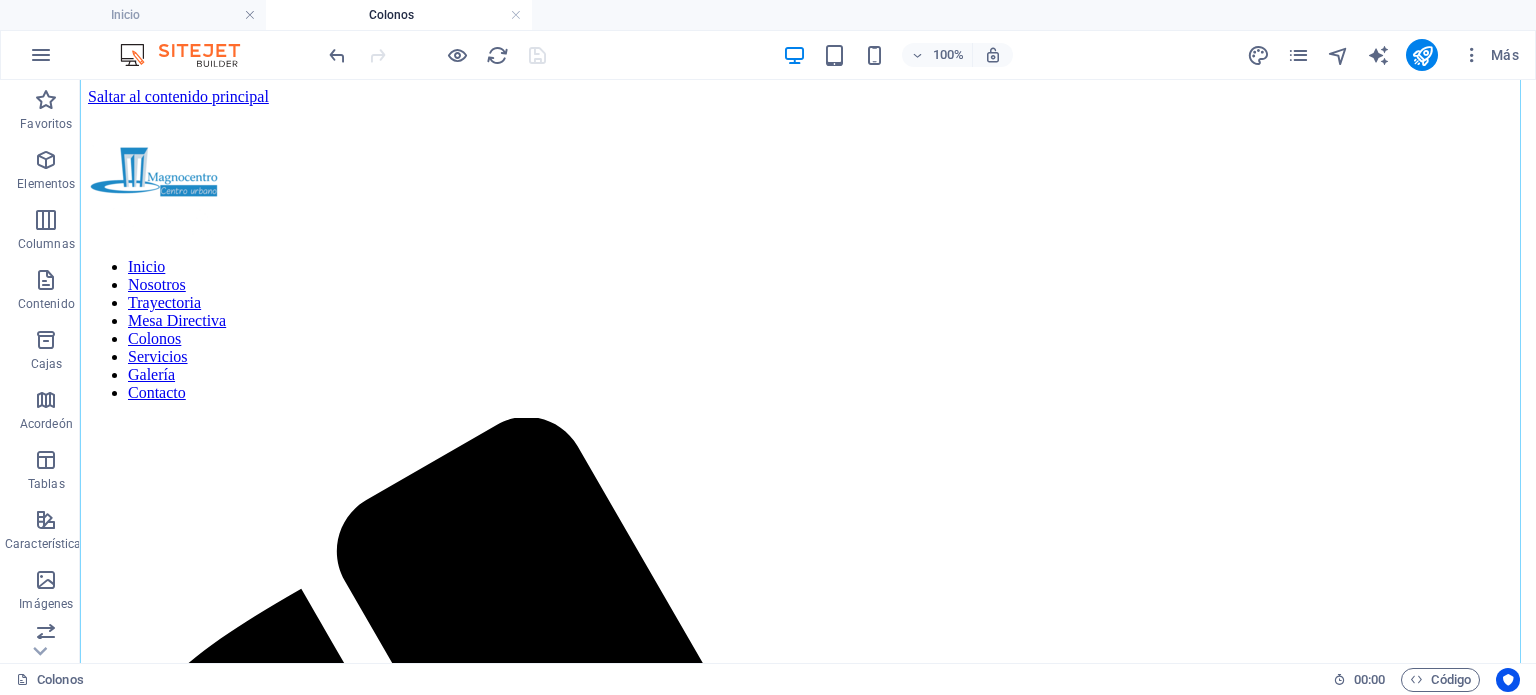 scroll, scrollTop: 0, scrollLeft: 0, axis: both 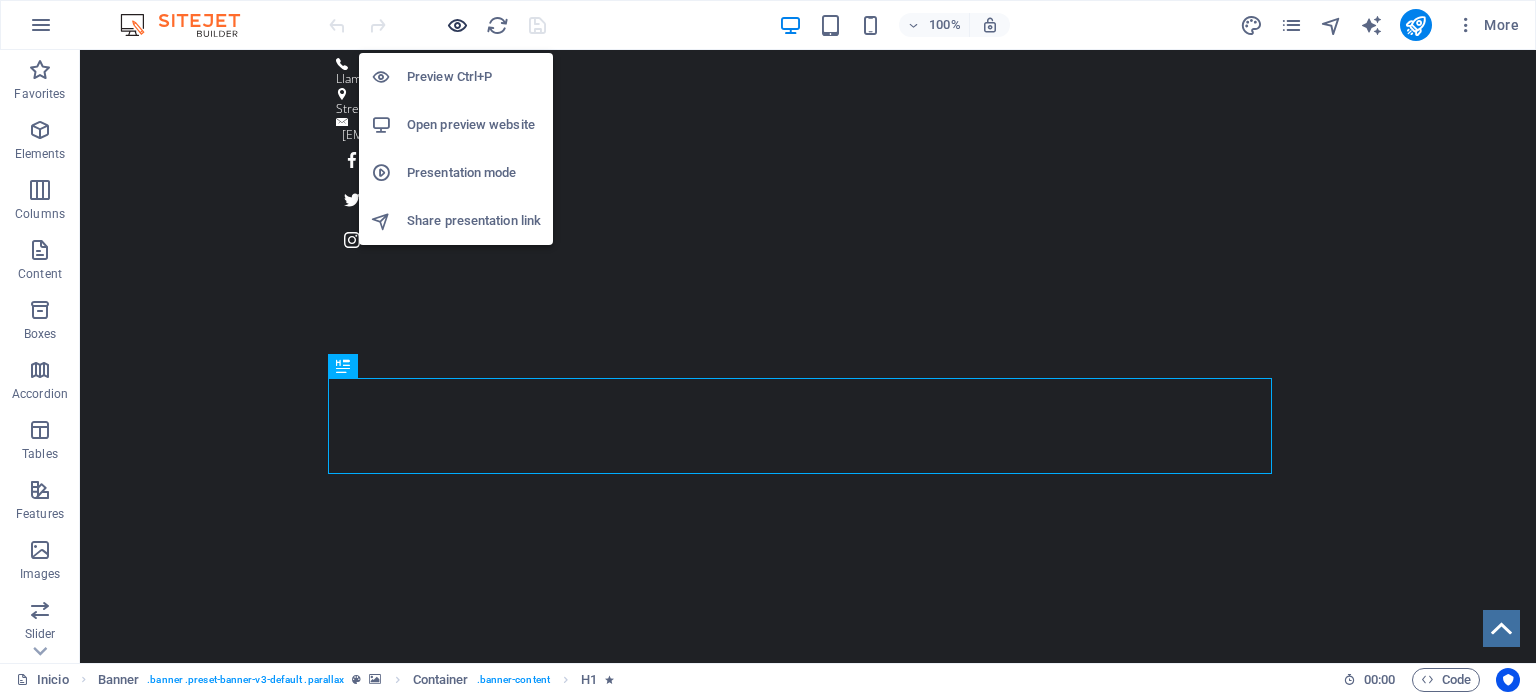 click at bounding box center [457, 25] 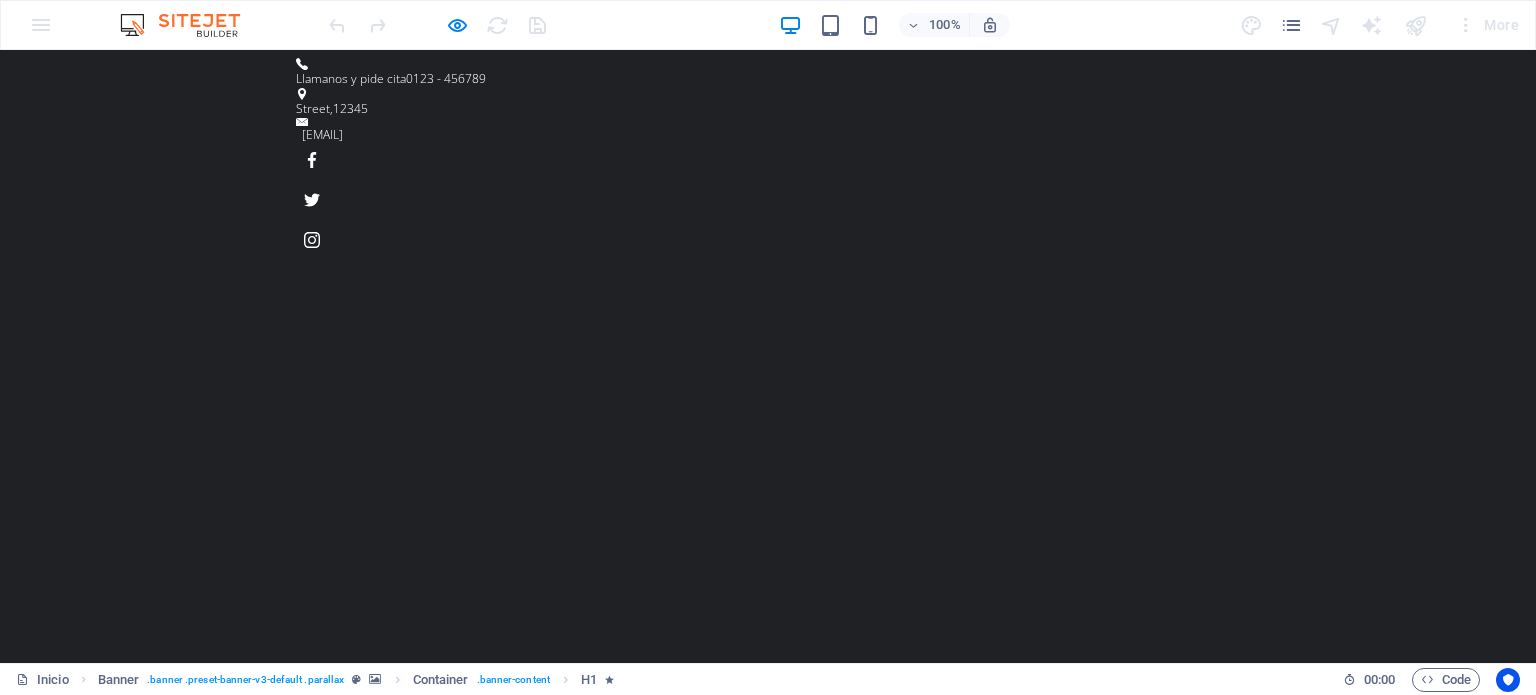 click on "Servicios" at bounding box center [1027, 1047] 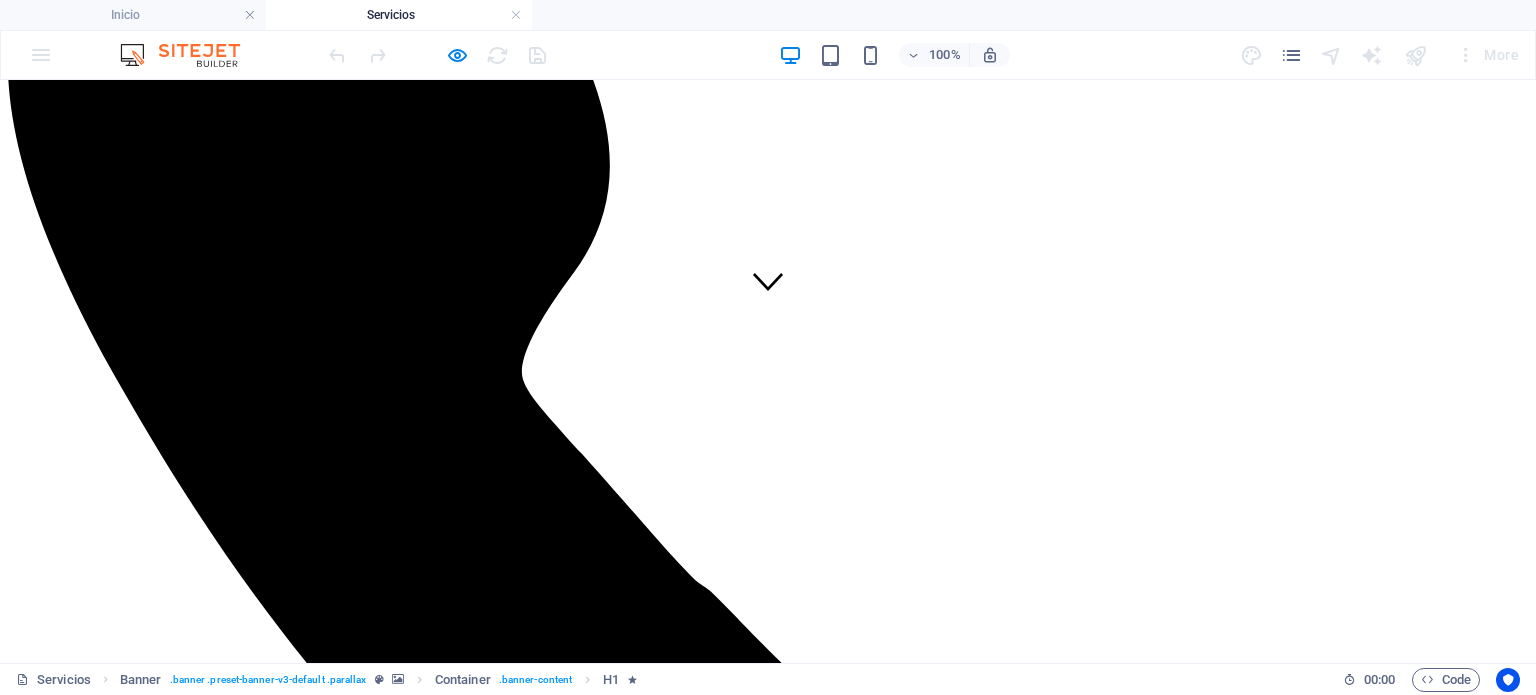 scroll, scrollTop: 400, scrollLeft: 0, axis: vertical 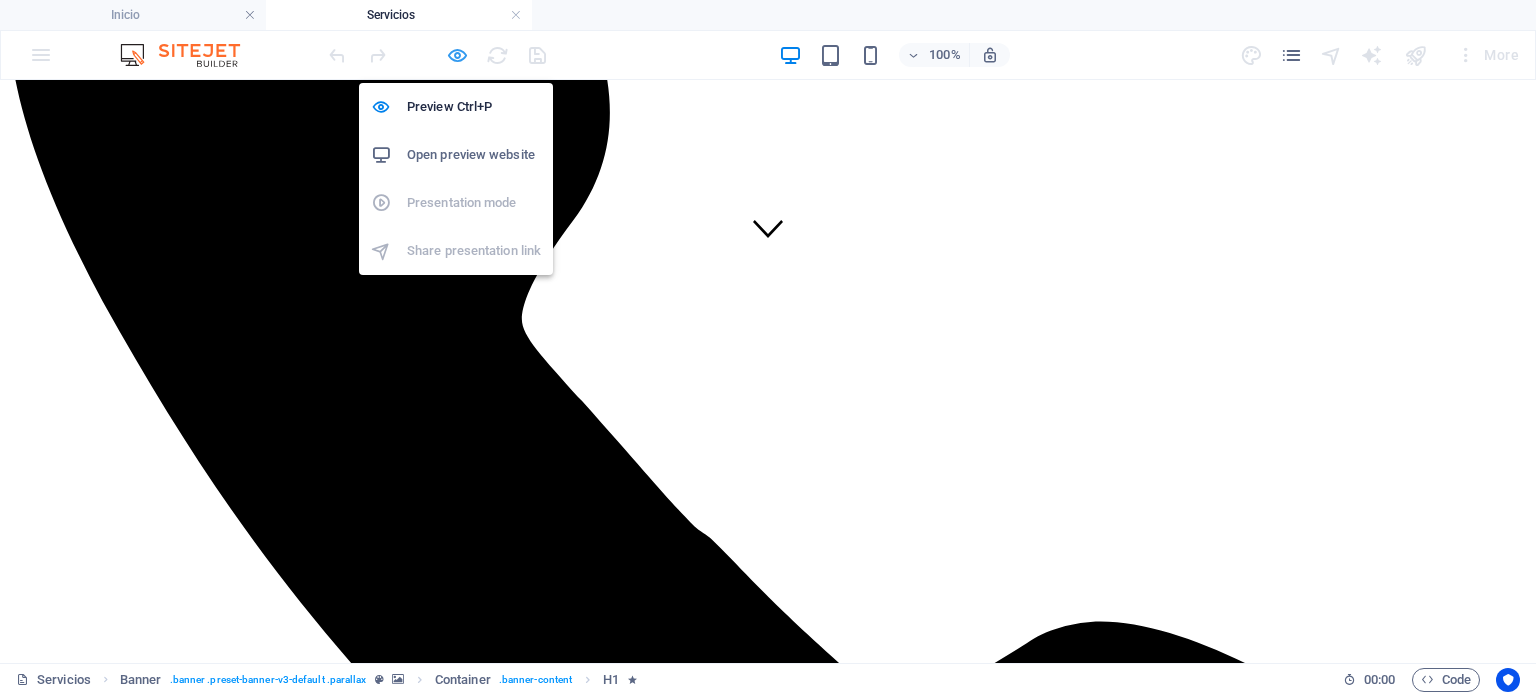 click at bounding box center (457, 55) 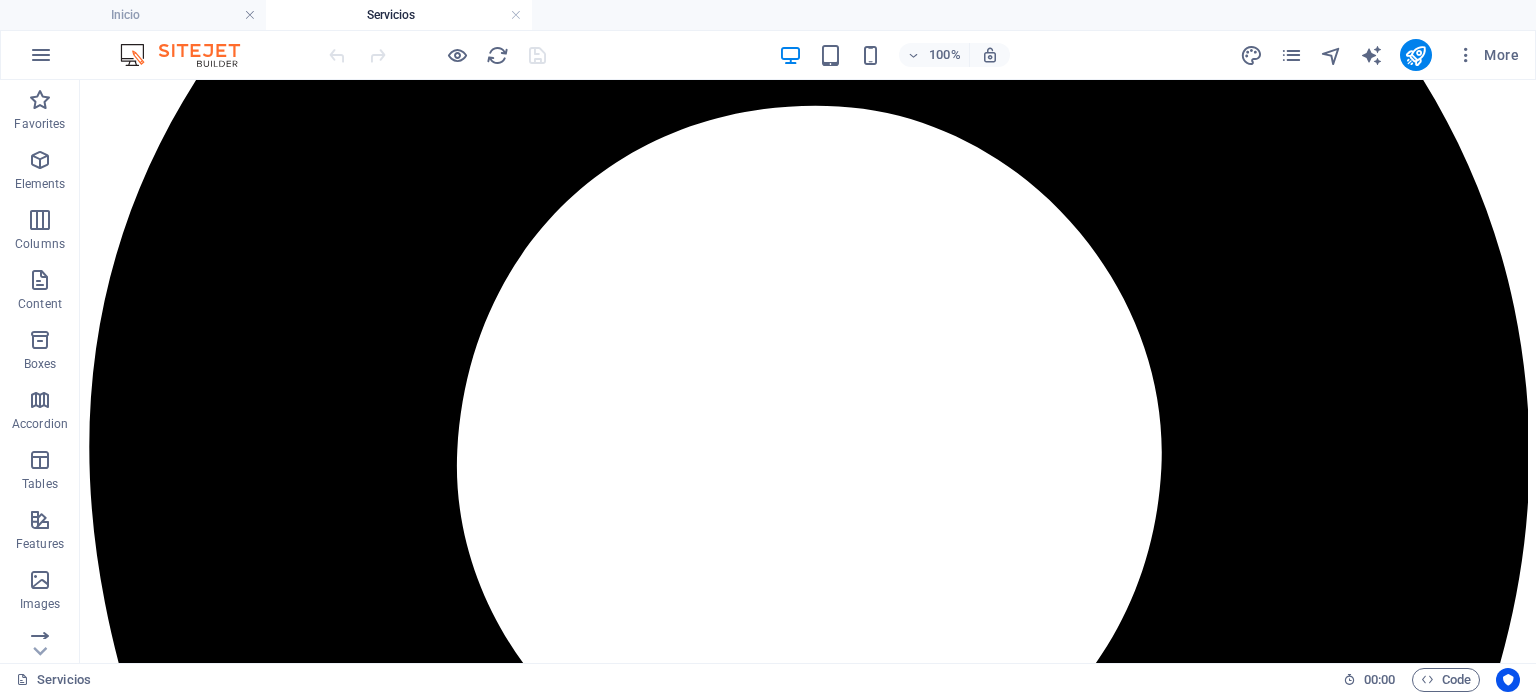 scroll, scrollTop: 1900, scrollLeft: 0, axis: vertical 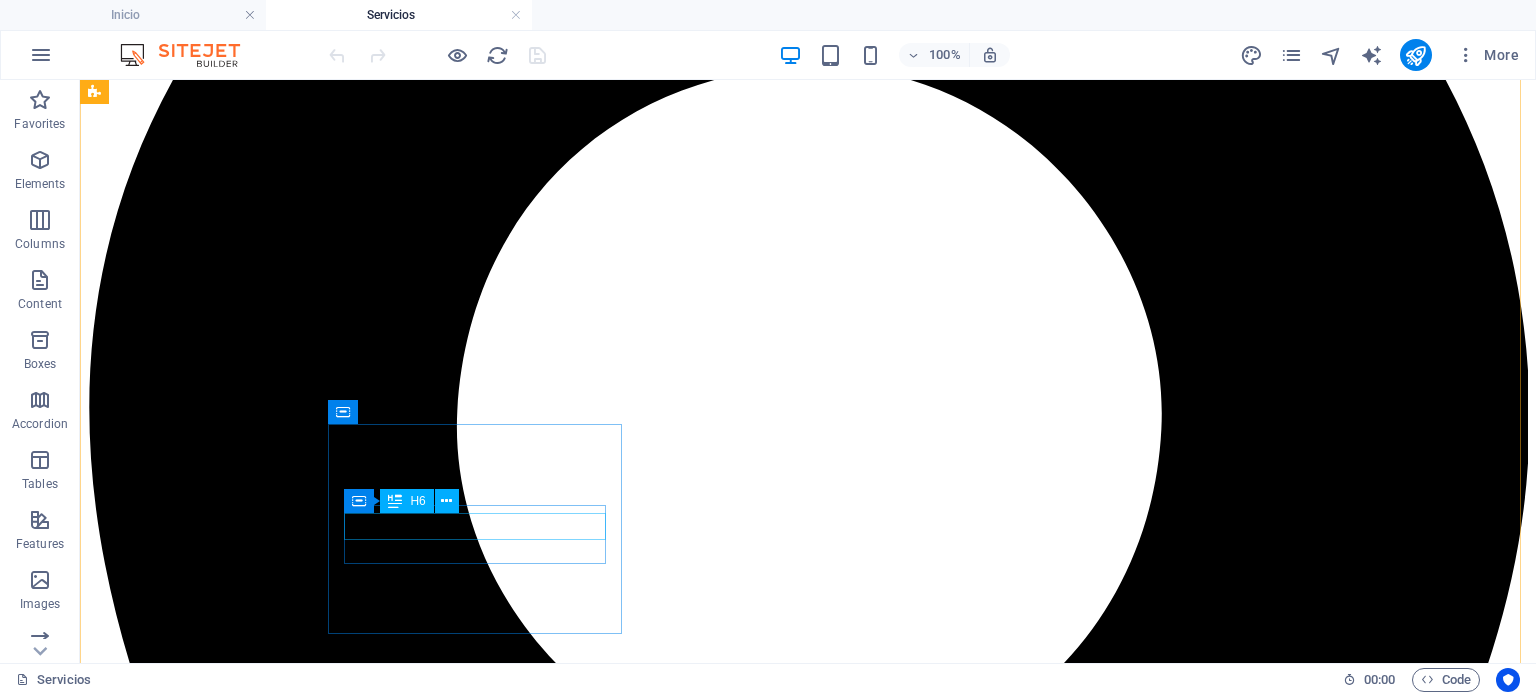 click on "LOCALES COMERCIALES" at bounding box center (808, 17722) 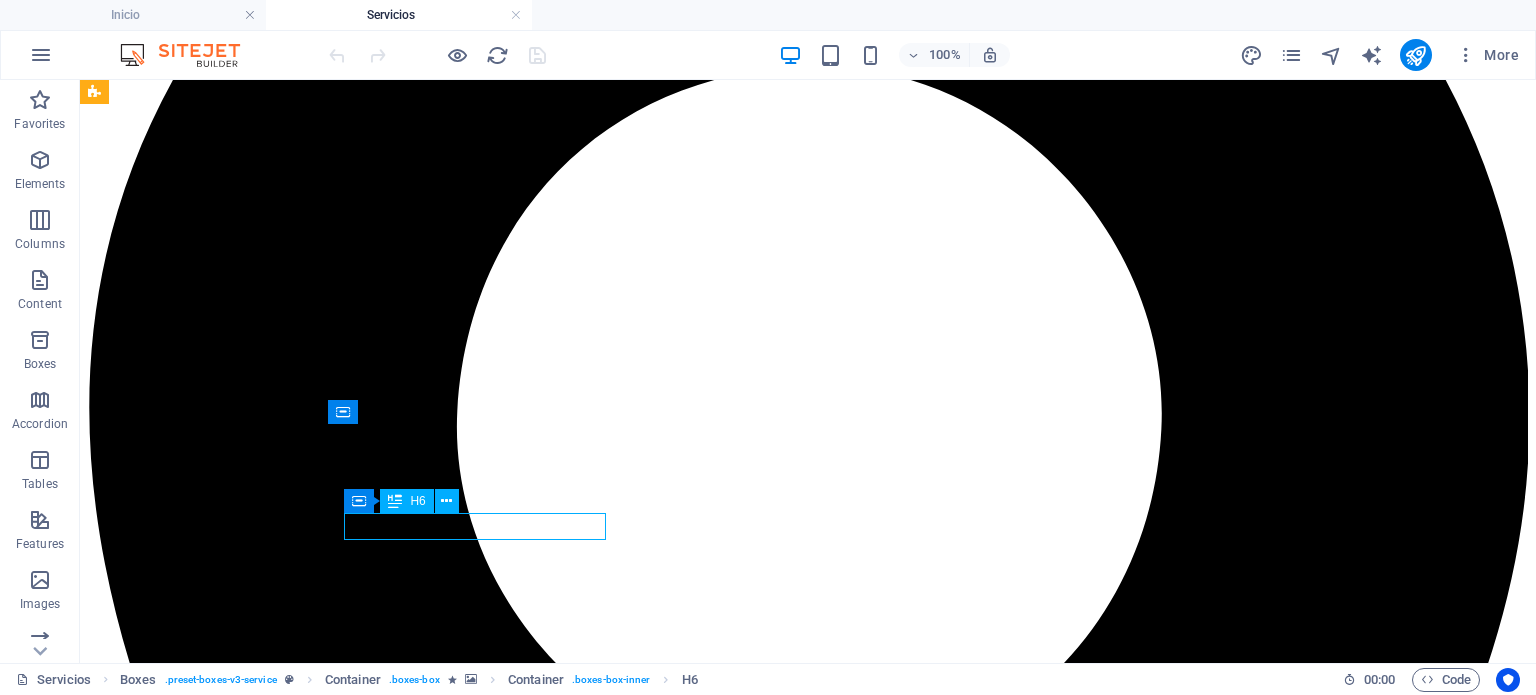 click on "LOCALES COMERCIALES" at bounding box center (808, 17722) 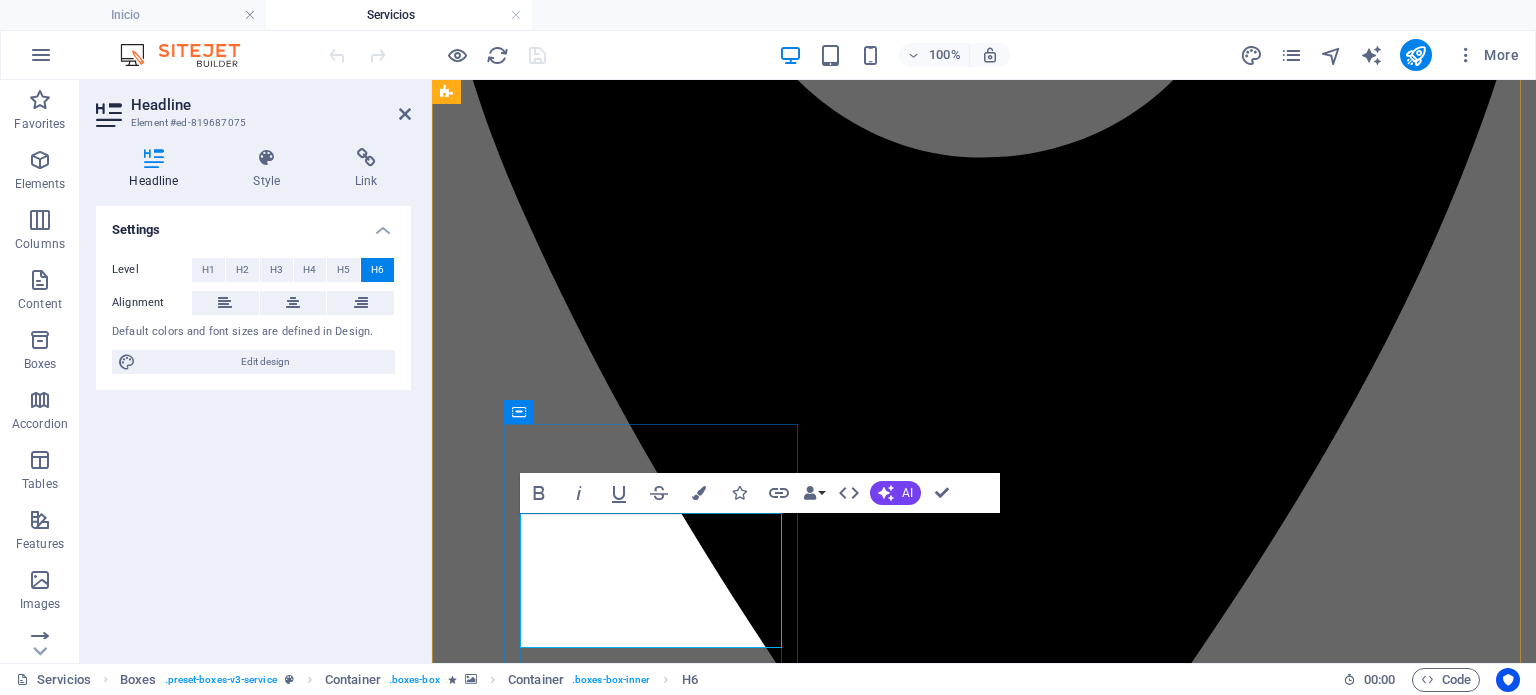 scroll, scrollTop: 1185, scrollLeft: 2, axis: both 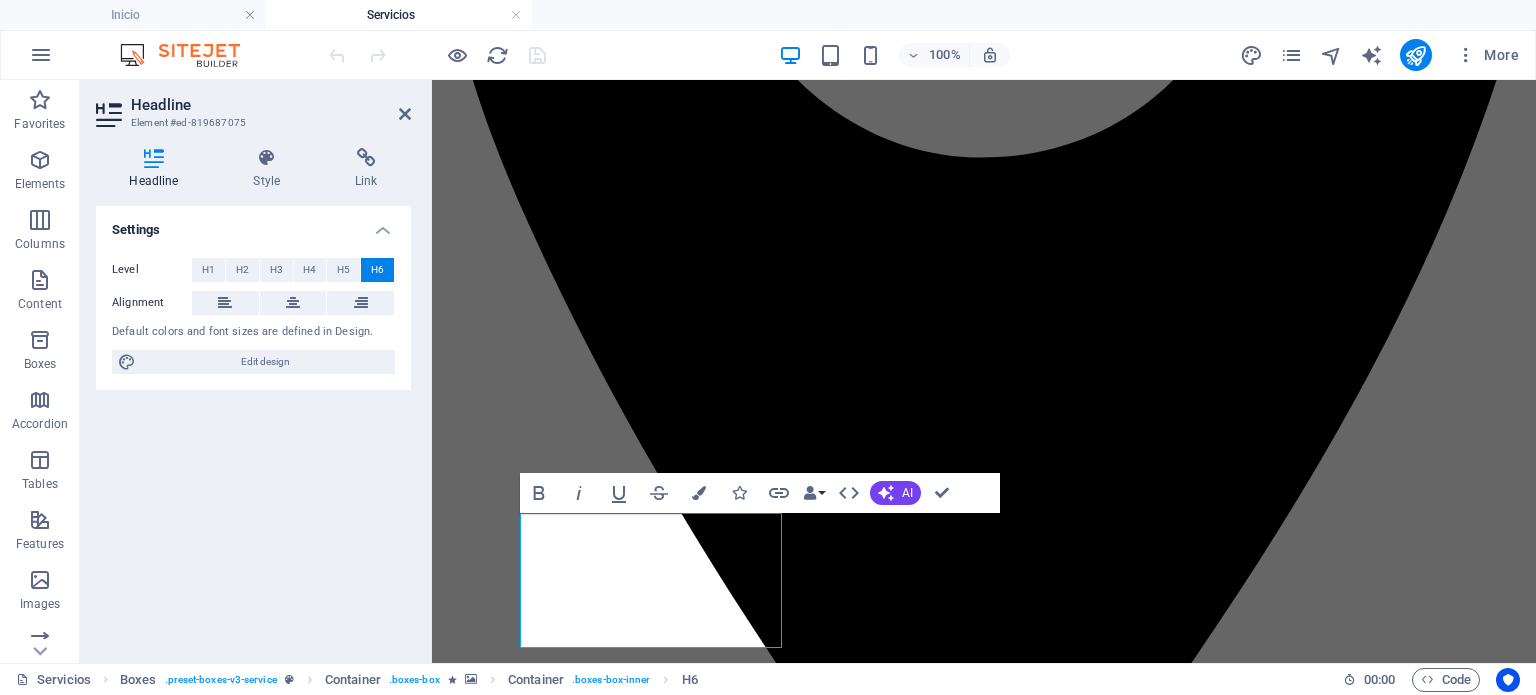 click at bounding box center (984, 14519) 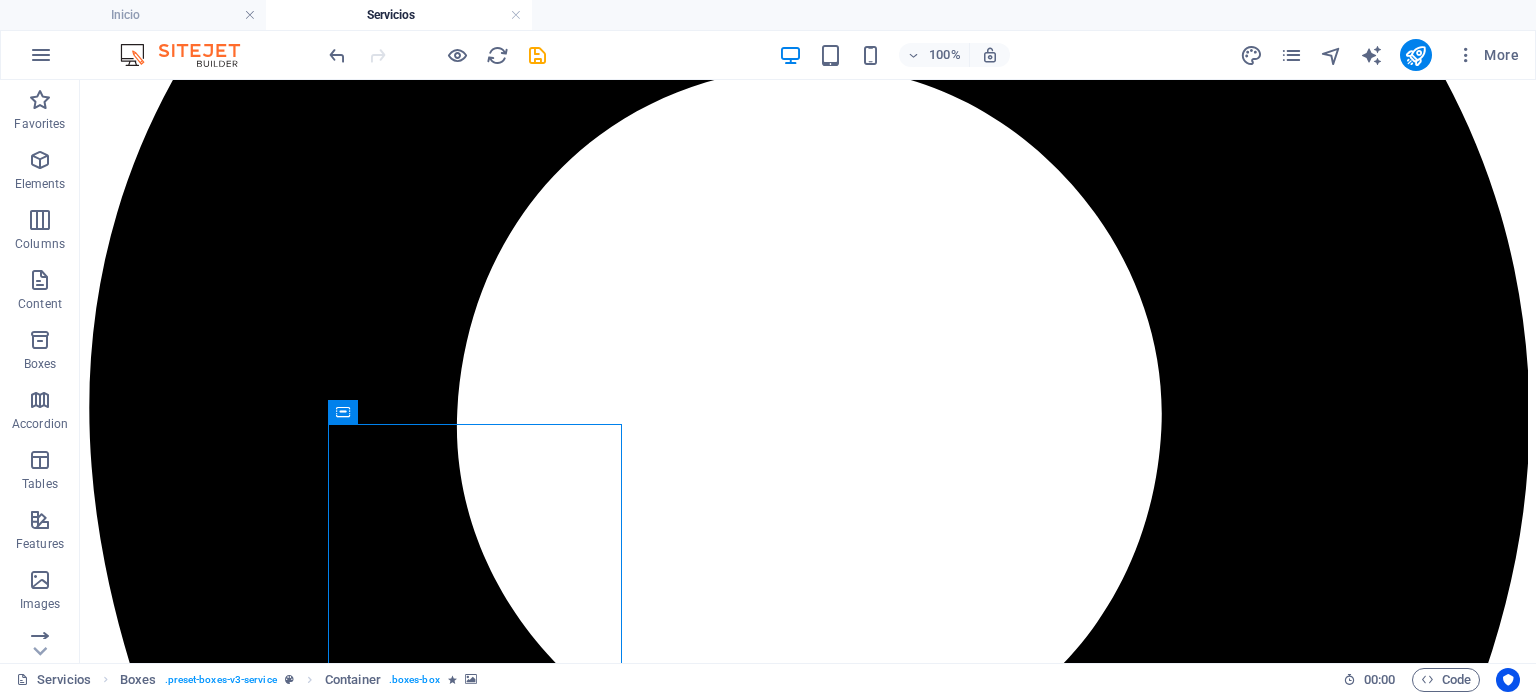 click at bounding box center (808, 17823) 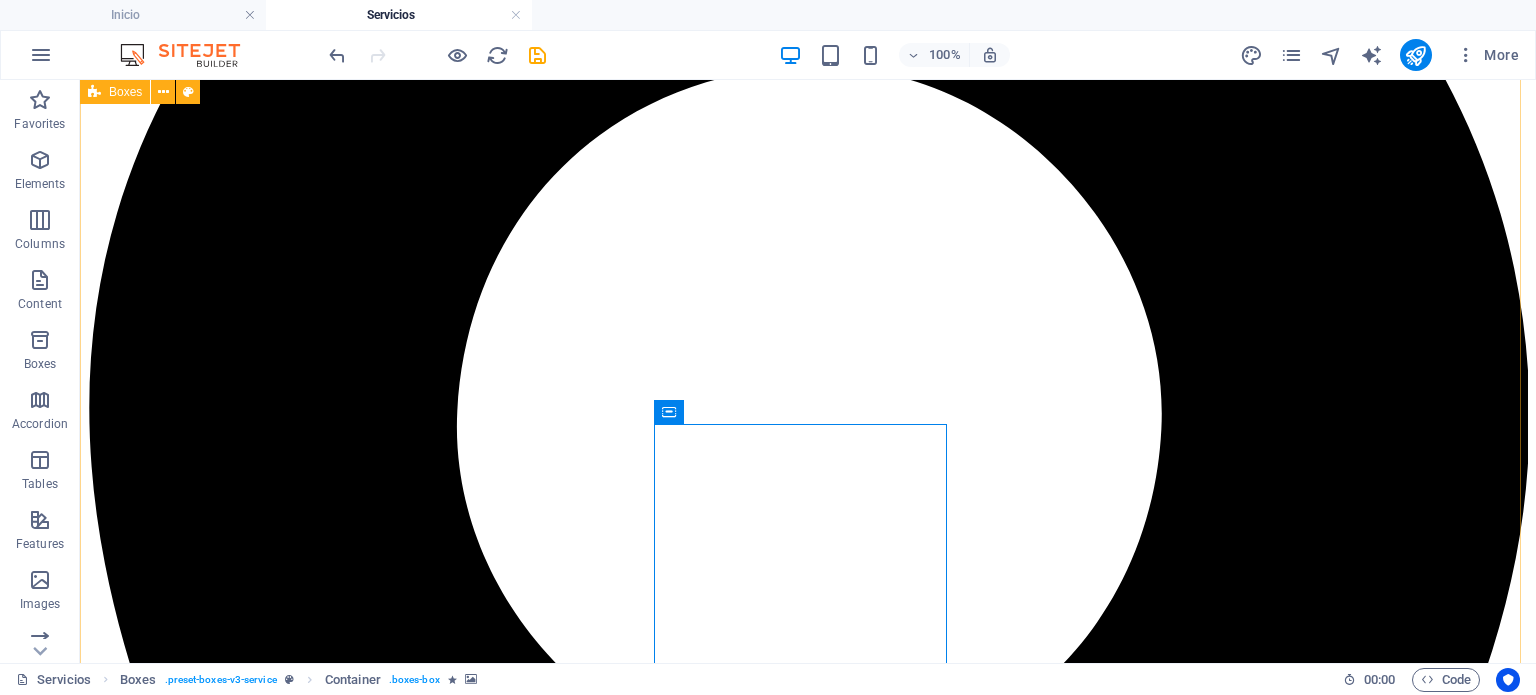 click on "OFICINAS CORPORATIVAS GASOLINERA INTERLOMAS   .fa-secondary{opacity:.4} AUDI PORSCHE INTERLOMAS COMPRA-VENTA DE AUTOS NUEVOS, REFACCIONES Y SERVICIO MANTTO. .fa-secondary{opacity:.4} SERVICIO DE AUTOLAVADO AUTOMATIZADO DE VEHICULOS, TALLER DE HOJALATERÍA Y PINTURA VENTA DE ABARROTES VINOS Y LICORES VENTA DE LEGUMBRES, CREMERIA, VINOS Y LICORES, CAFETERÍA, REPOSTERÍA, ARTÍCULOS PARA EL HOGAR, DETERGENTES, ARTÍCULOS ESCOLARES ROPA PARA TODA LA FAM. ETC. ANTES HONDA  INTERLOMAS     COMPRA-VENTA DE  AUTOS NUEVOS, REFACCIONES Y SERVICIO  MANTTO. VETERINARIA KARASIK MEDICINA Y CIRUGÍA DE PERROS Y GATOS  VENTA DE AUDIO VIDEO ARTICULOS PARA EL HOGAR" at bounding box center [808, 16705] 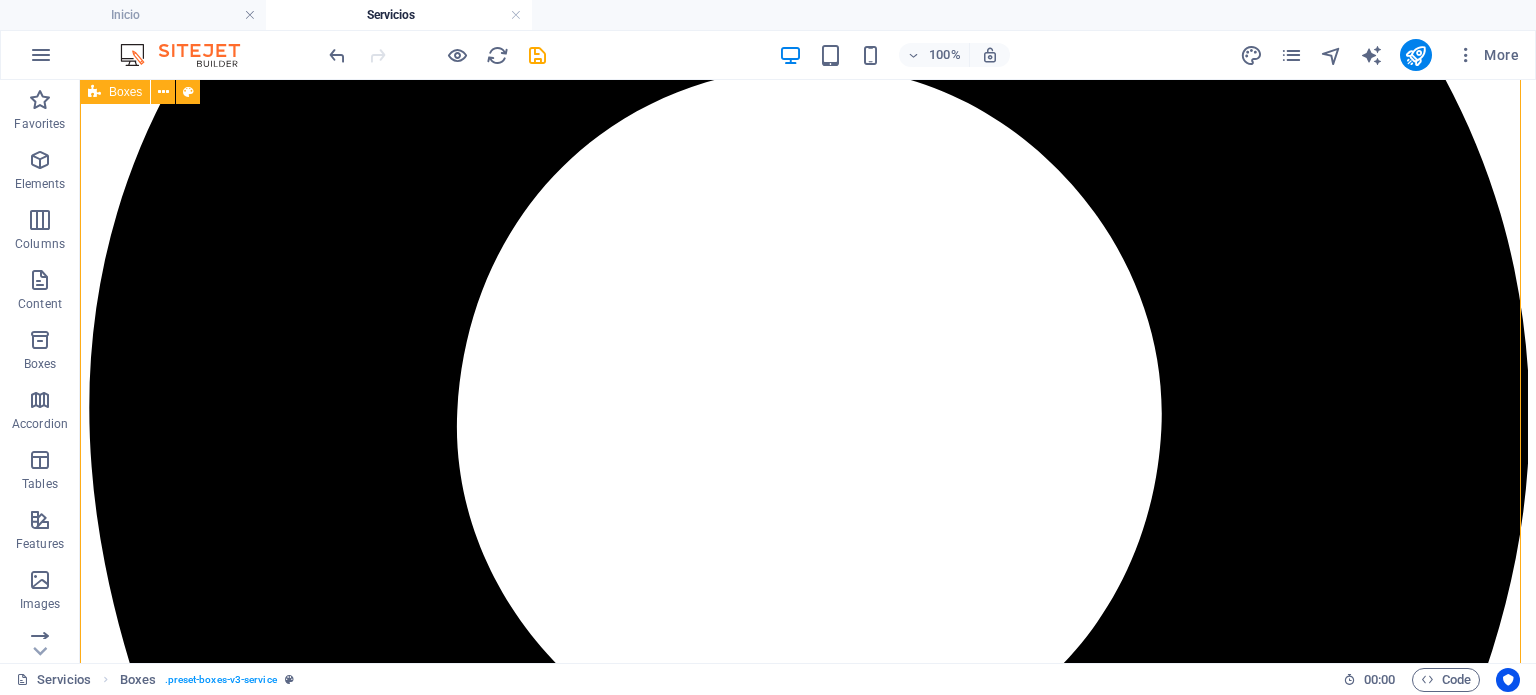 click on "OFICINAS CORPORATIVAS GASOLINERA INTERLOMAS   .fa-secondary{opacity:.4} AUDI PORSCHE INTERLOMAS COMPRA-VENTA DE AUTOS NUEVOS, REFACCIONES Y SERVICIO MANTTO. .fa-secondary{opacity:.4} SERVICIO DE AUTOLAVADO AUTOMATIZADO DE VEHICULOS, TALLER DE HOJALATERÍA Y PINTURA VENTA DE ABARROTES VINOS Y LICORES VENTA DE LEGUMBRES, CREMERIA, VINOS Y LICORES, CAFETERÍA, REPOSTERÍA, ARTÍCULOS PARA EL HOGAR, DETERGENTES, ARTÍCULOS ESCOLARES ROPA PARA TODA LA FAM. ETC. ANTES HONDA  INTERLOMAS     COMPRA-VENTA DE  AUTOS NUEVOS, REFACCIONES Y SERVICIO  MANTTO. VETERINARIA KARASIK MEDICINA Y CIRUGÍA DE PERROS Y GATOS  VENTA DE AUDIO VIDEO ARTICULOS PARA EL HOGAR" at bounding box center [808, 16705] 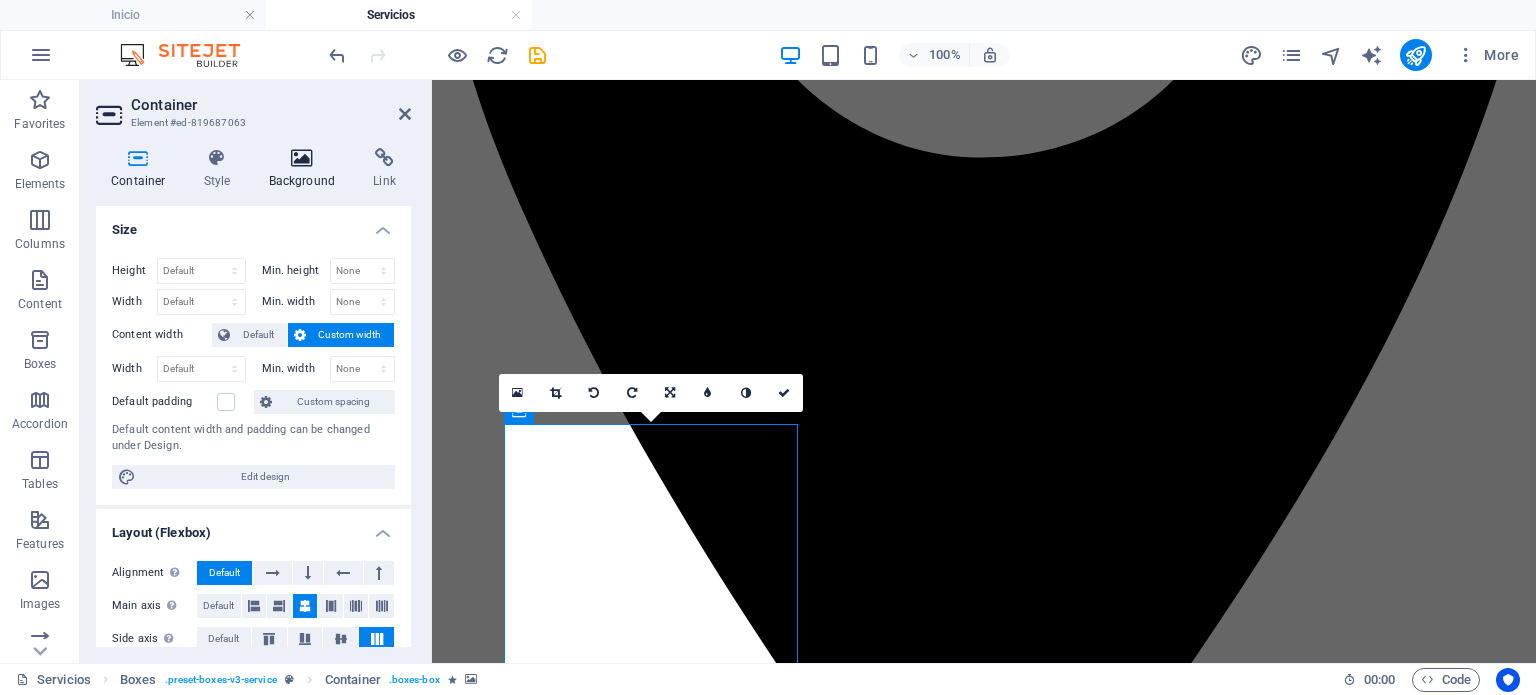 click at bounding box center [302, 158] 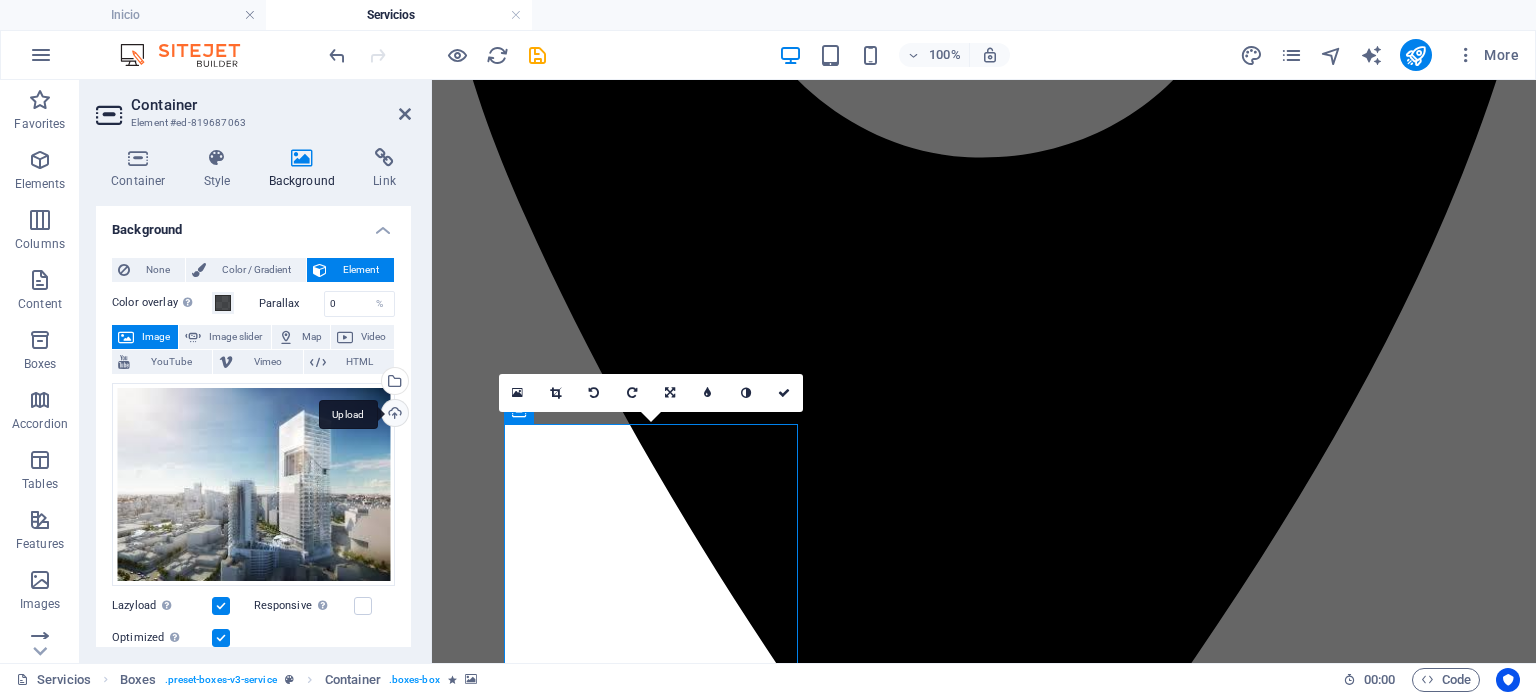 click on "Upload" at bounding box center (393, 415) 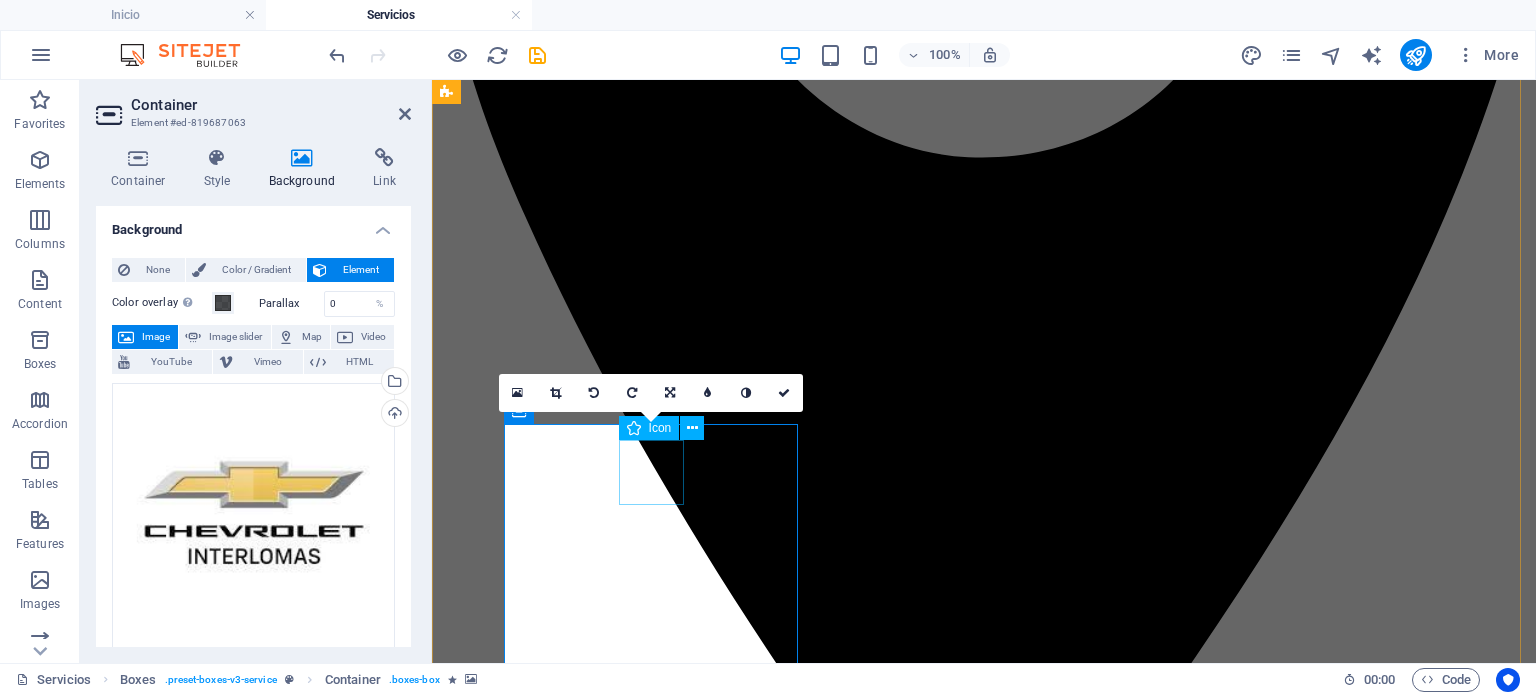 click at bounding box center [984, 14817] 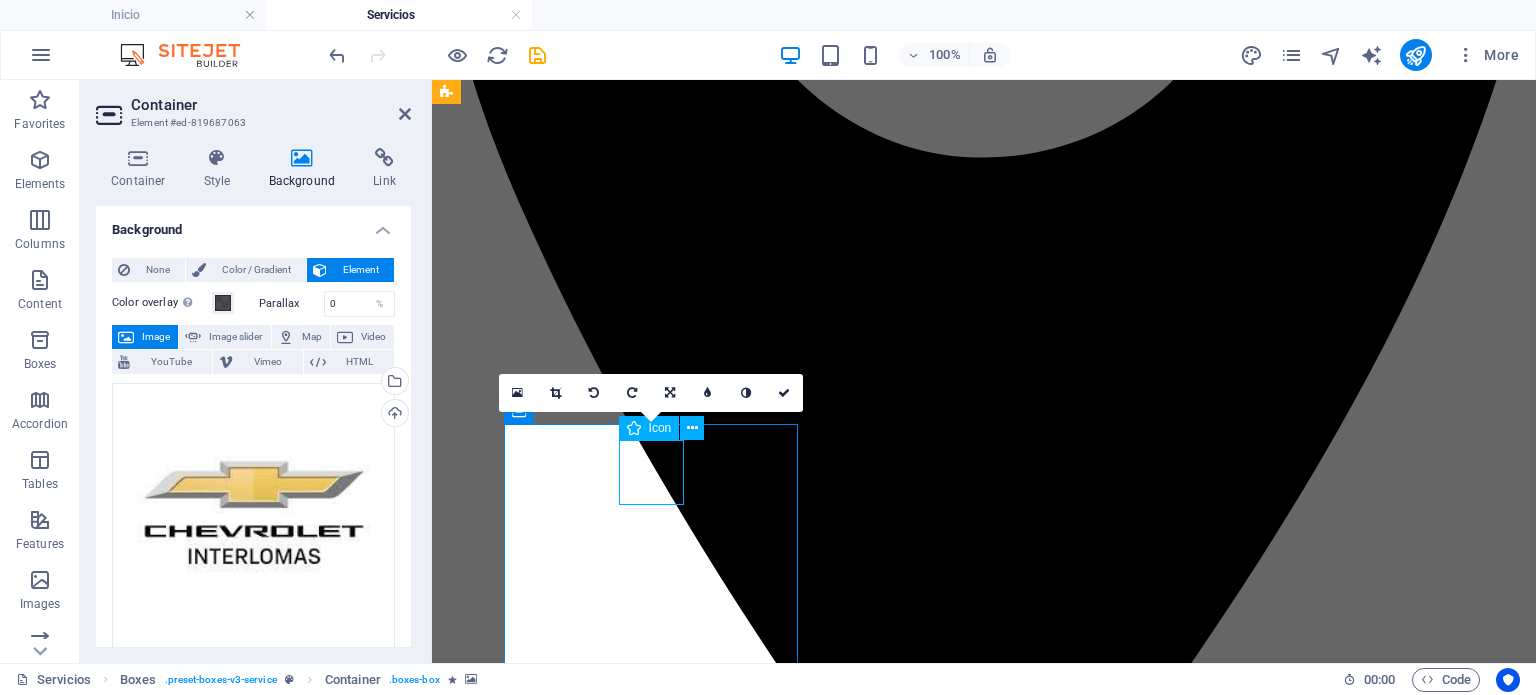 click at bounding box center [984, 14817] 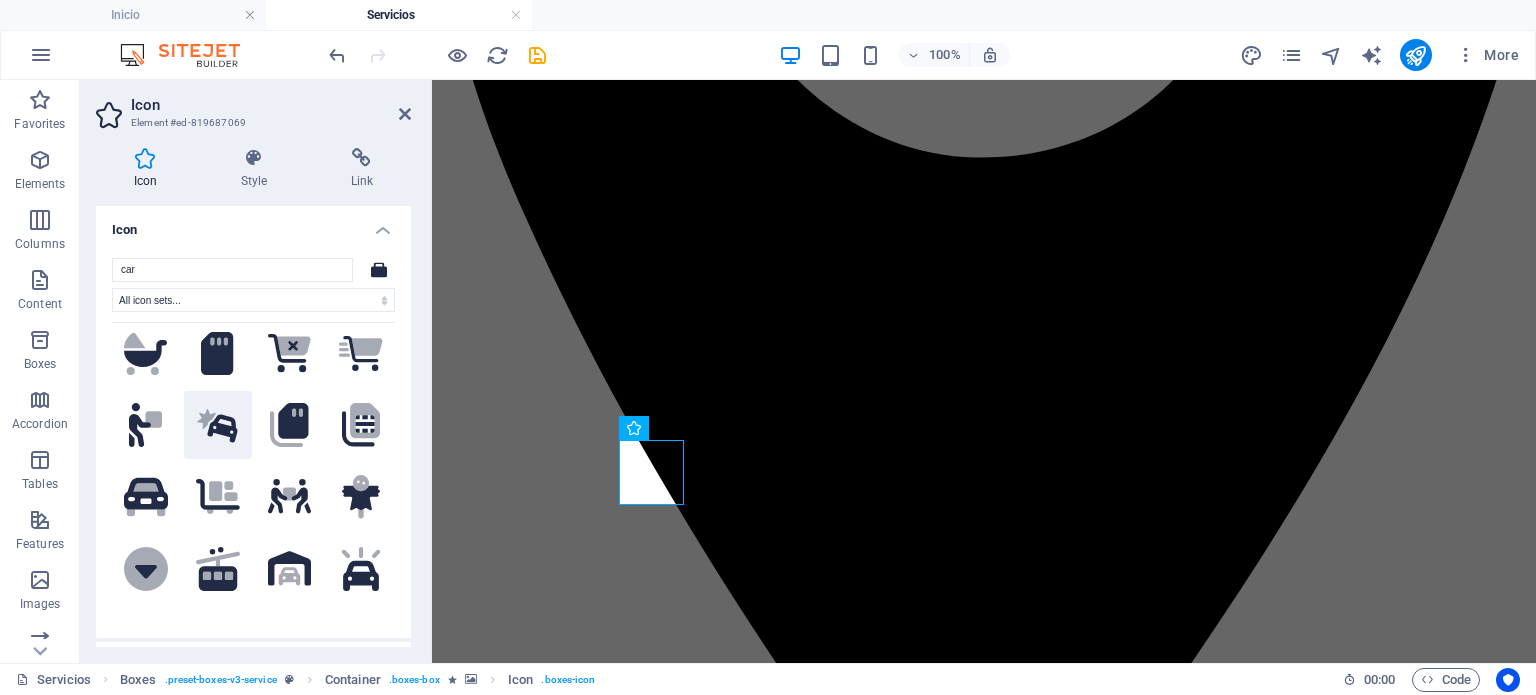 scroll, scrollTop: 900, scrollLeft: 0, axis: vertical 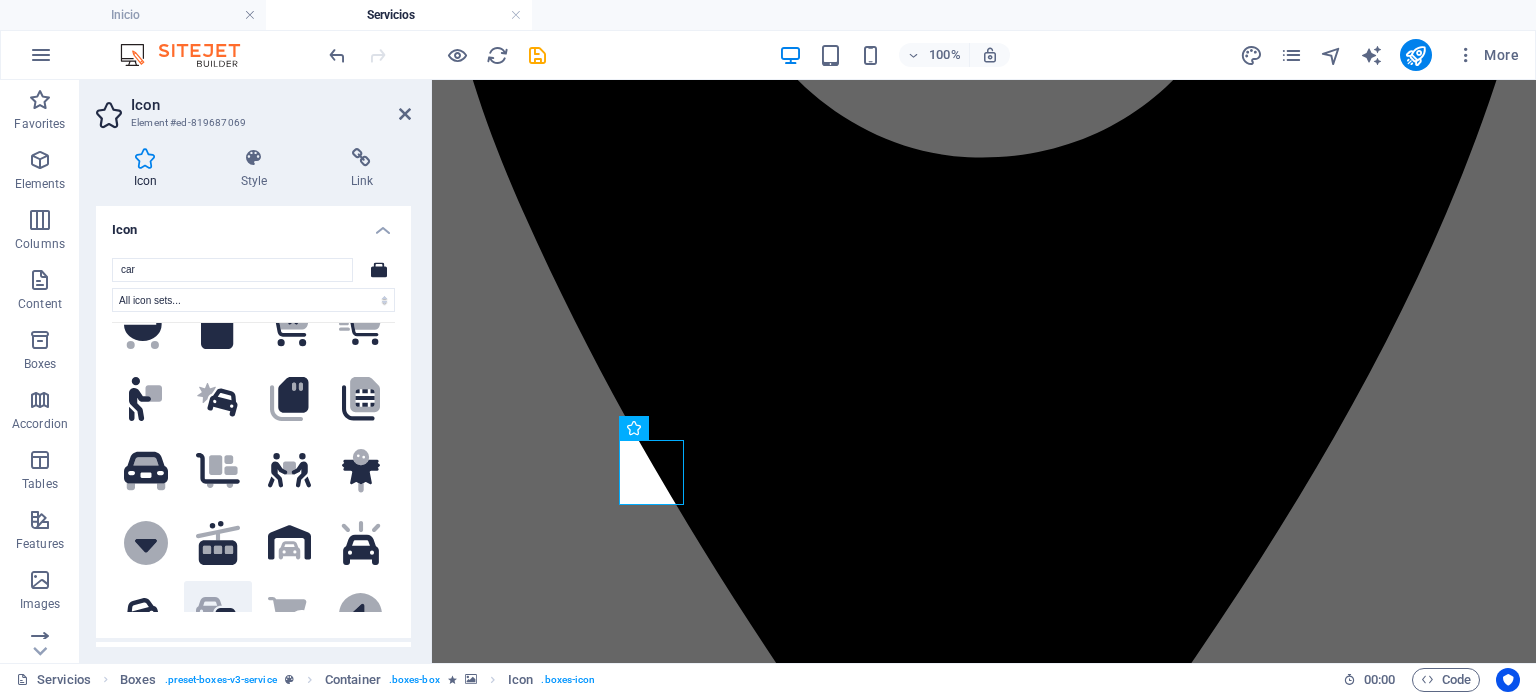 type on "car" 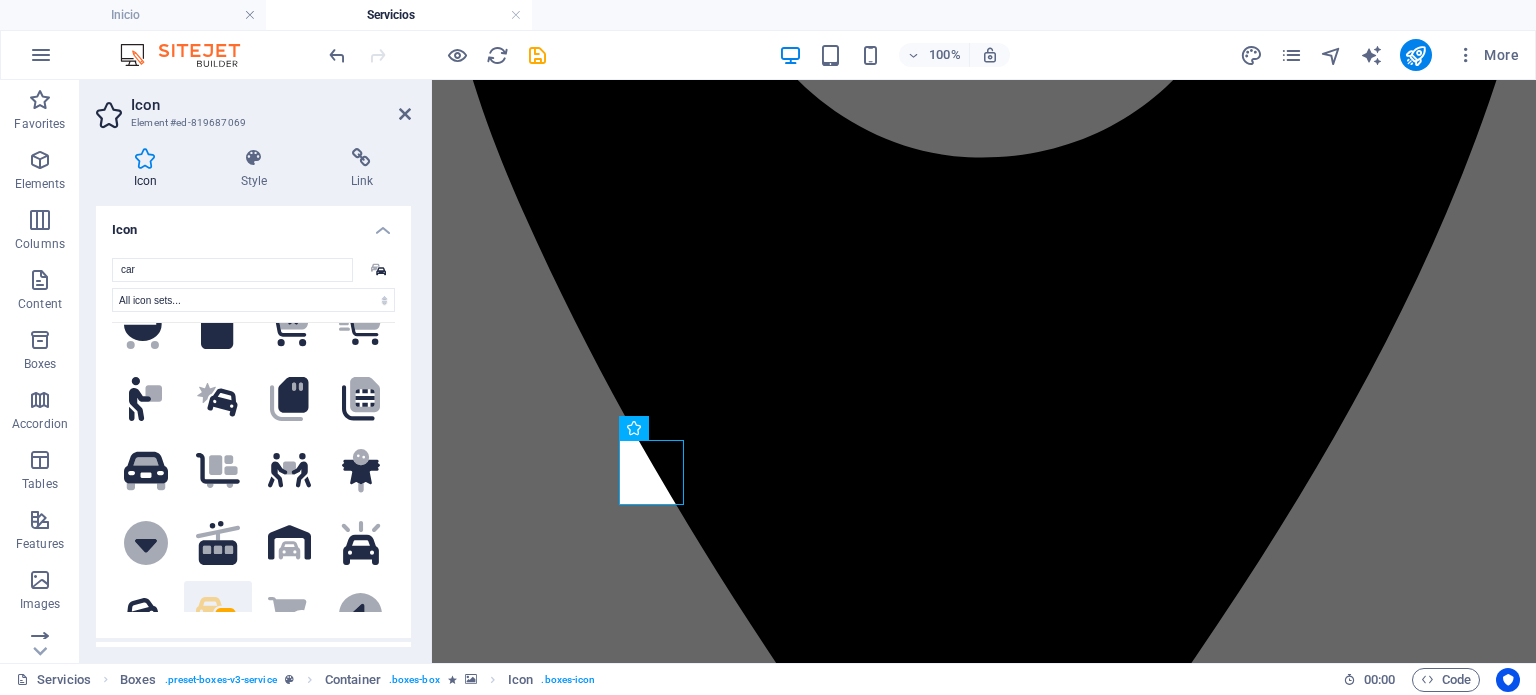 type 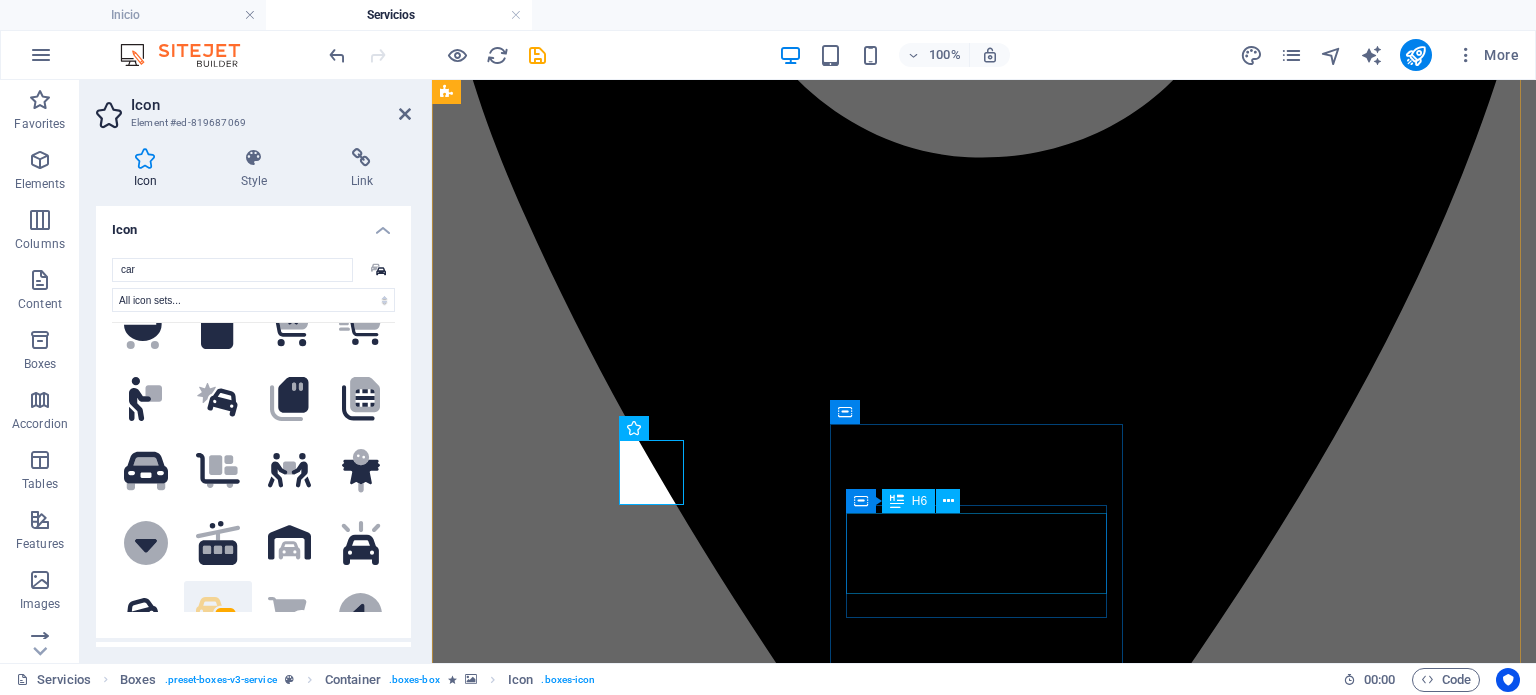 click on "VETERINARIA KARASIK MEDICINA Y CIRUGÍA DE PERROS Y GATOS" at bounding box center (984, 15294) 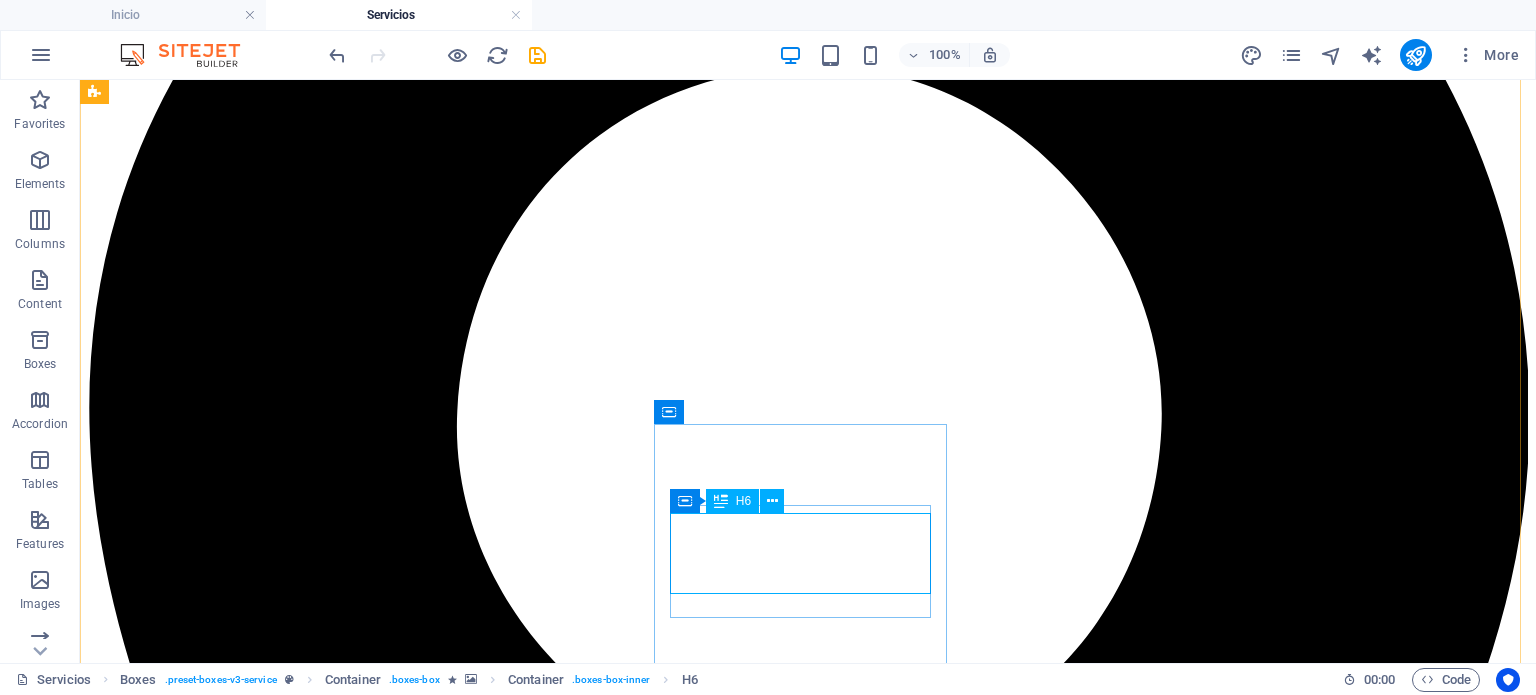 click on "VETERINARIA KARASIK MEDICINA Y CIRUGÍA DE PERROS Y GATOS" at bounding box center (808, 18187) 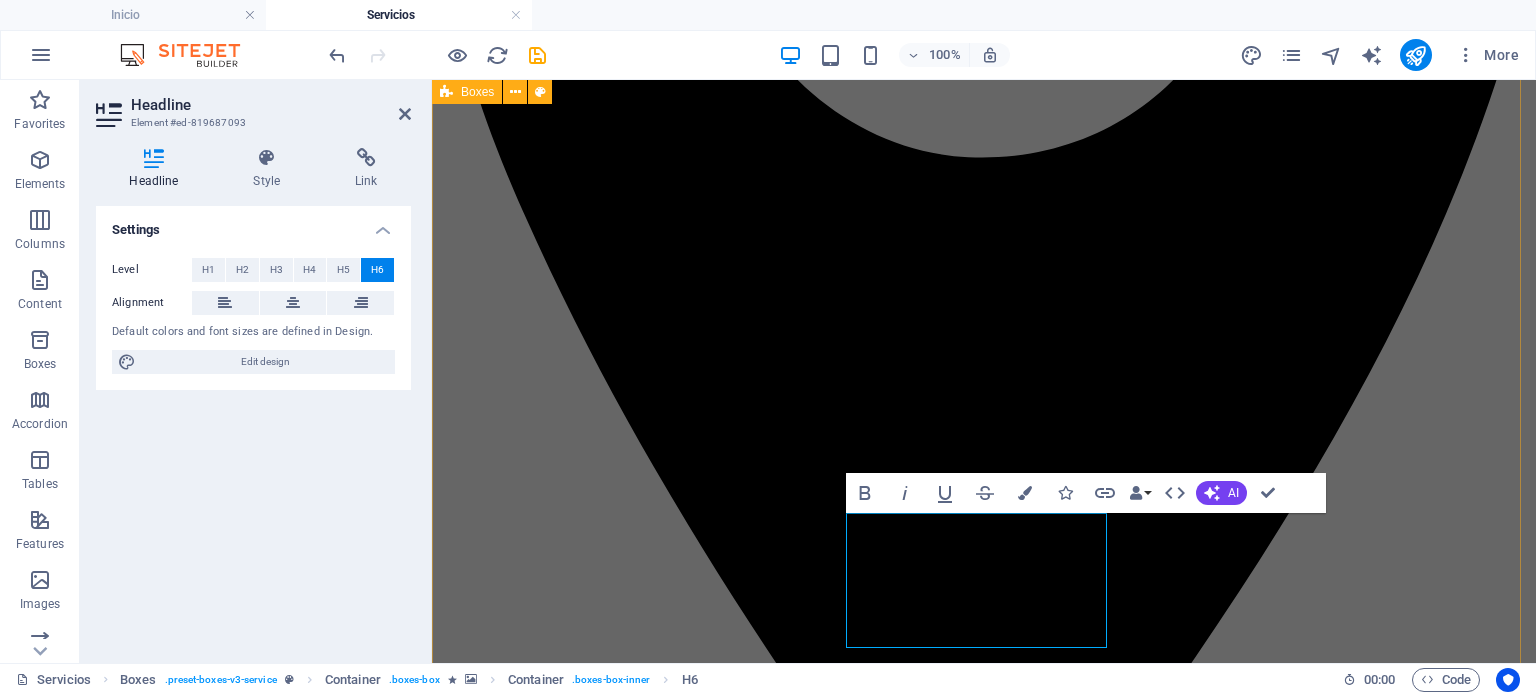 scroll, scrollTop: 1409, scrollLeft: 2, axis: both 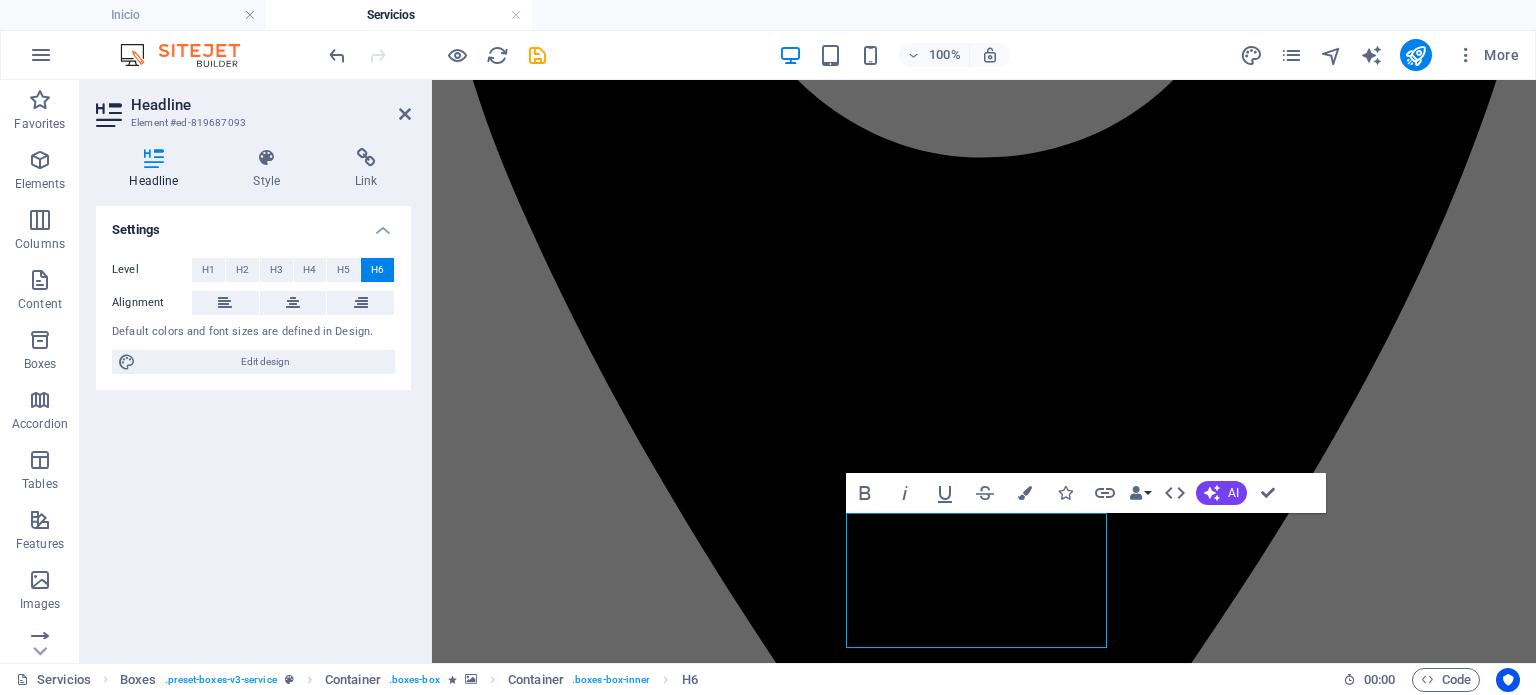 click at bounding box center (984, 14930) 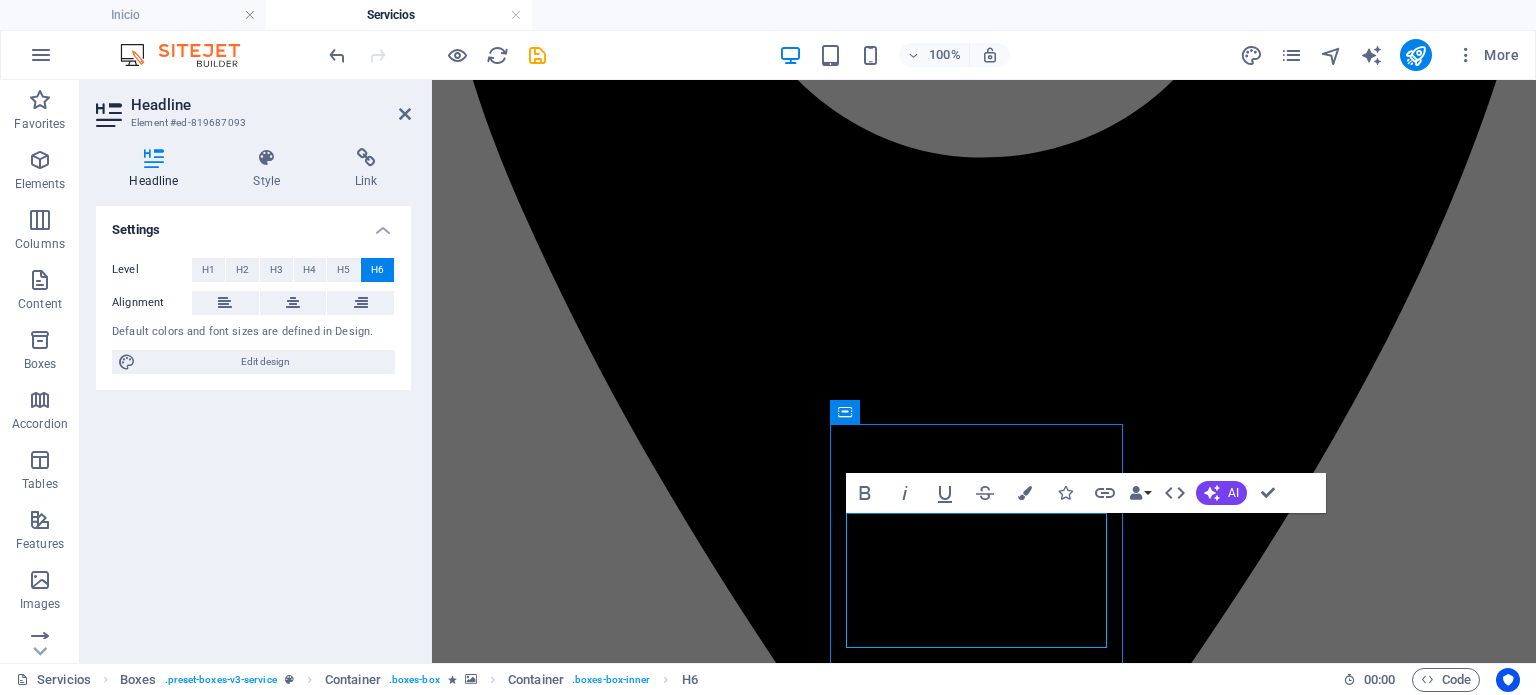 click at bounding box center [984, 14930] 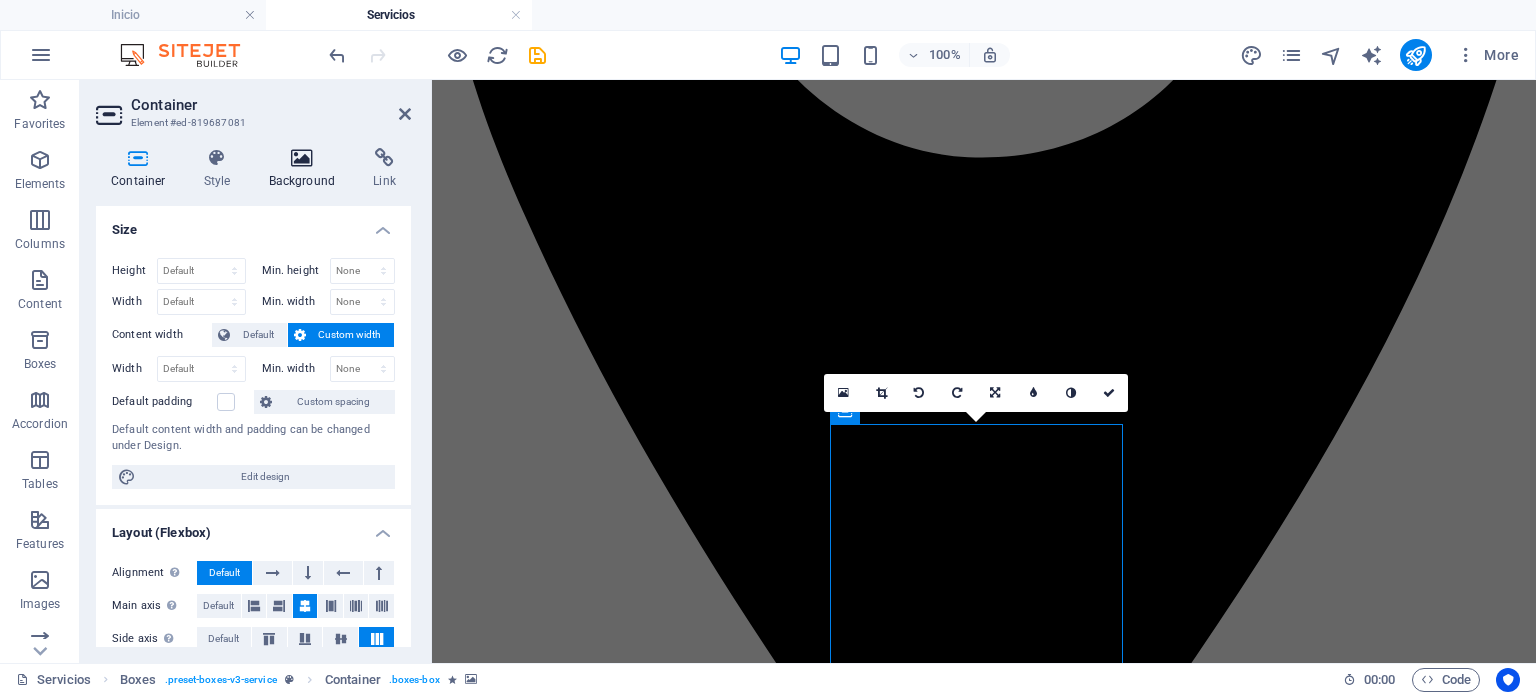 click on "Background" at bounding box center (306, 169) 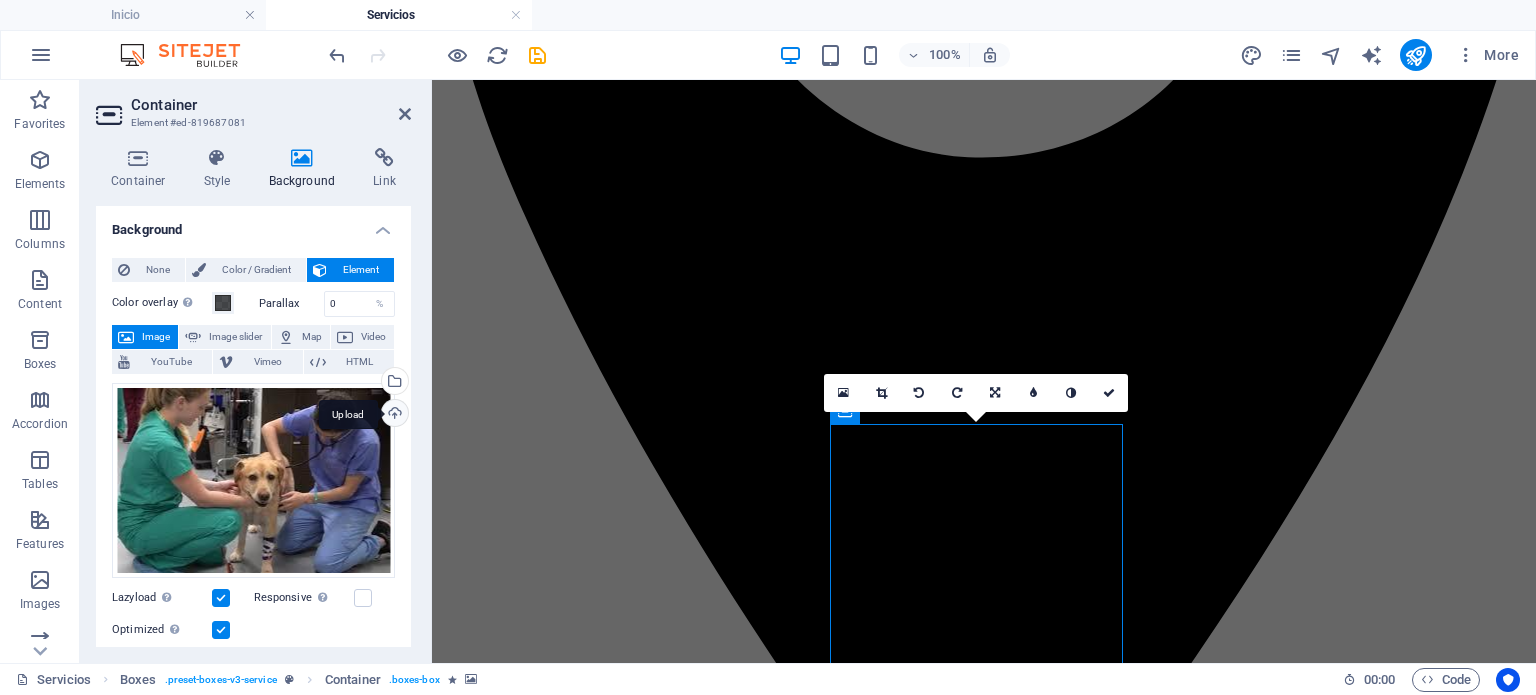 click on "Upload" at bounding box center [393, 415] 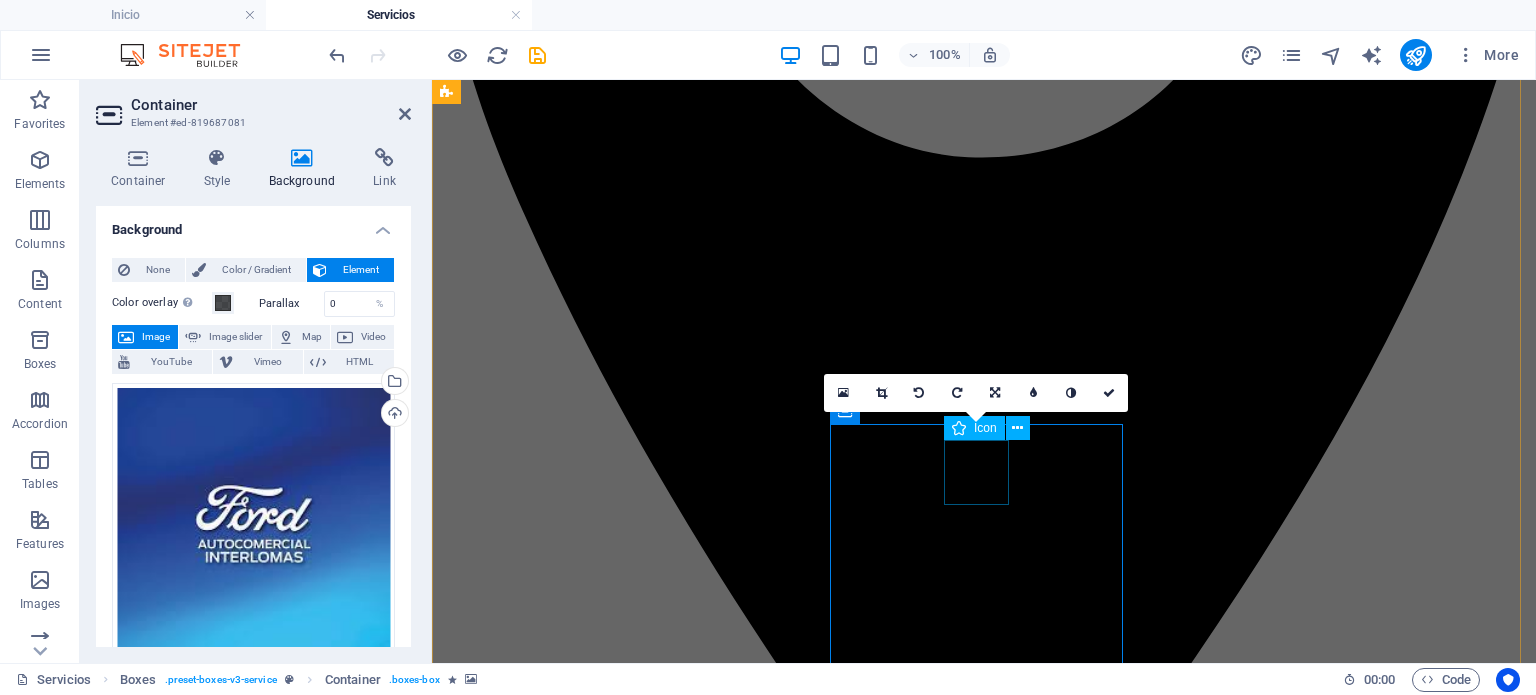 click at bounding box center (984, 15228) 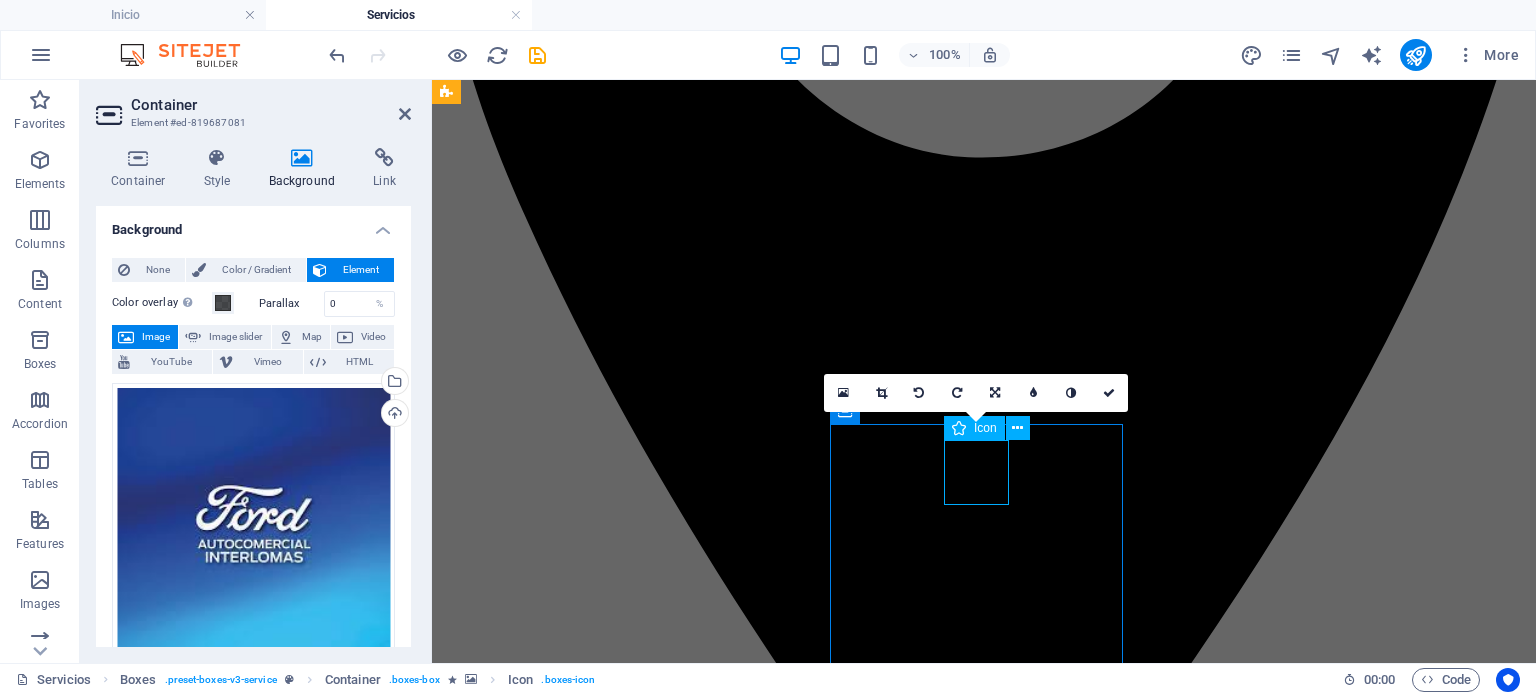 click at bounding box center [984, 15228] 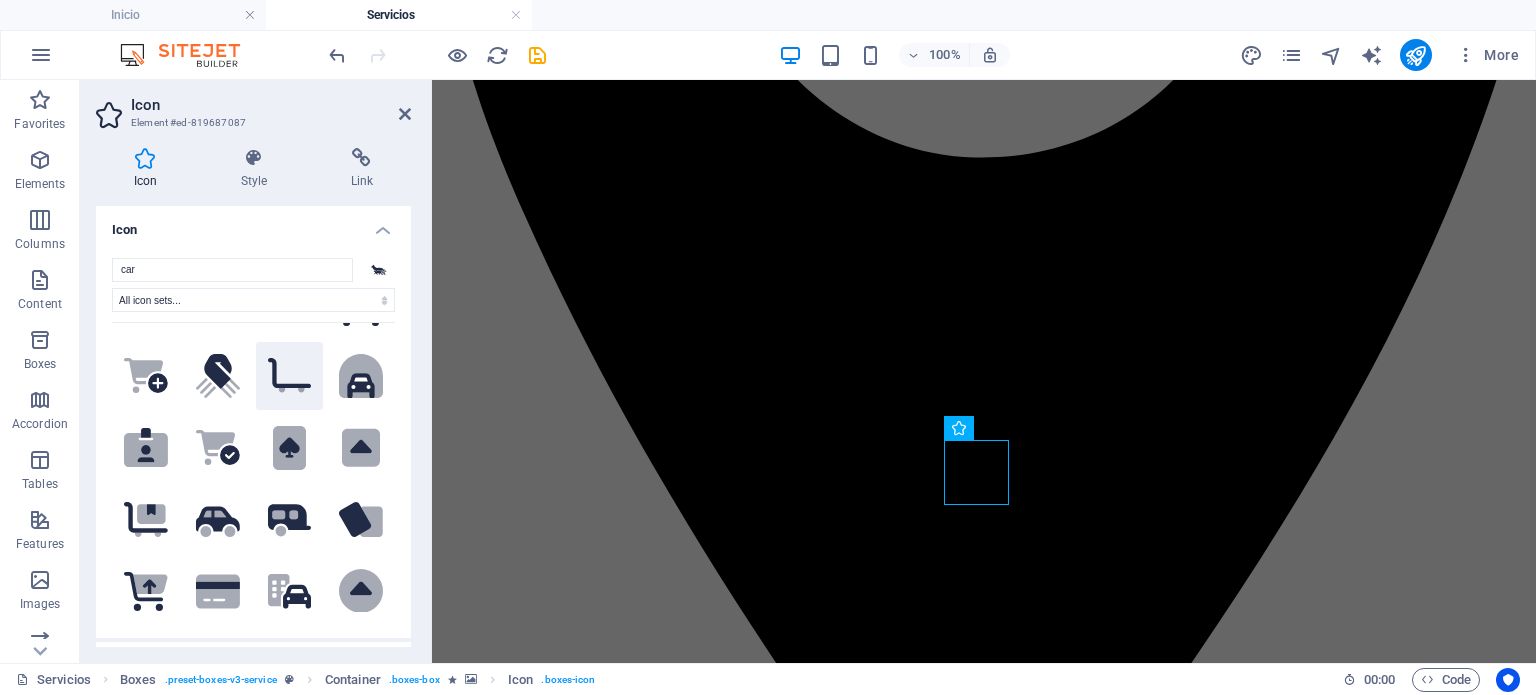 scroll, scrollTop: 1414, scrollLeft: 0, axis: vertical 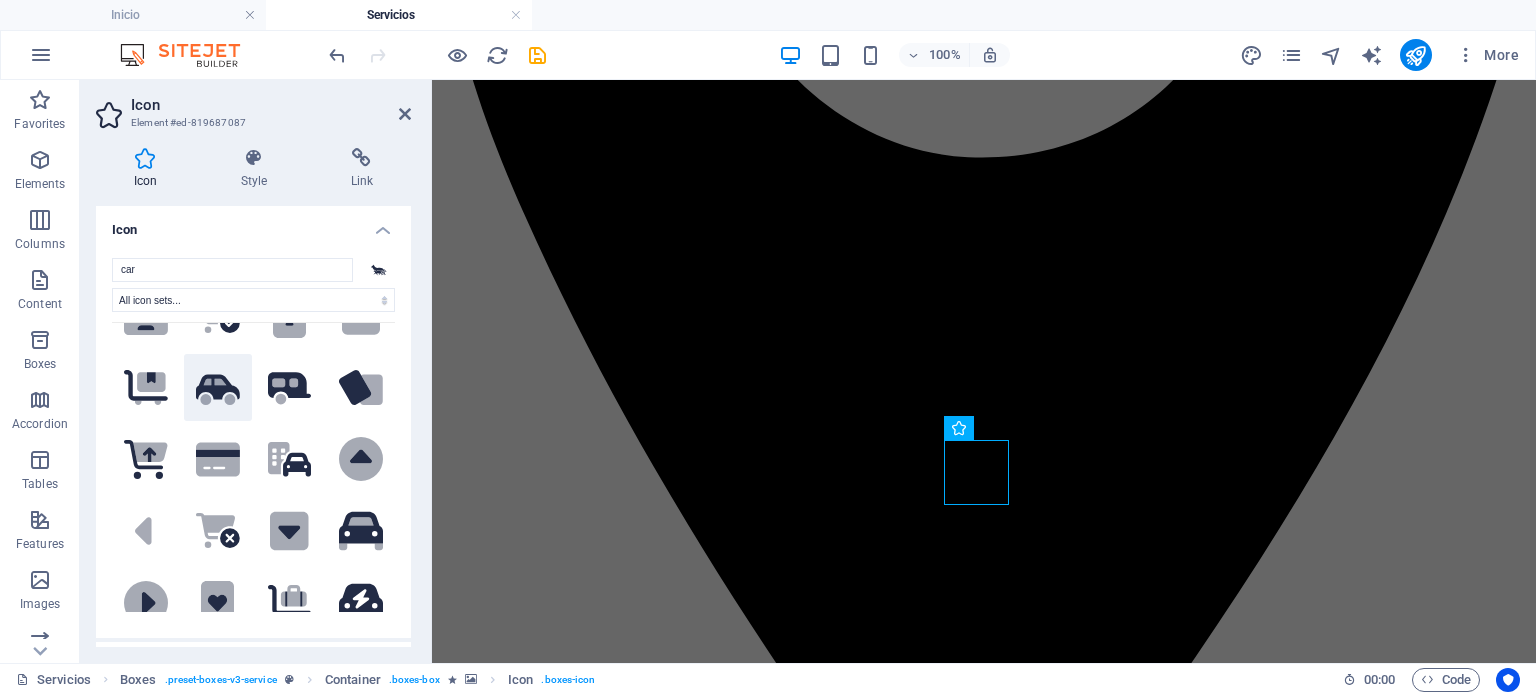 type on "car" 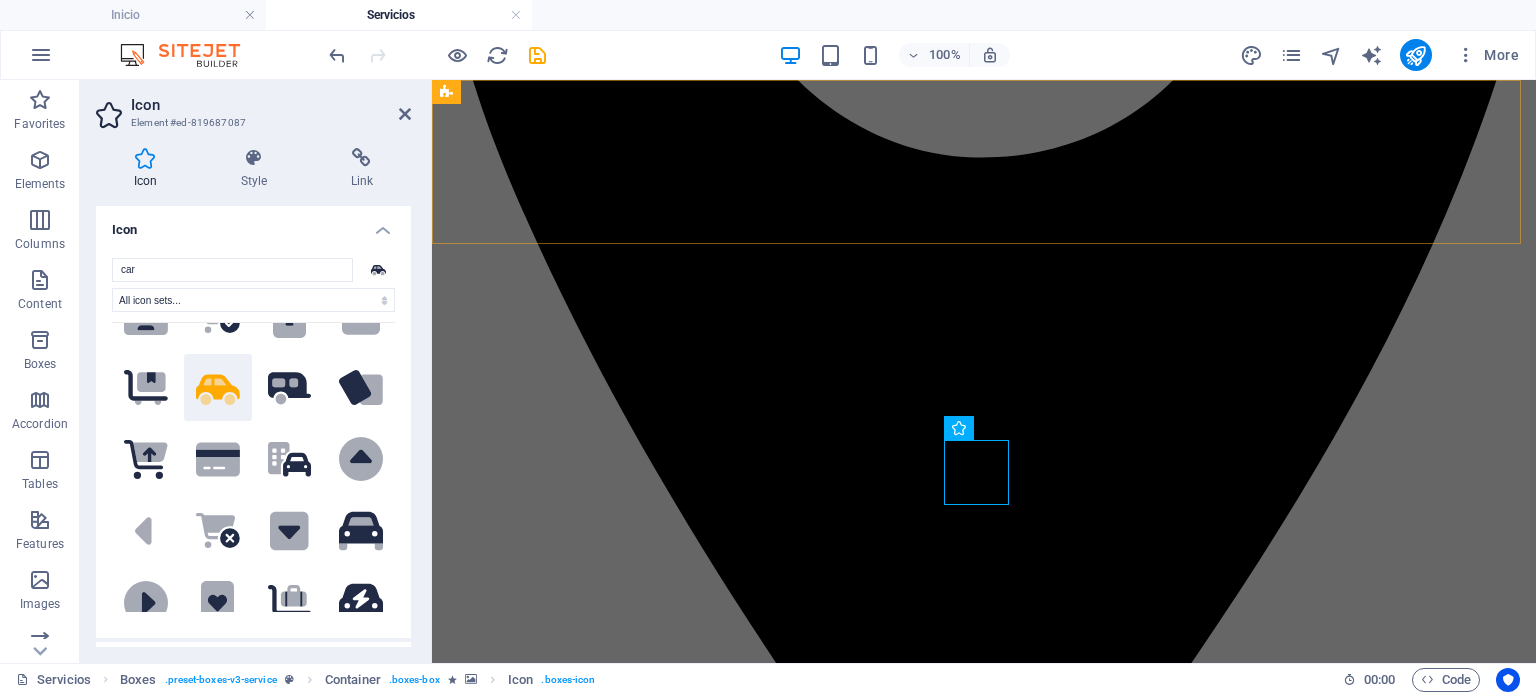type 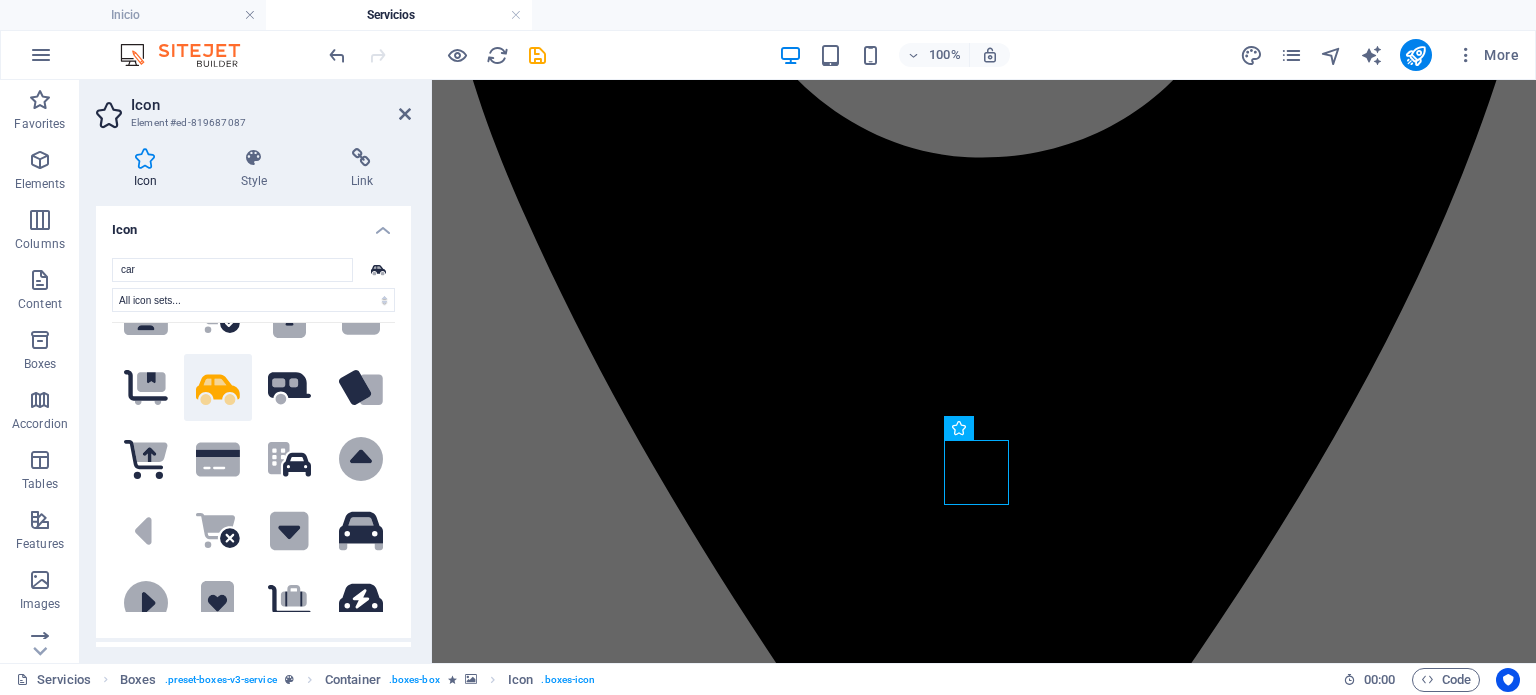 click at bounding box center [984, 15341] 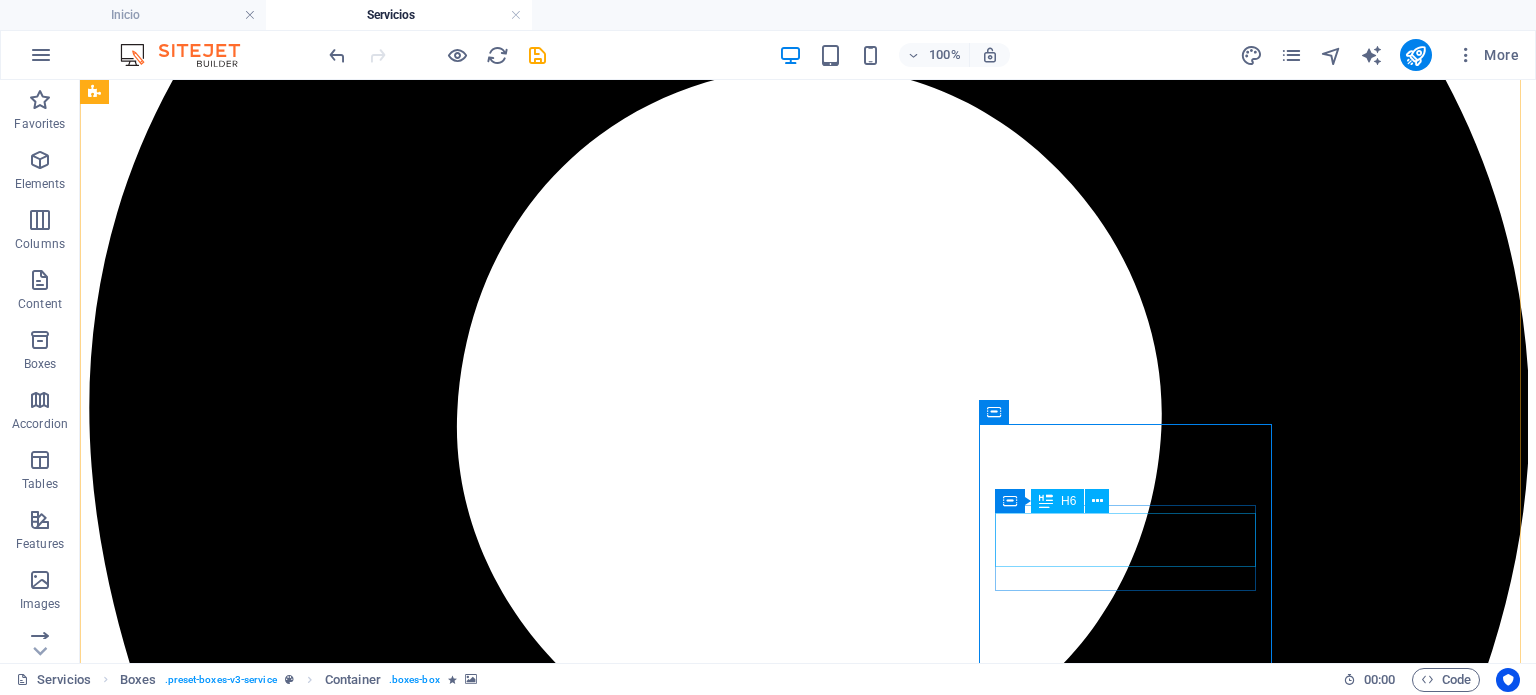click on "VENTA DE AUDIO VIDEO ARTICULOS PARA EL HOGAR" at bounding box center (808, 18598) 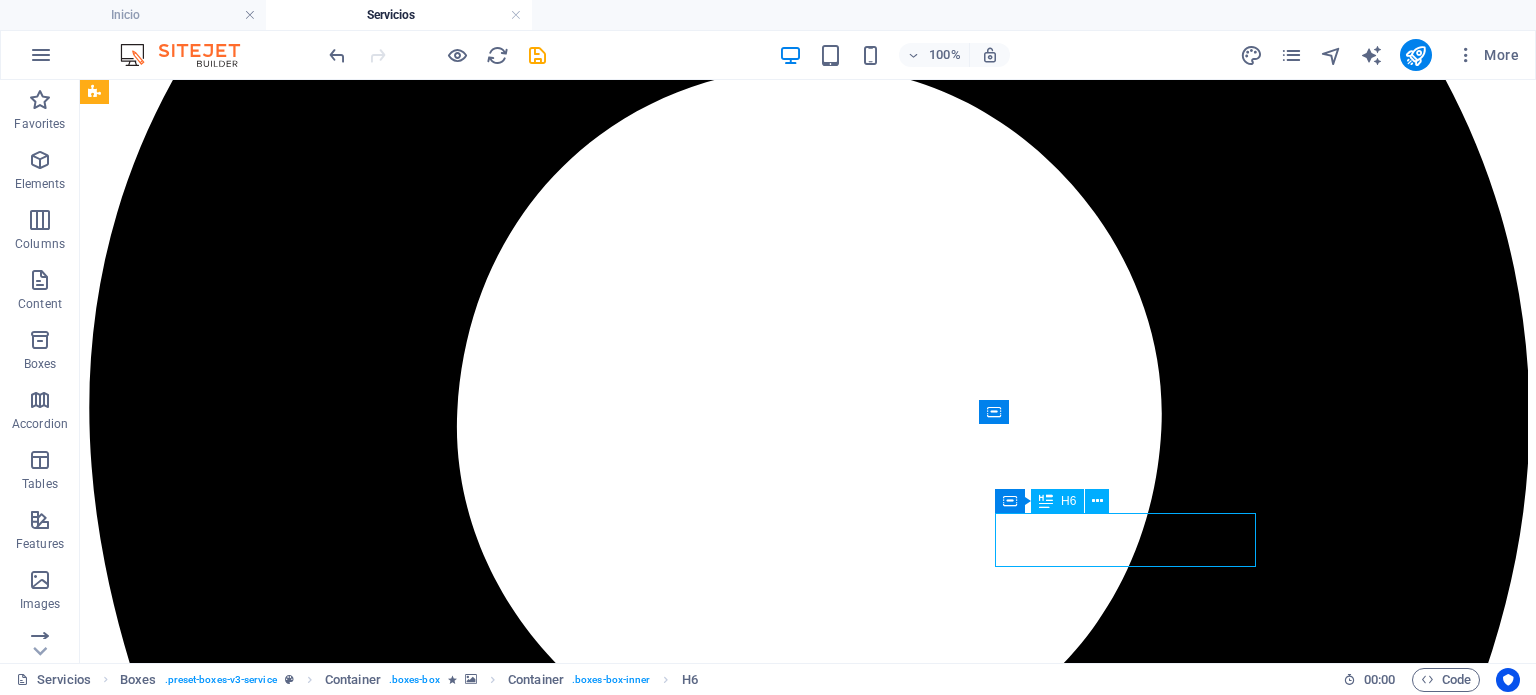 click on "VENTA DE AUDIO VIDEO ARTICULOS PARA EL HOGAR" at bounding box center (808, 18598) 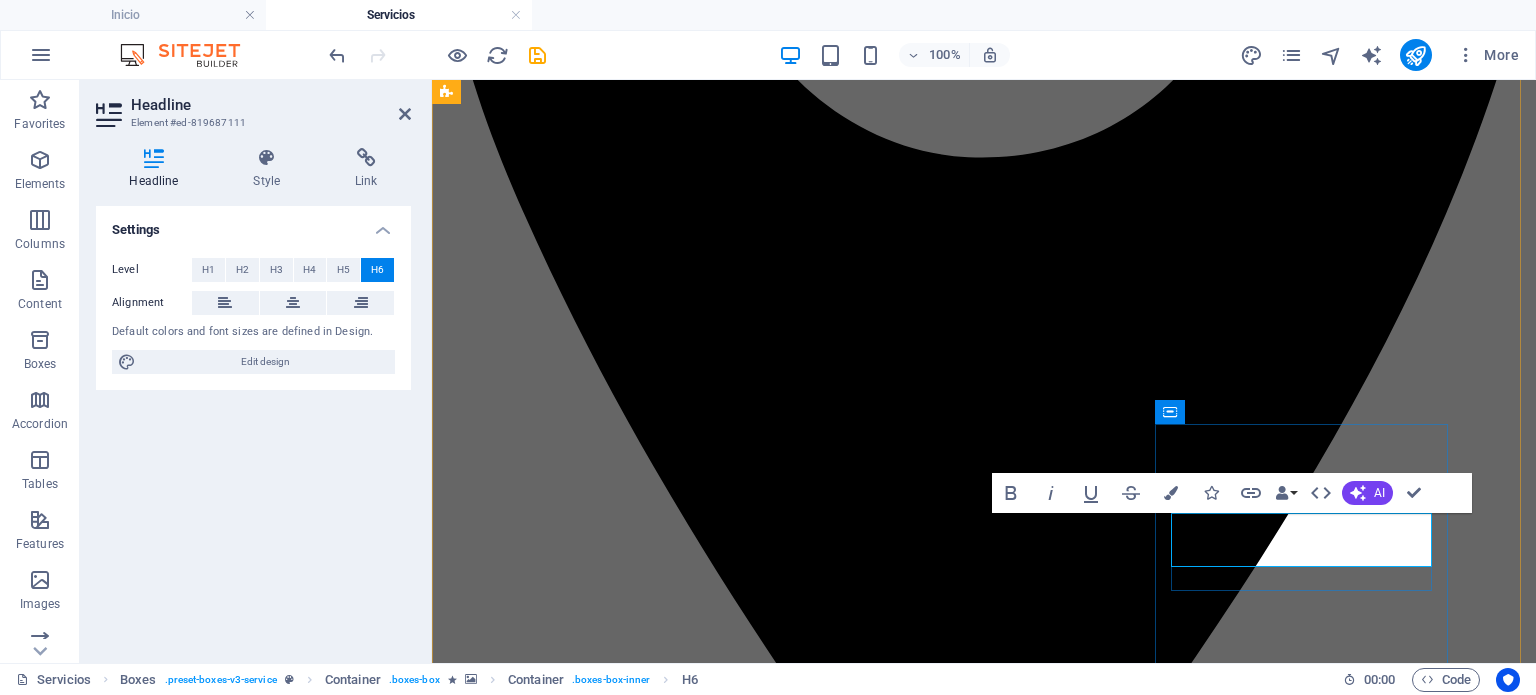 scroll, scrollTop: 65, scrollLeft: 7, axis: both 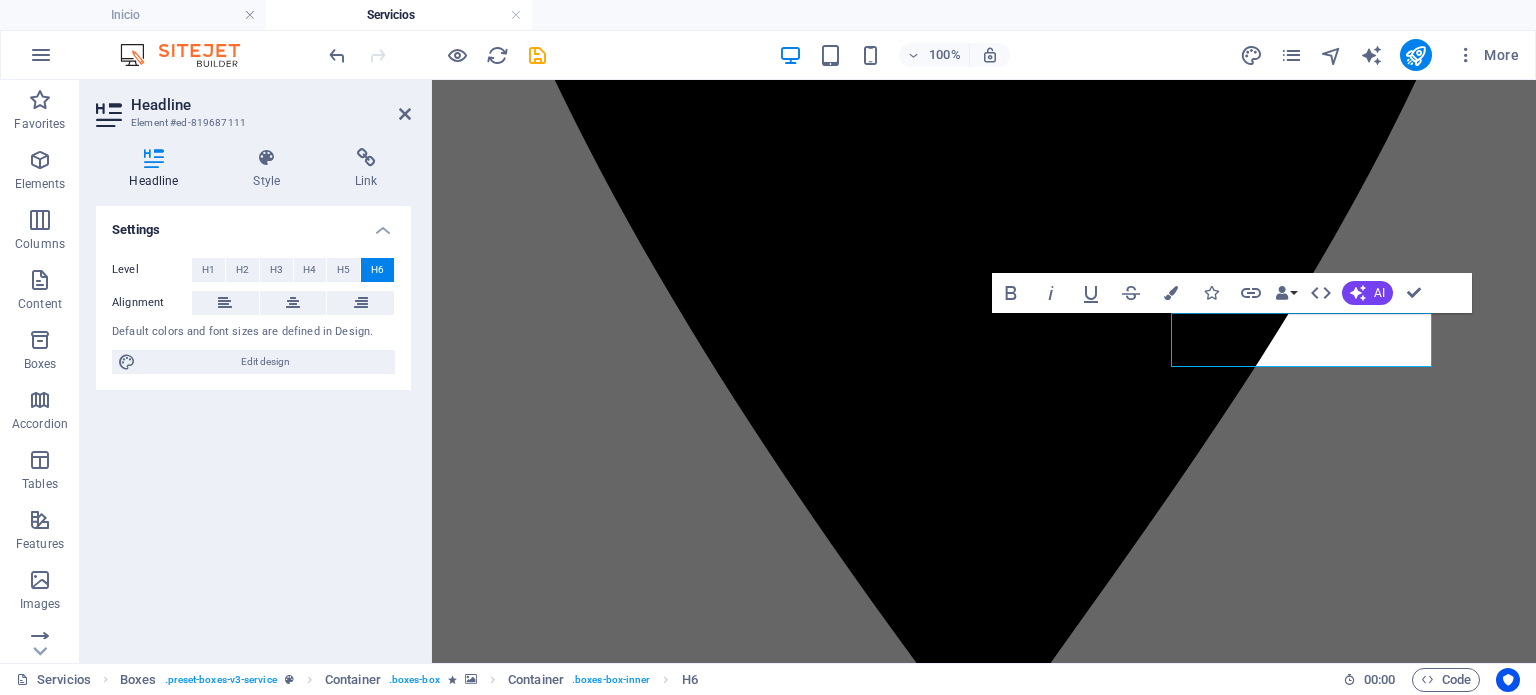 click at bounding box center [984, 15141] 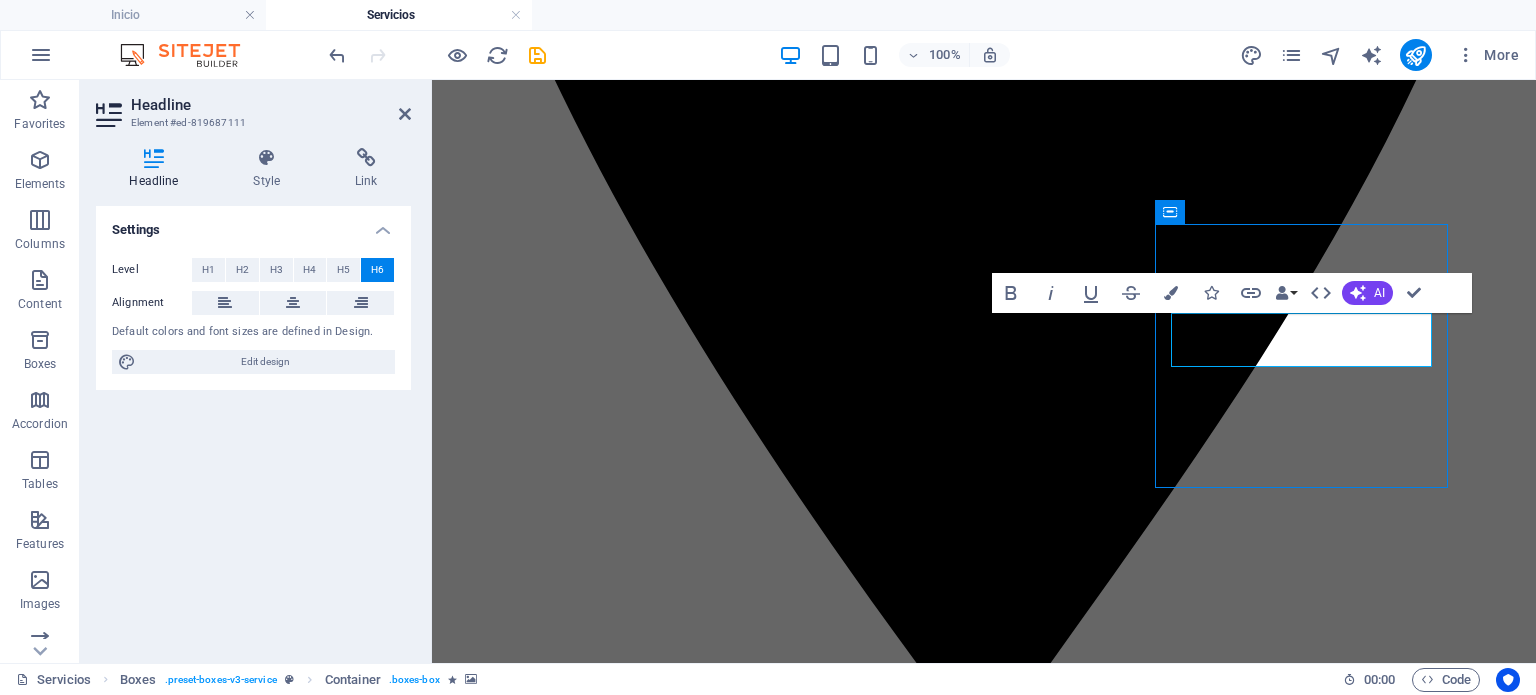 click at bounding box center (984, 15141) 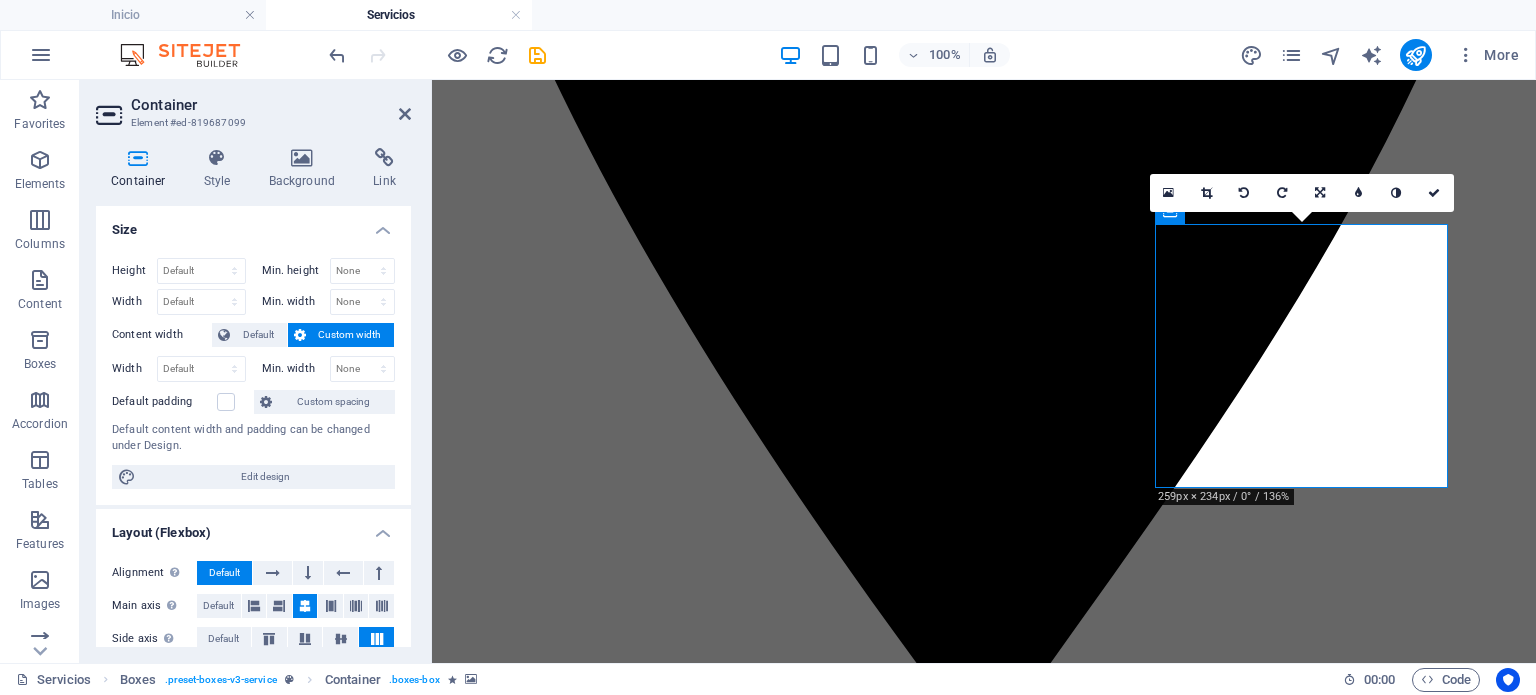 click on "Container Style Background Link Size Height Default px rem % vh vw Min. height None px rem % vh vw Width Default px rem % em vh vw Min. width None px rem % vh vw Content width Default Custom width Width Default px rem % em vh vw Min. width None px rem % vh vw Default padding Custom spacing Default content width and padding can be changed under Design. Edit design Layout (Flexbox) Alignment Determines the flex direction. Default Main axis Determine how elements should behave along the main axis inside this container (justify content). Default Side axis Control the vertical direction of the element inside of the container (align items). Default Wrap Default On Off Fill Controls the distances and direction of elements on the y-axis across several lines (align content). Default Accessibility ARIA helps assistive technologies (like screen readers) to understand the role, state, and behavior of web elements Role The ARIA role defines the purpose of an element.  None Alert Article Banner Comment Fan" at bounding box center [253, 397] 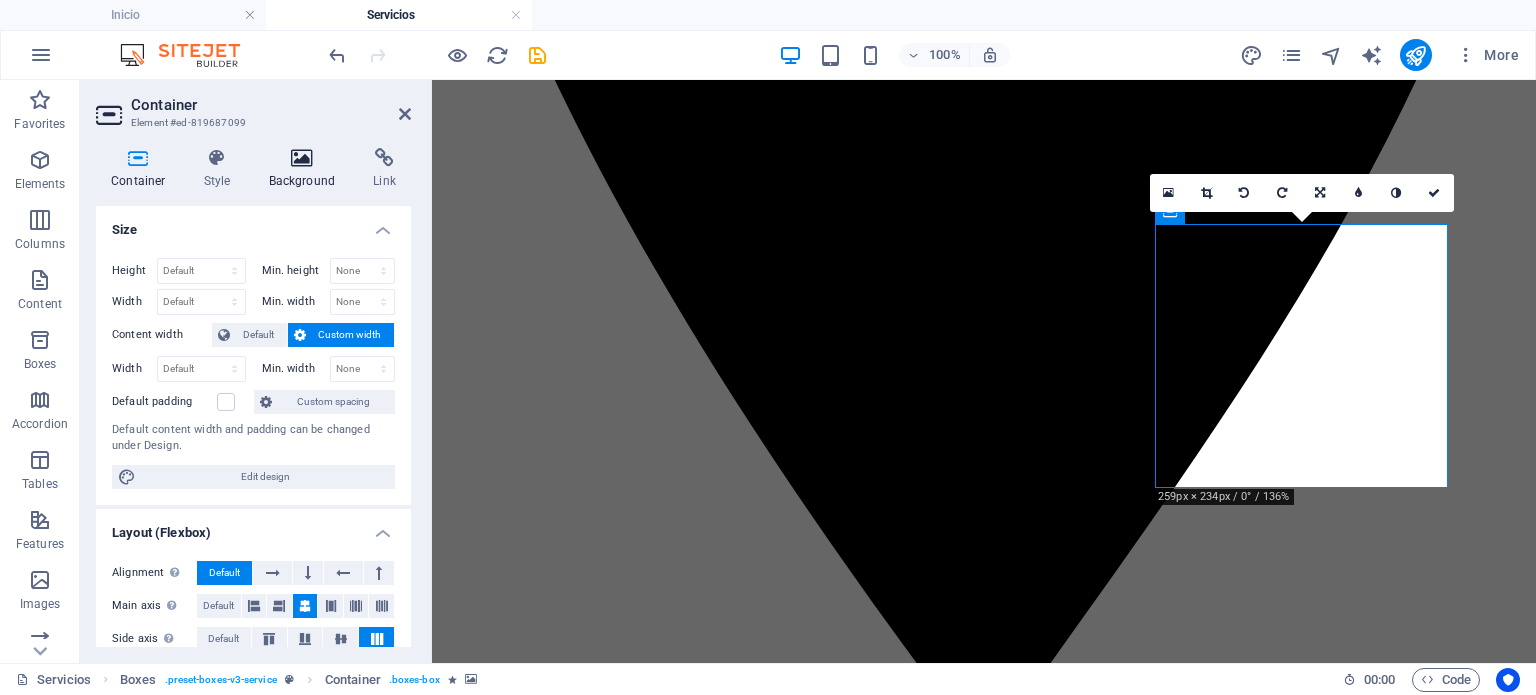 click at bounding box center [302, 158] 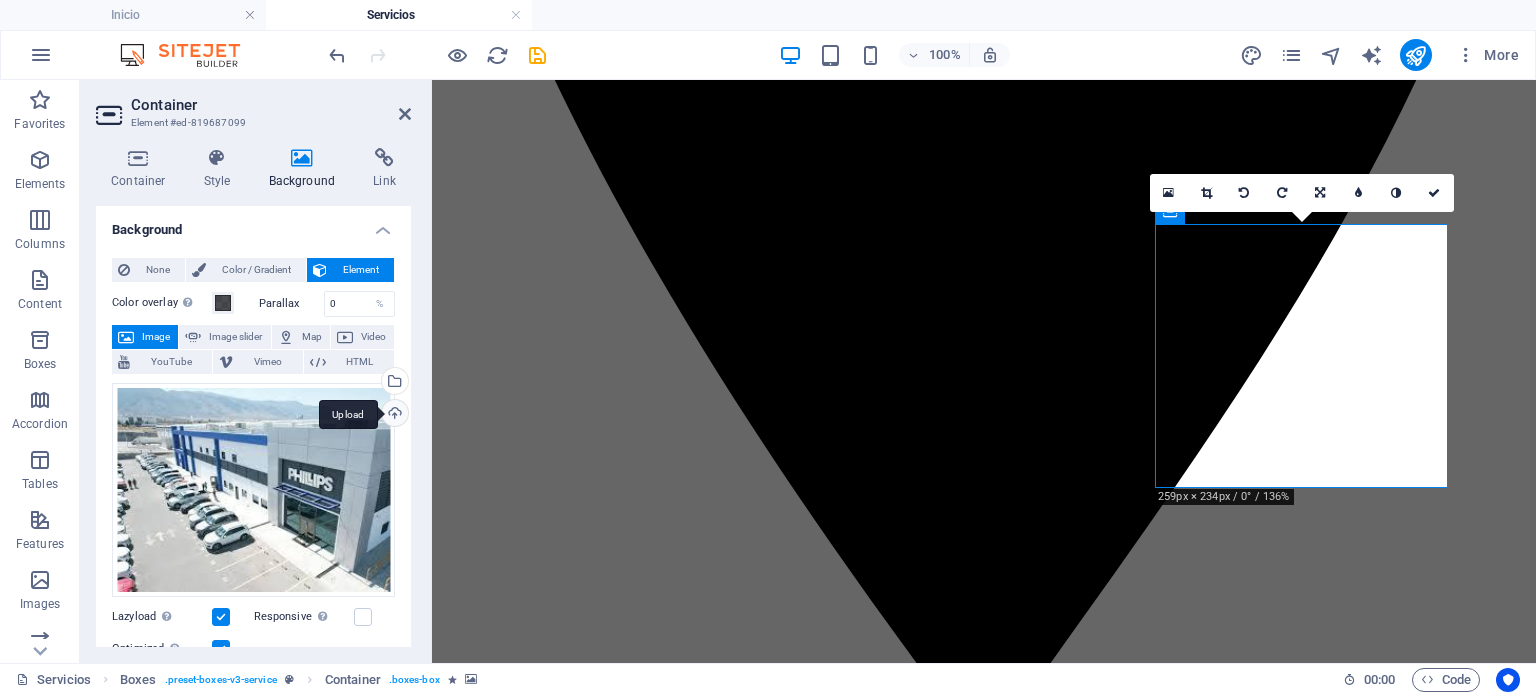 click on "Upload" at bounding box center (393, 415) 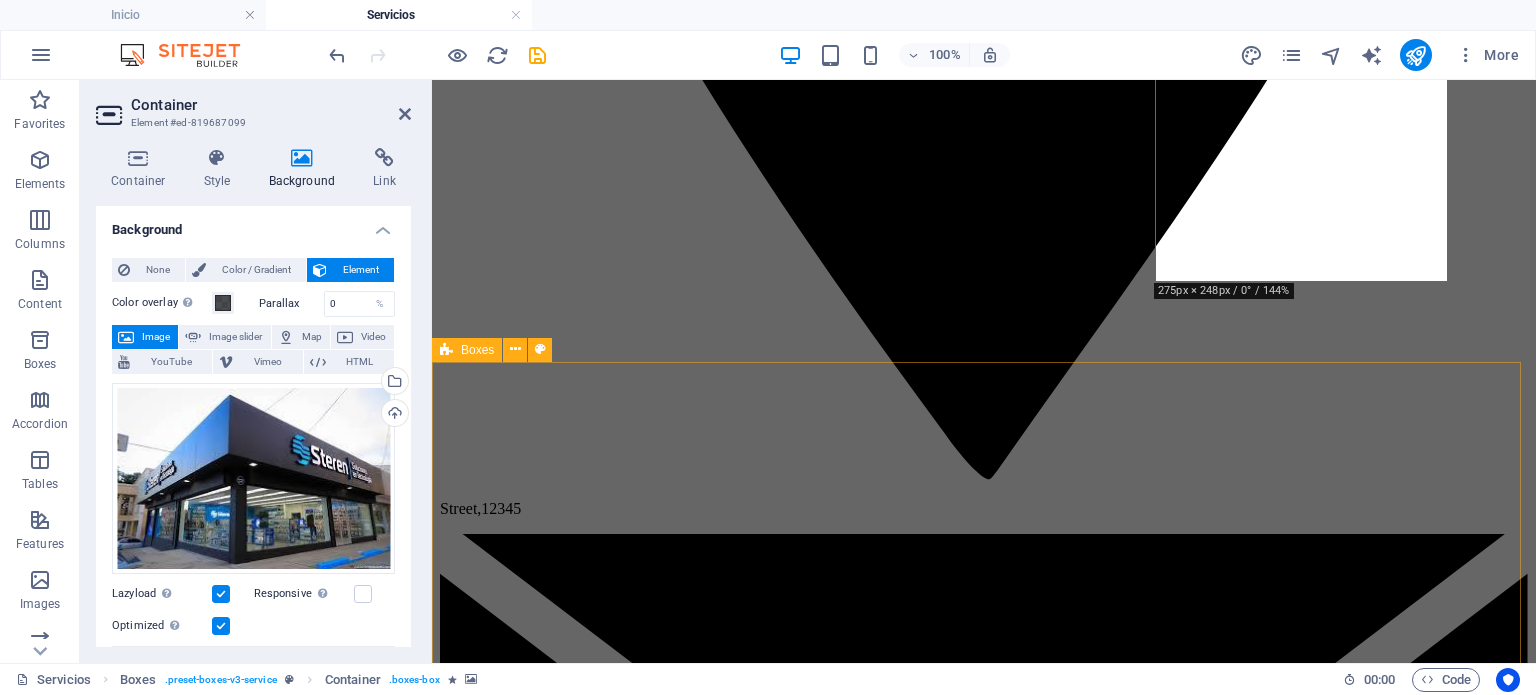 scroll, scrollTop: 2400, scrollLeft: 0, axis: vertical 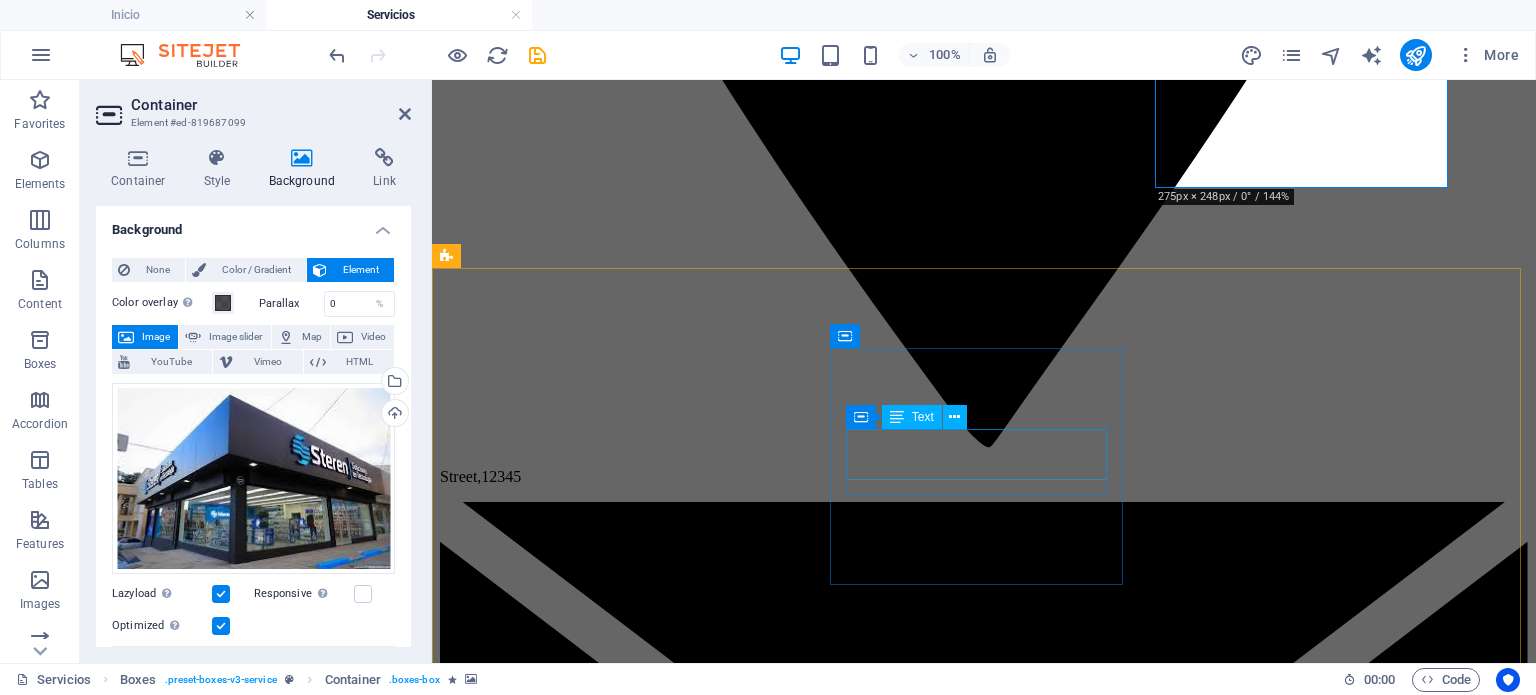drag, startPoint x: 982, startPoint y: 435, endPoint x: 1336, endPoint y: 435, distance: 354 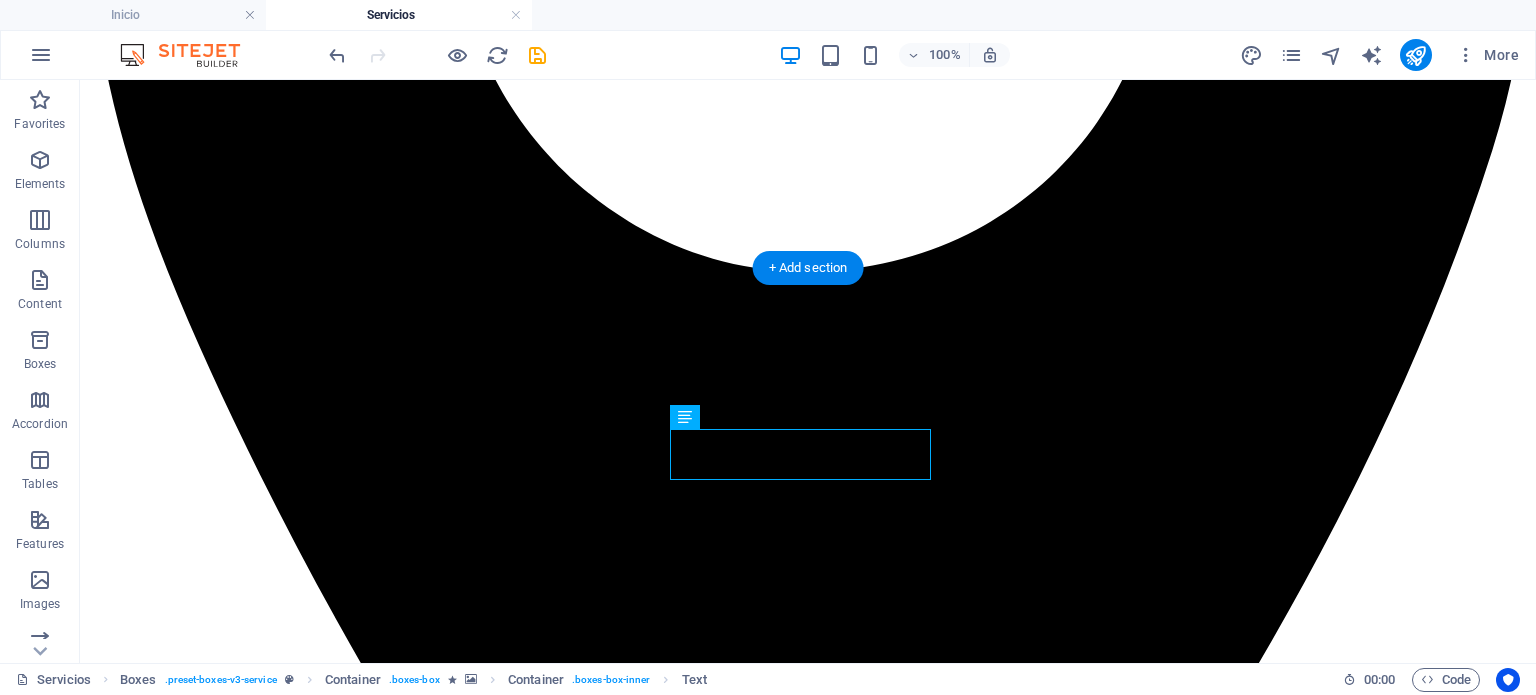 click at bounding box center [808, 18947] 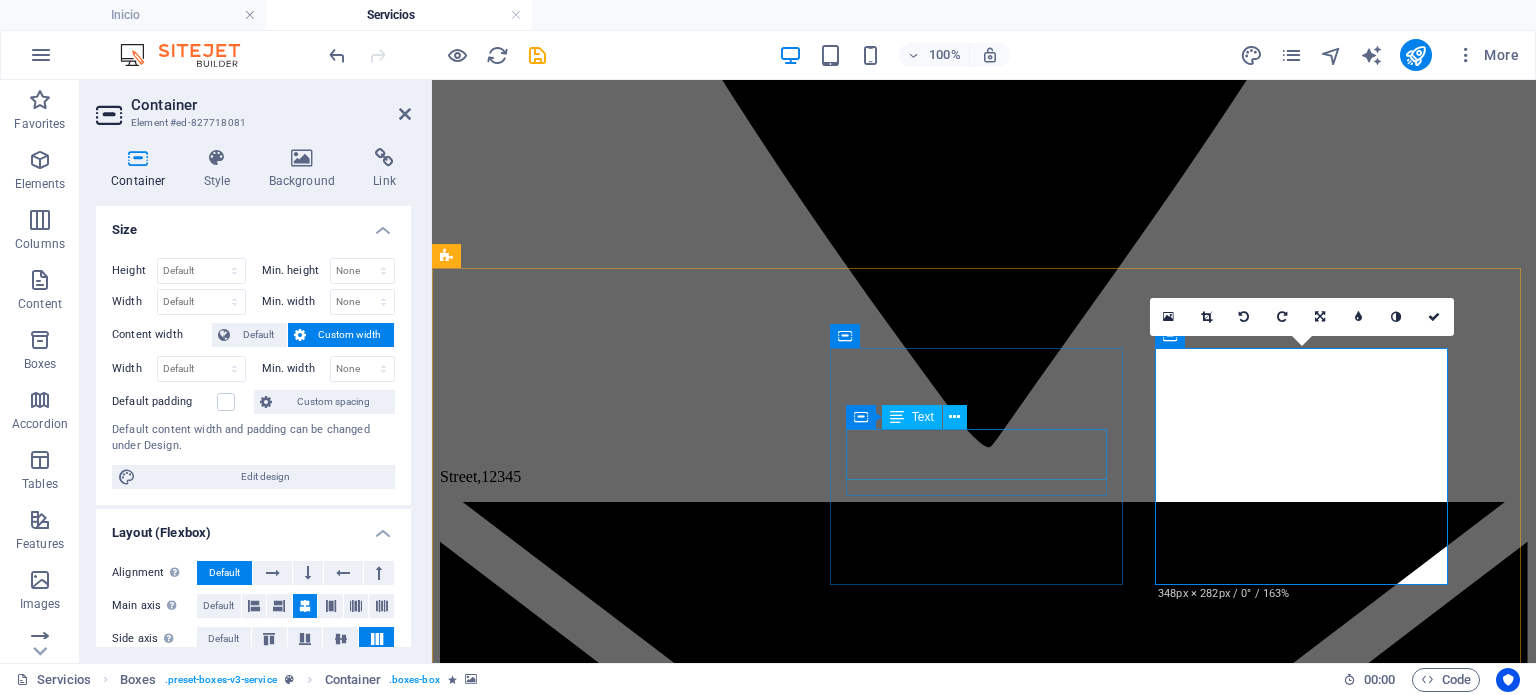click on "GASOLINERA INTERLOMAS" at bounding box center [984, 15994] 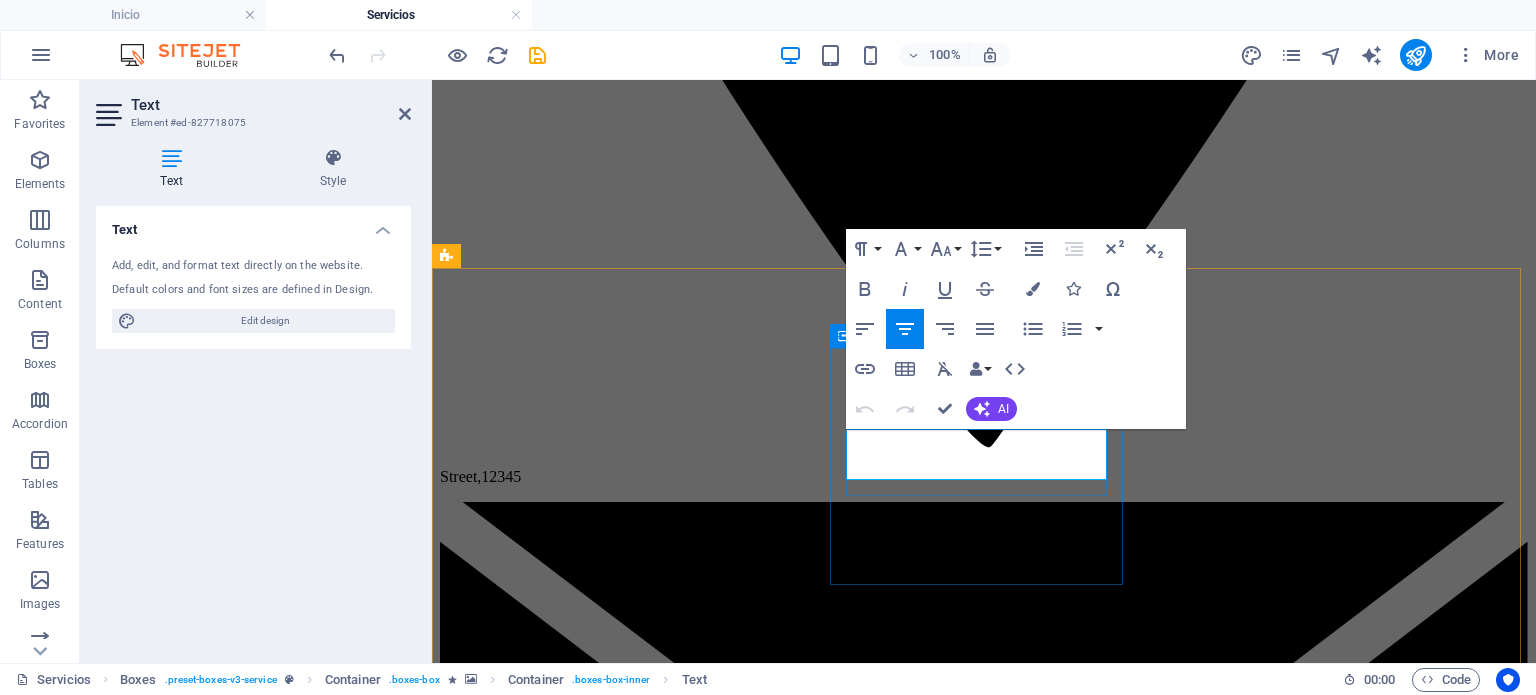 drag, startPoint x: 849, startPoint y: 443, endPoint x: 1106, endPoint y: 448, distance: 257.04865 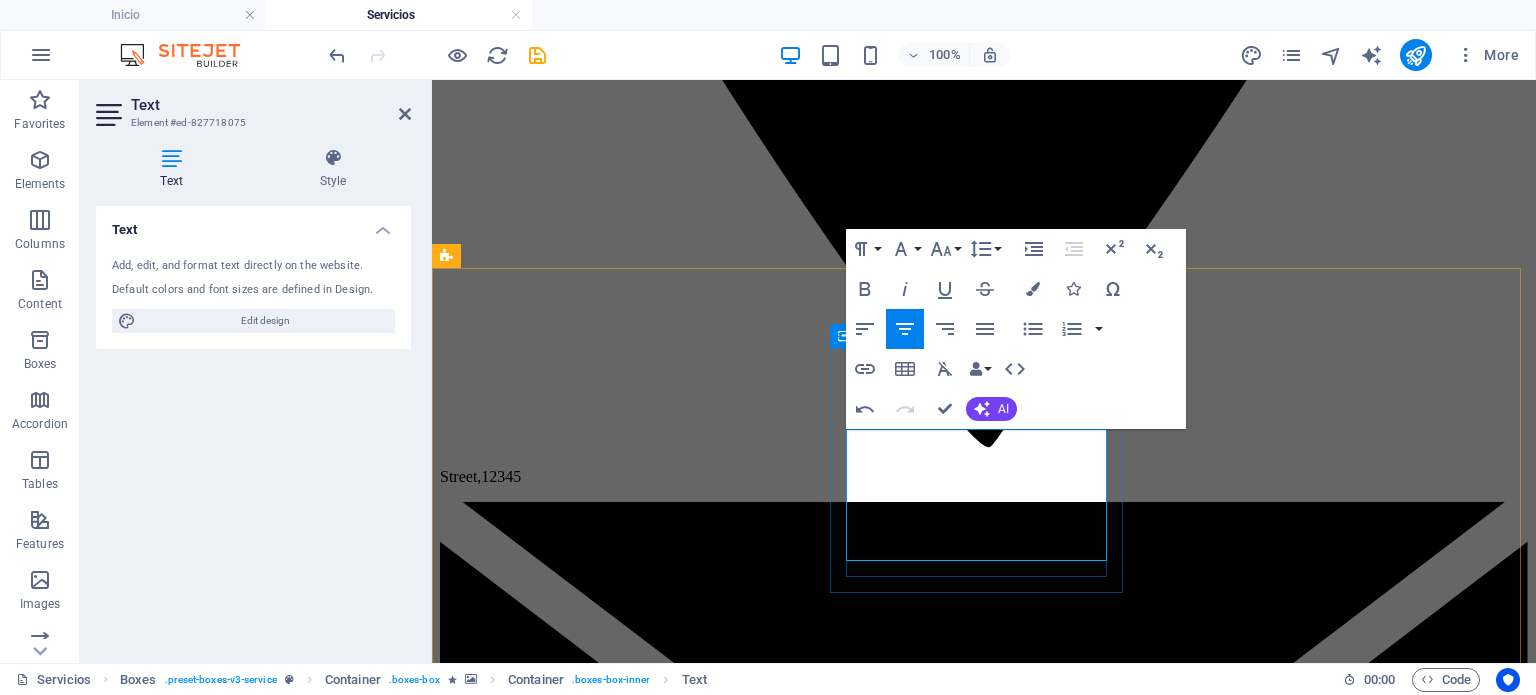 click on "VETERINARIA KARASIK                                                                                            MEDICINA Y CIRUGÍA DE PERROS Y GATOS" at bounding box center (984, 15989) 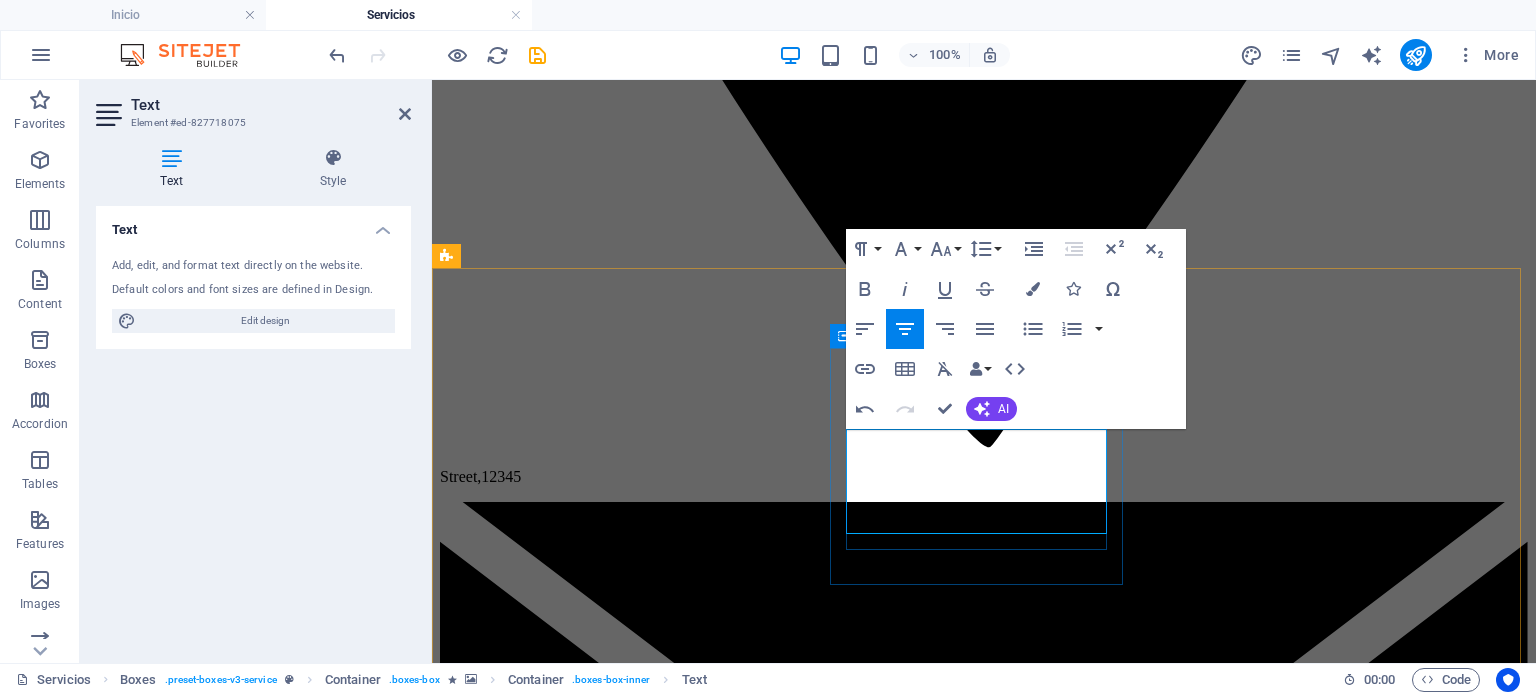 click on "VETERINARIA KARASIK                            MEDICINA Y CIRUGÍA DE PERROS Y GATOS" at bounding box center [984, 15973] 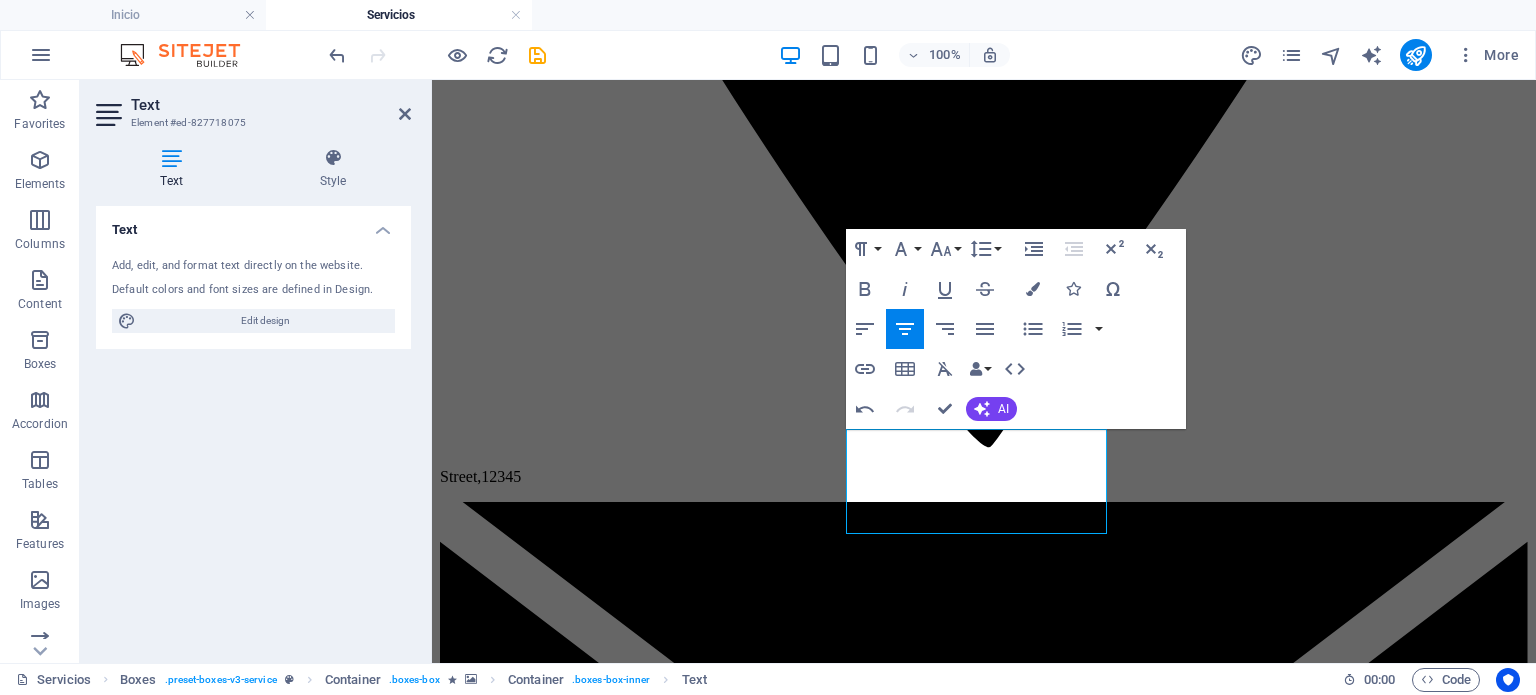 click at bounding box center [984, 15636] 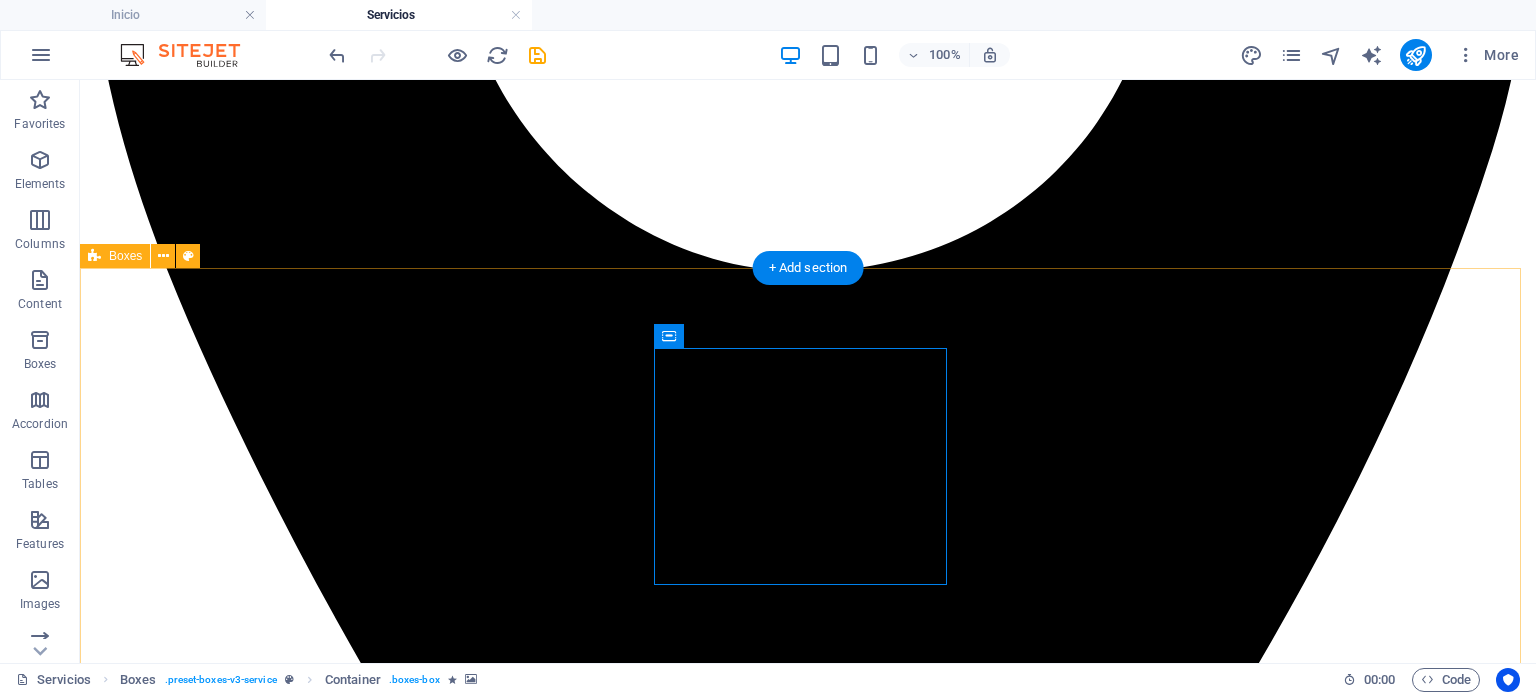 click at bounding box center [808, 18529] 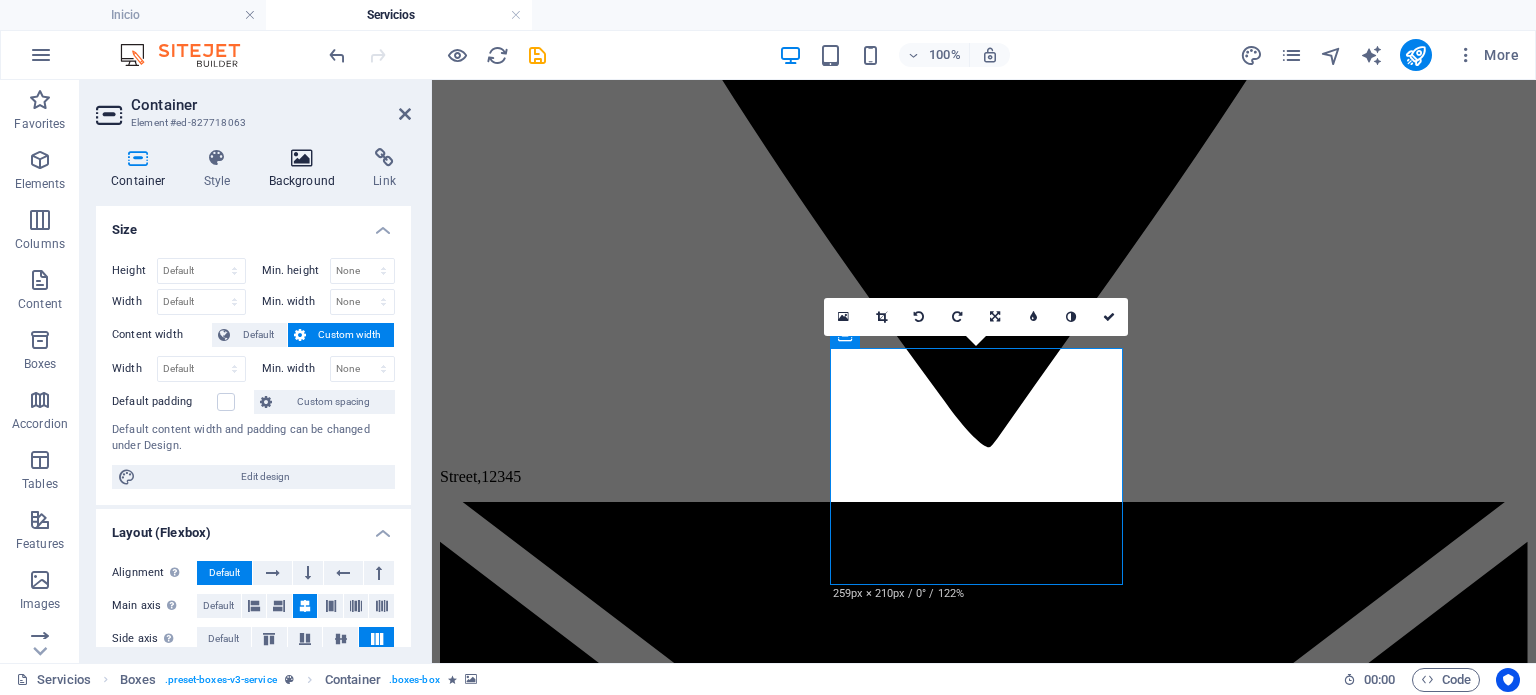 click at bounding box center [302, 158] 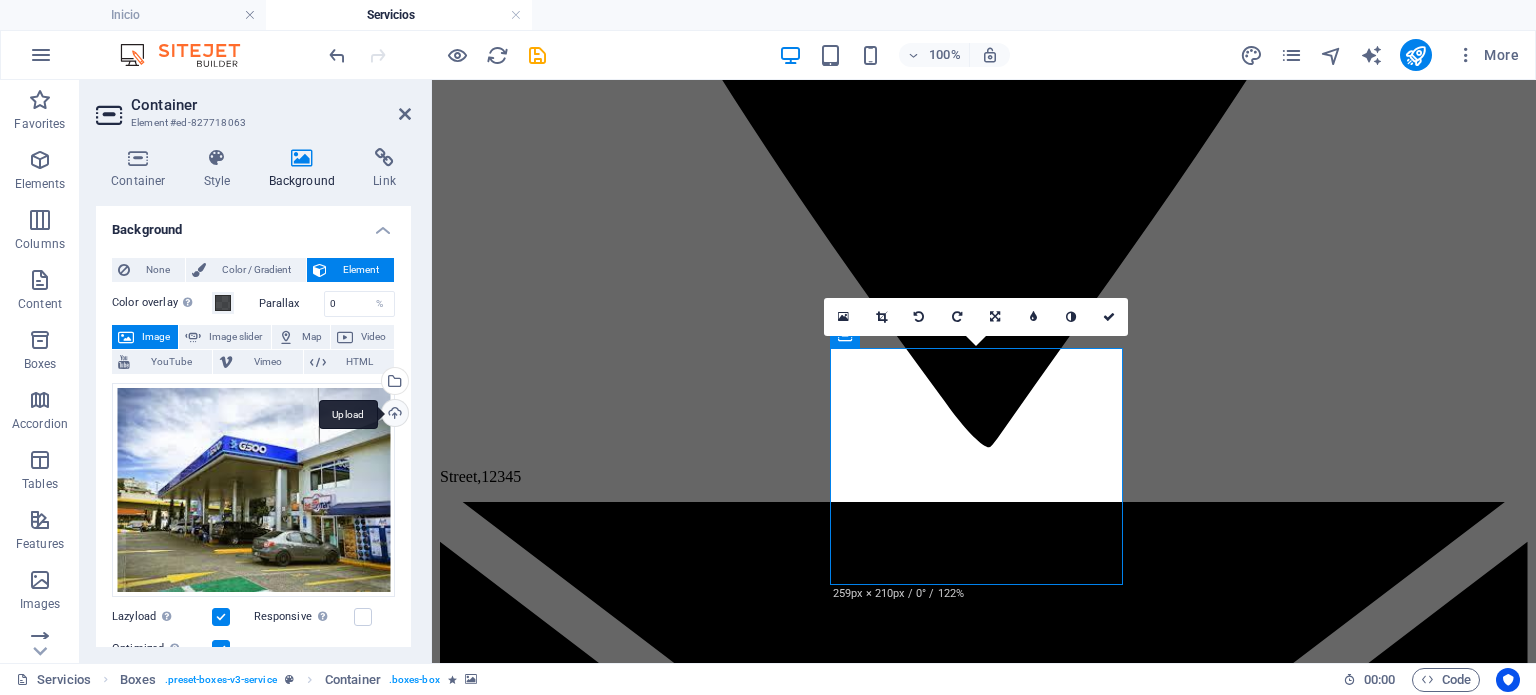 click on "Upload" at bounding box center (393, 415) 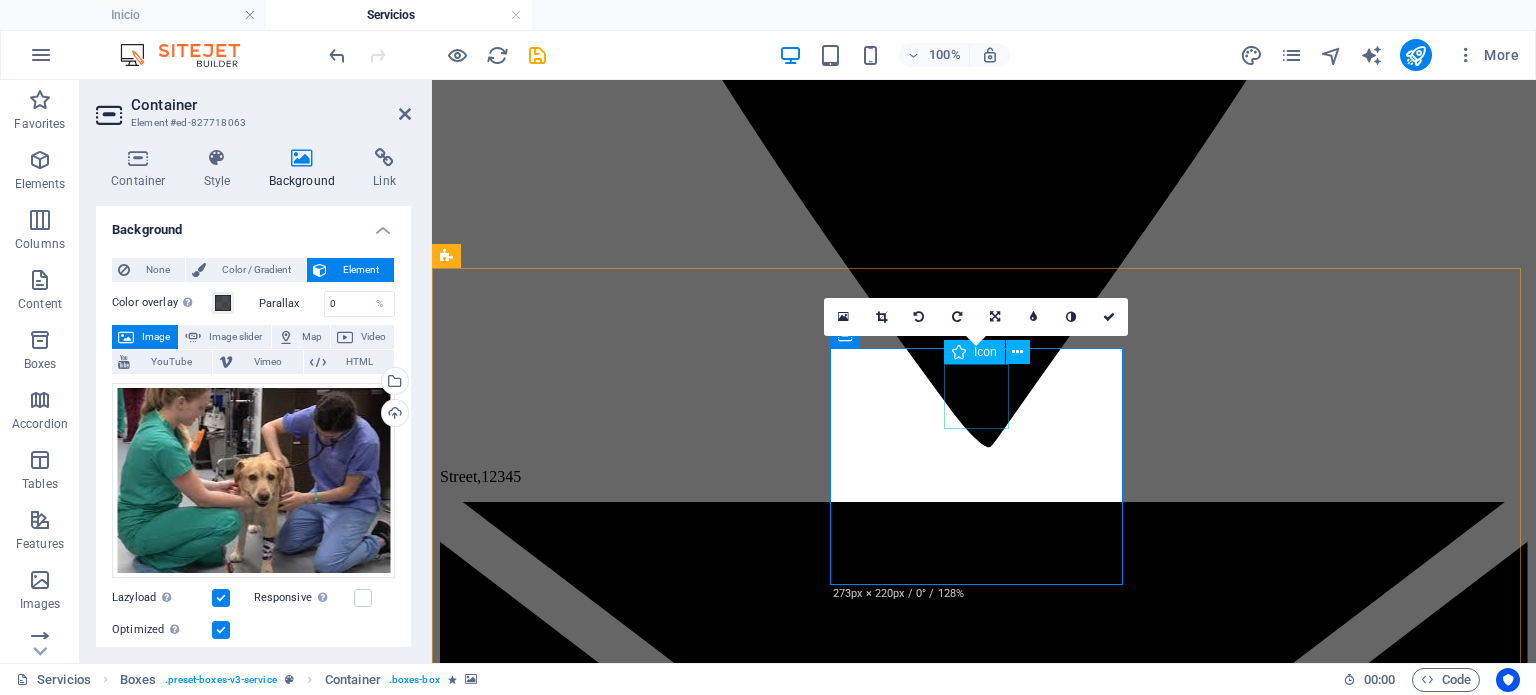 click at bounding box center (984, 15907) 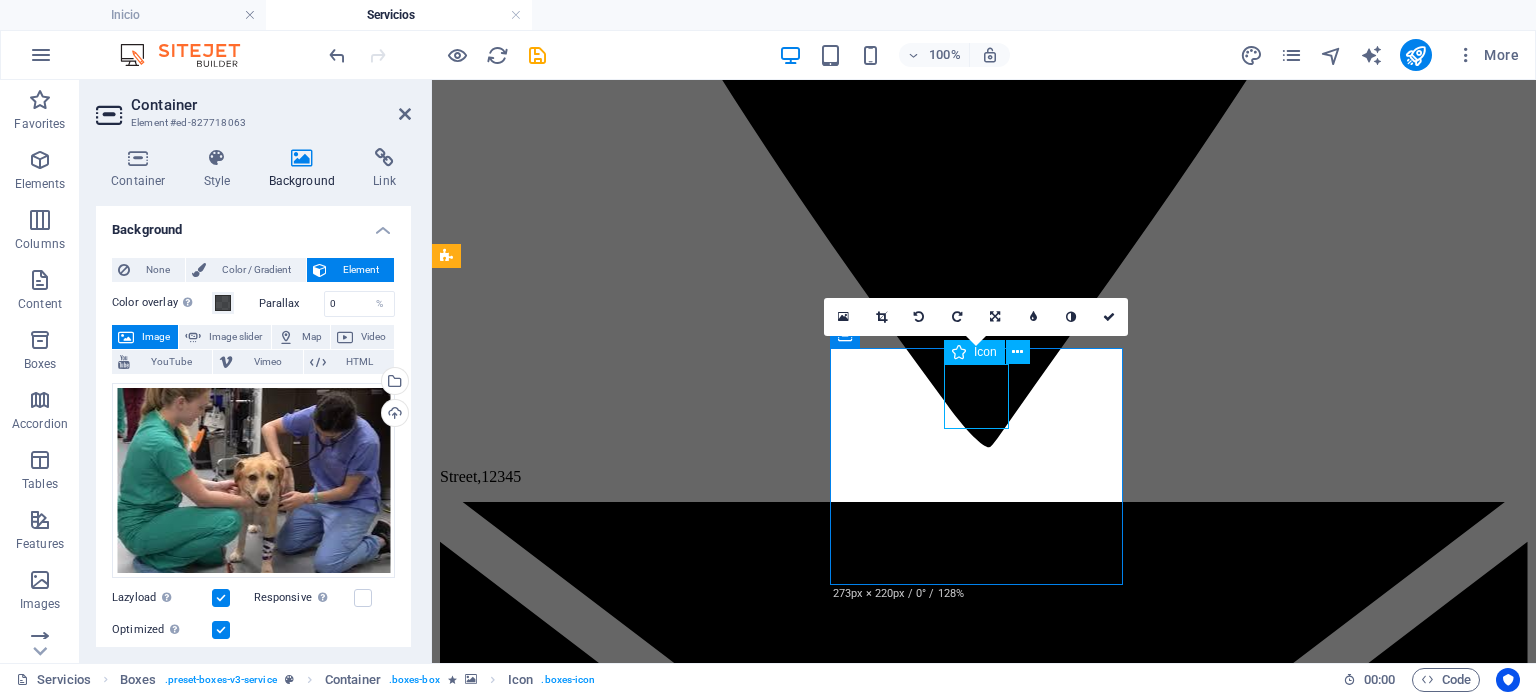 click at bounding box center (984, 15907) 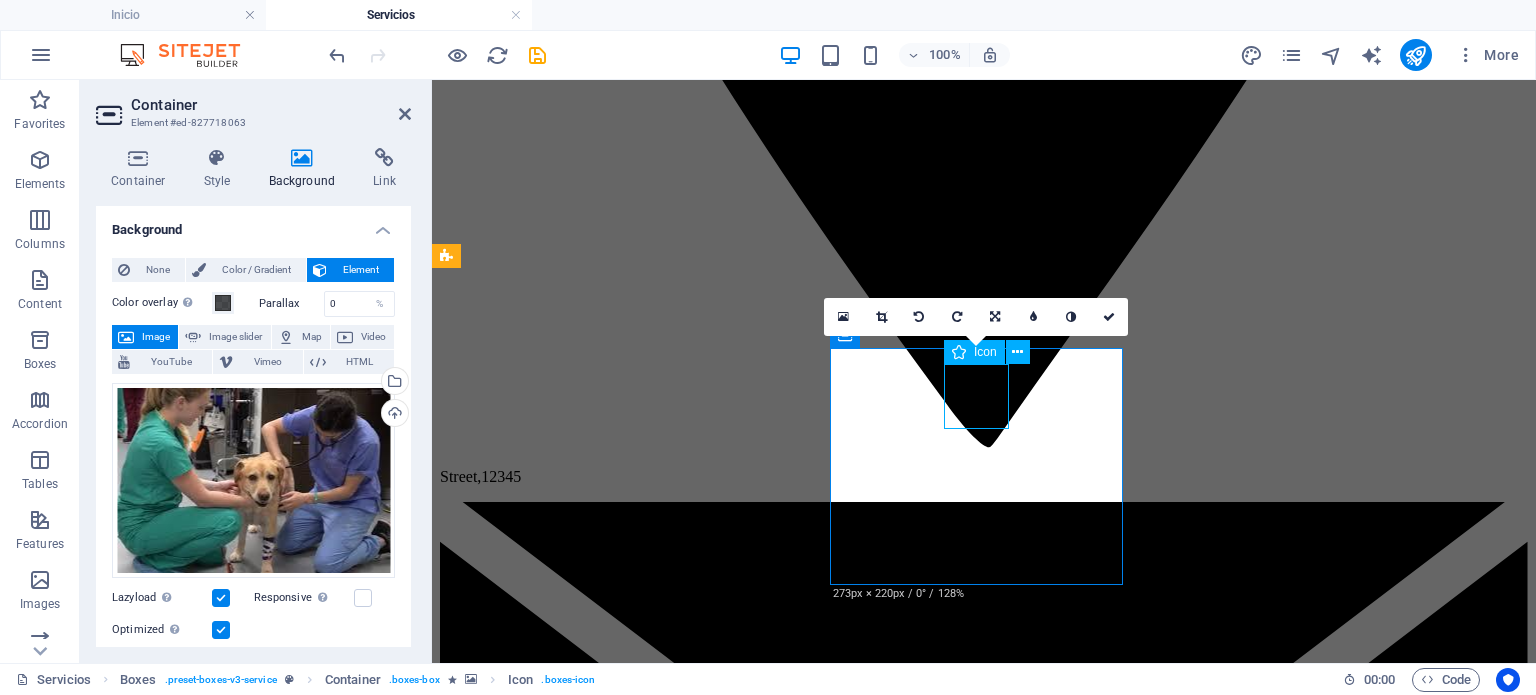 select on "xMidYMid" 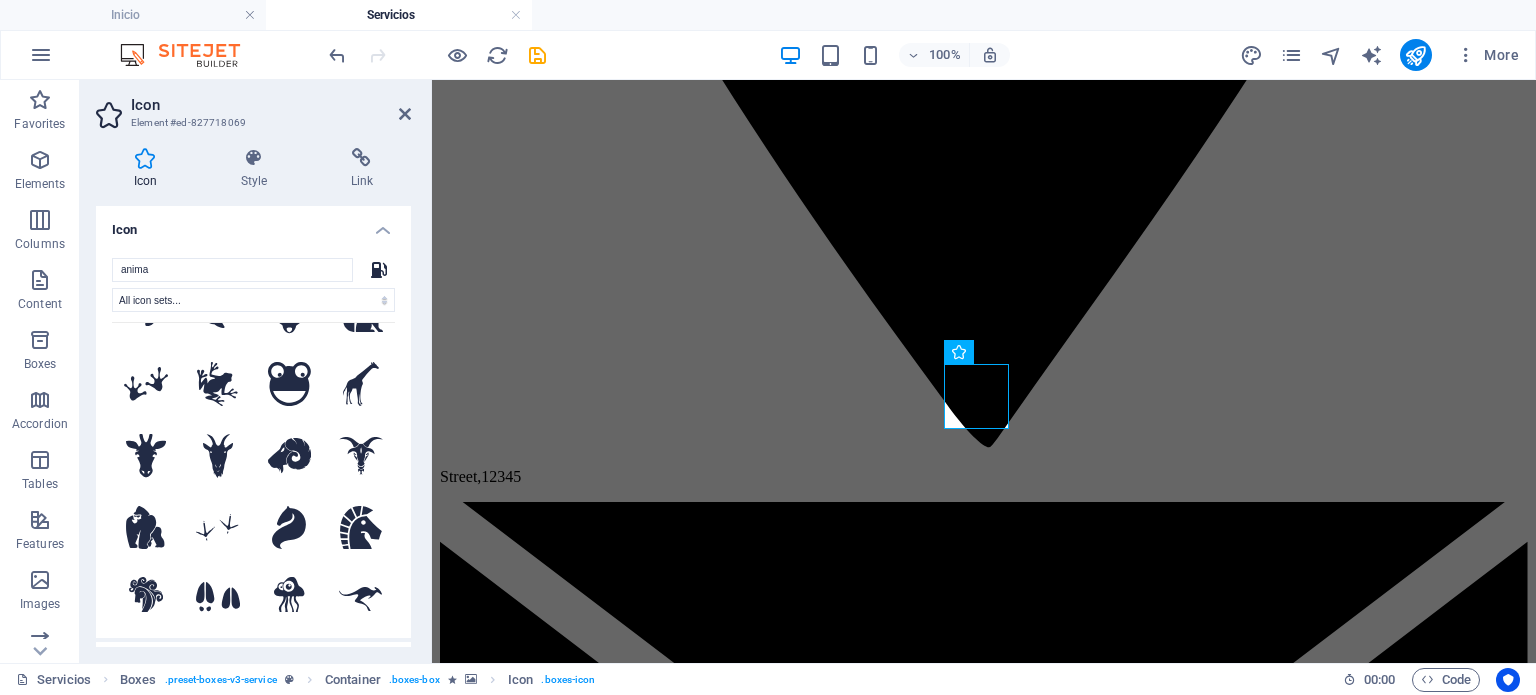 scroll, scrollTop: 800, scrollLeft: 0, axis: vertical 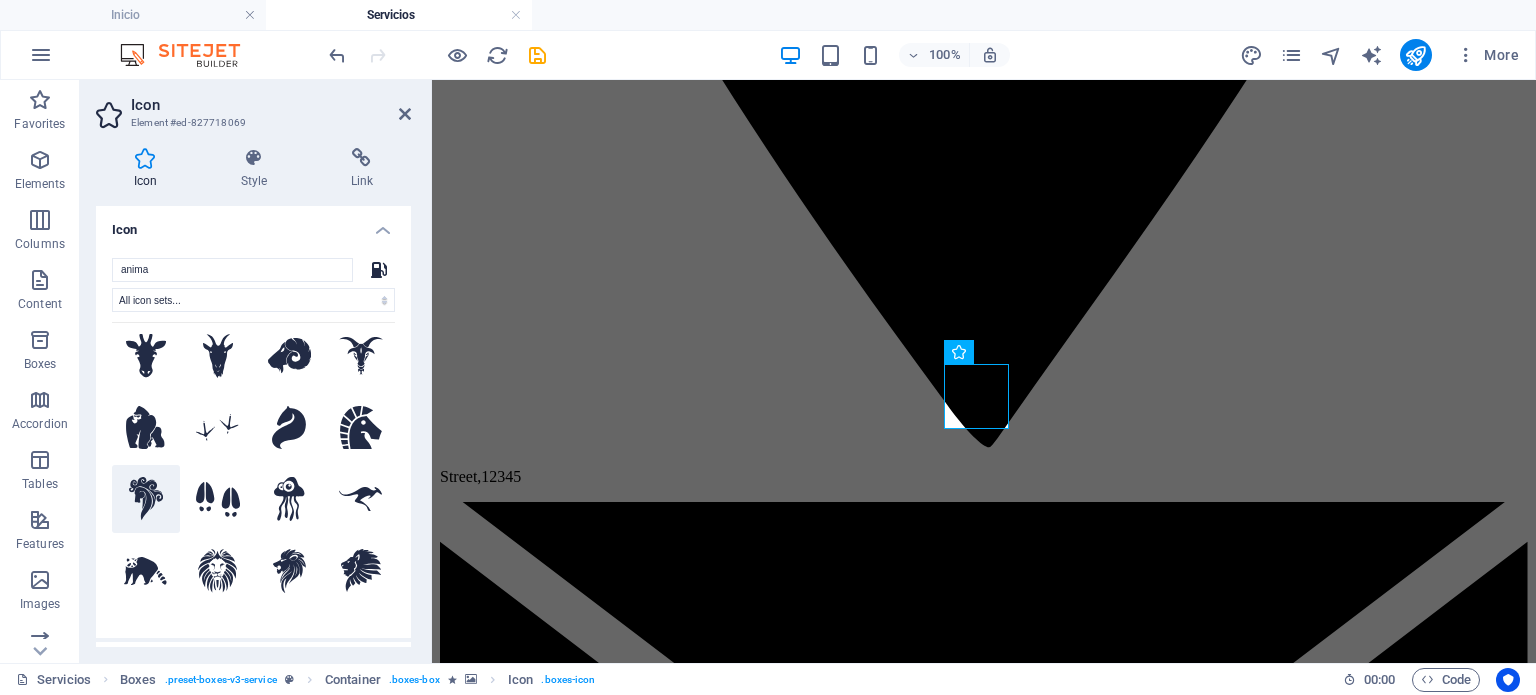 type on "anima" 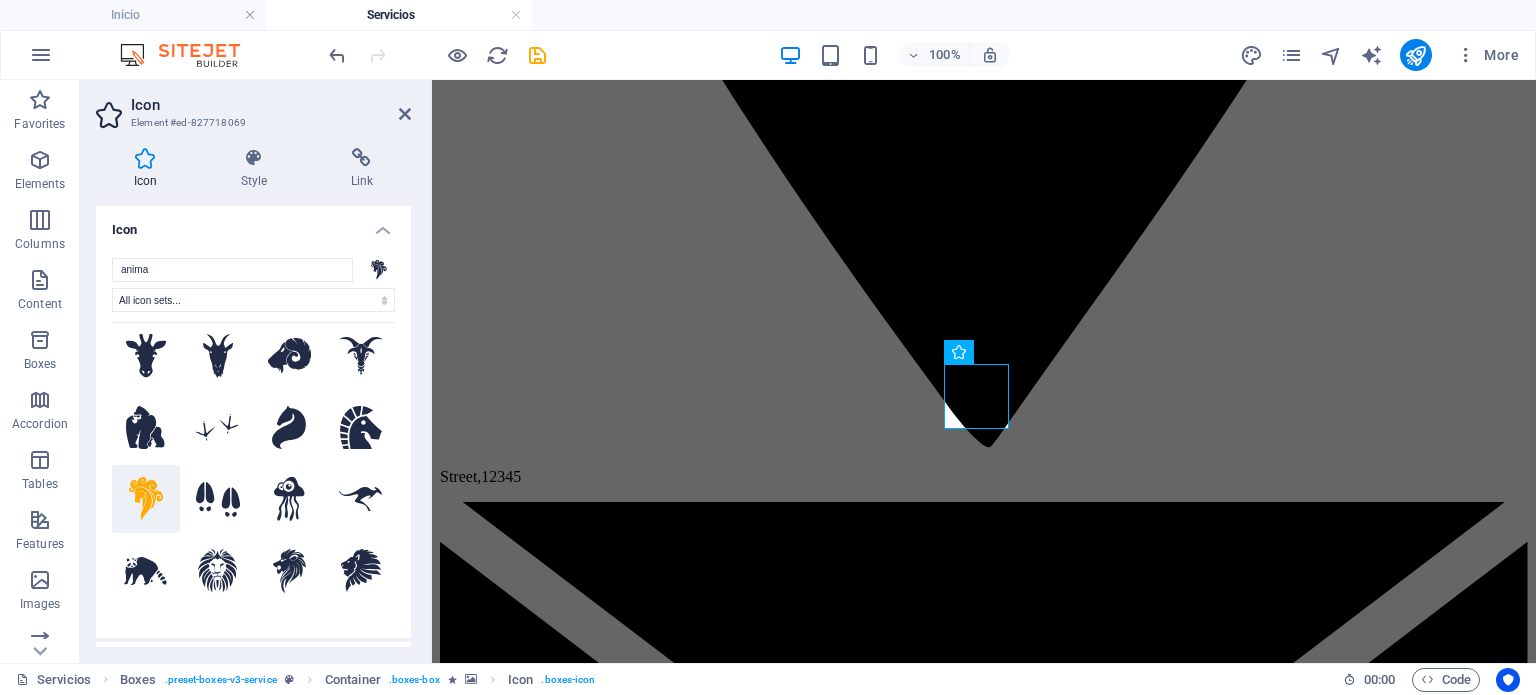 click at bounding box center [984, 16054] 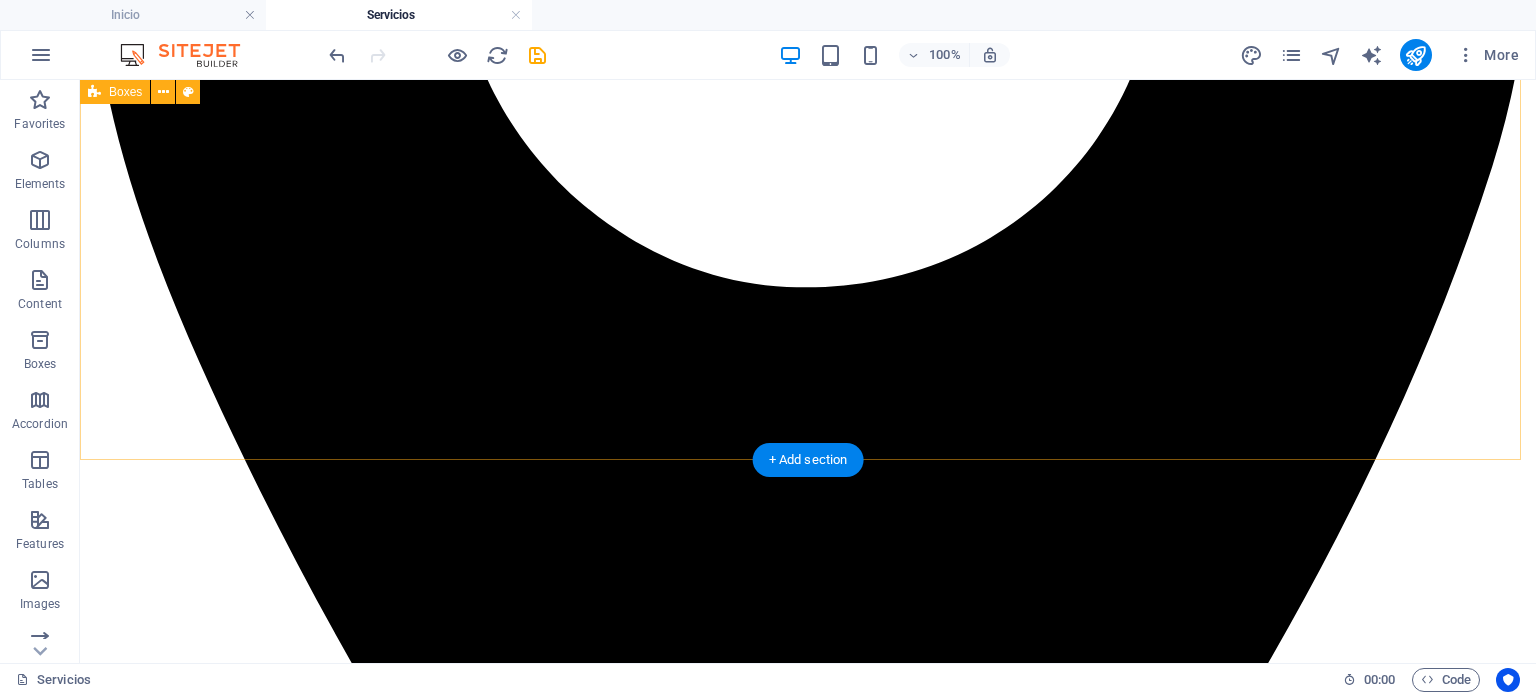 scroll, scrollTop: 2400, scrollLeft: 0, axis: vertical 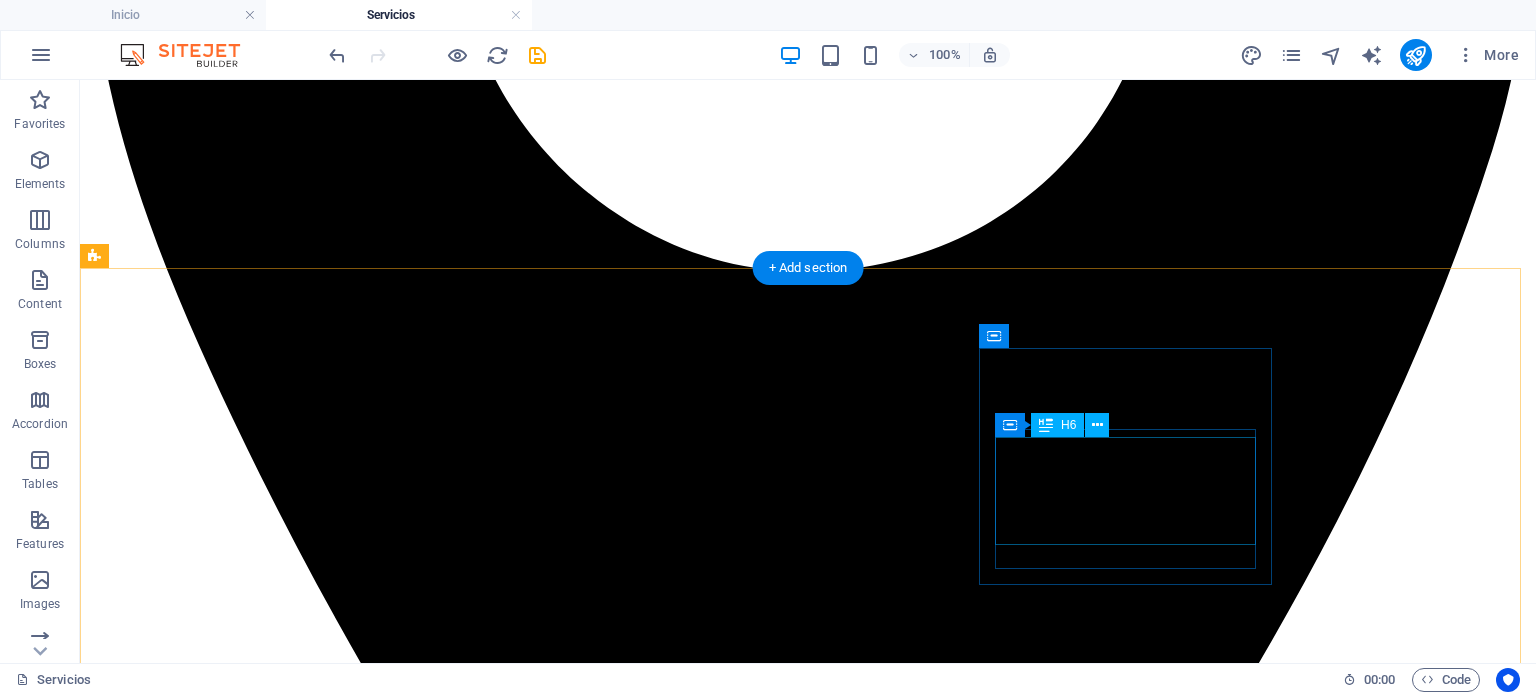 click on "AUDI PORSCHE INTERLOMAS COMPRA-VENTA DE AUTOS NUEVOS, REFACCIONES Y SERVICIO MANTTO." at bounding box center (808, 19284) 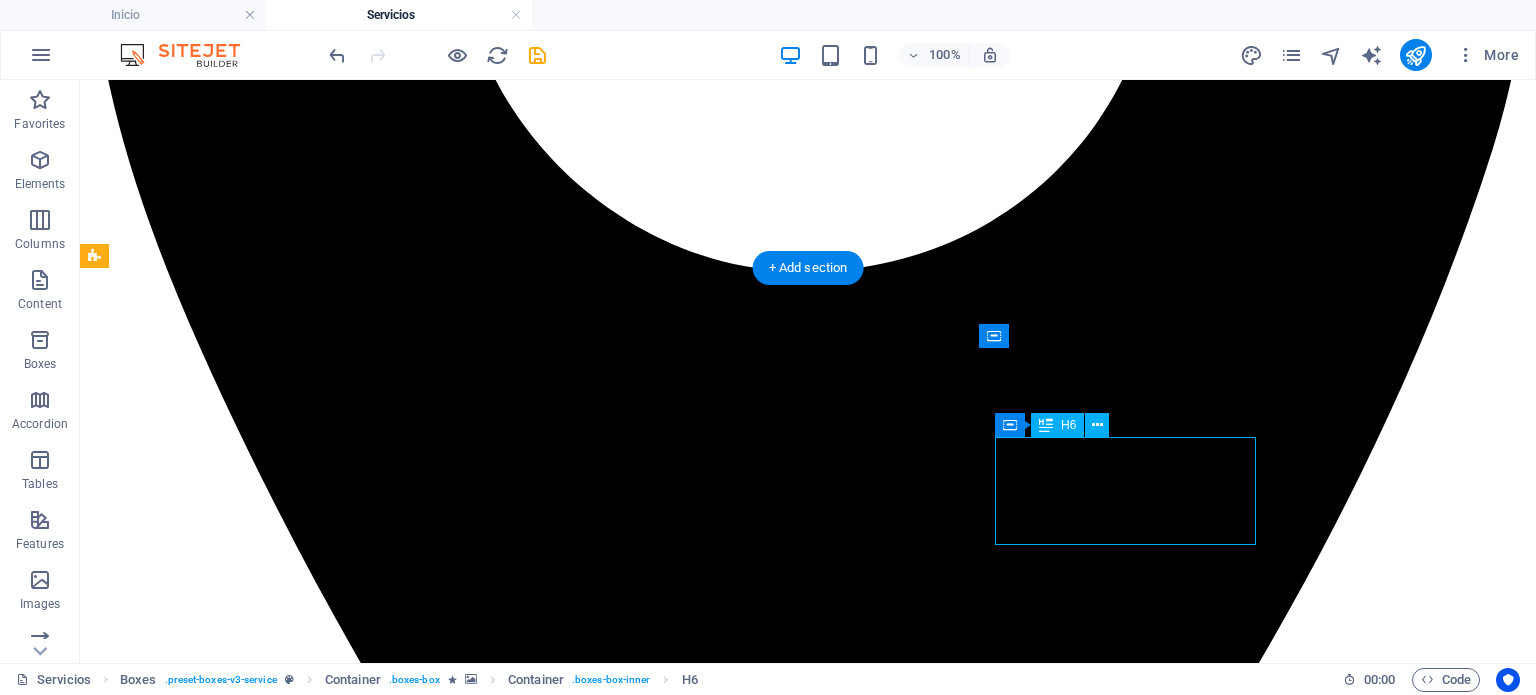 click on "AUDI PORSCHE INTERLOMAS COMPRA-VENTA DE AUTOS NUEVOS, REFACCIONES Y SERVICIO MANTTO." at bounding box center [808, 19284] 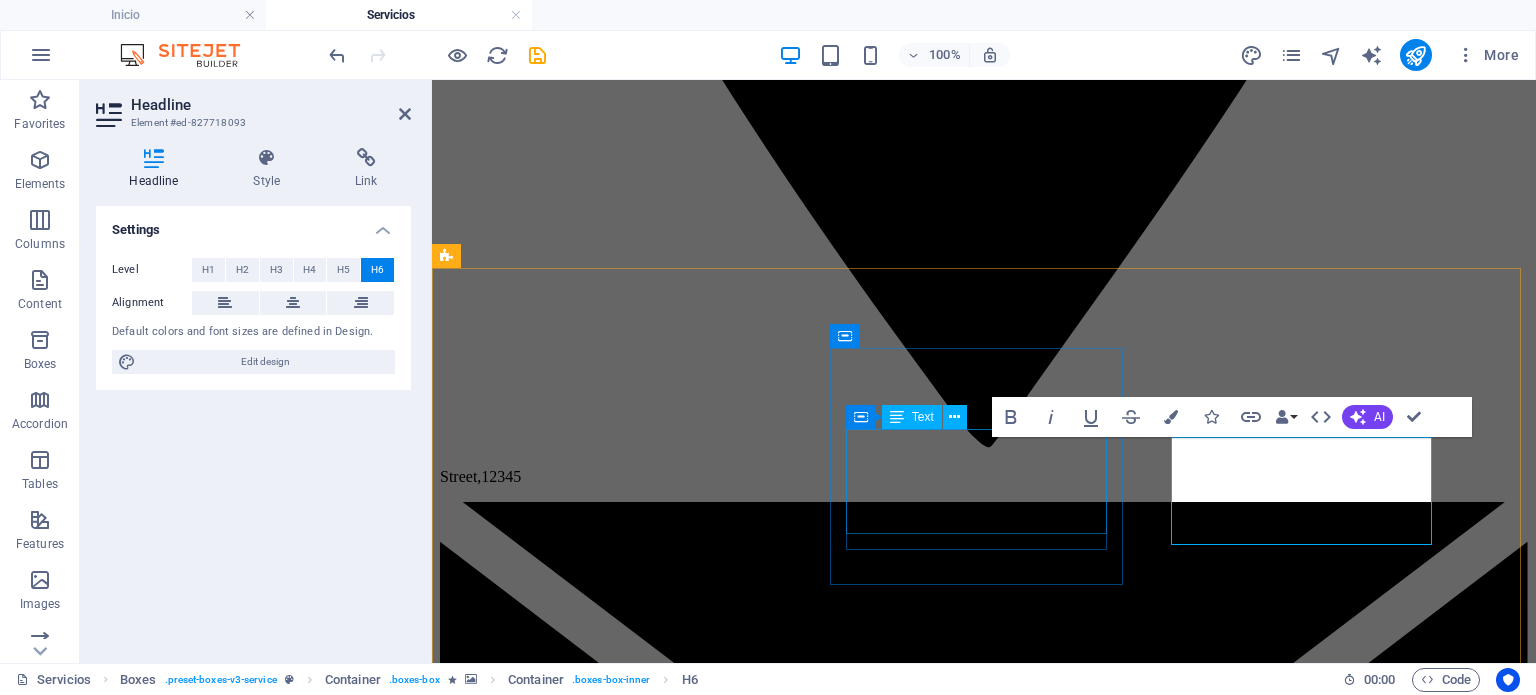 scroll, scrollTop: 692, scrollLeft: 2, axis: both 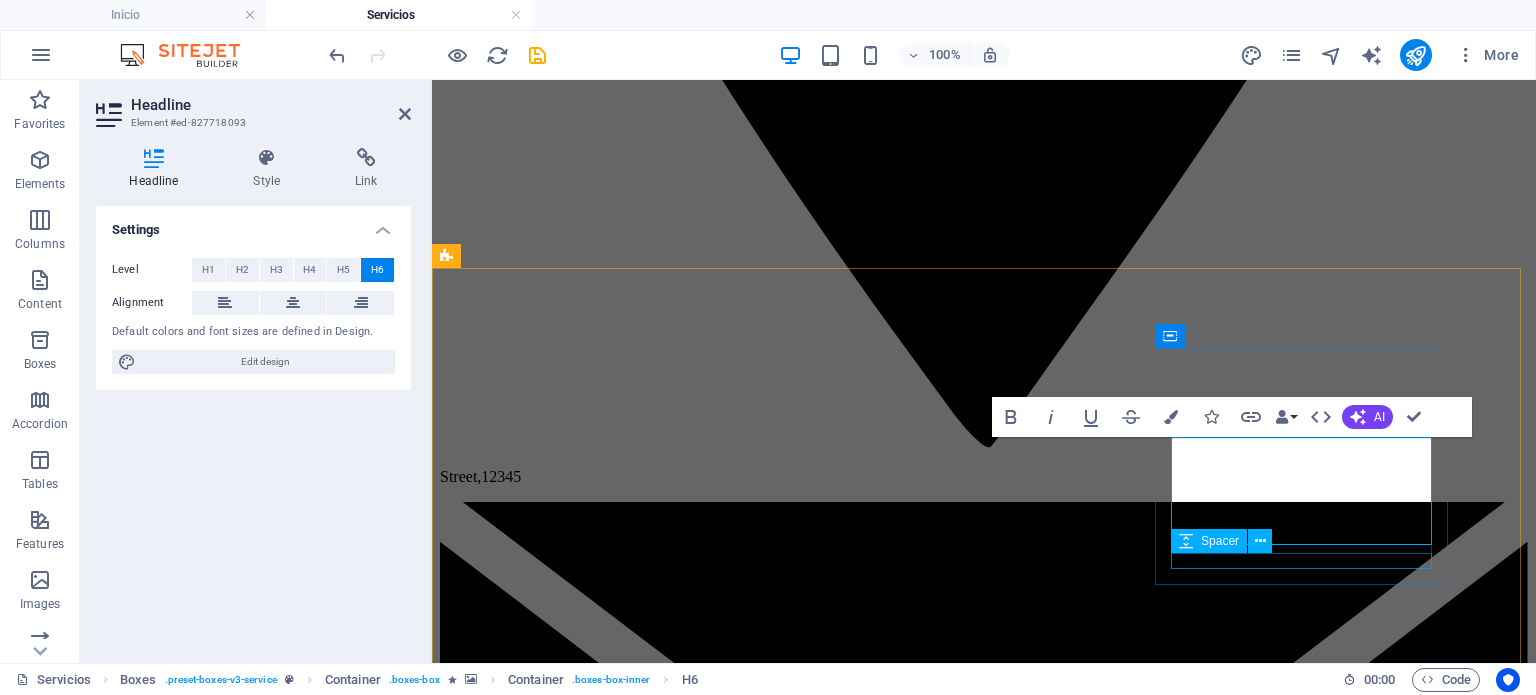 click at bounding box center [984, 16430] 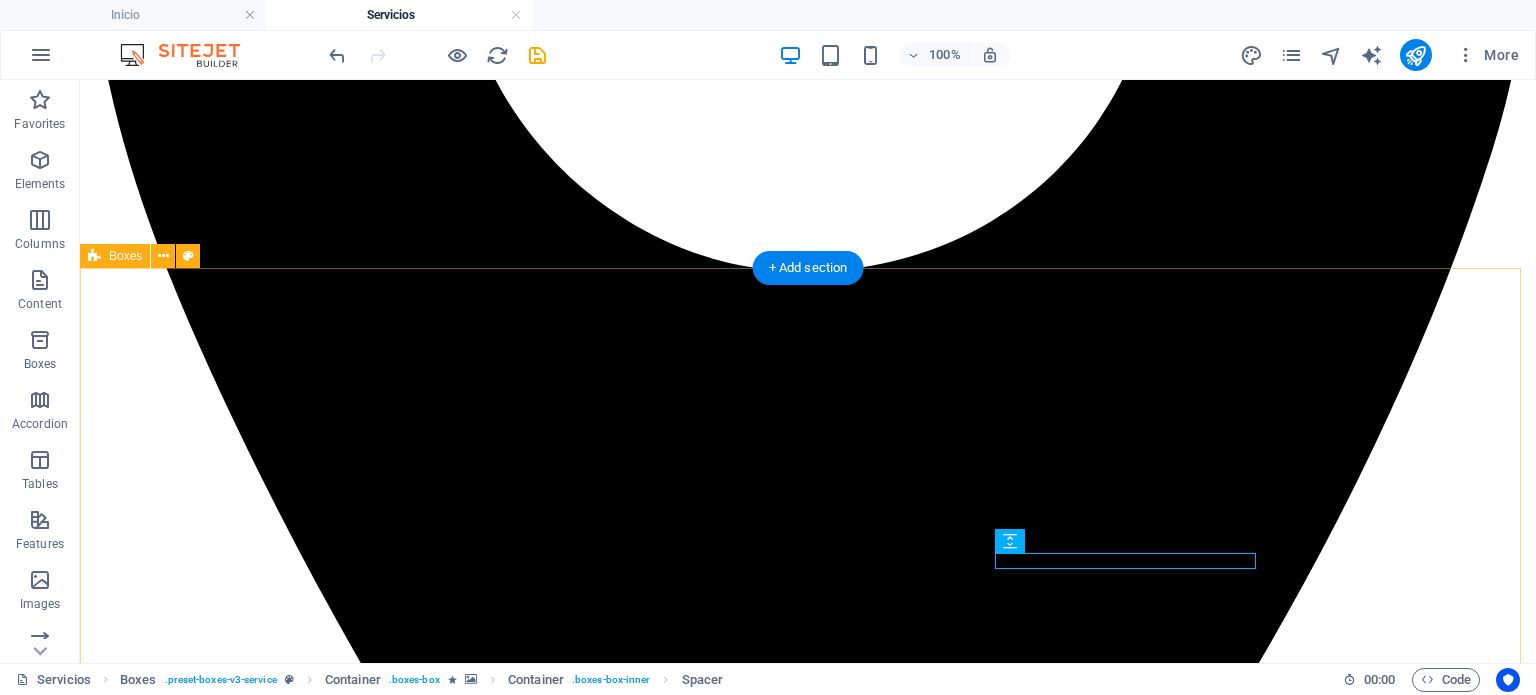 click at bounding box center [808, 18947] 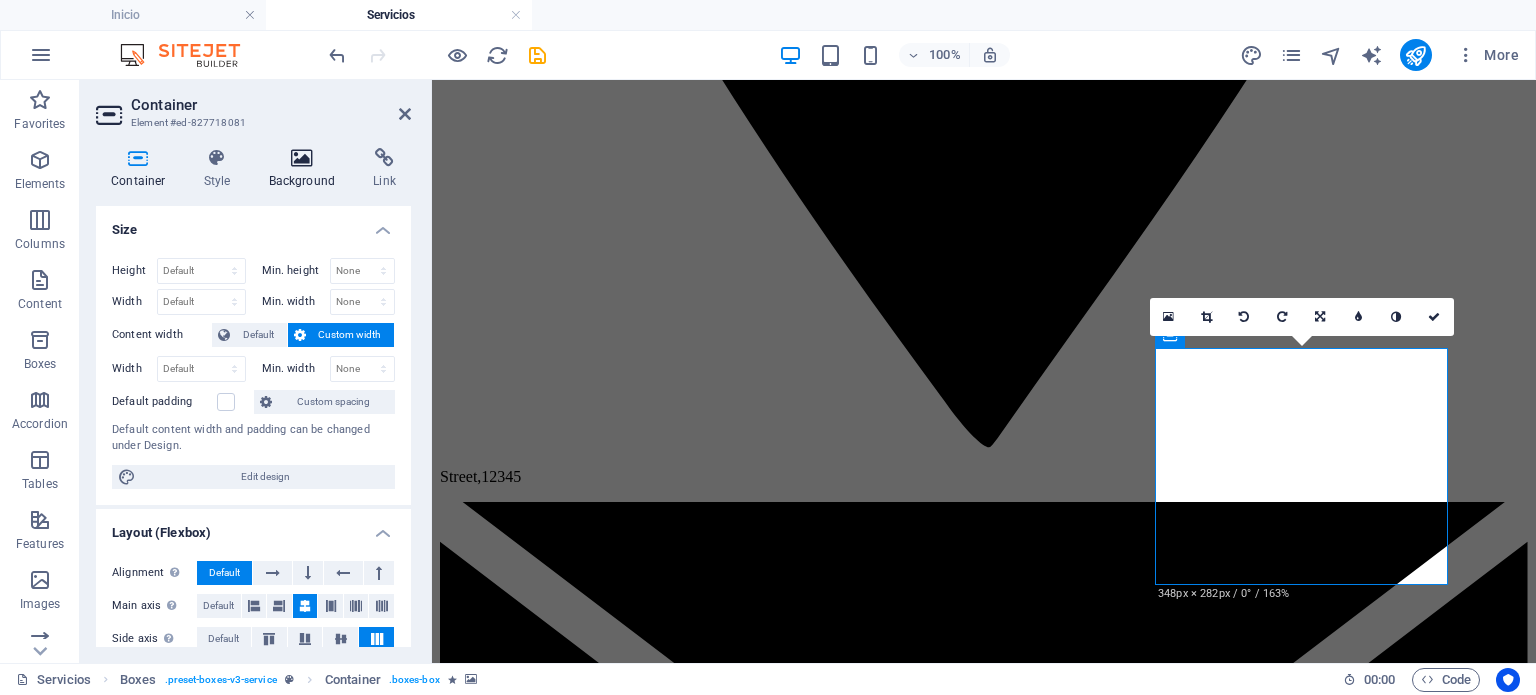 click at bounding box center [302, 158] 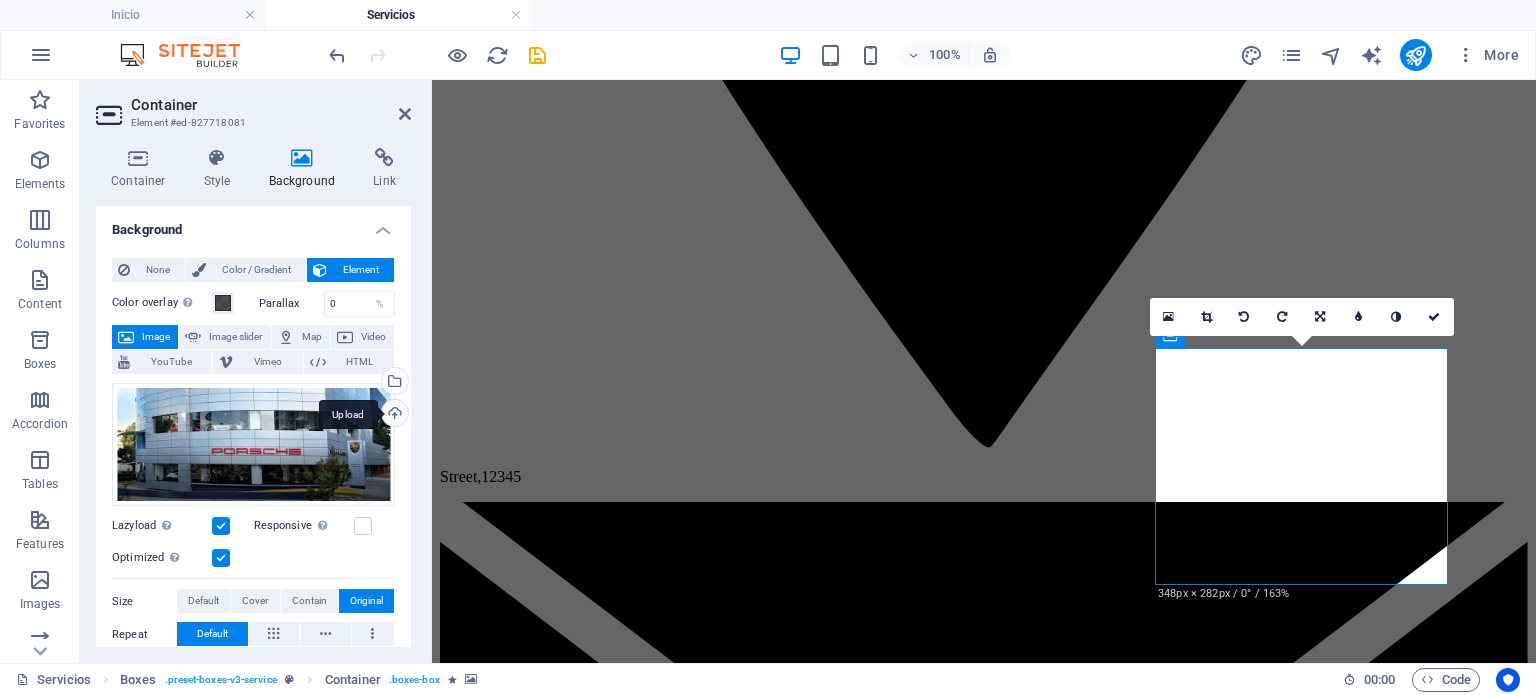 click on "Upload" at bounding box center (393, 415) 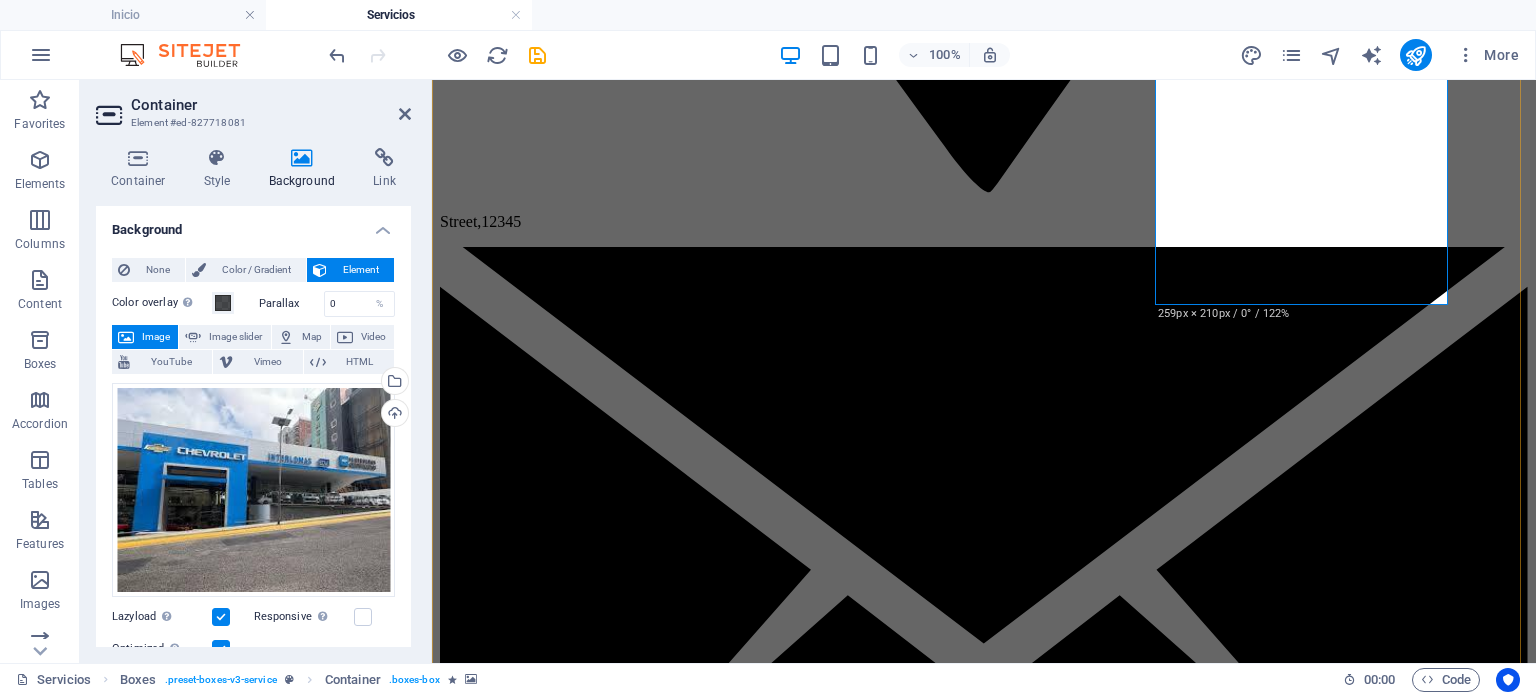 scroll, scrollTop: 2700, scrollLeft: 0, axis: vertical 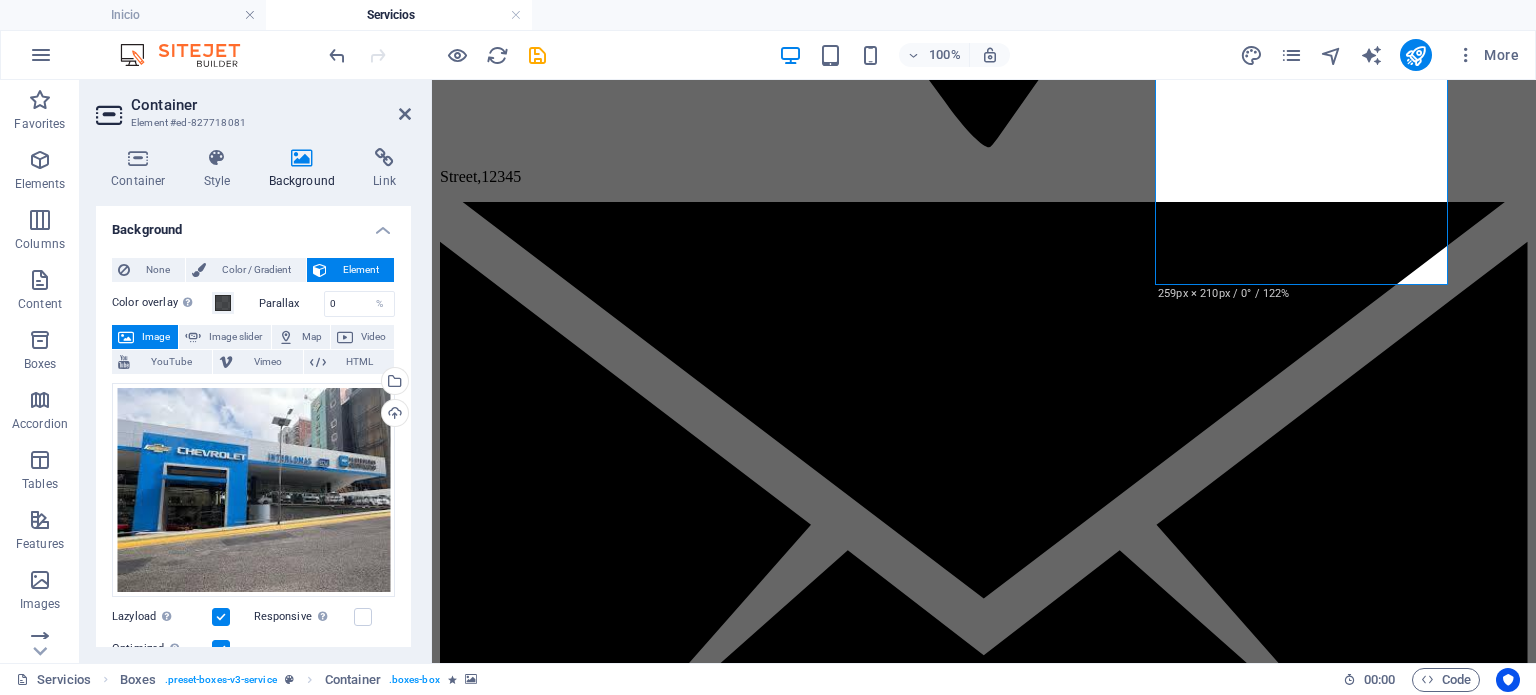 click at bounding box center [984, 16138] 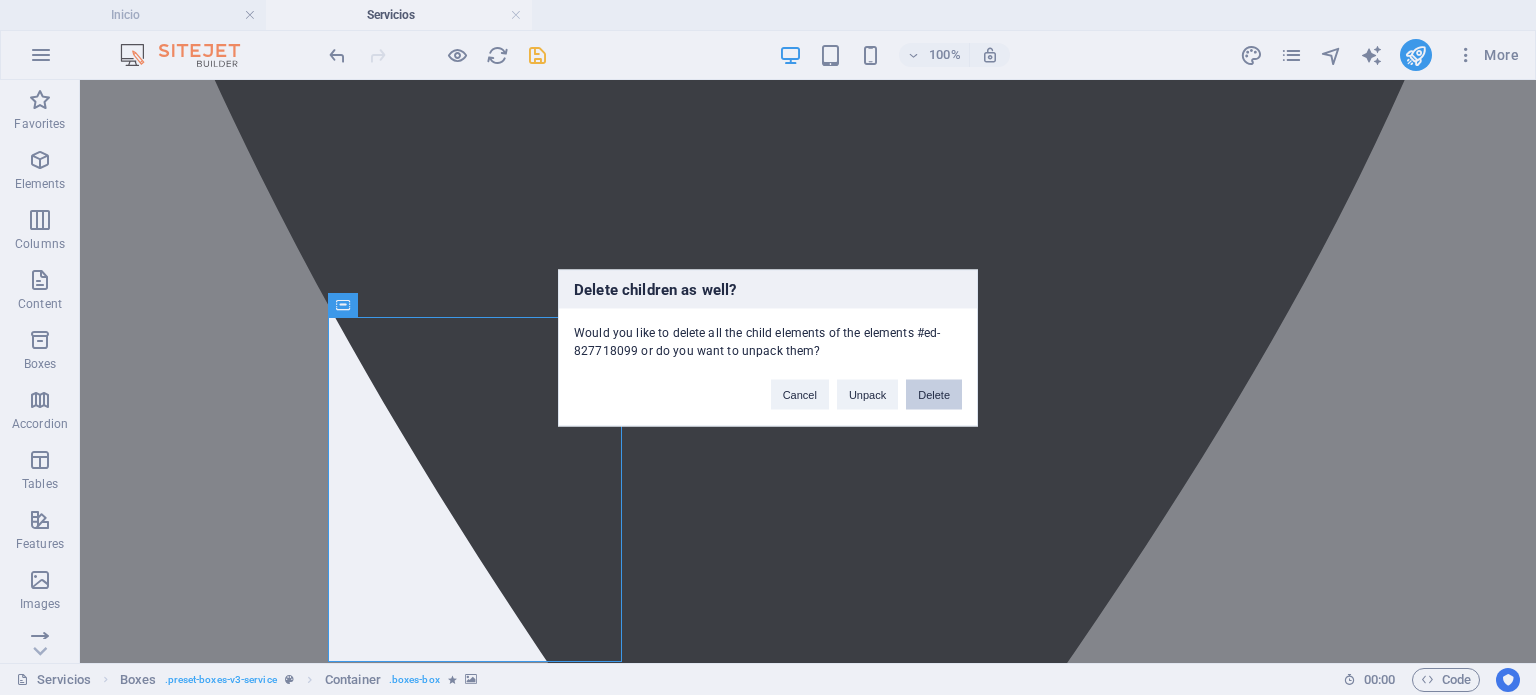 click on "Delete" at bounding box center [934, 394] 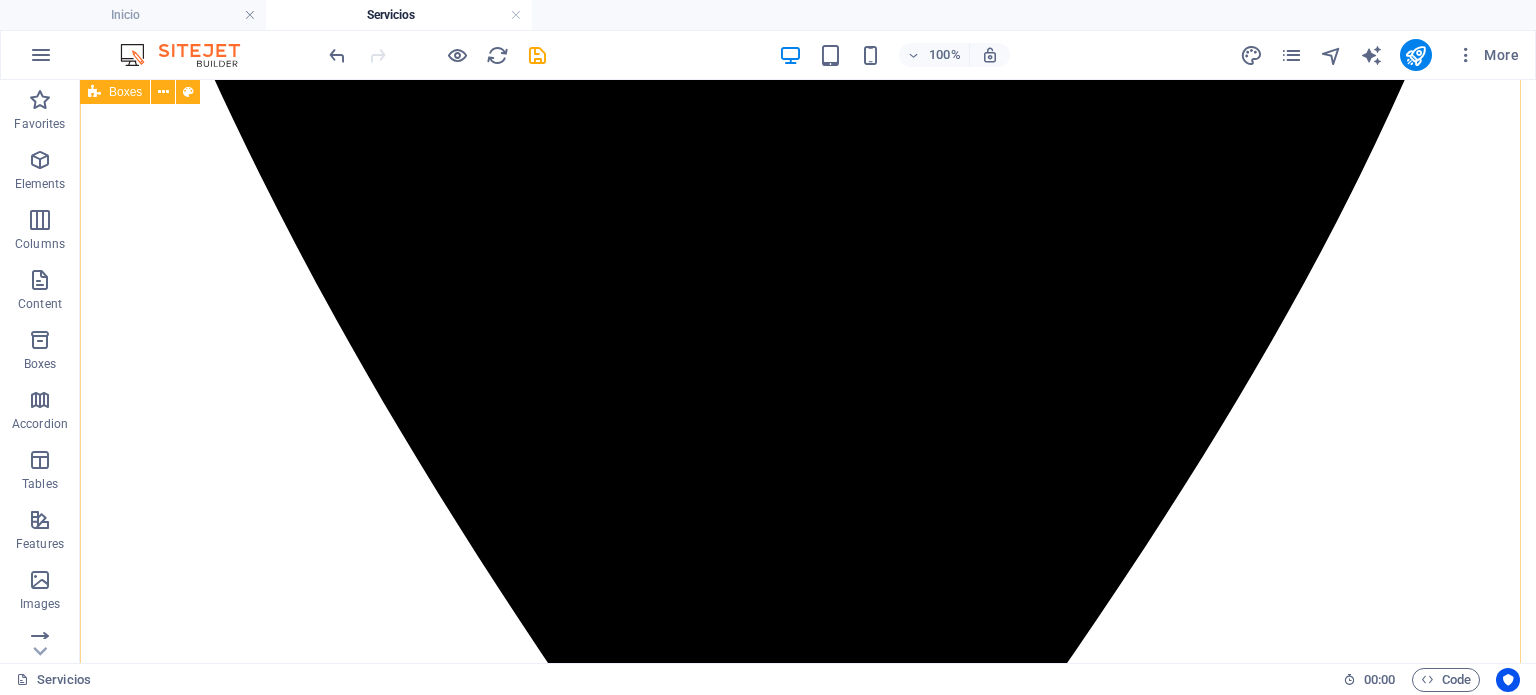 click at bounding box center (808, 19030) 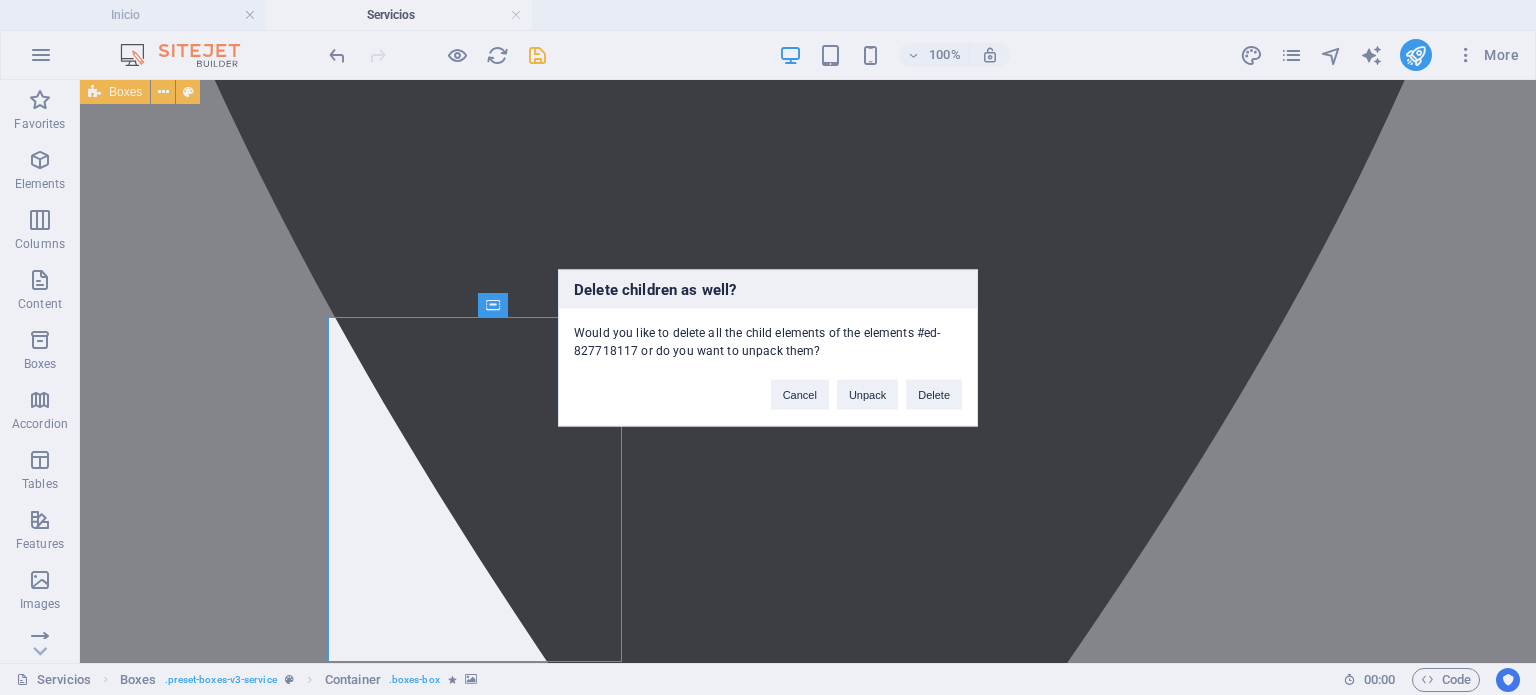 type 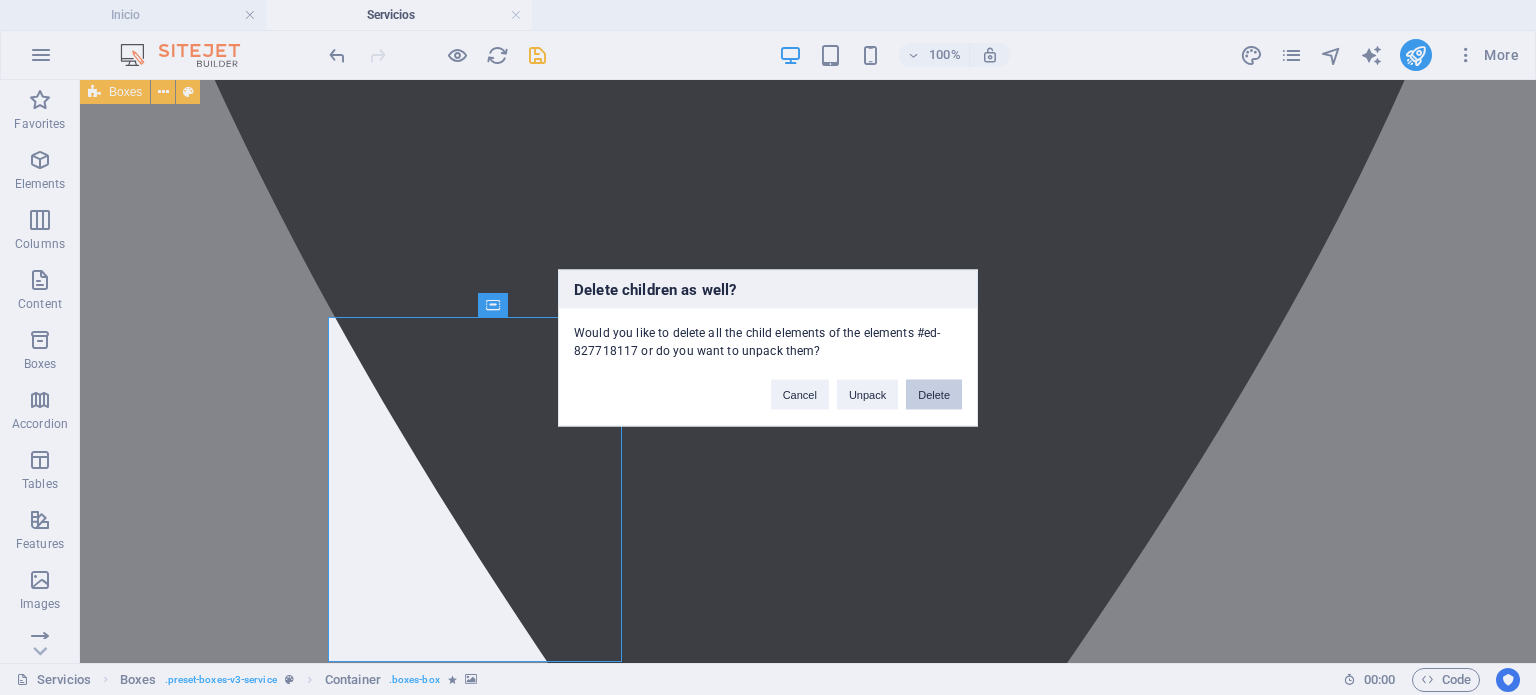 click on "Delete" at bounding box center (934, 394) 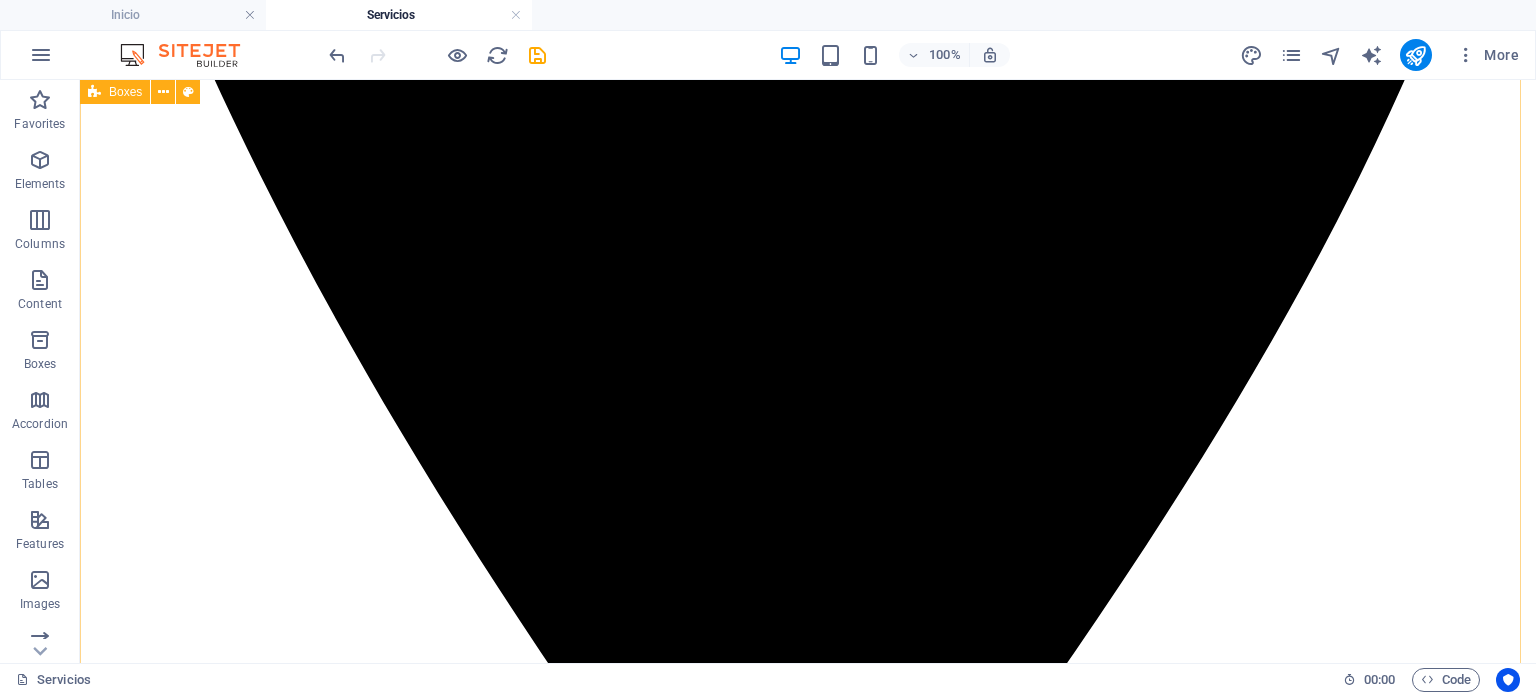 click at bounding box center (808, 19030) 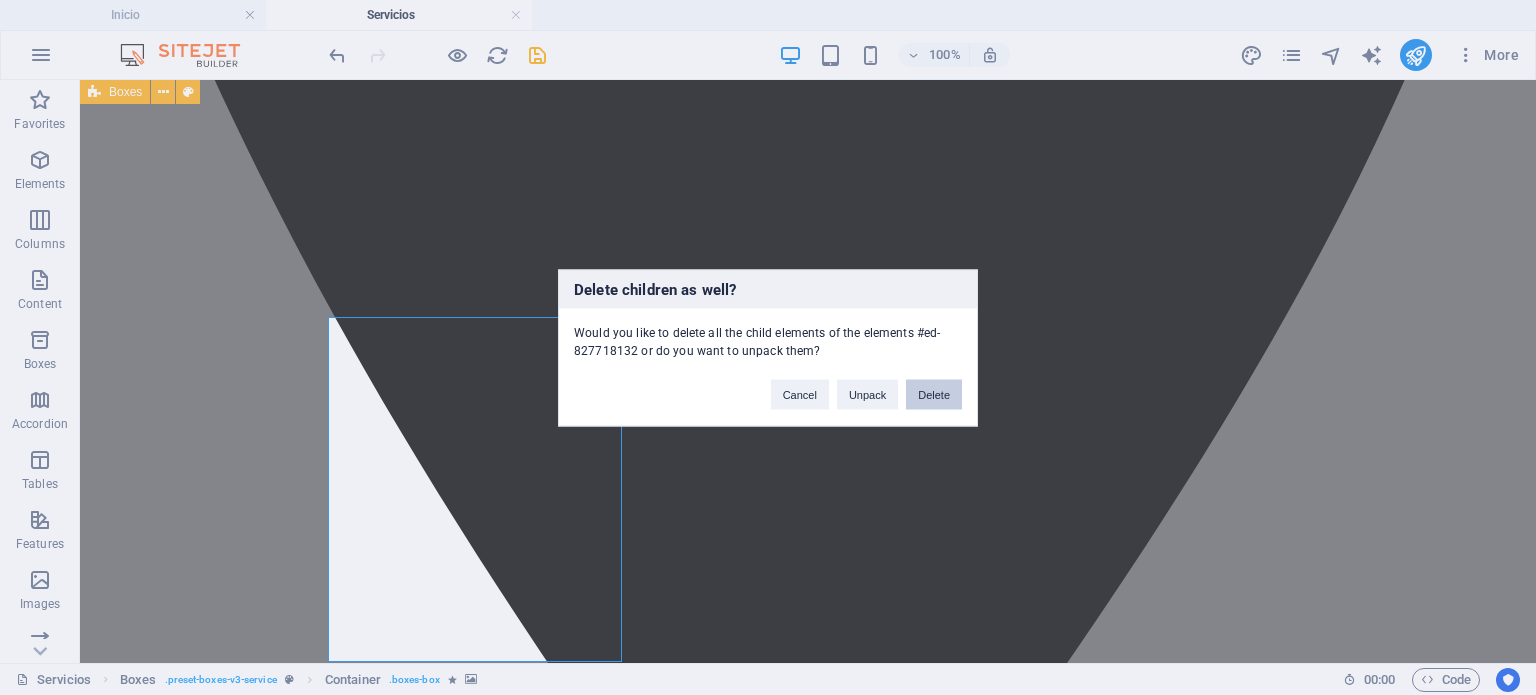 drag, startPoint x: 920, startPoint y: 391, endPoint x: 837, endPoint y: 311, distance: 115.27792 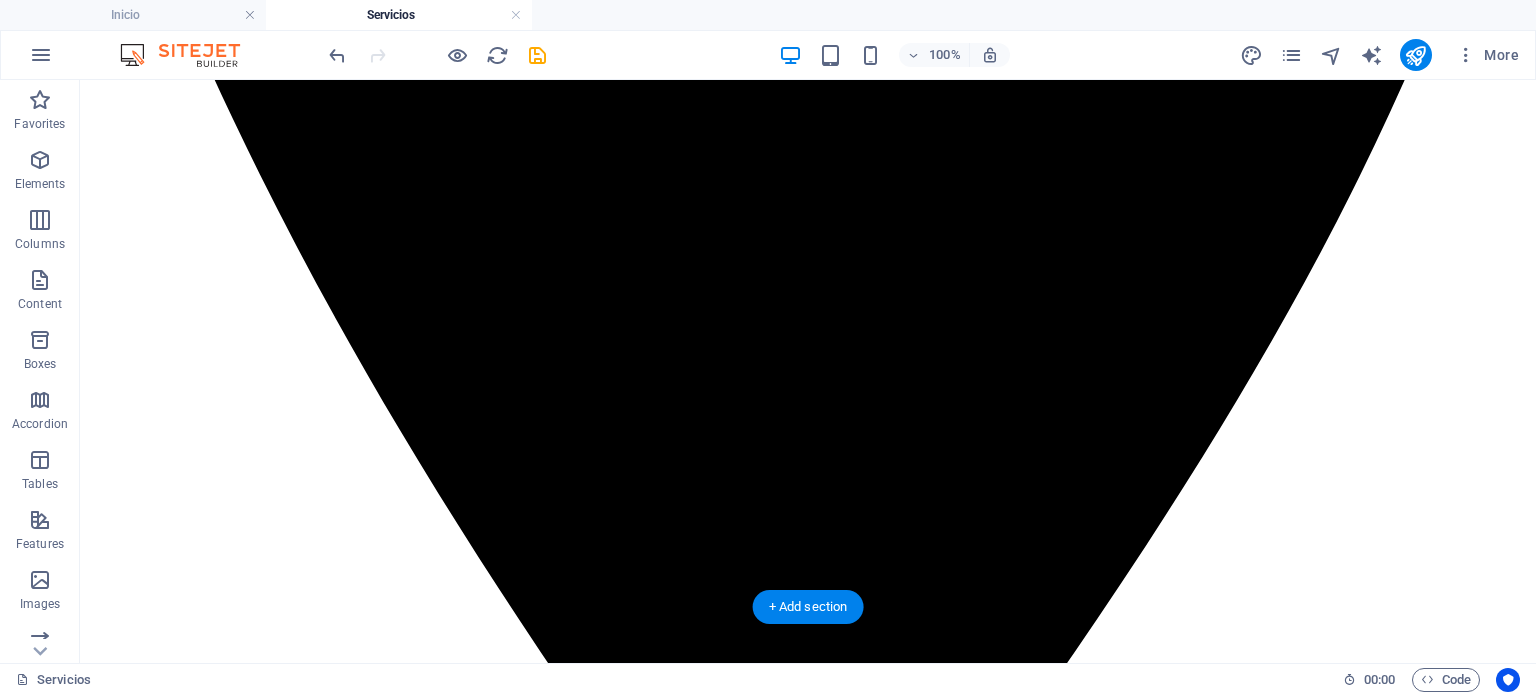 click at bounding box center [808, 19030] 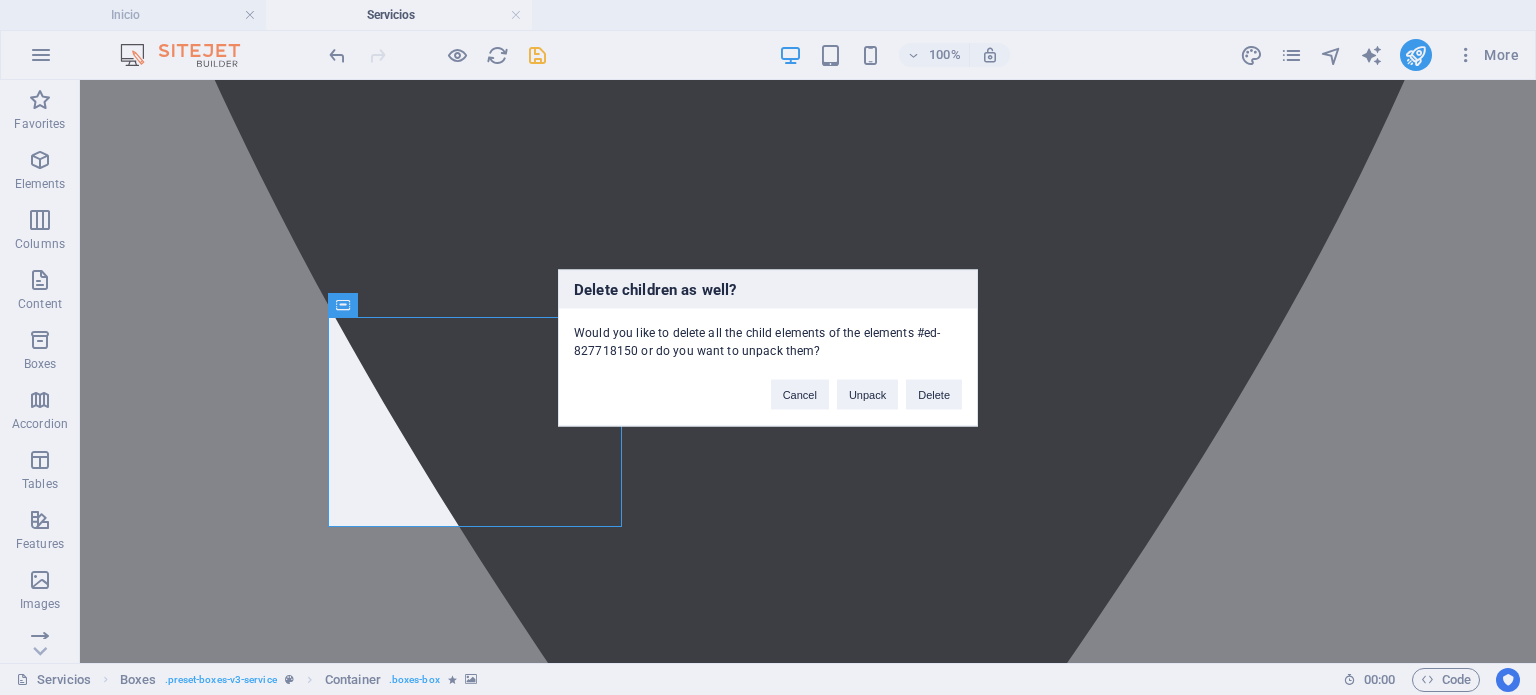 type 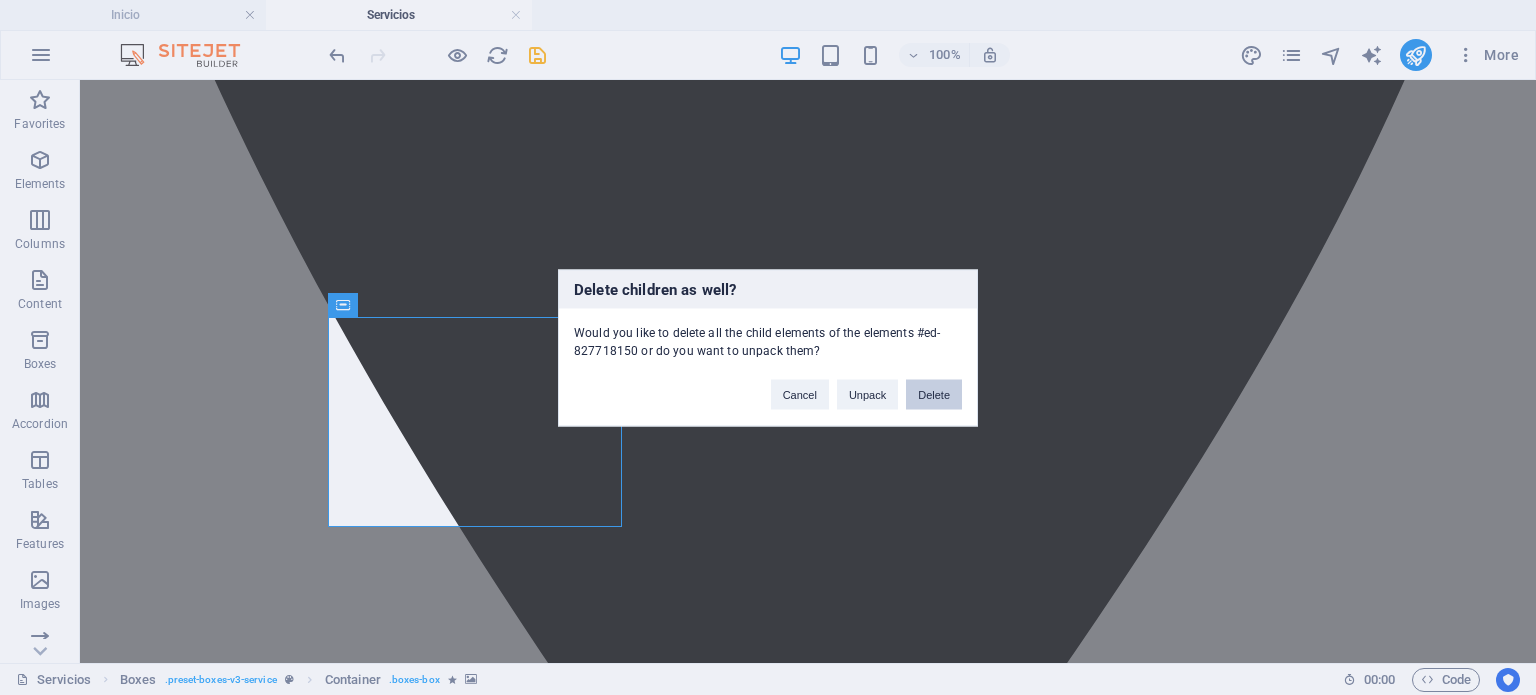 click on "Delete" at bounding box center (934, 394) 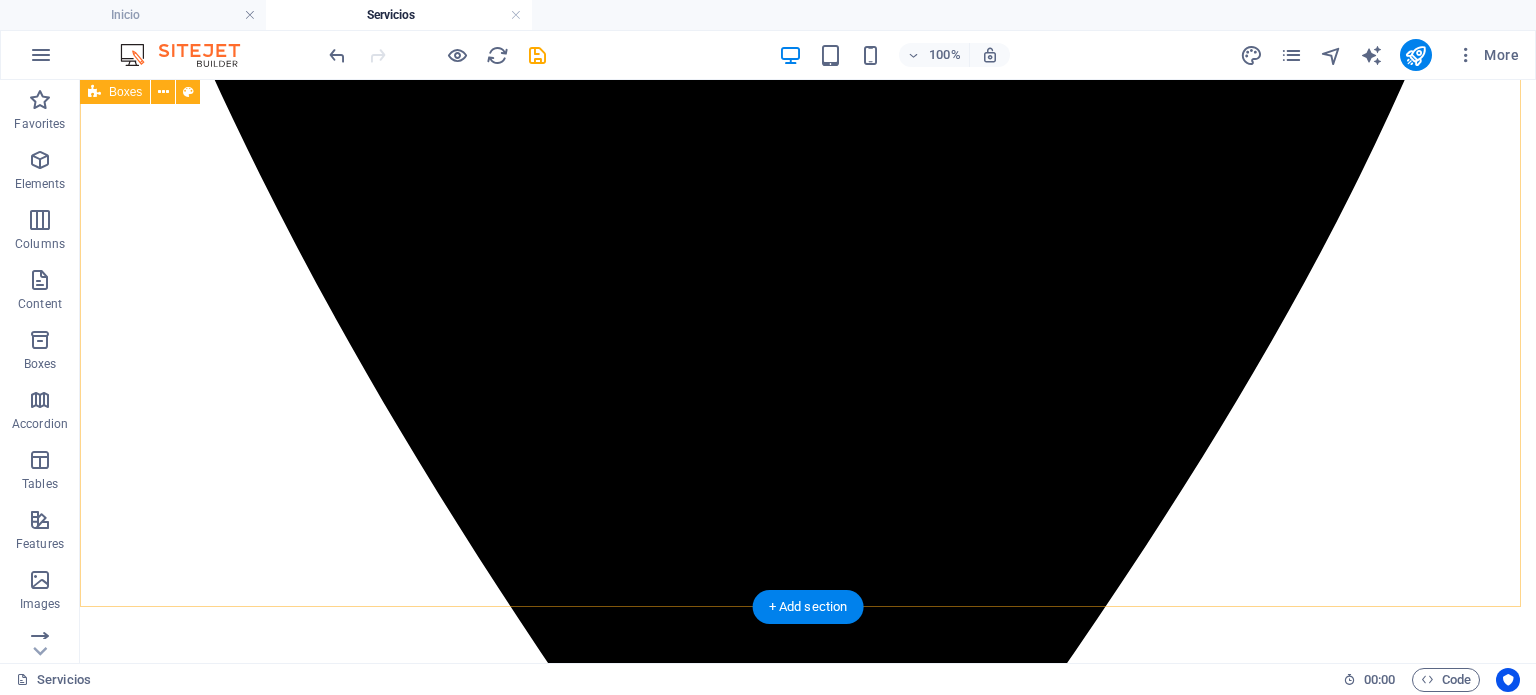 click at bounding box center [808, 19030] 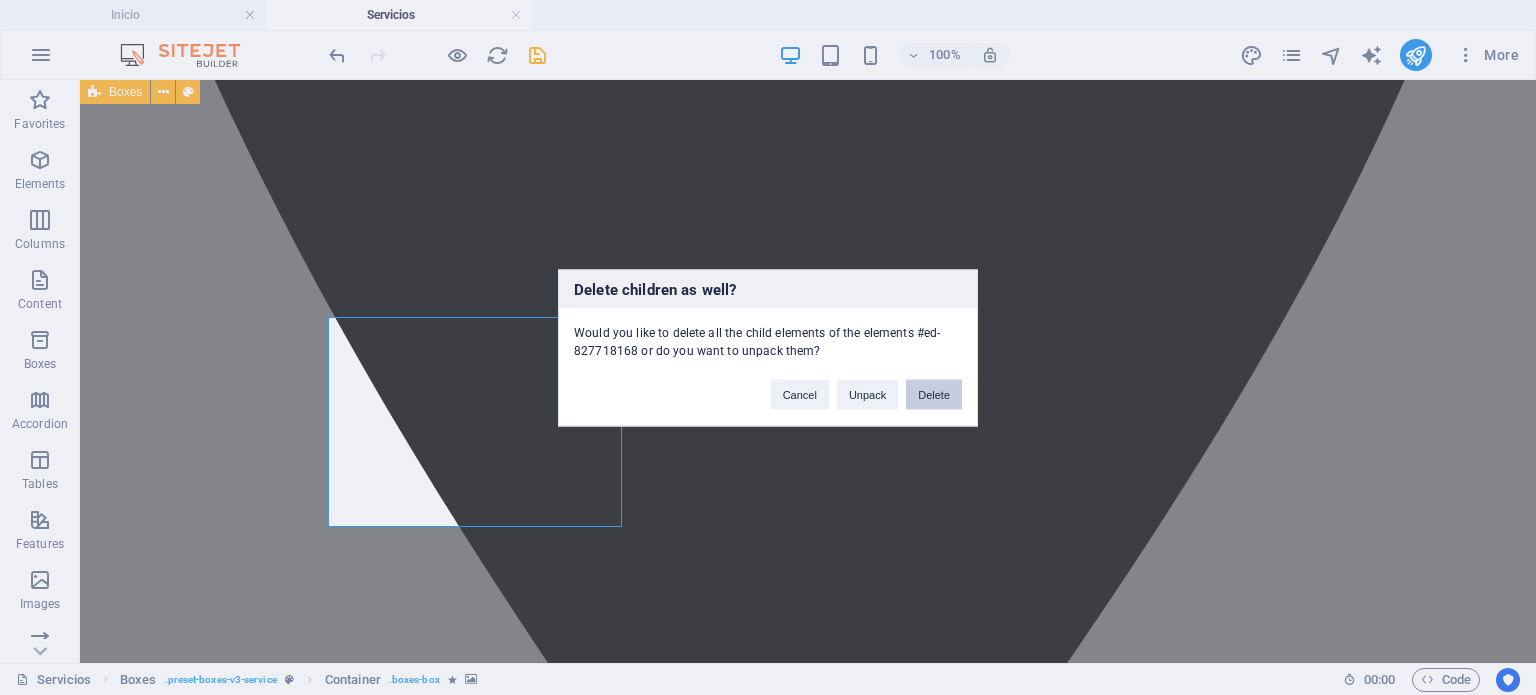 click on "Delete" at bounding box center (934, 394) 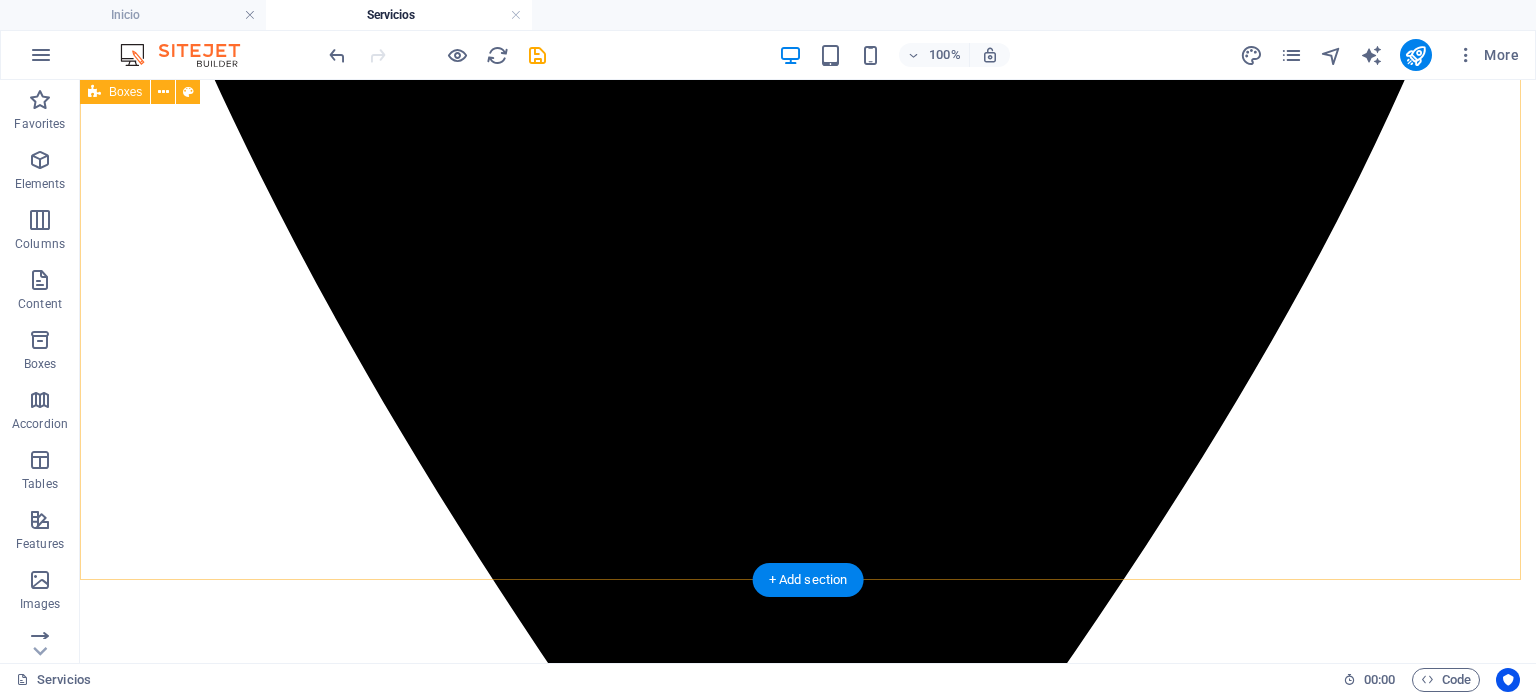 click at bounding box center [808, 19030] 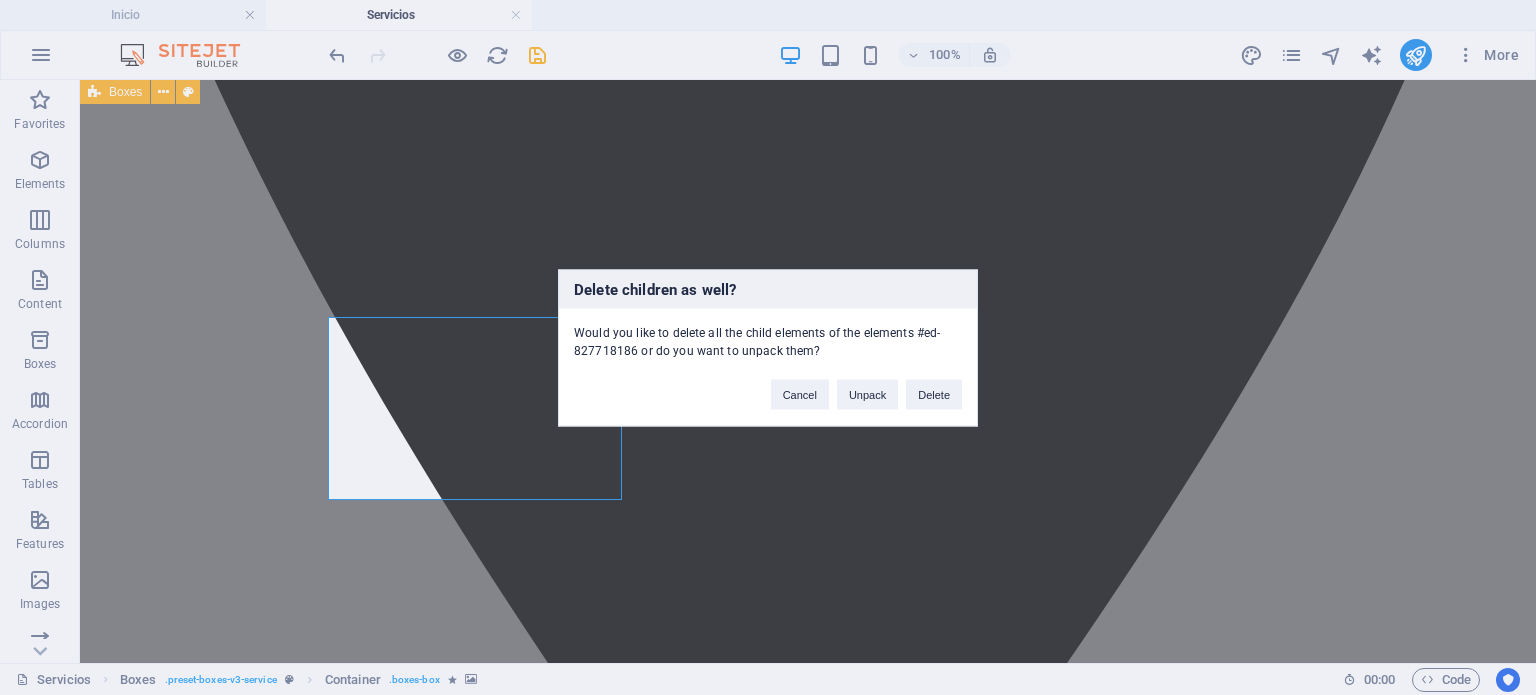 type 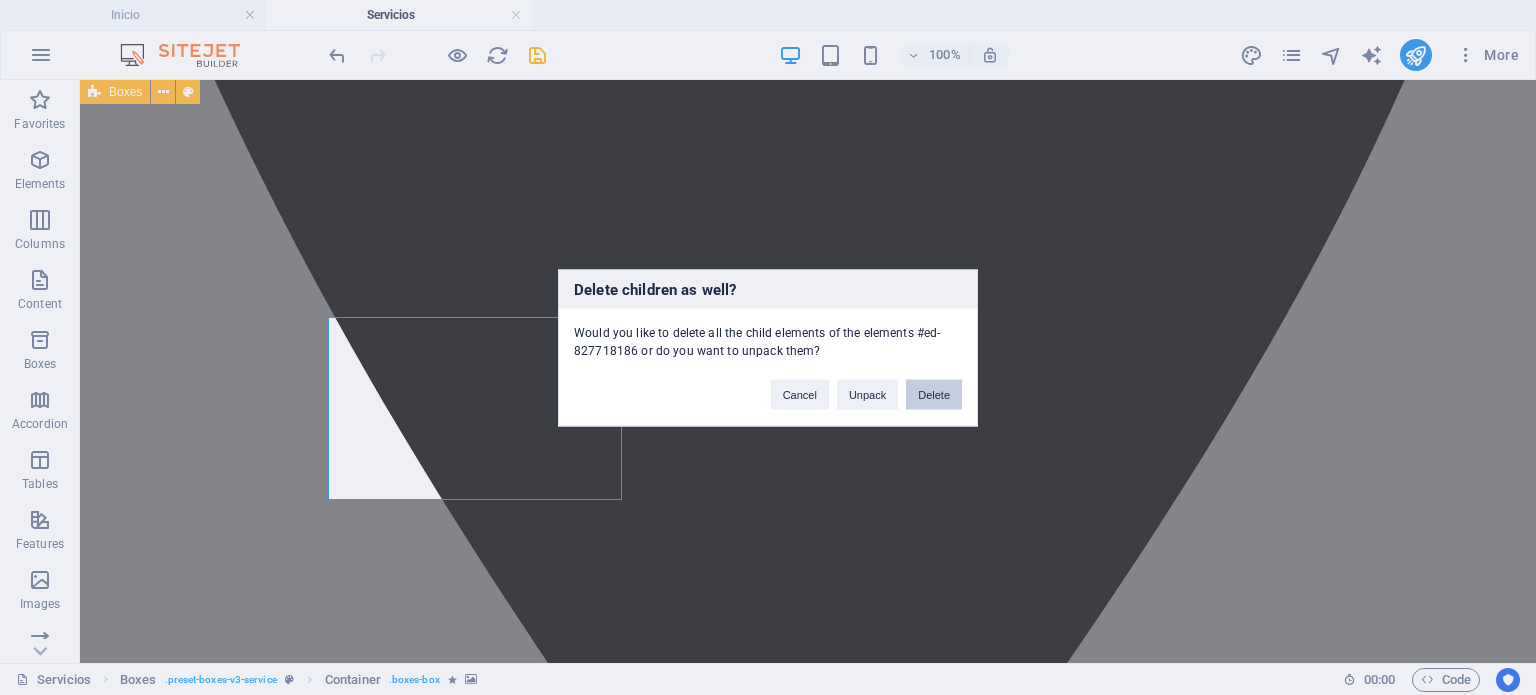 click on "Delete" at bounding box center (934, 394) 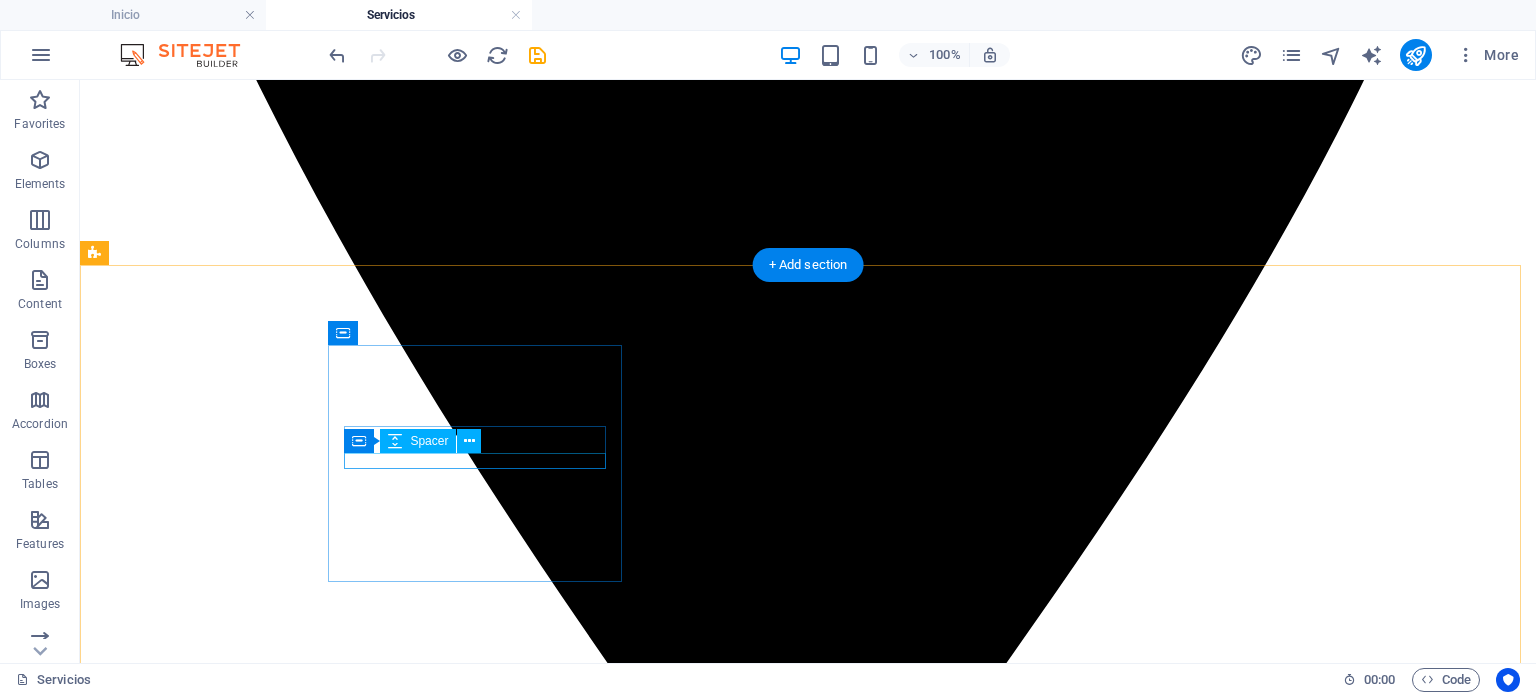 scroll, scrollTop: 2800, scrollLeft: 0, axis: vertical 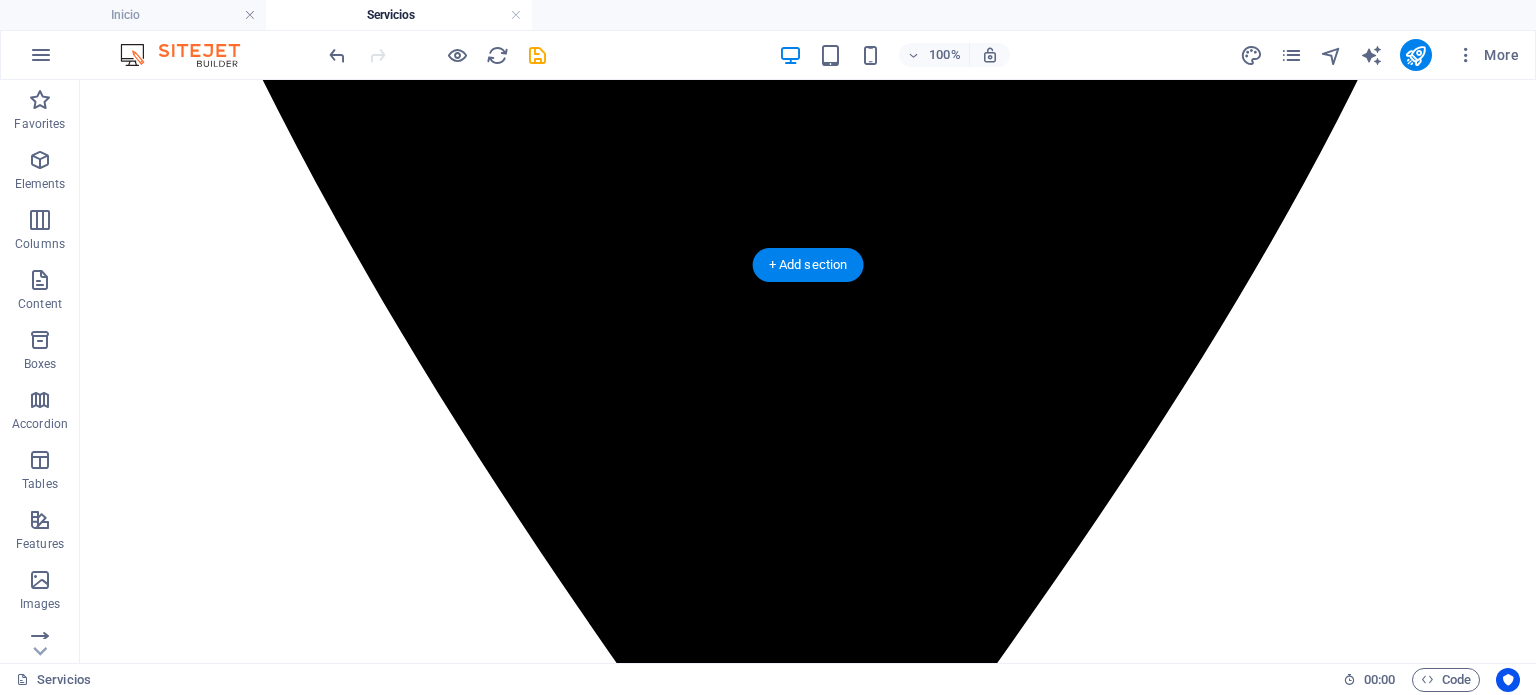 click at bounding box center (808, 18930) 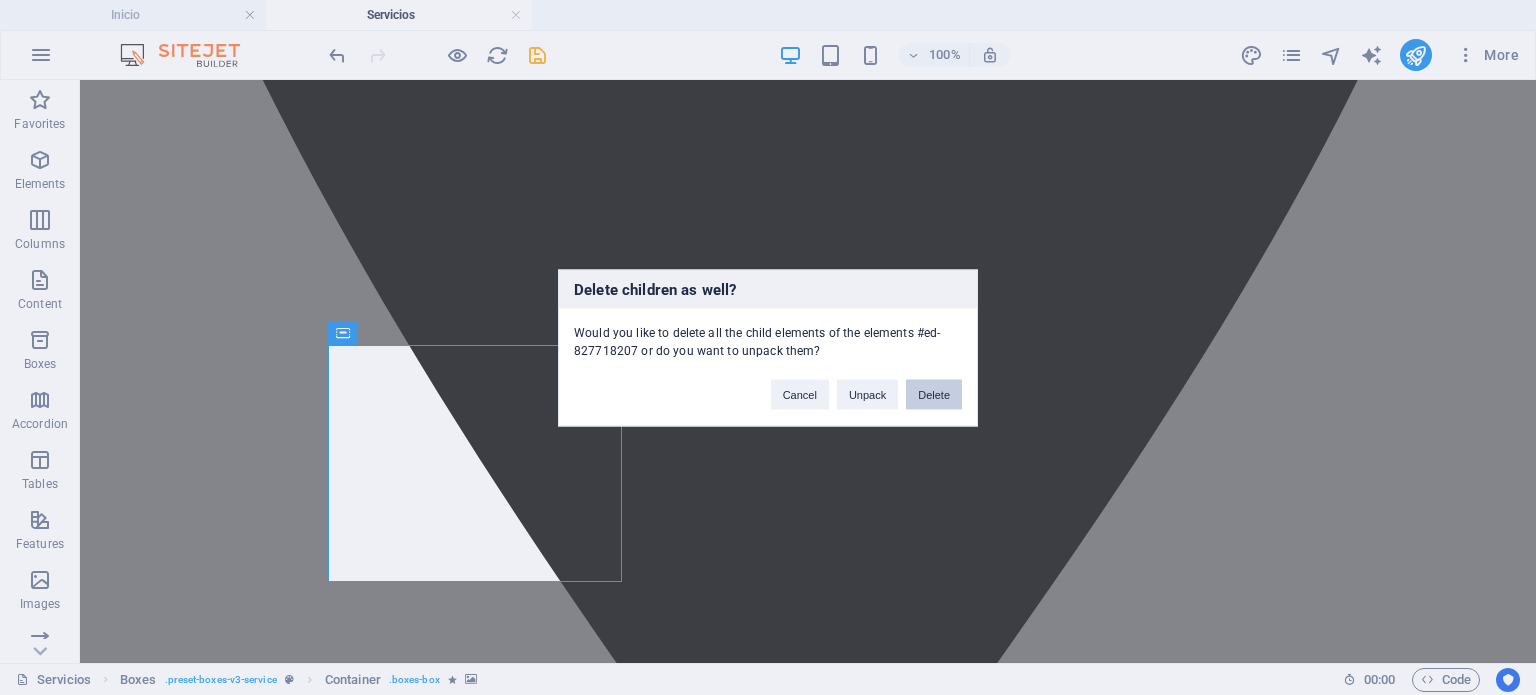 click on "Delete" at bounding box center (934, 394) 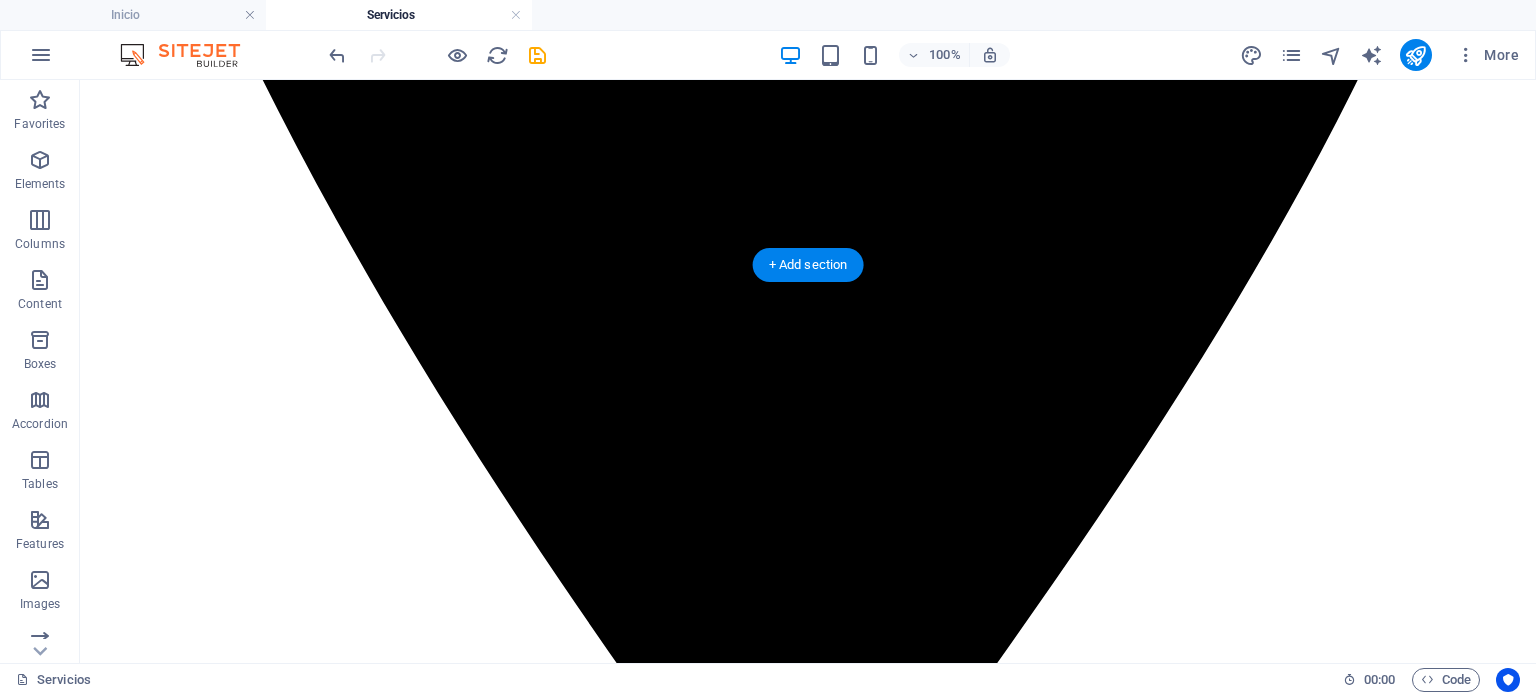 click at bounding box center (808, 19348) 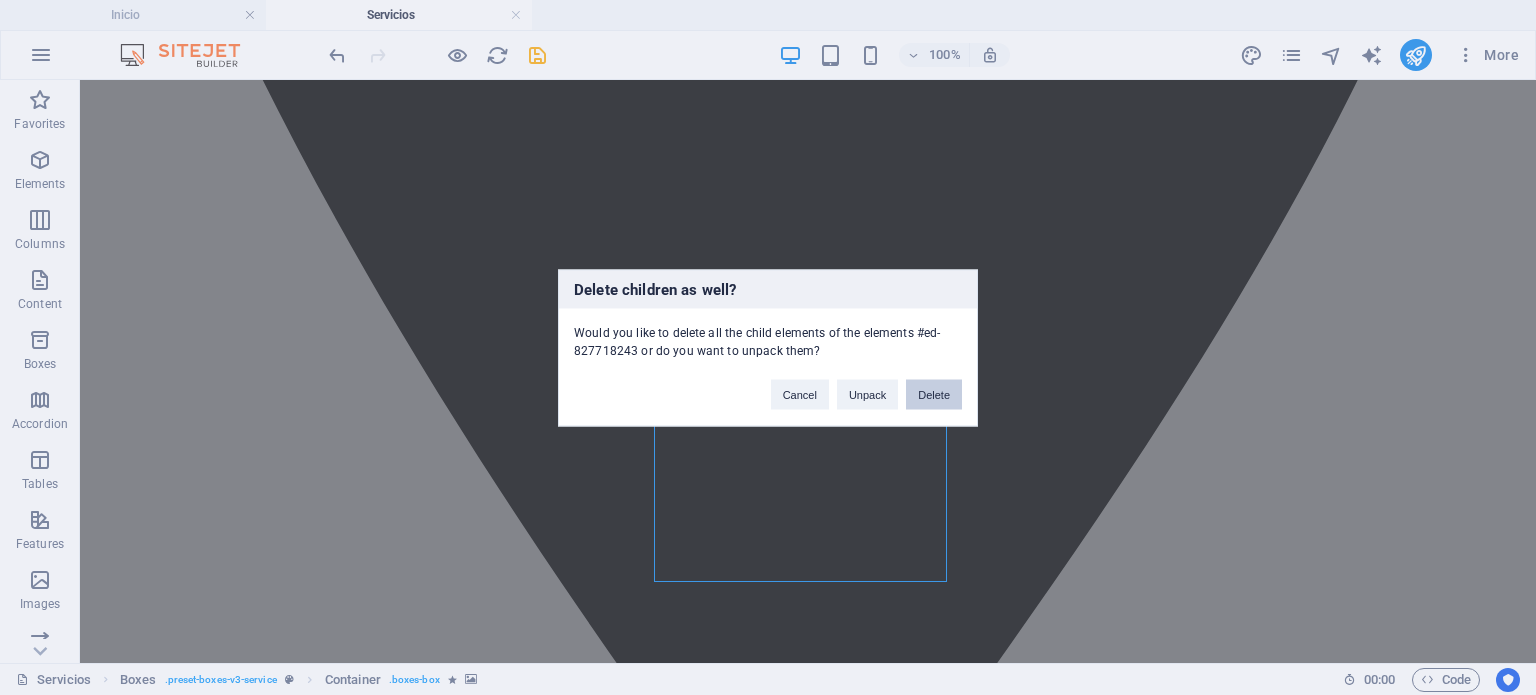 click on "Delete" at bounding box center [934, 394] 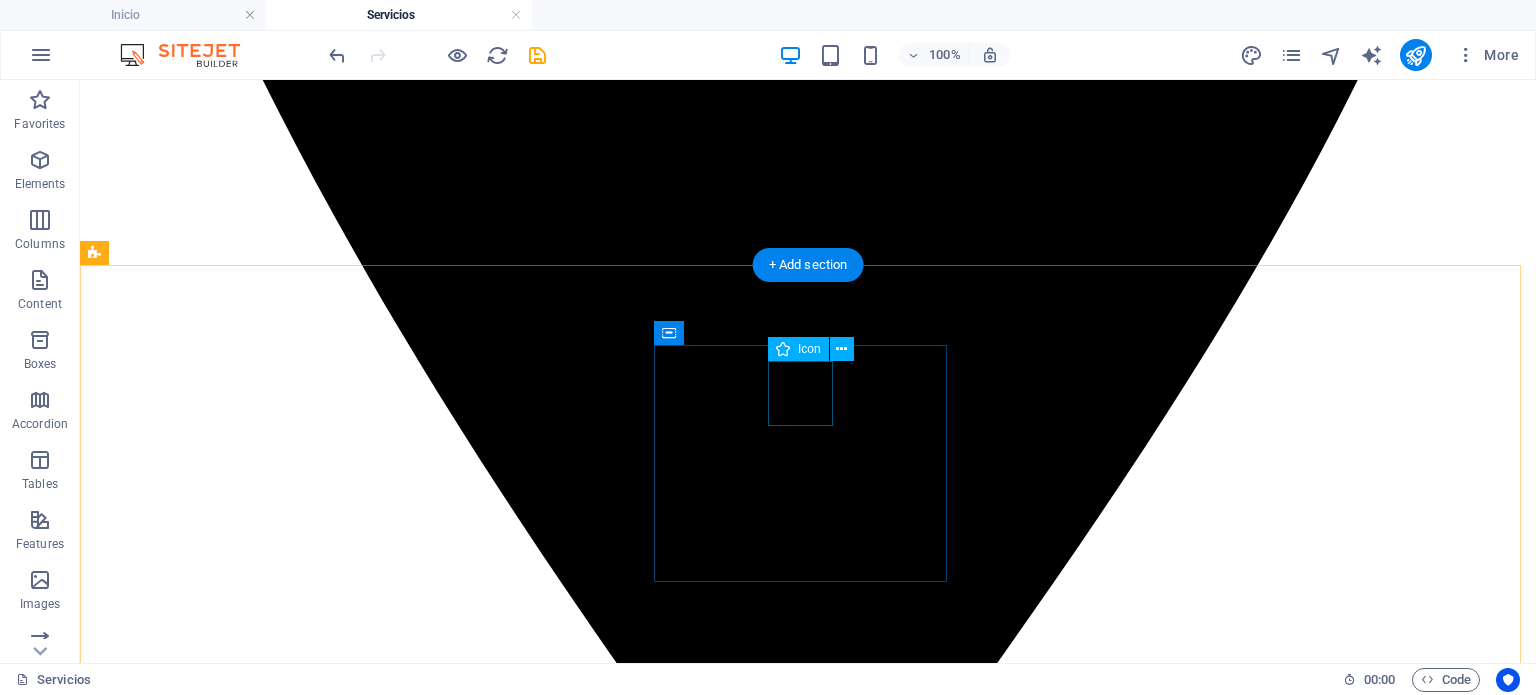 click on ".fa-secondary{opacity:.4}" at bounding box center [808, 19619] 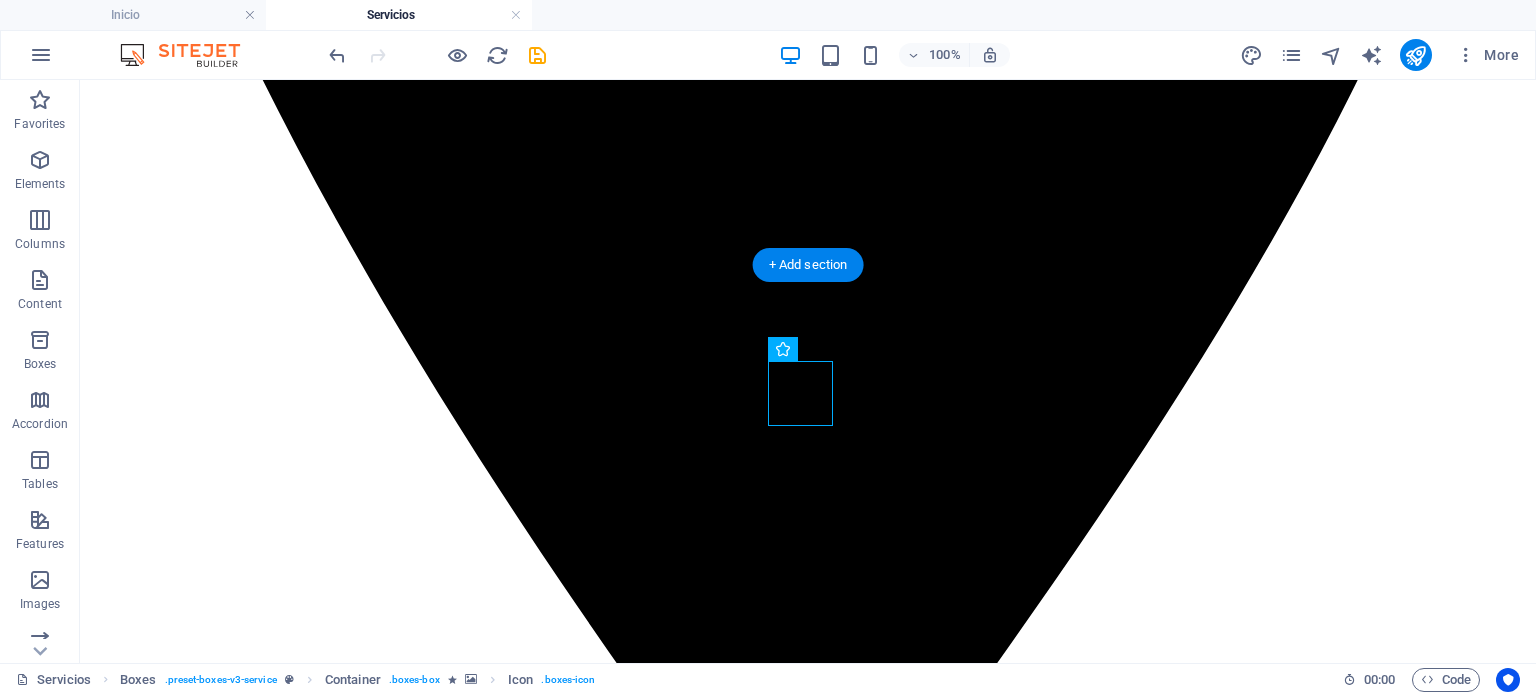 click at bounding box center (808, 19348) 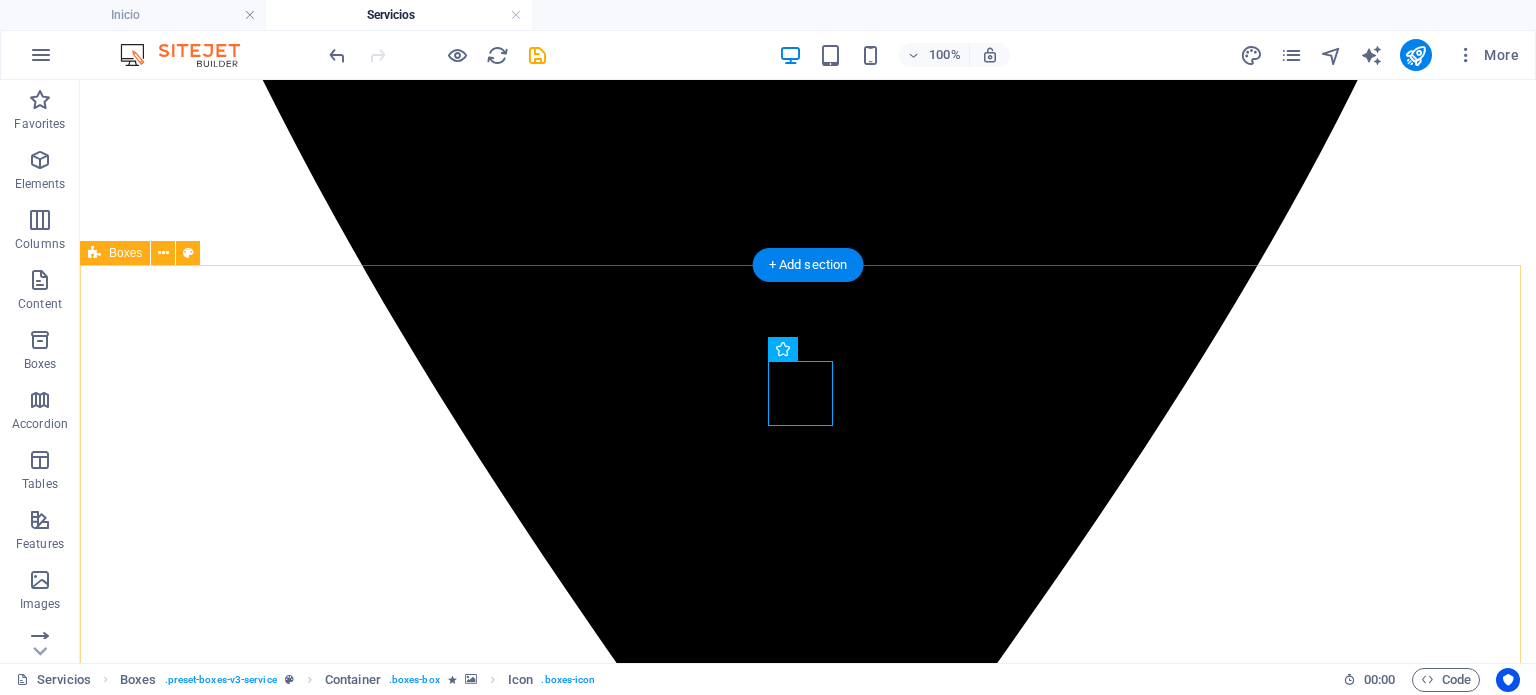 click at bounding box center (808, 19732) 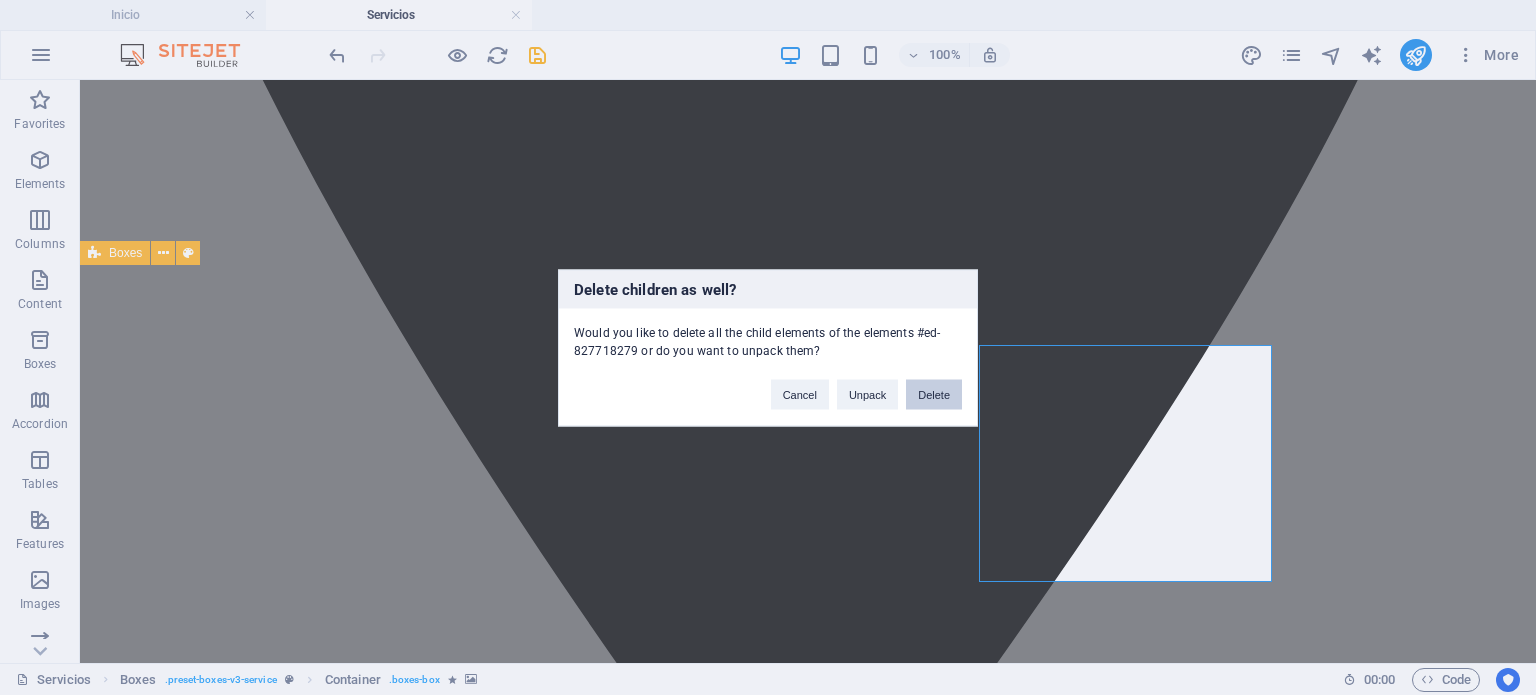 click on "Delete" at bounding box center [934, 394] 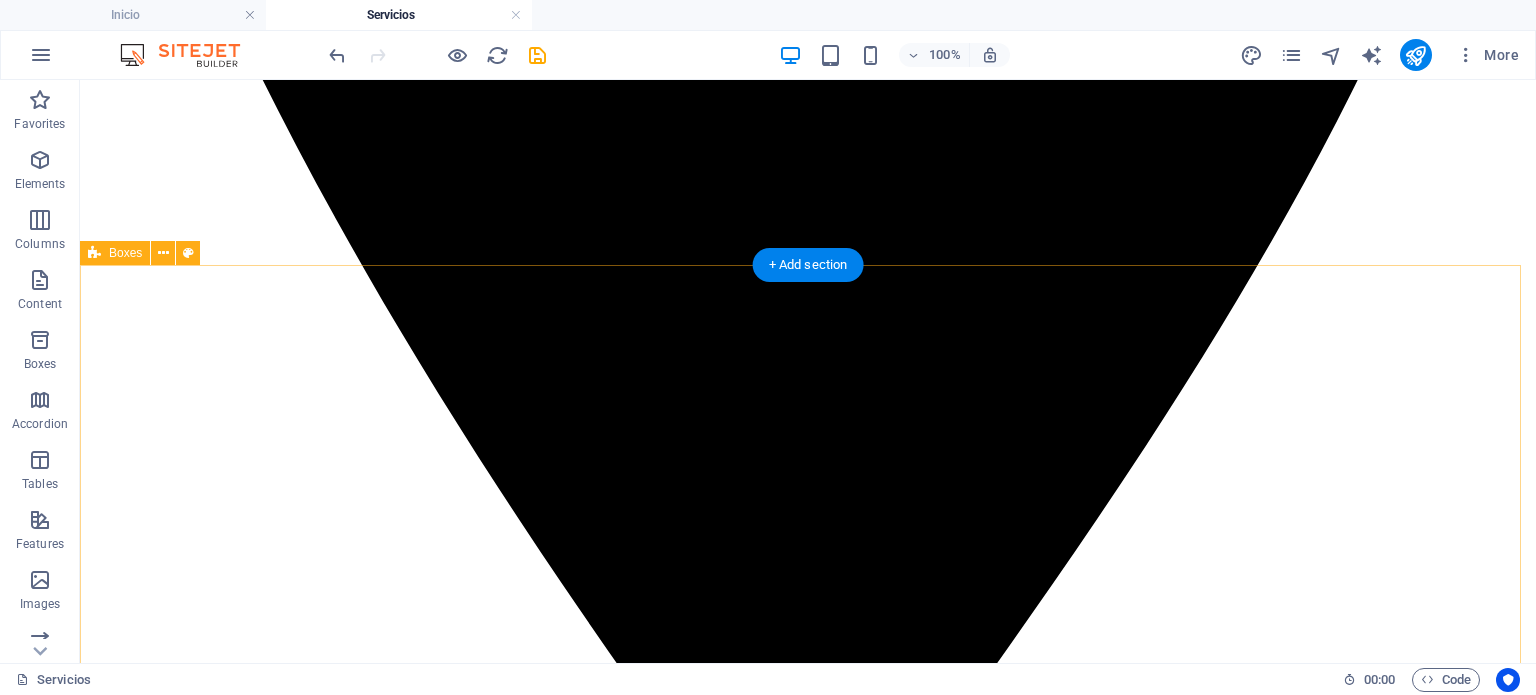 click at bounding box center [808, 18930] 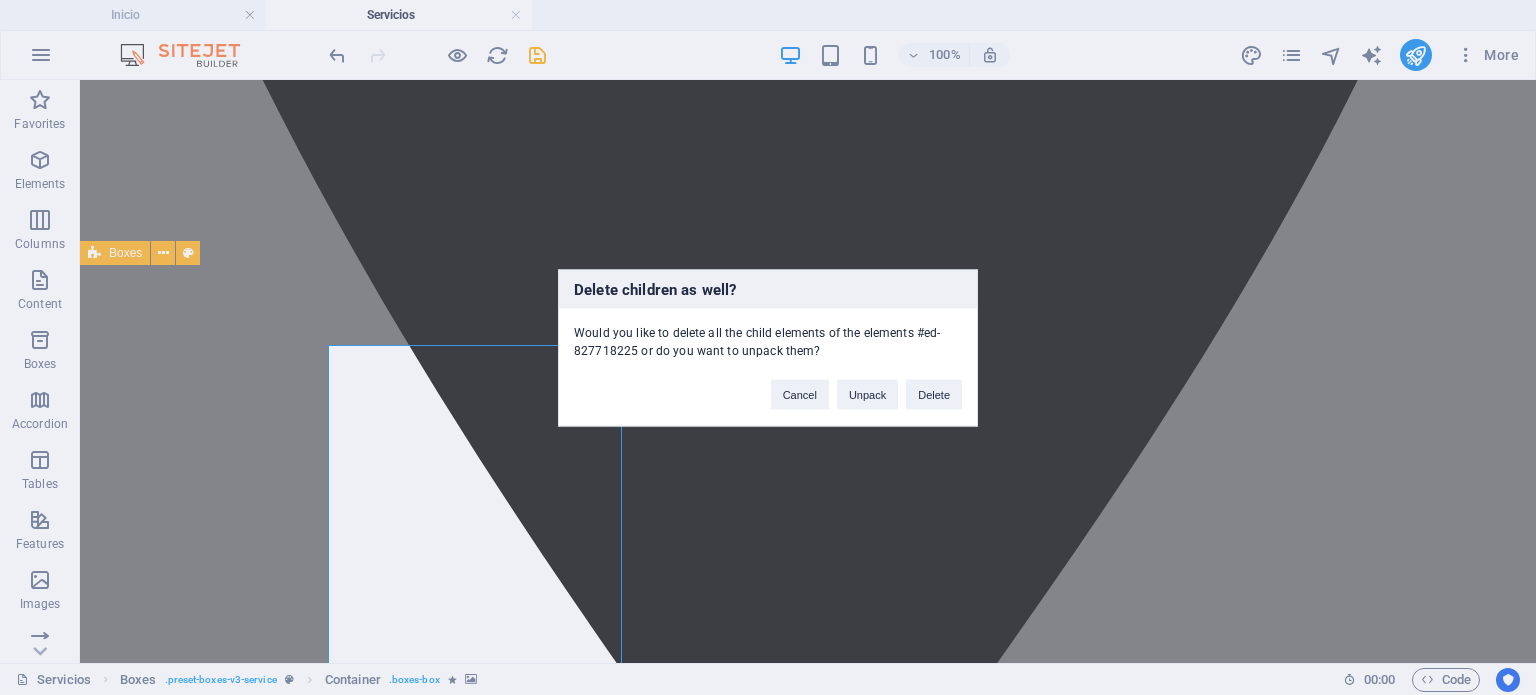 type 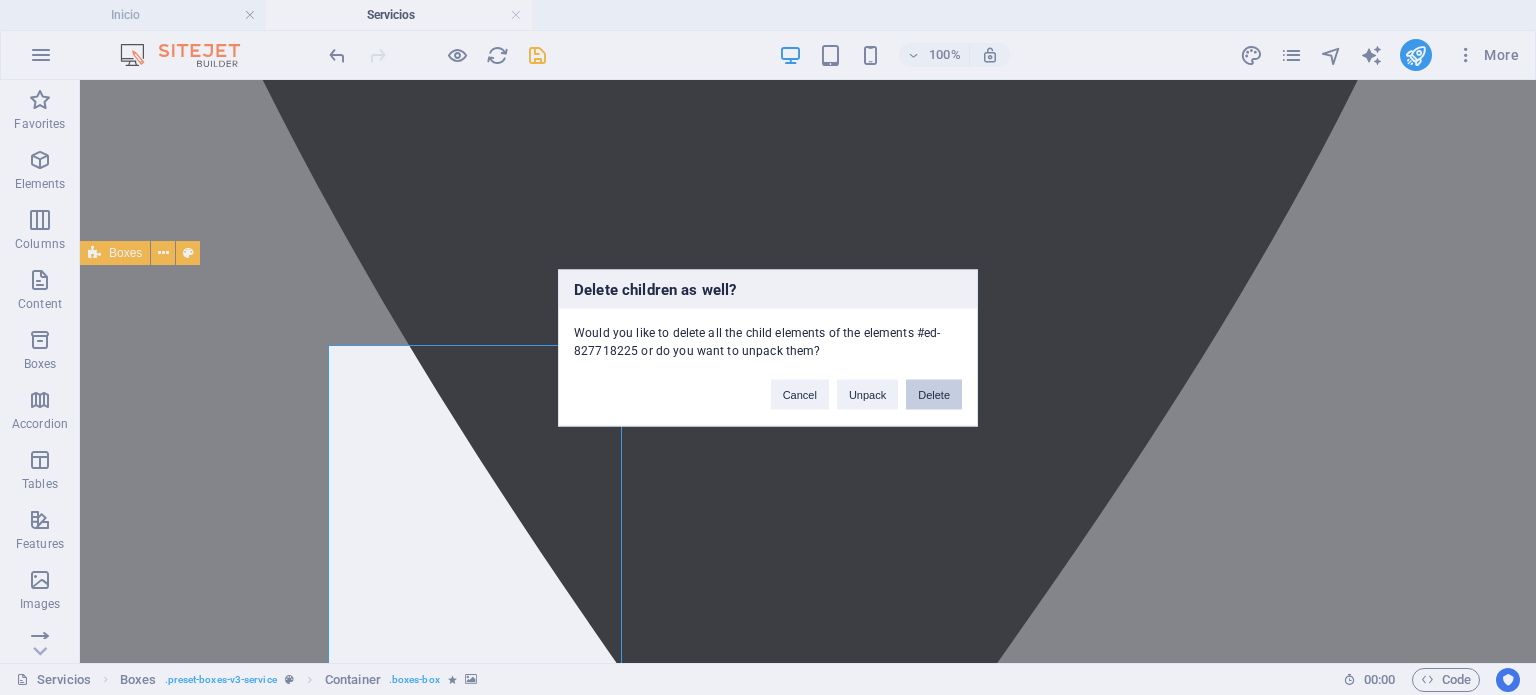 click on "Delete" at bounding box center [934, 394] 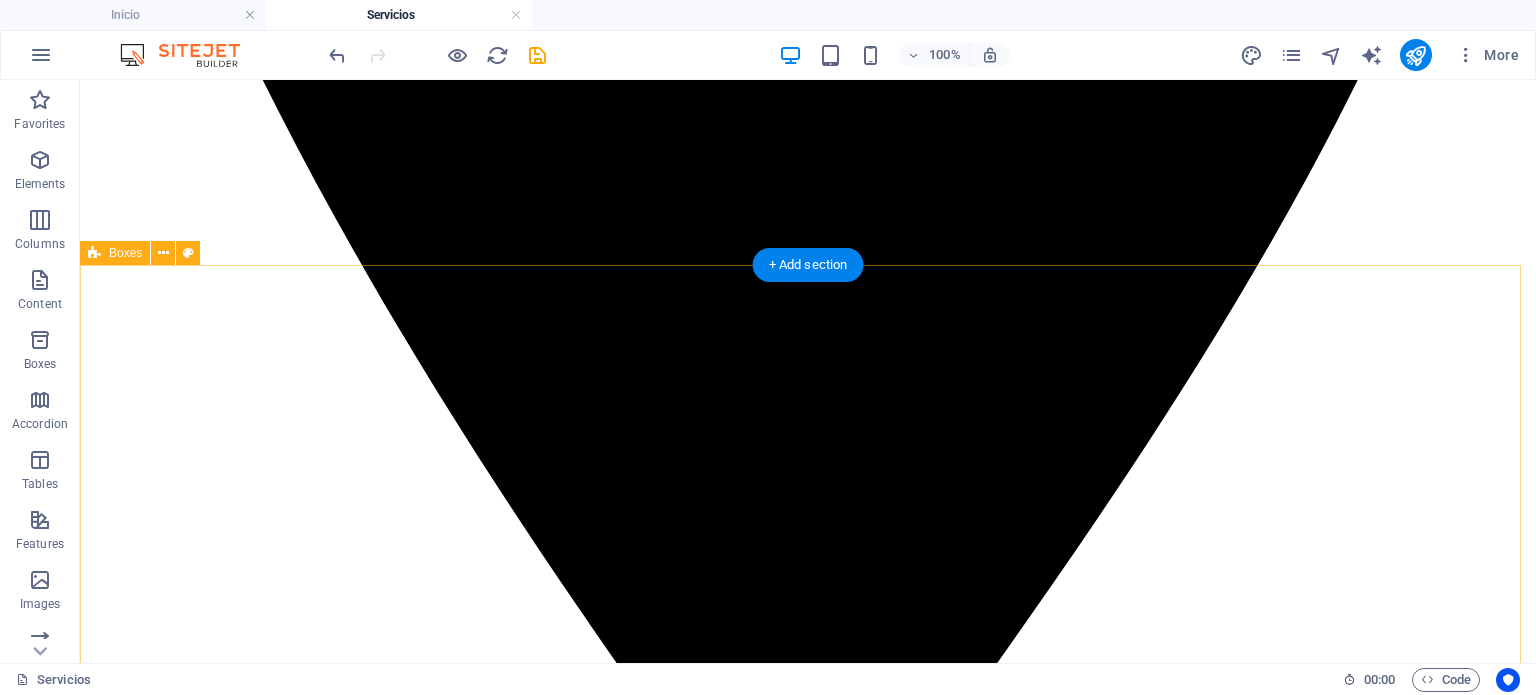click at bounding box center [808, 18930] 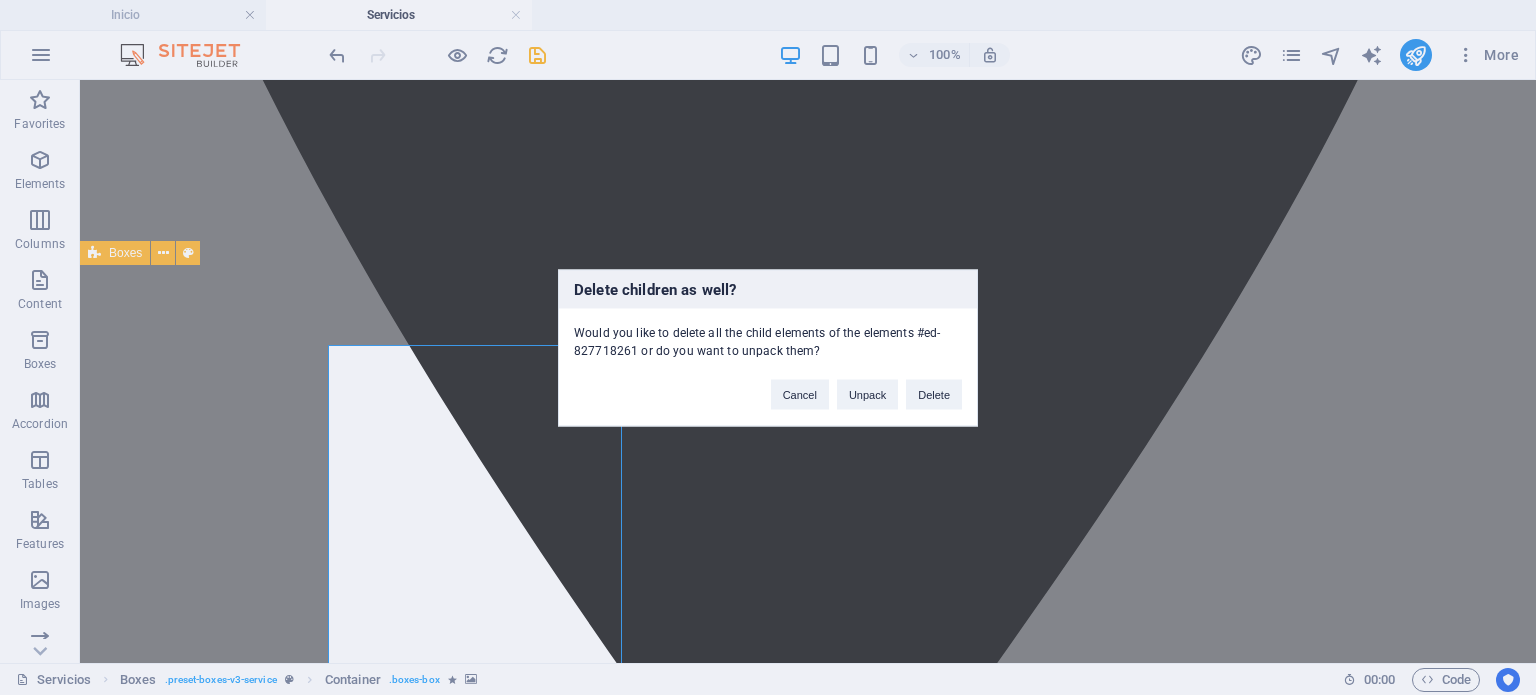type 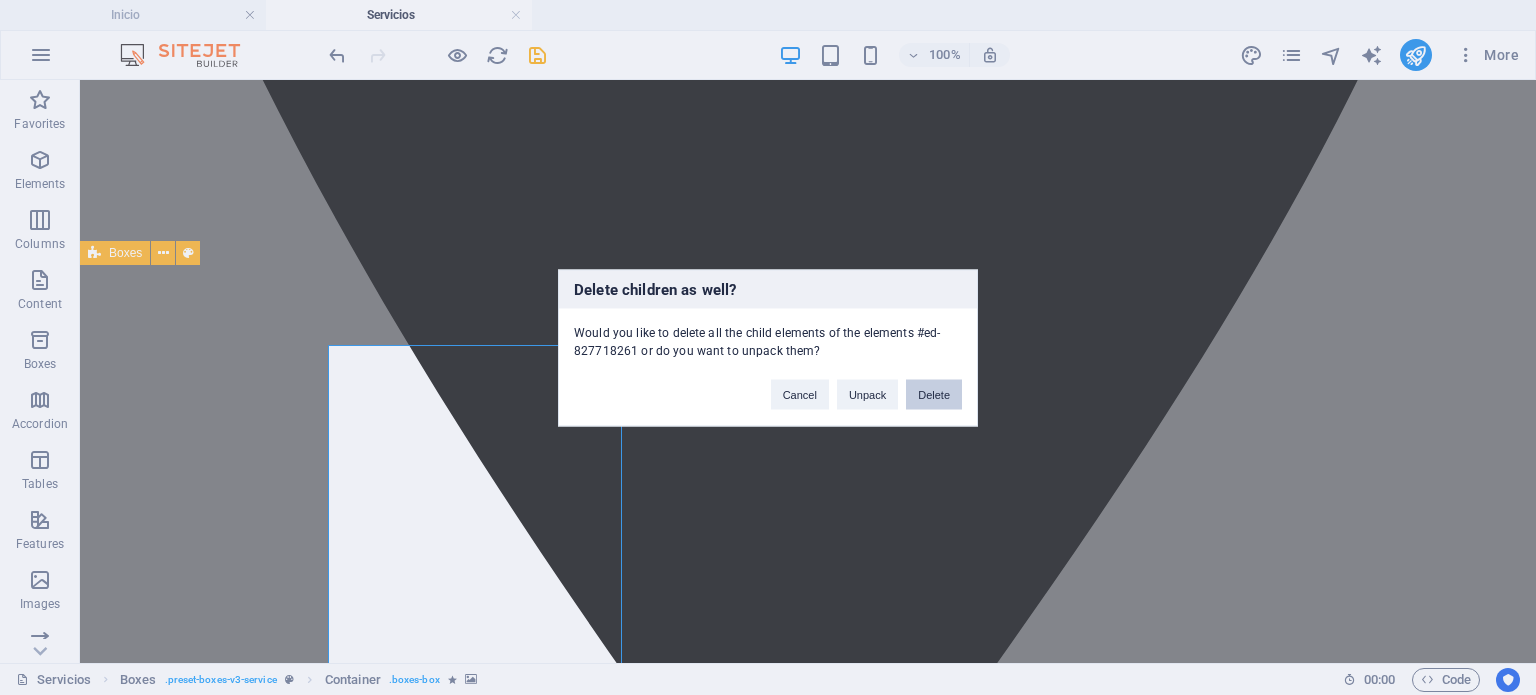 click on "Delete" at bounding box center [934, 394] 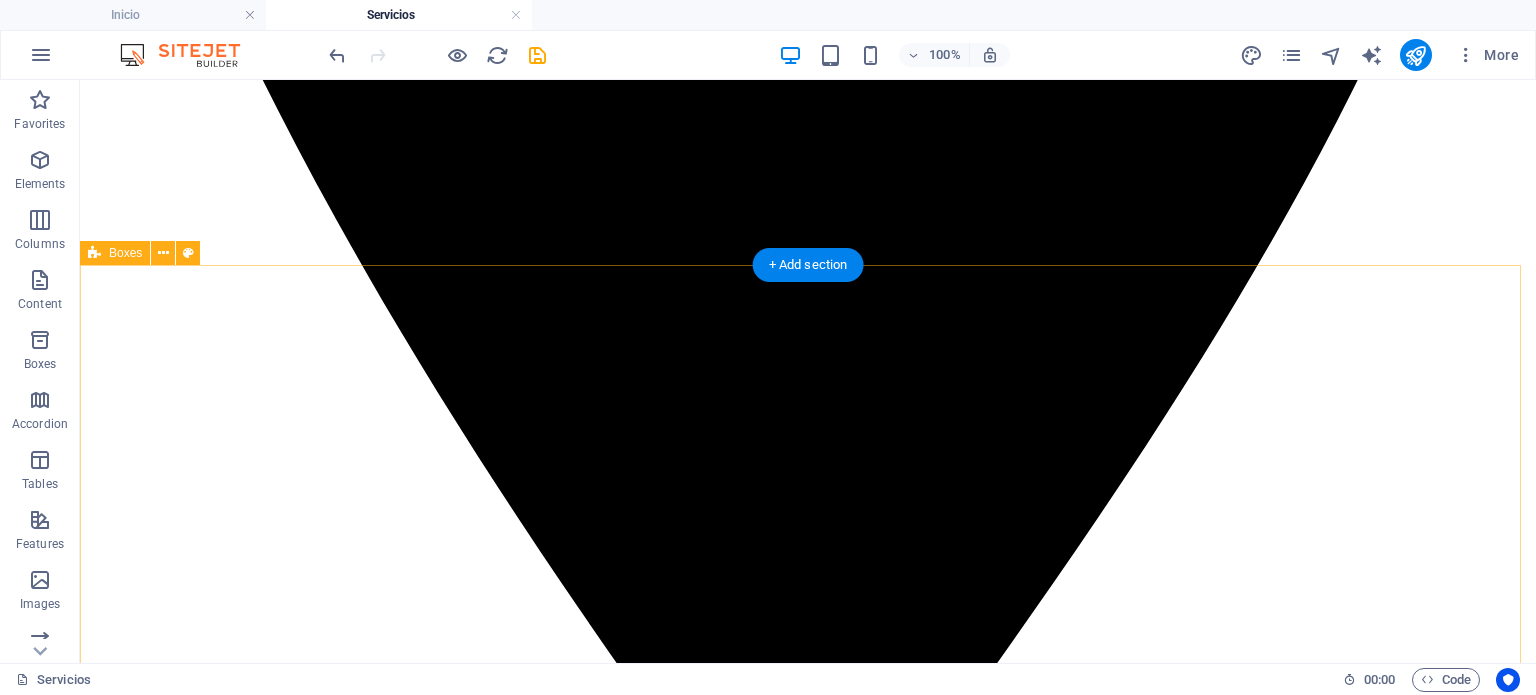 click at bounding box center [808, 18930] 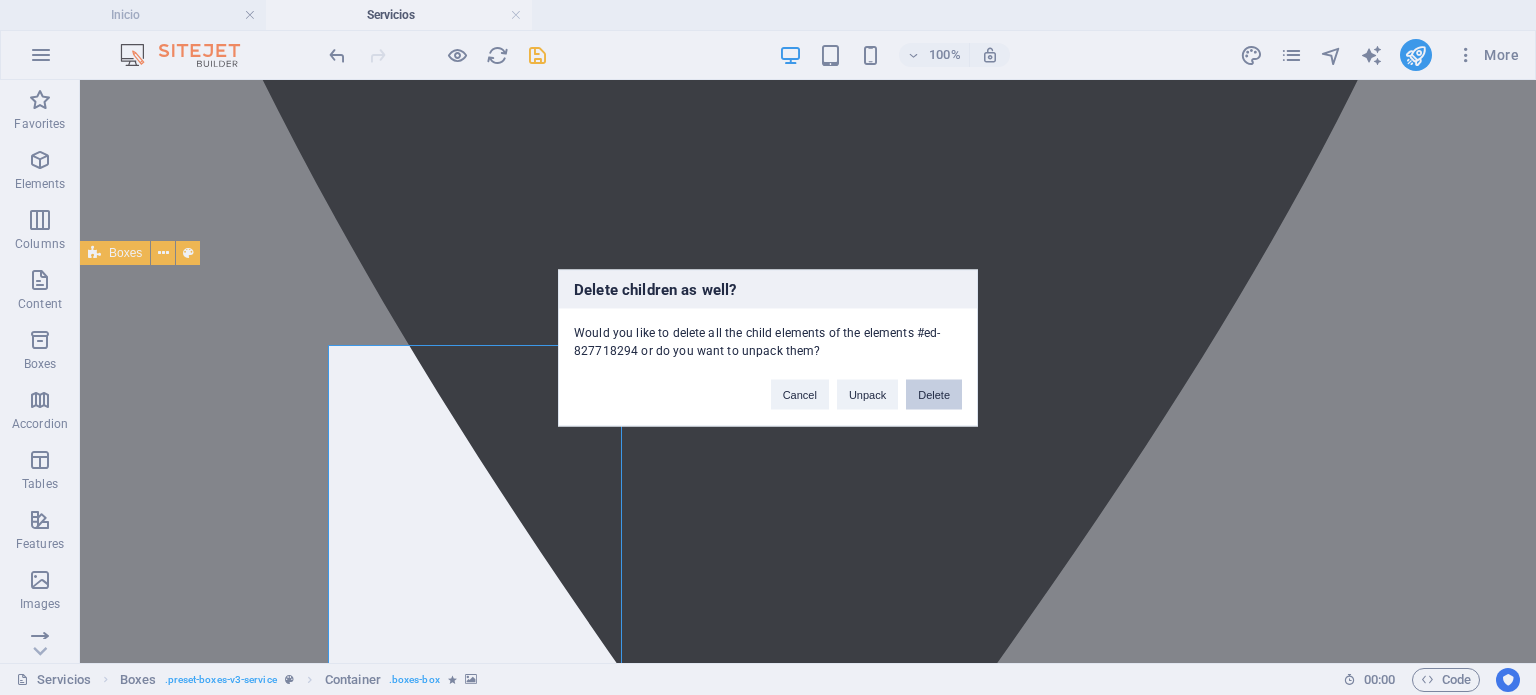 click on "Delete" at bounding box center (934, 394) 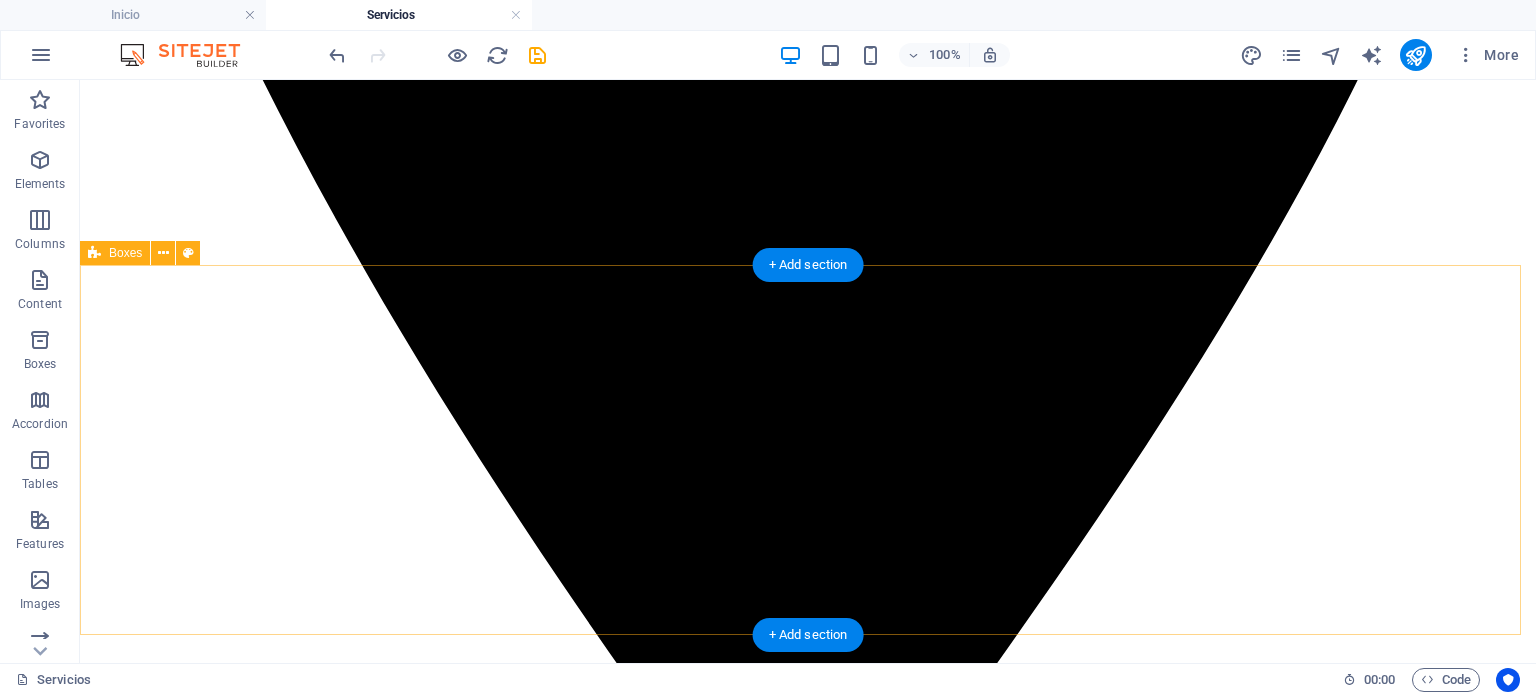 click at bounding box center (808, 18930) 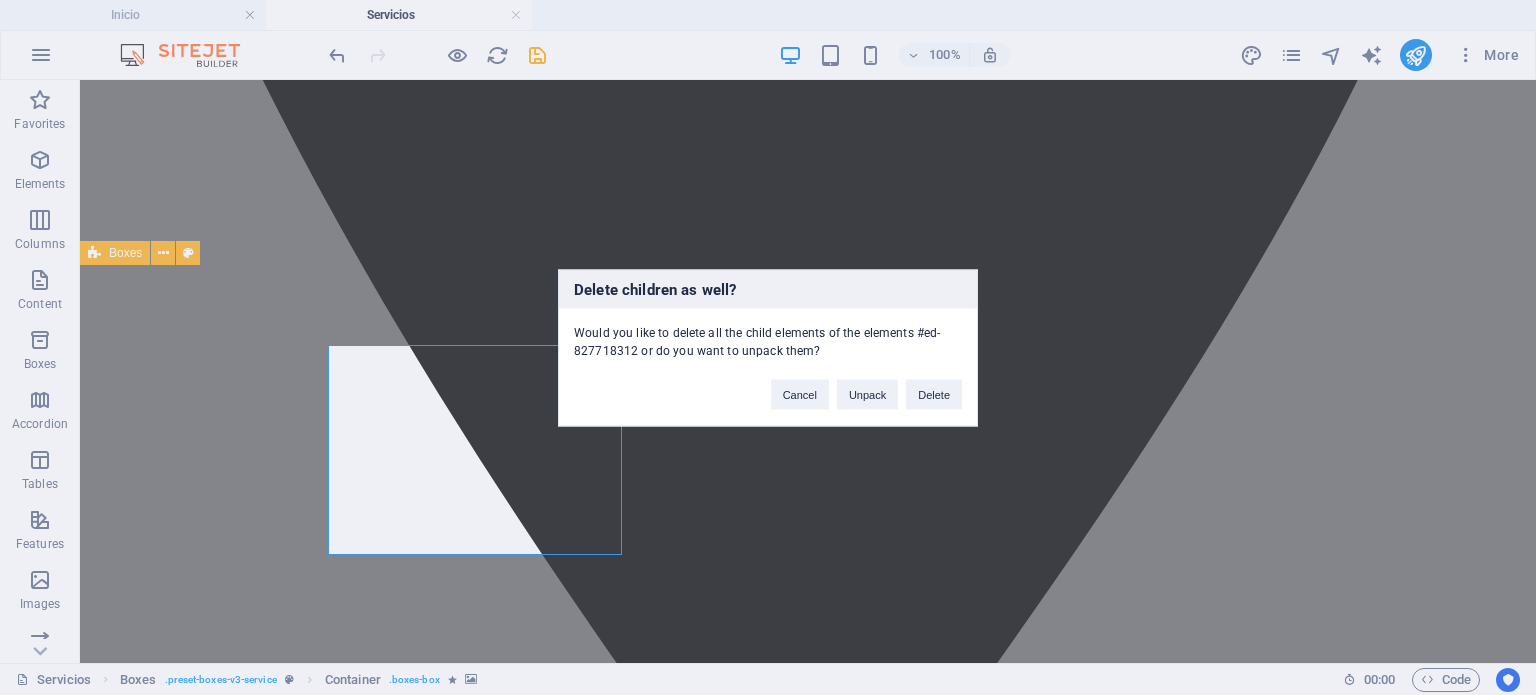 type 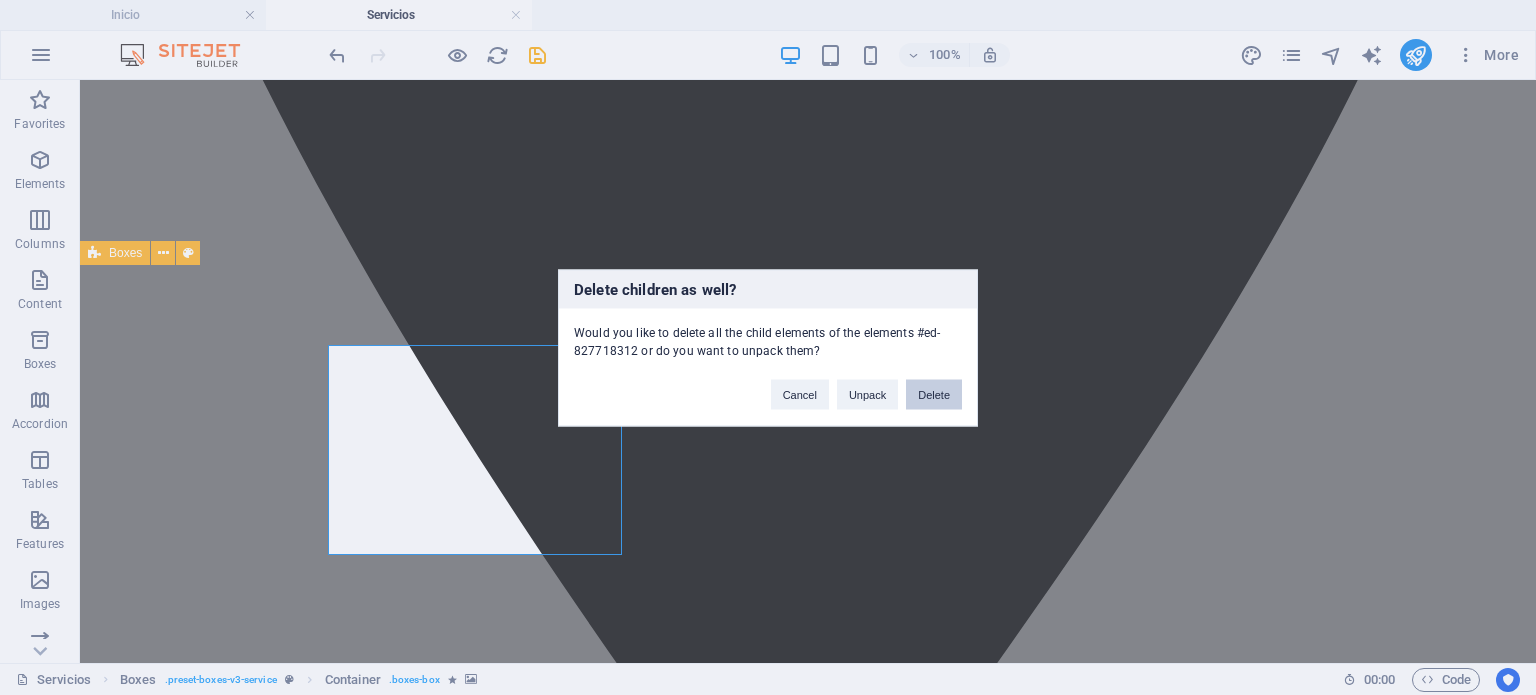 click on "Delete" at bounding box center (934, 394) 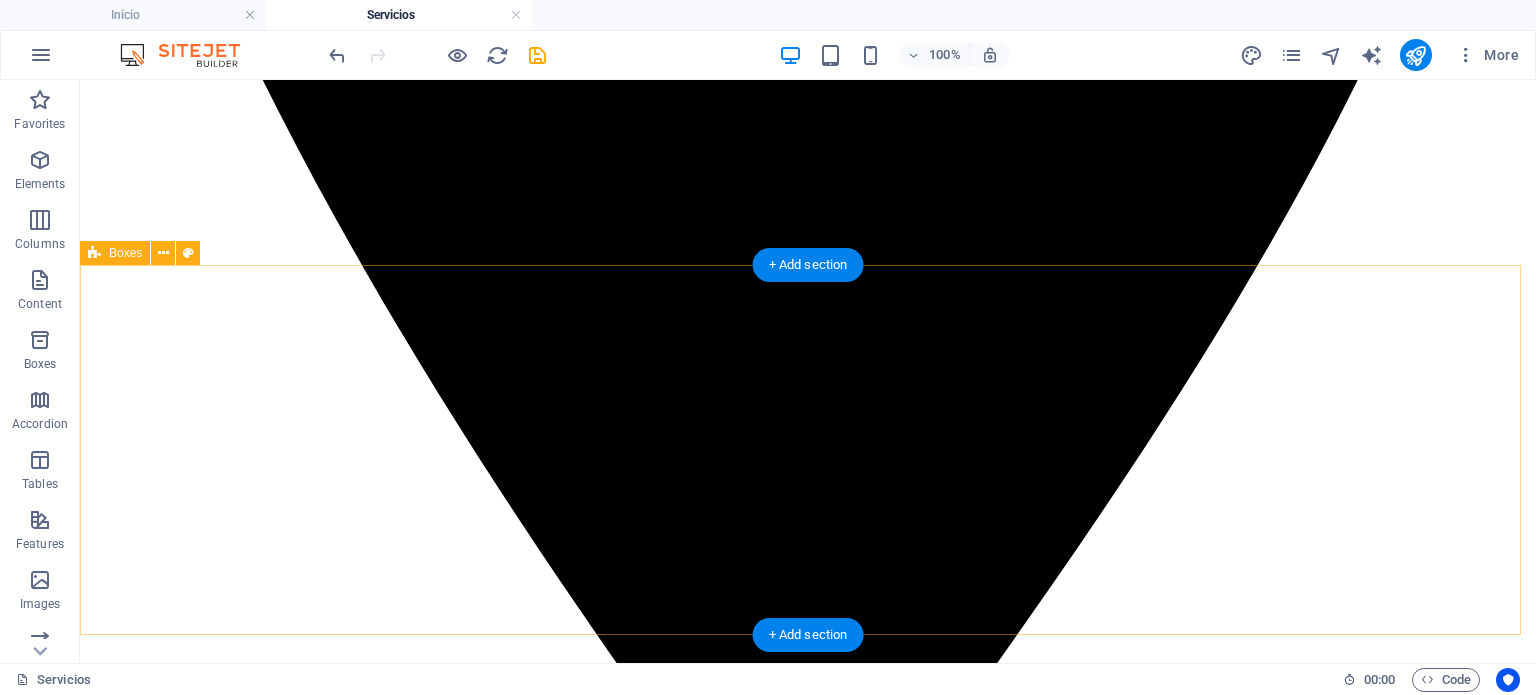 click at bounding box center [808, 18930] 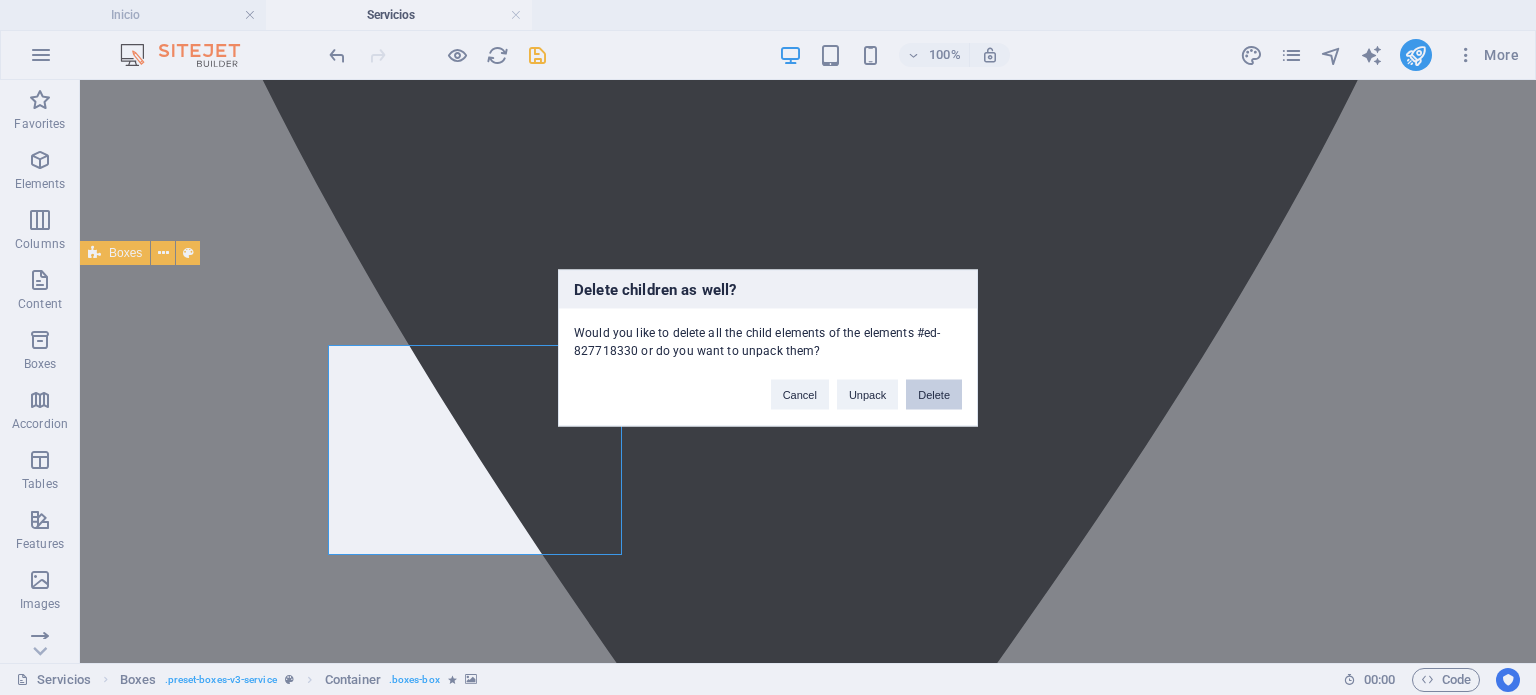 type 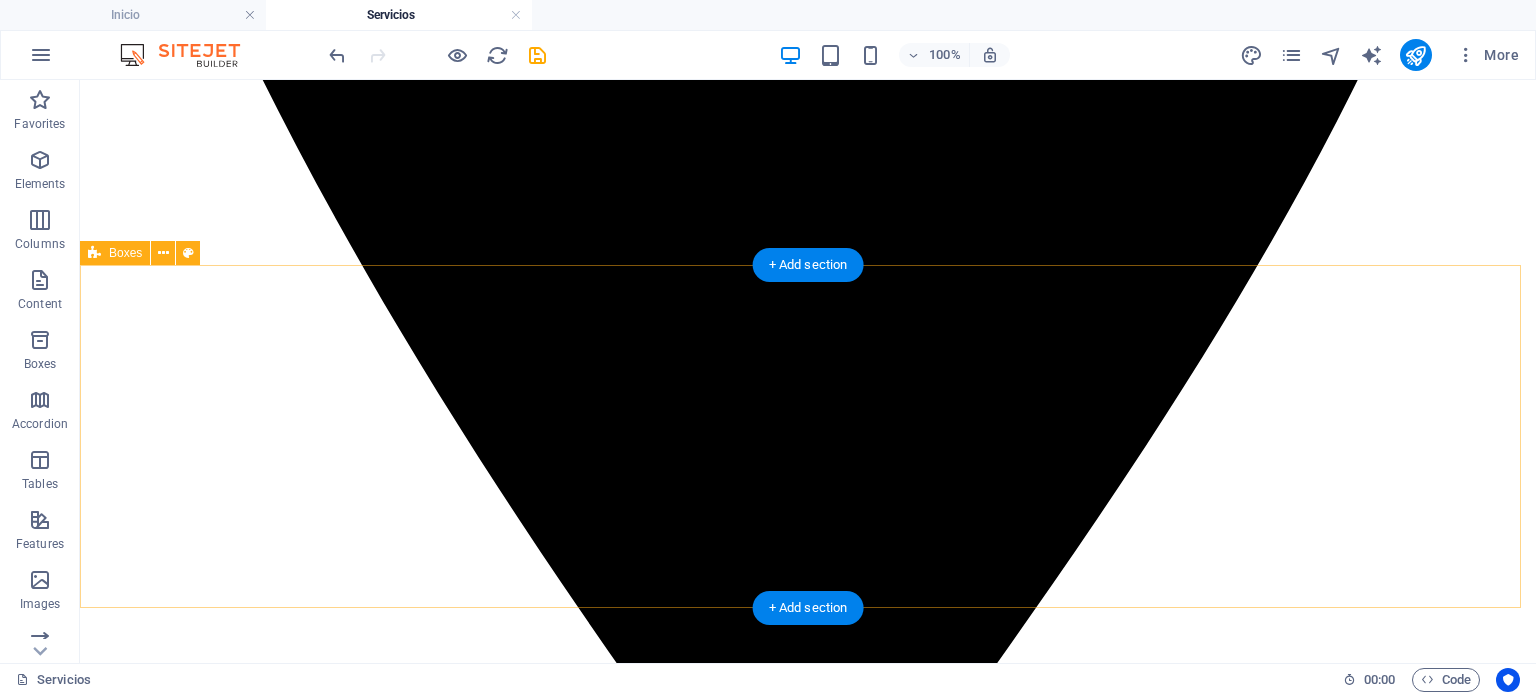 click at bounding box center (808, 18930) 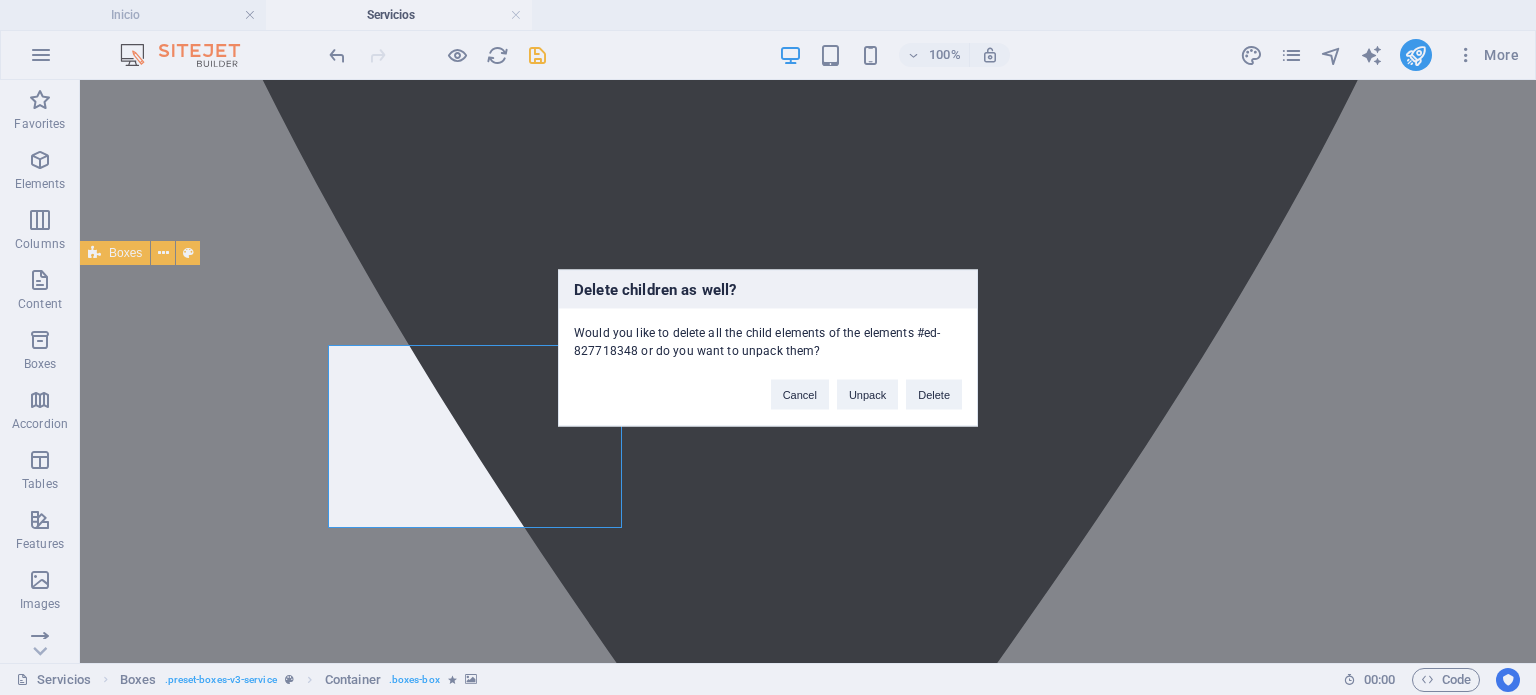 type 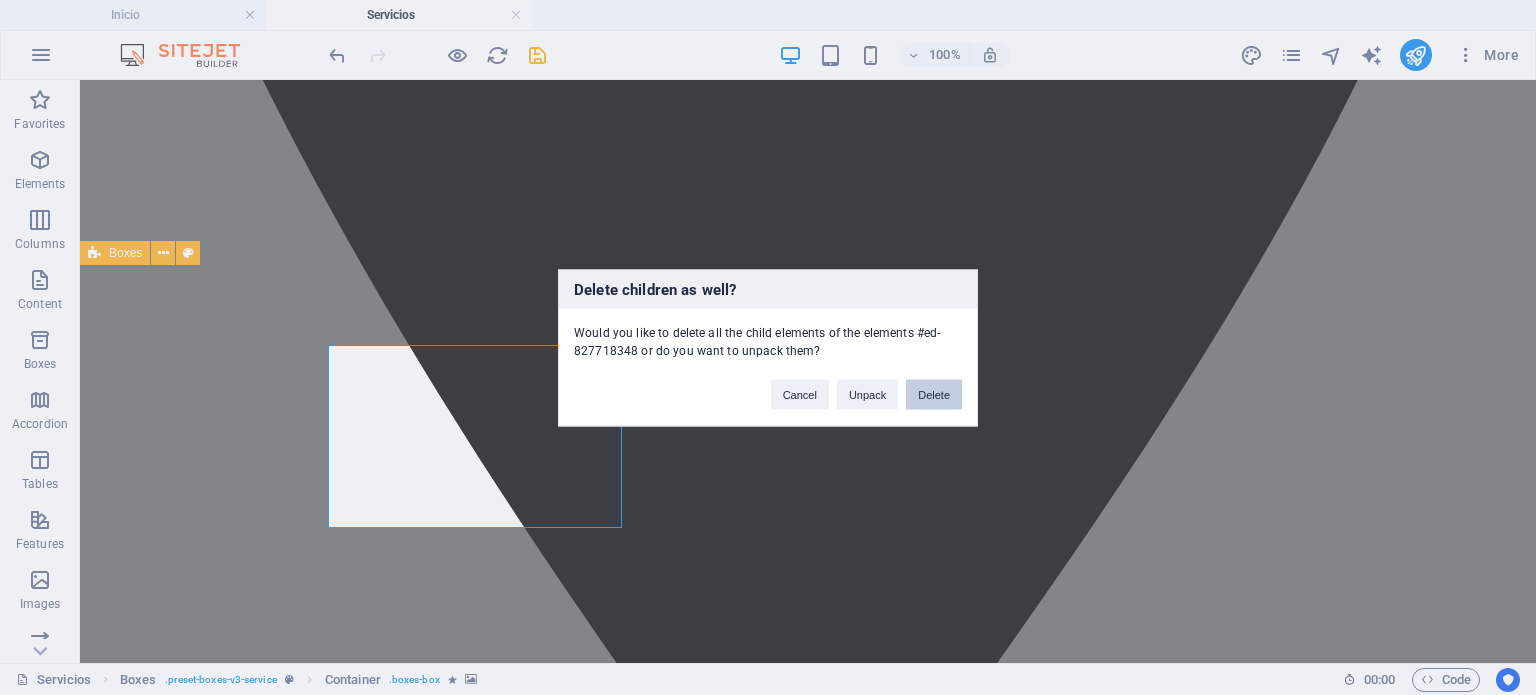 click on "Delete" at bounding box center [934, 394] 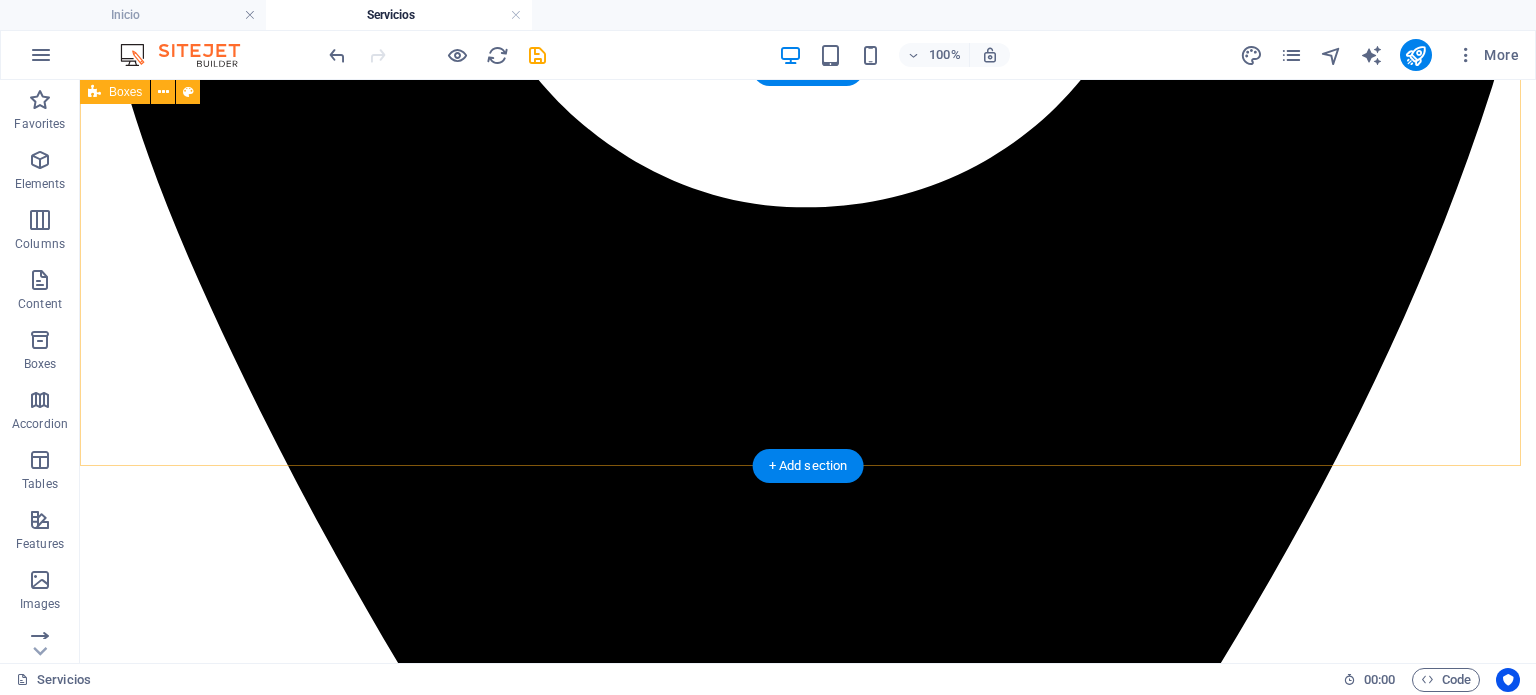 scroll, scrollTop: 2700, scrollLeft: 0, axis: vertical 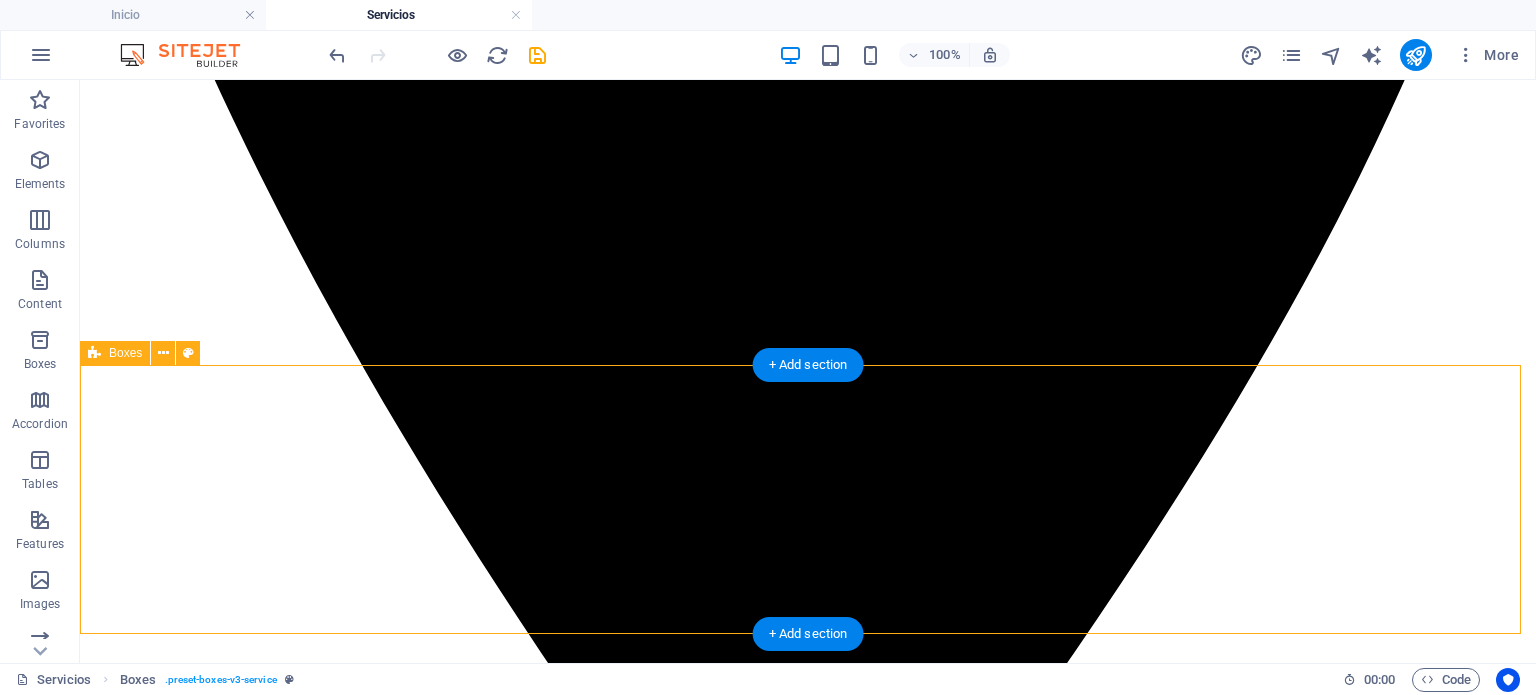 click on "Drop content here or  Add elements  Paste clipboard" at bounding box center [808, 19101] 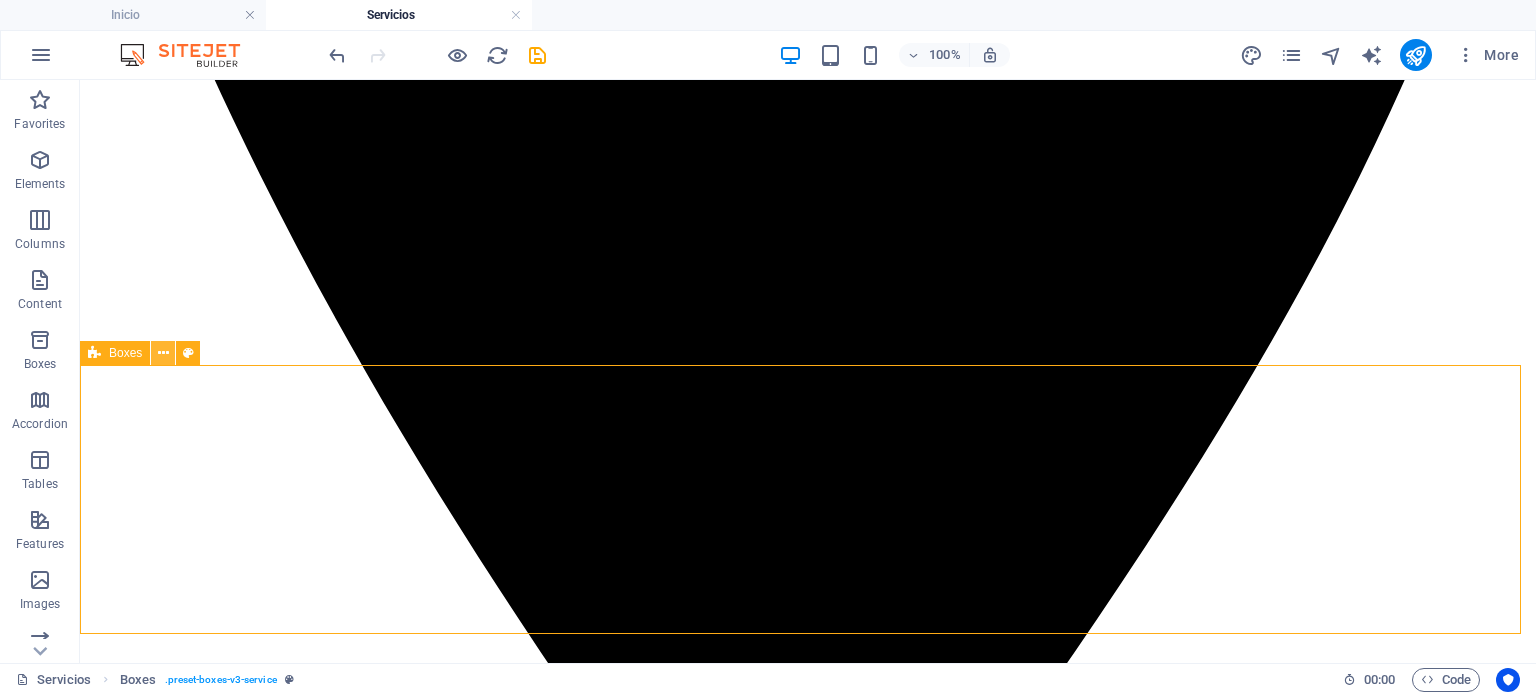 click at bounding box center (163, 353) 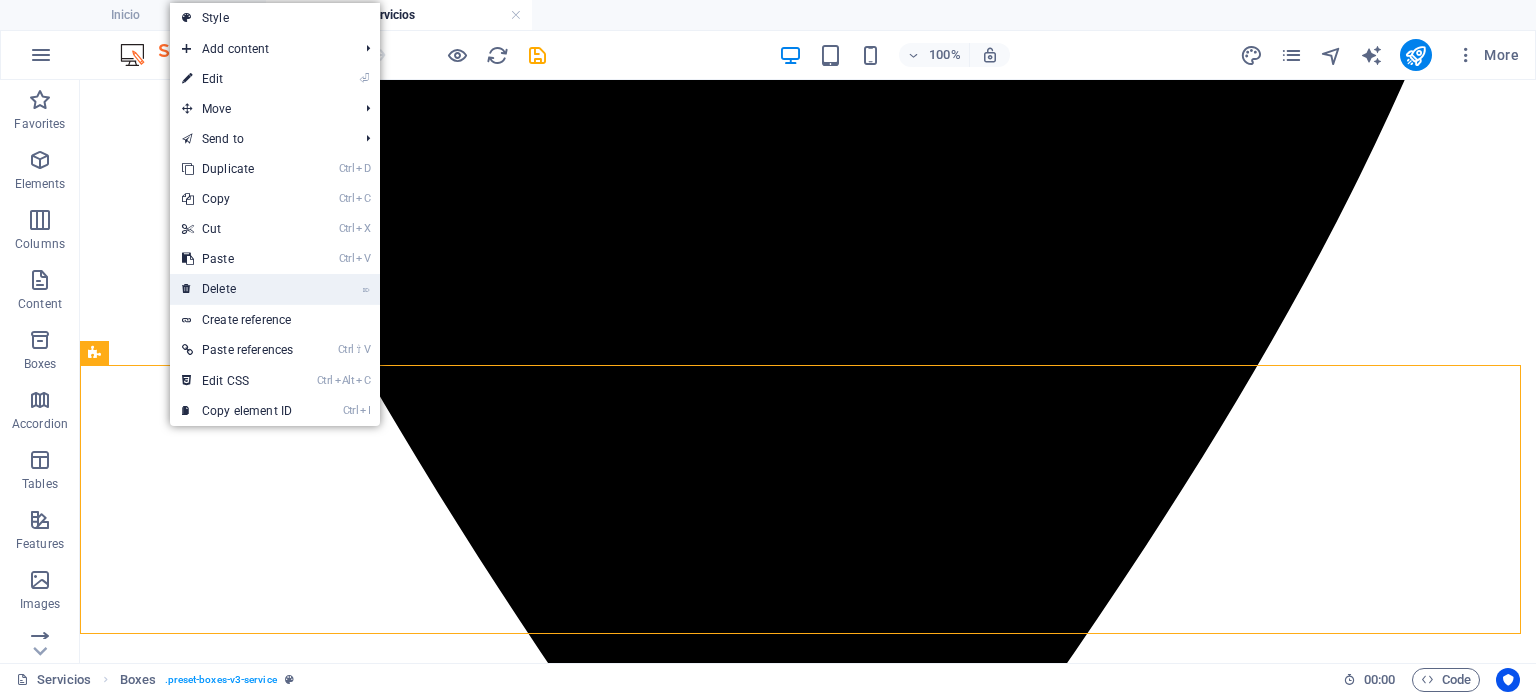 click on "⌦  Delete" at bounding box center (237, 289) 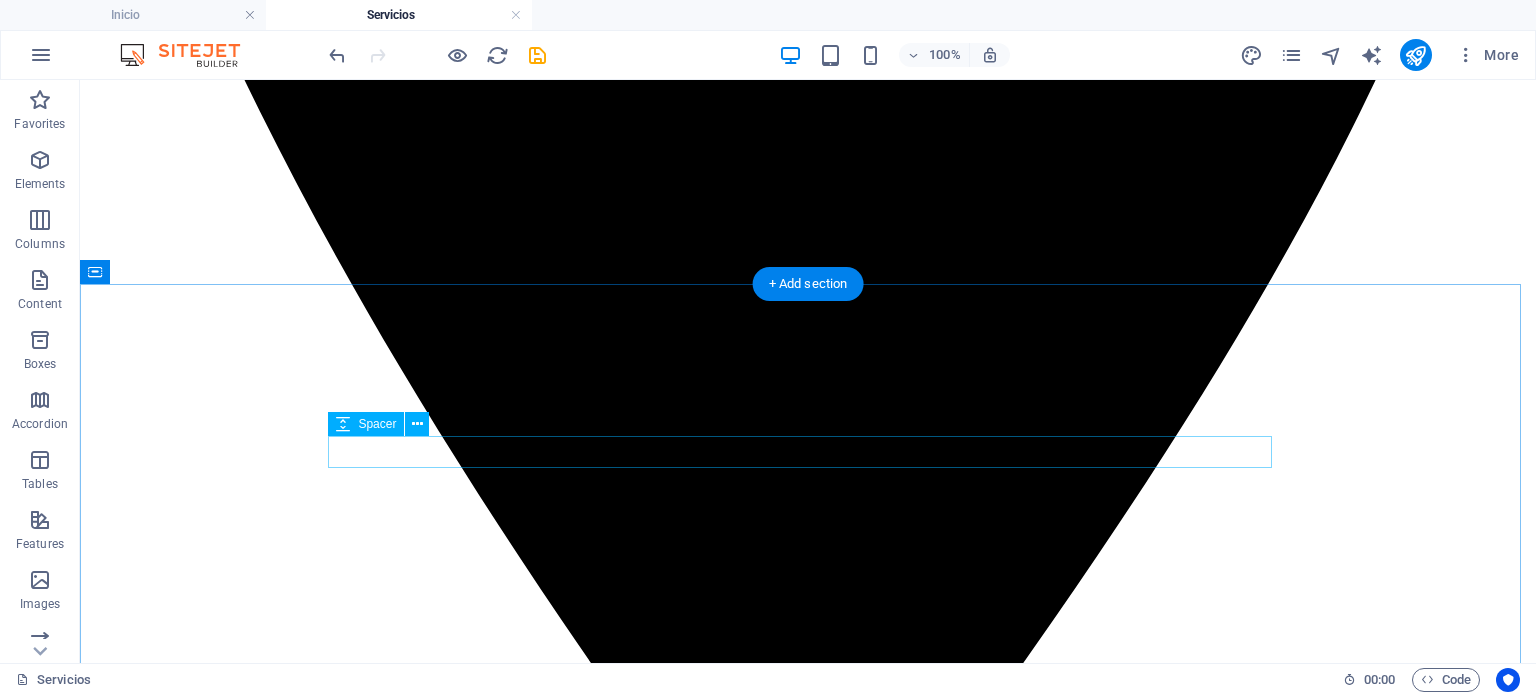 scroll, scrollTop: 2800, scrollLeft: 0, axis: vertical 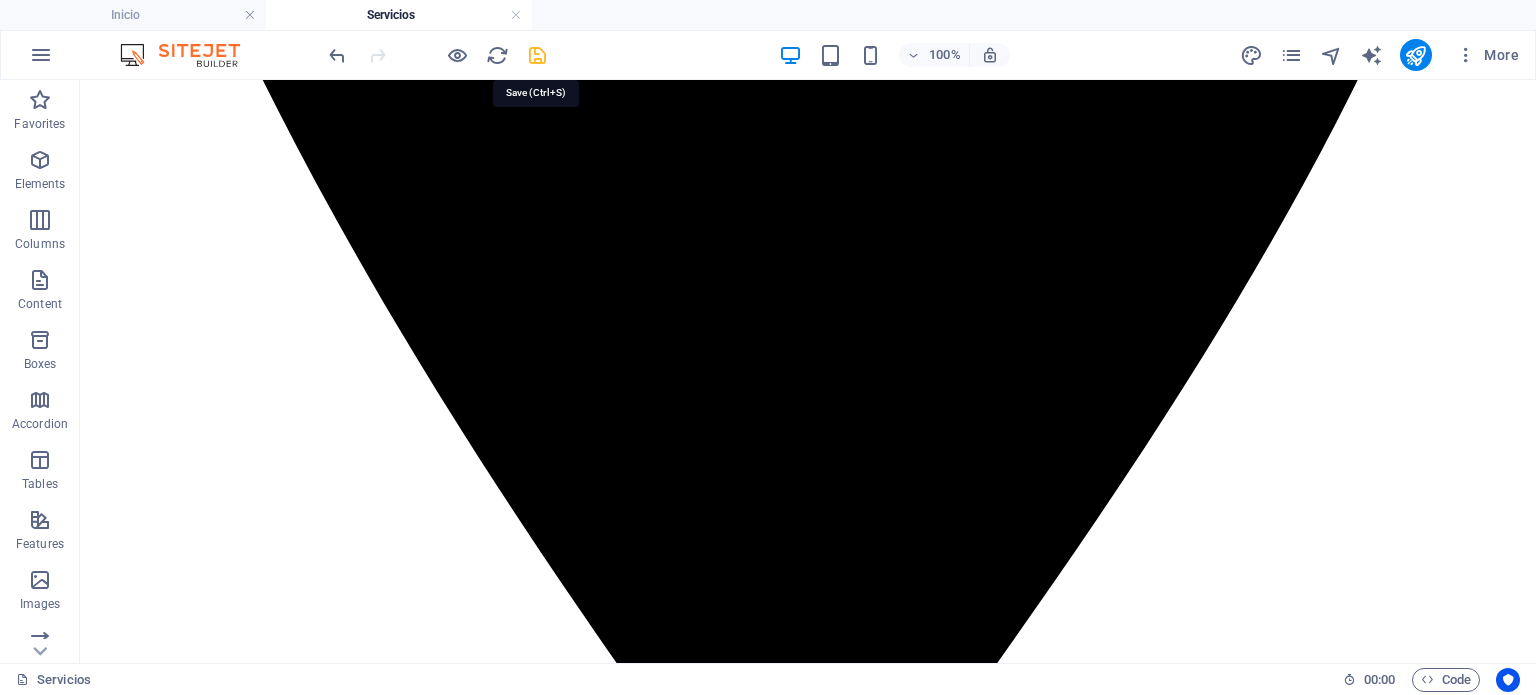 click at bounding box center (537, 55) 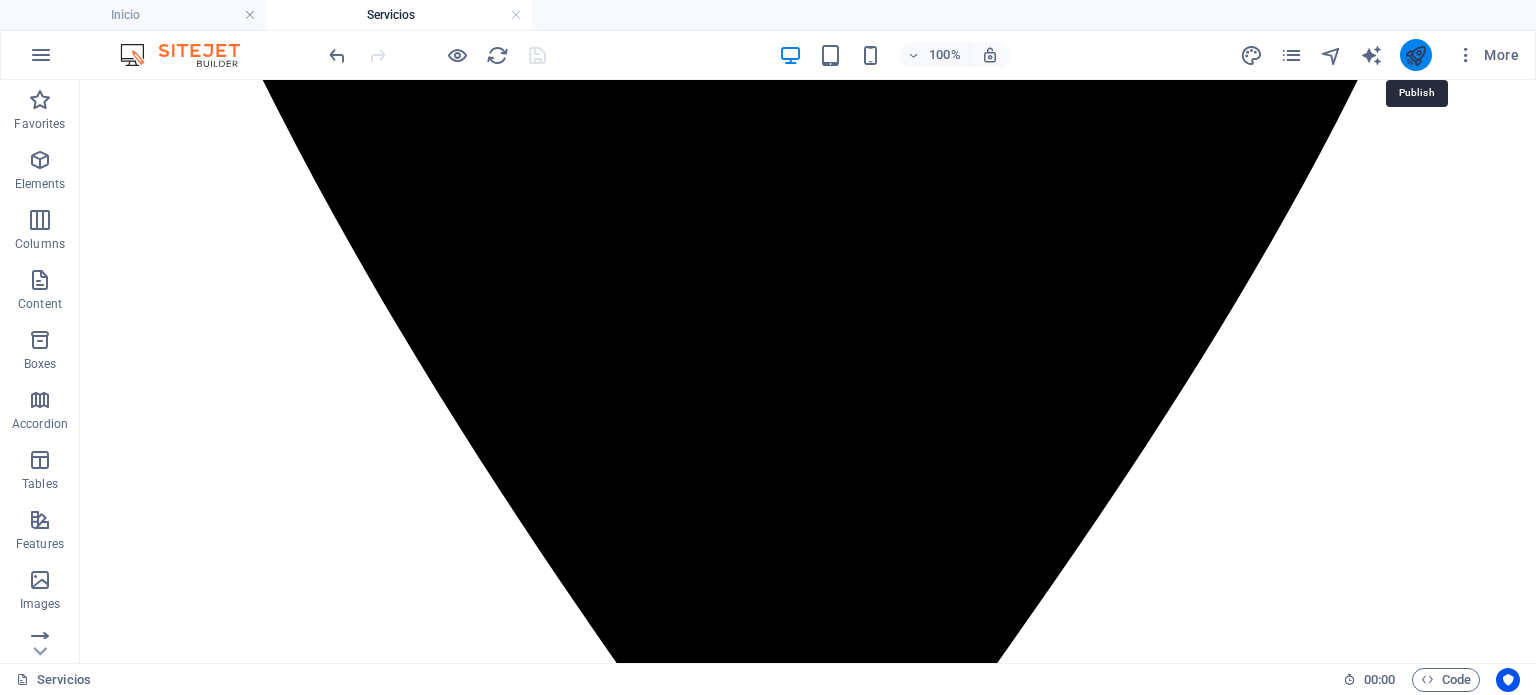 click at bounding box center (1415, 55) 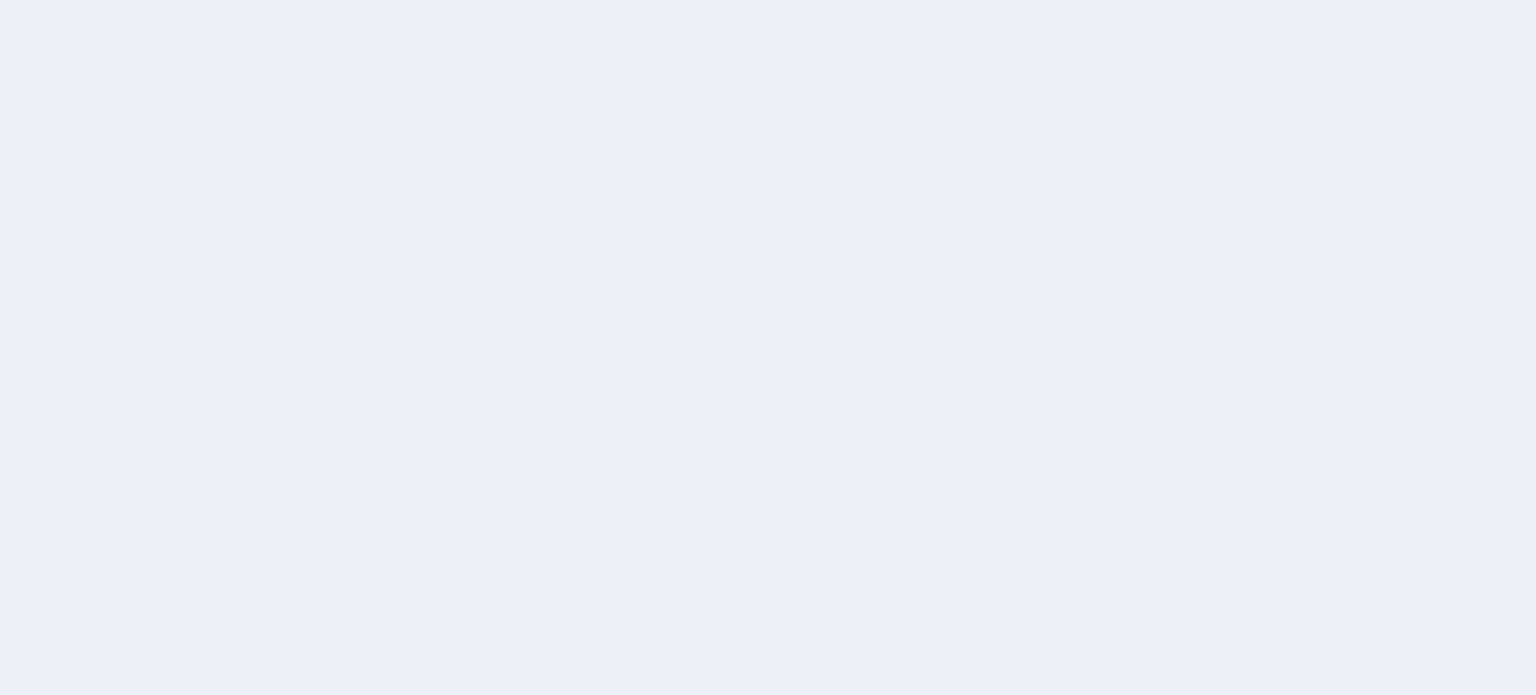scroll, scrollTop: 0, scrollLeft: 0, axis: both 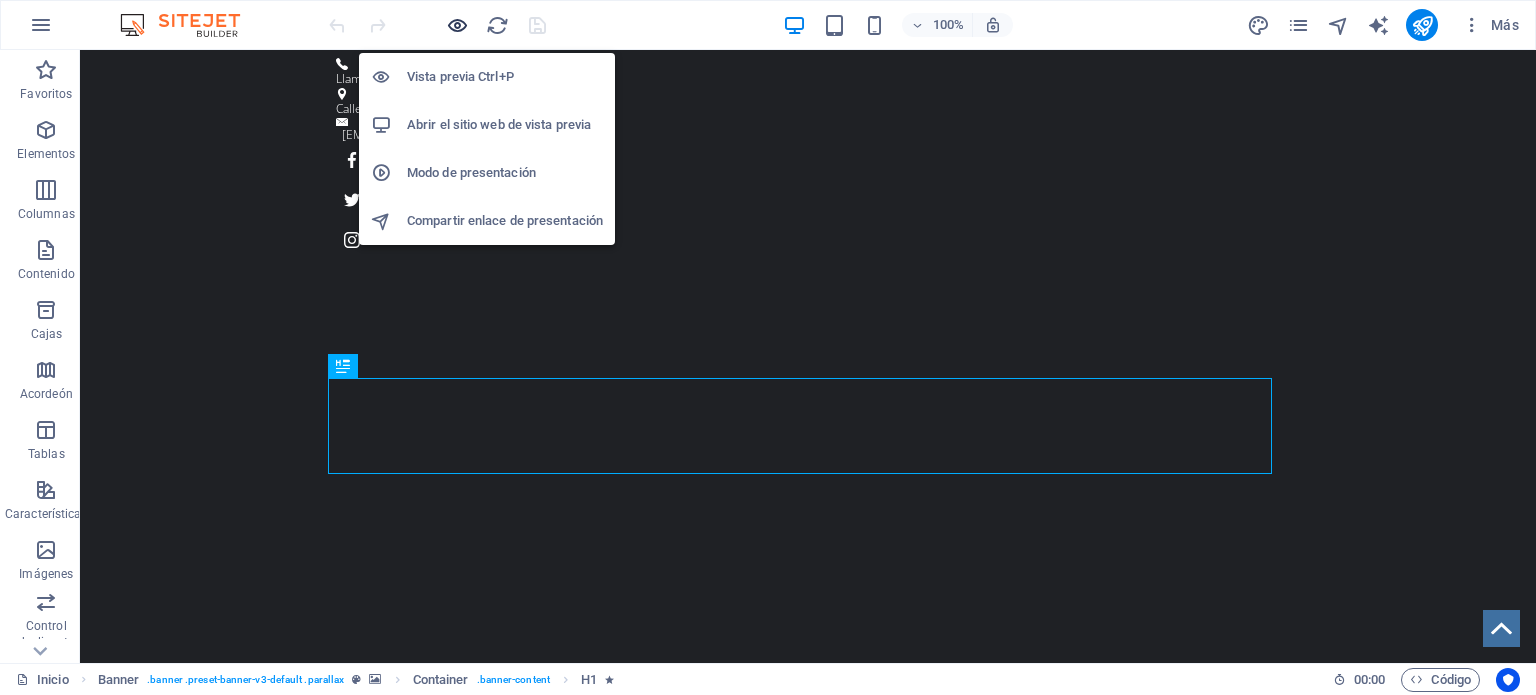 click at bounding box center [457, 25] 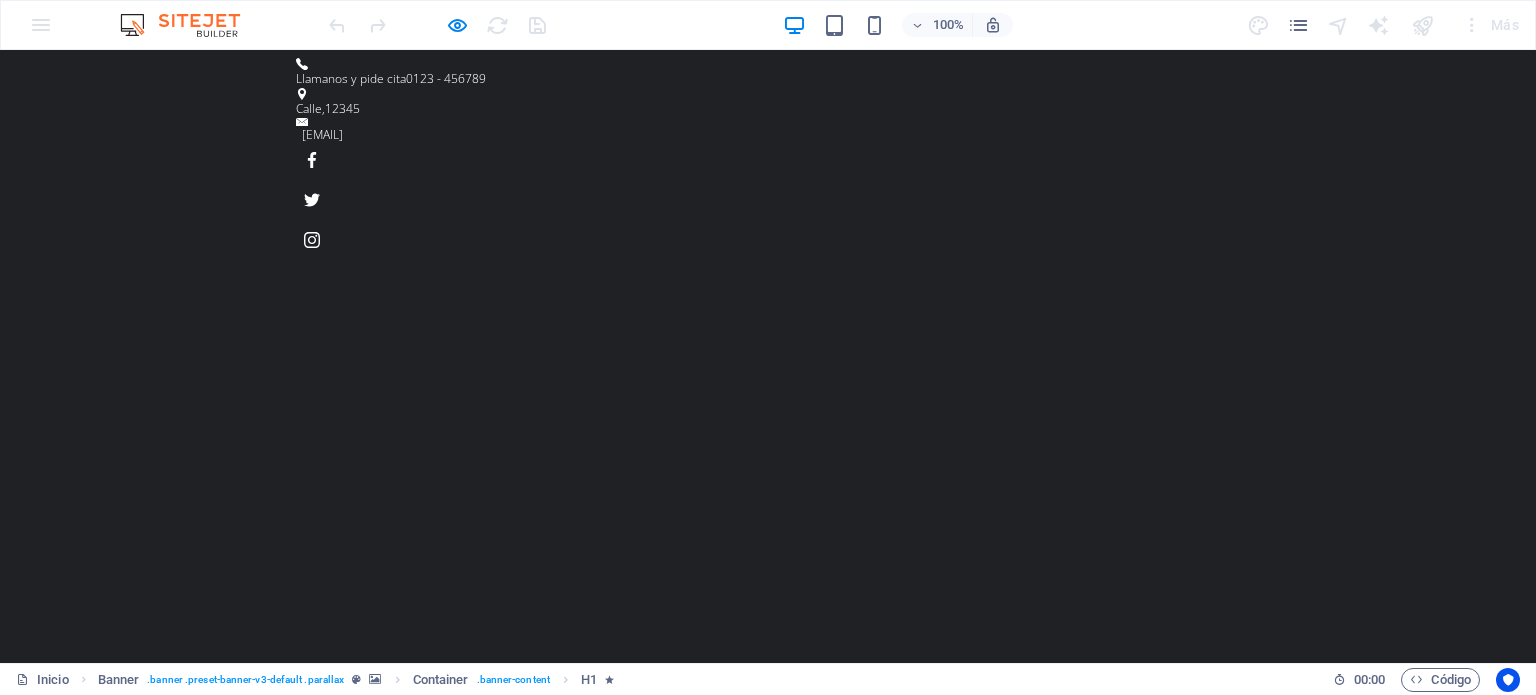 click on "Servicios" at bounding box center (1027, 1046) 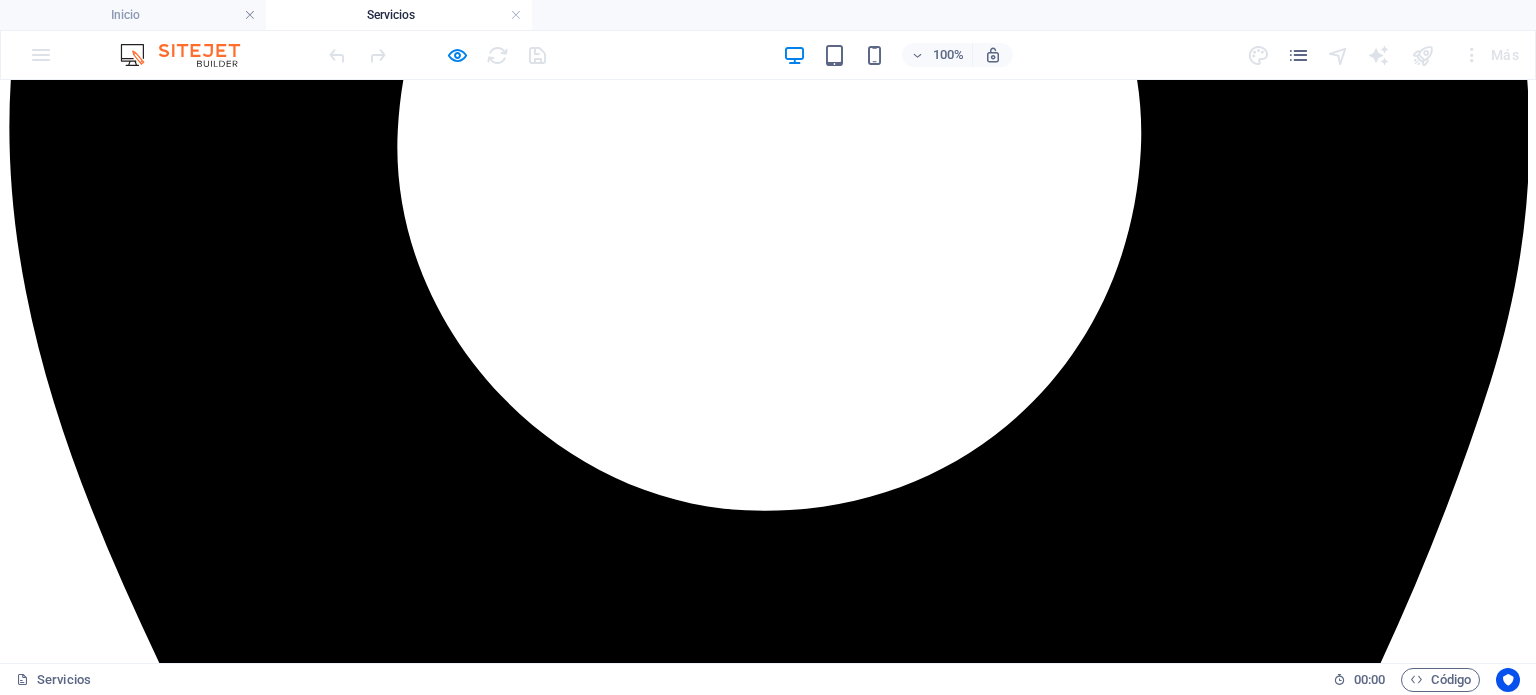 scroll, scrollTop: 1900, scrollLeft: 0, axis: vertical 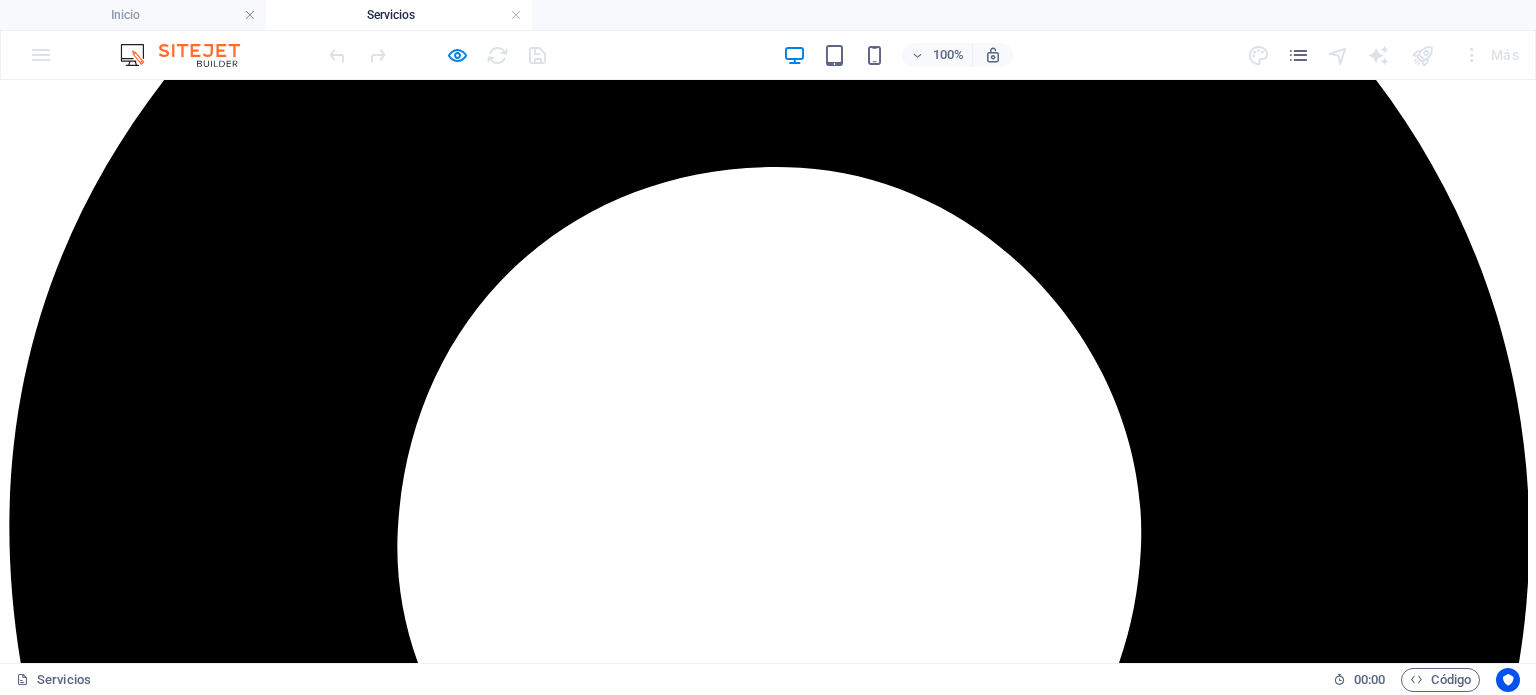 click on "Inicio Nosotros Trayectoria Mesa Directiva Colonos Servicios Galería Contacto" at bounding box center (768, 9618) 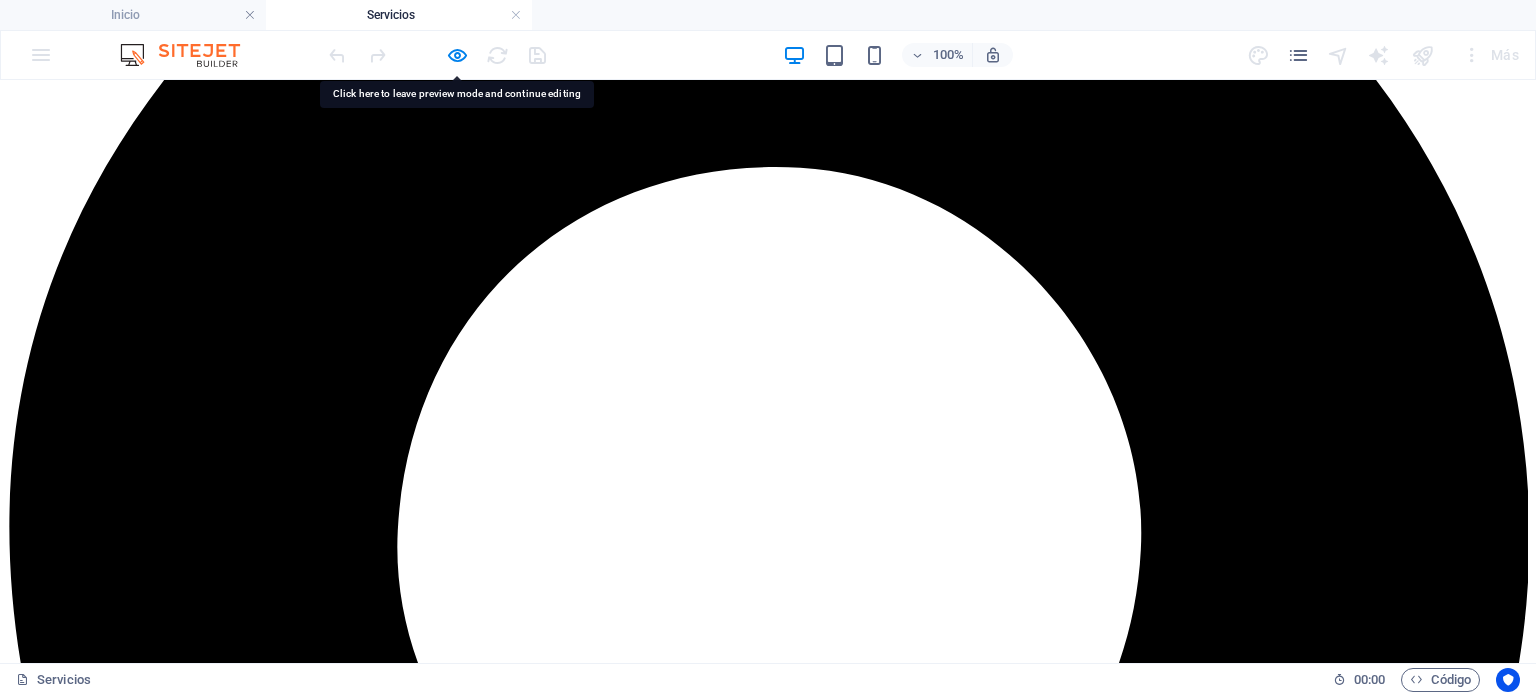 click on "Inicio Nosotros Trayectoria Mesa Directiva Colonos Servicios Galería Contacto" at bounding box center (768, 9618) 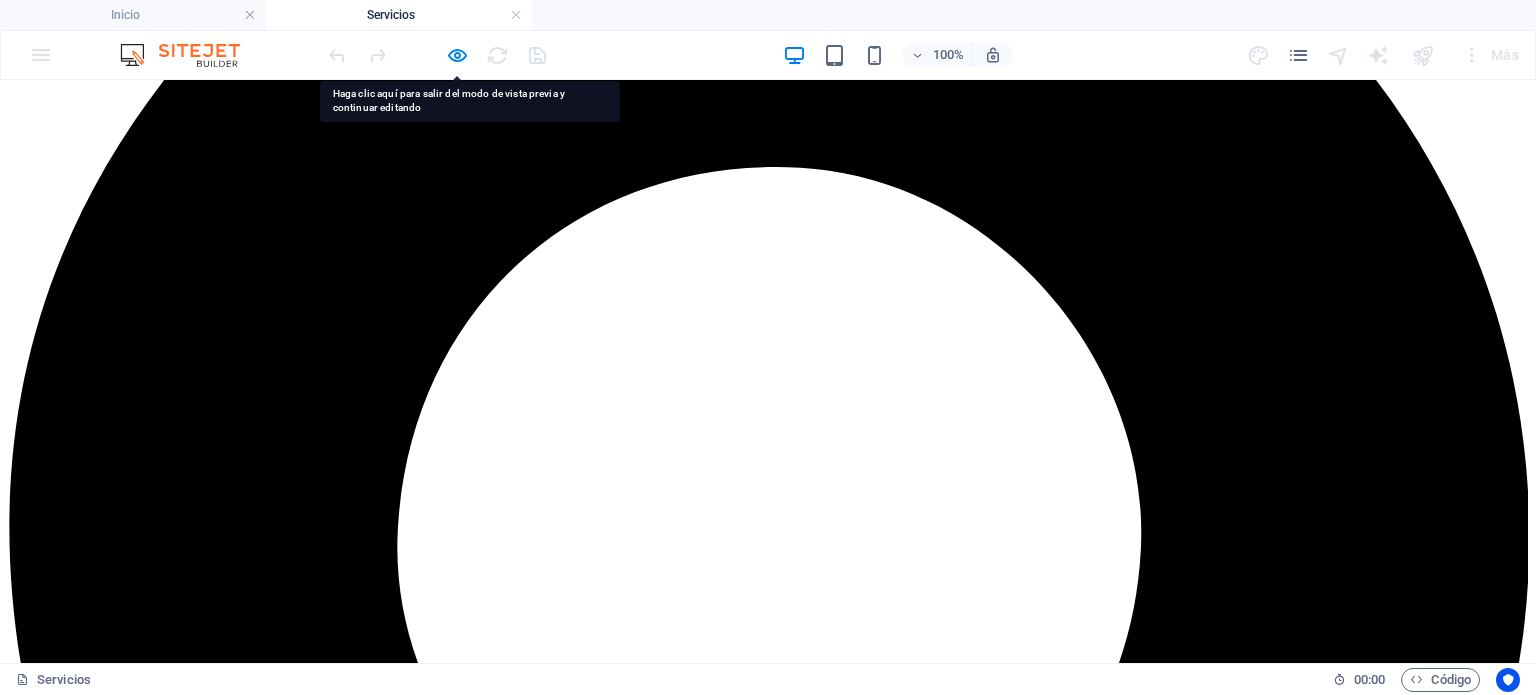 click on "Inicio Nosotros Trayectoria Mesa Directiva Colonos Servicios Galería Contacto" at bounding box center [768, 9618] 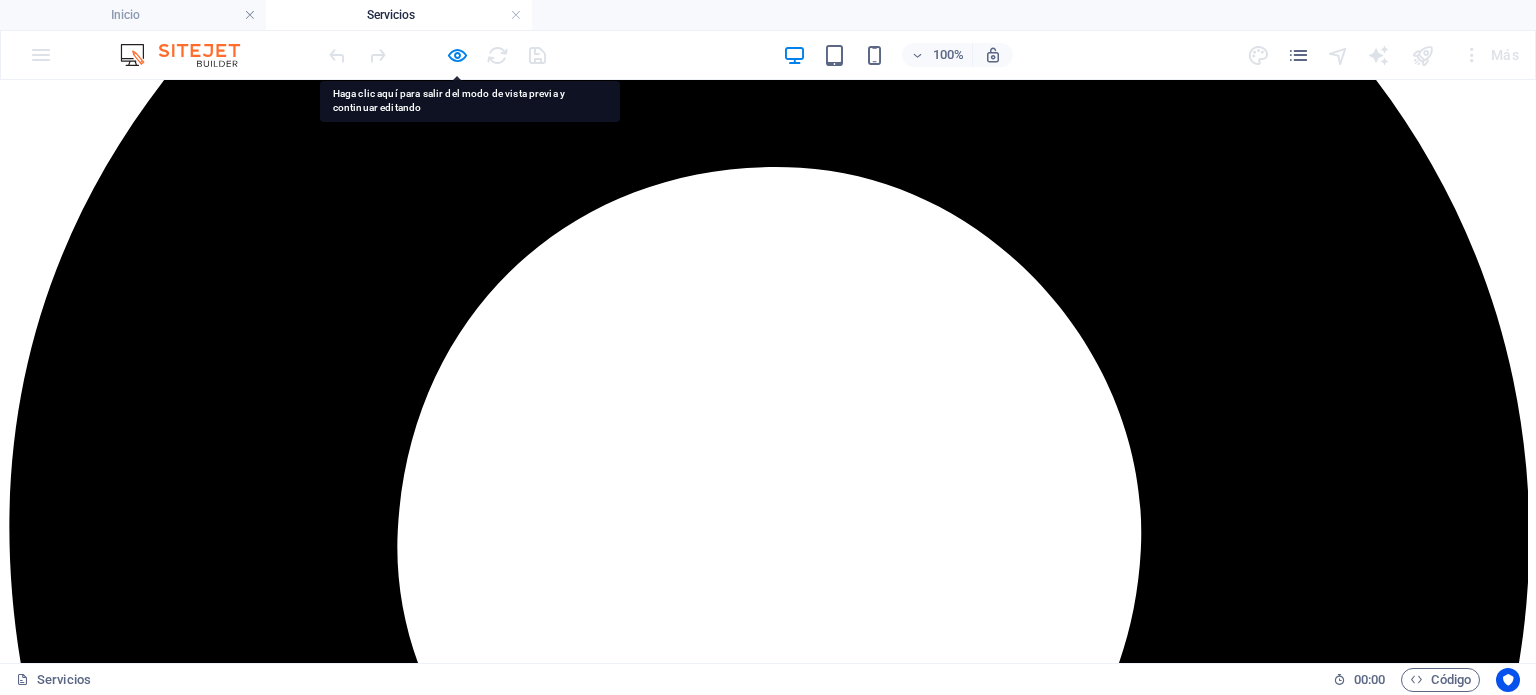 click on "Inicio Nosotros Trayectoria Mesa Directiva Colonos Servicios Galería Contacto" at bounding box center [768, 9618] 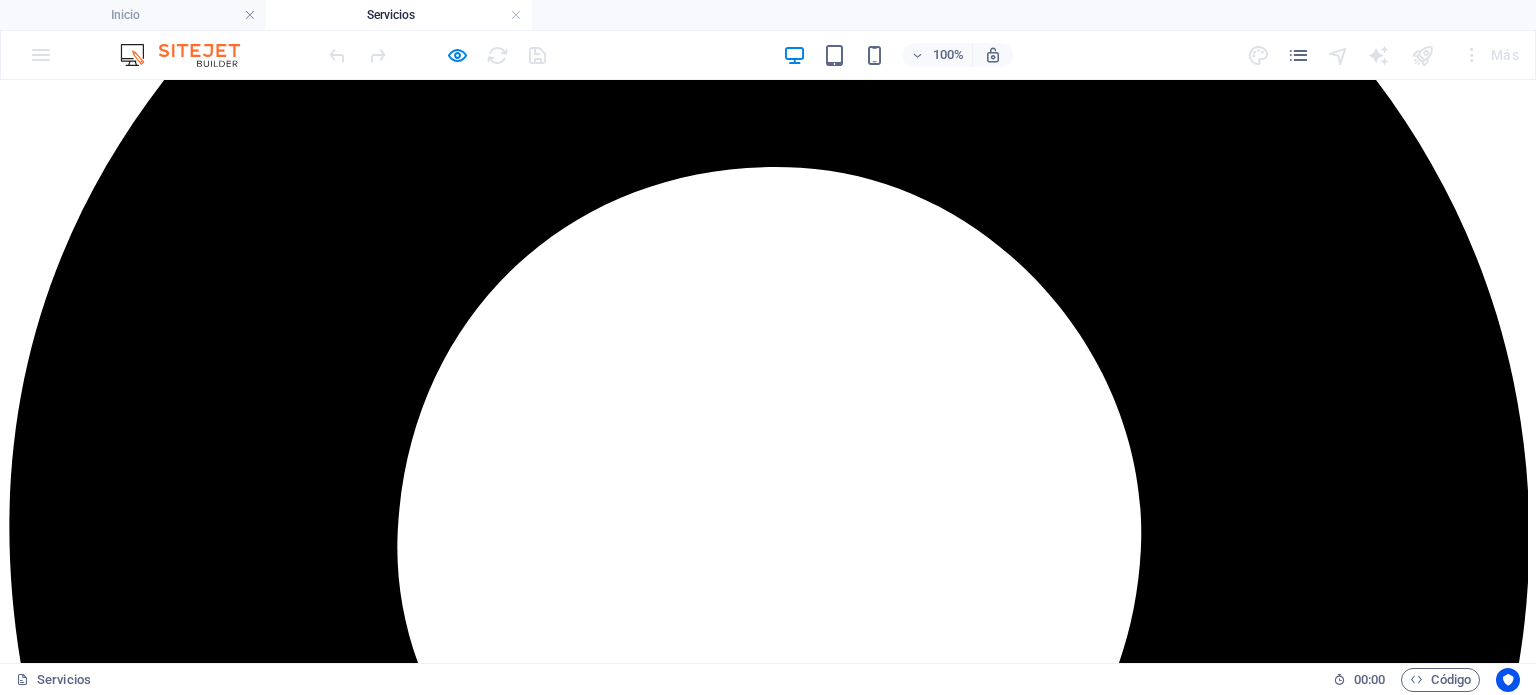click at bounding box center (437, 55) 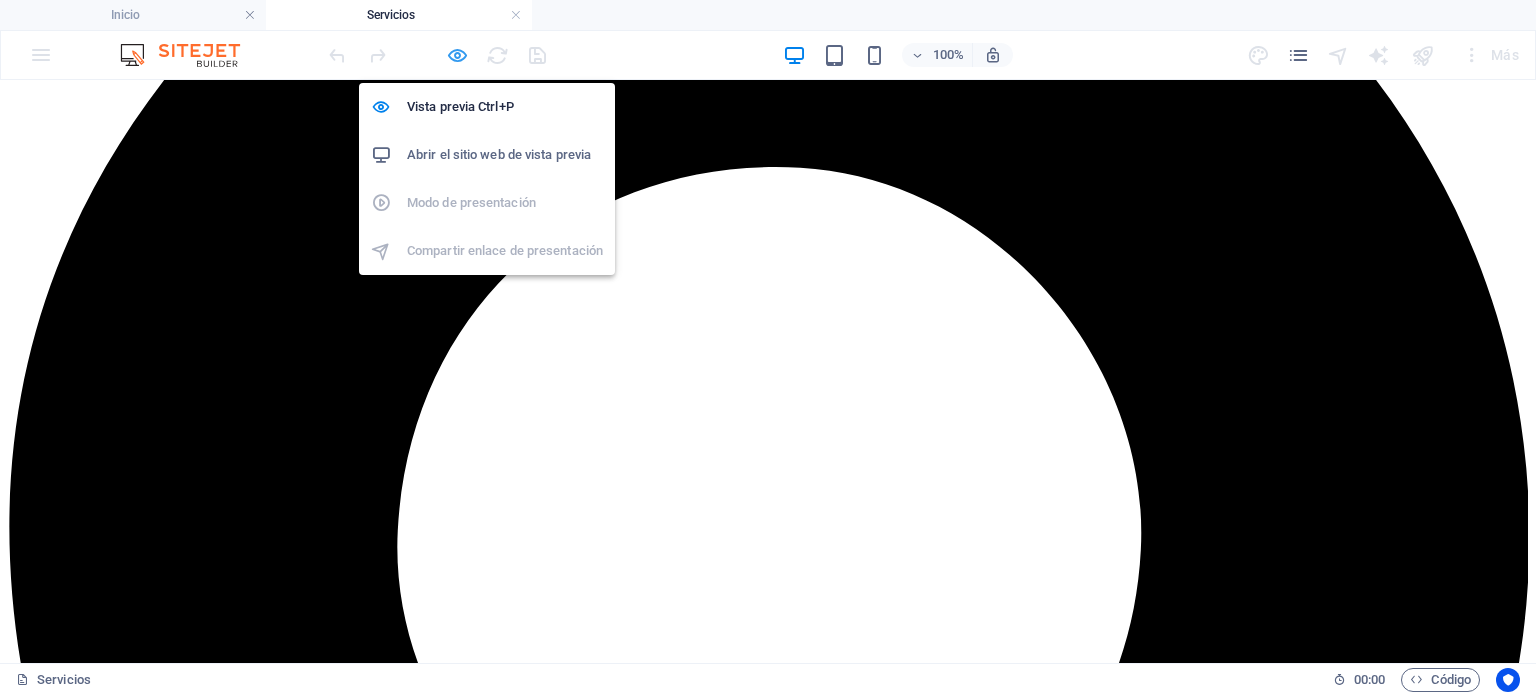 click at bounding box center (457, 55) 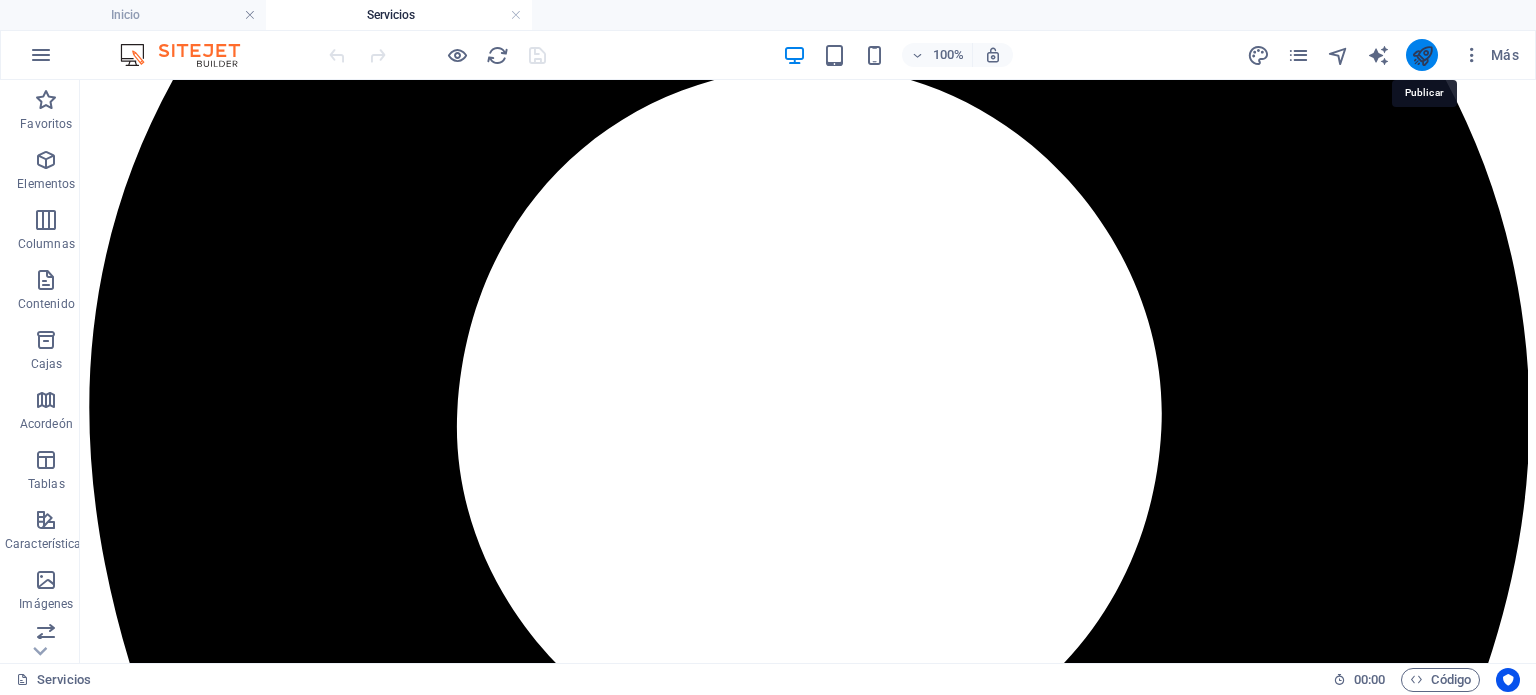 click at bounding box center (1422, 55) 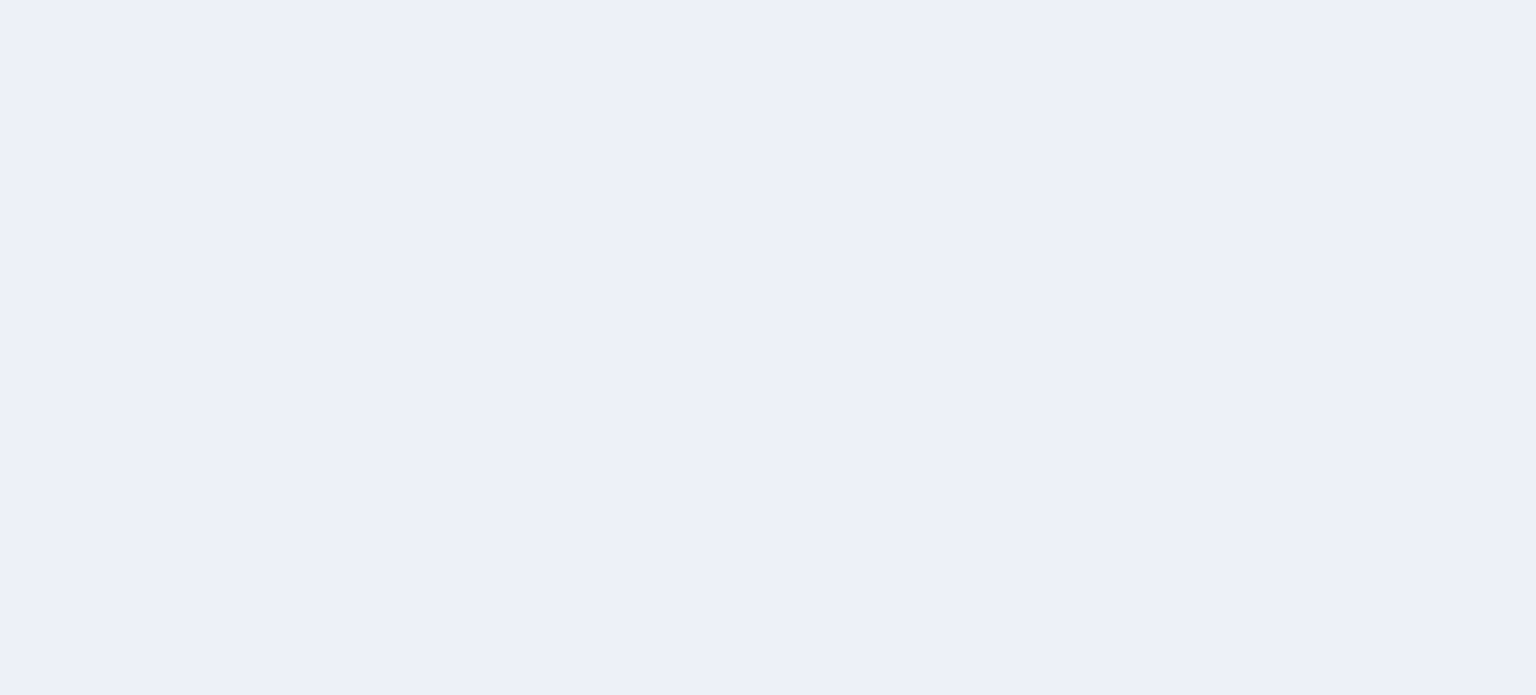 scroll, scrollTop: 0, scrollLeft: 0, axis: both 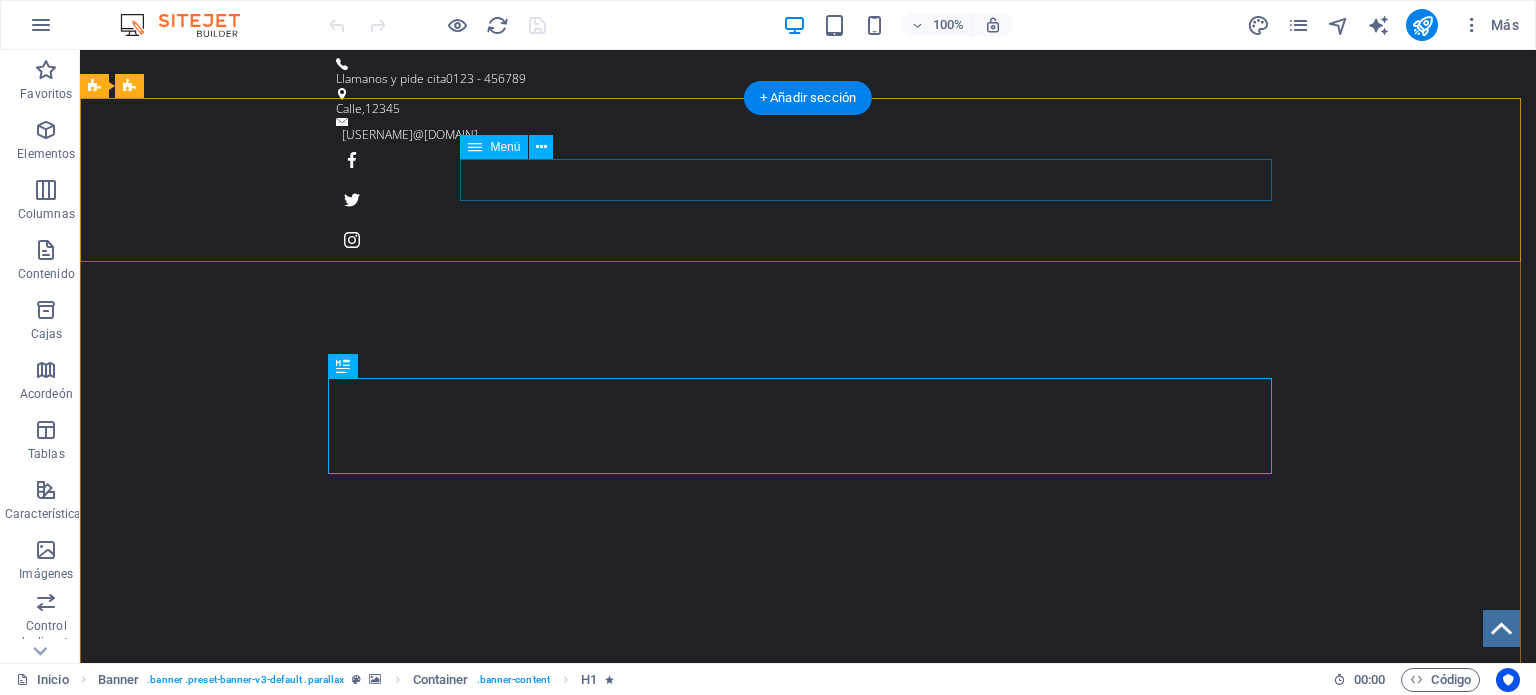 click on "Inicio Nosotros Trayectoria Mesa Directiva Colonos Servicios Galería Contacto" at bounding box center (808, 1047) 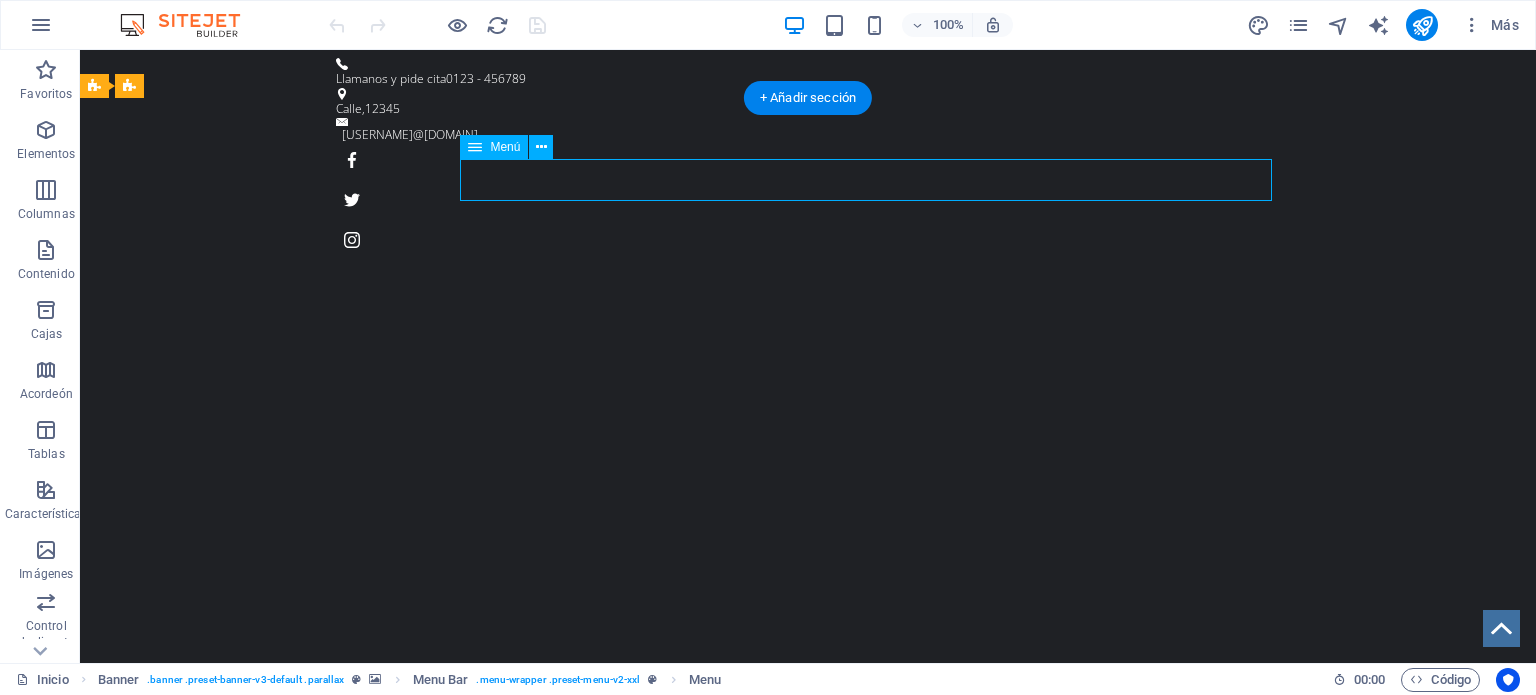 click on "Inicio Nosotros Trayectoria Mesa Directiva Colonos Servicios Galería Contacto" at bounding box center [808, 1047] 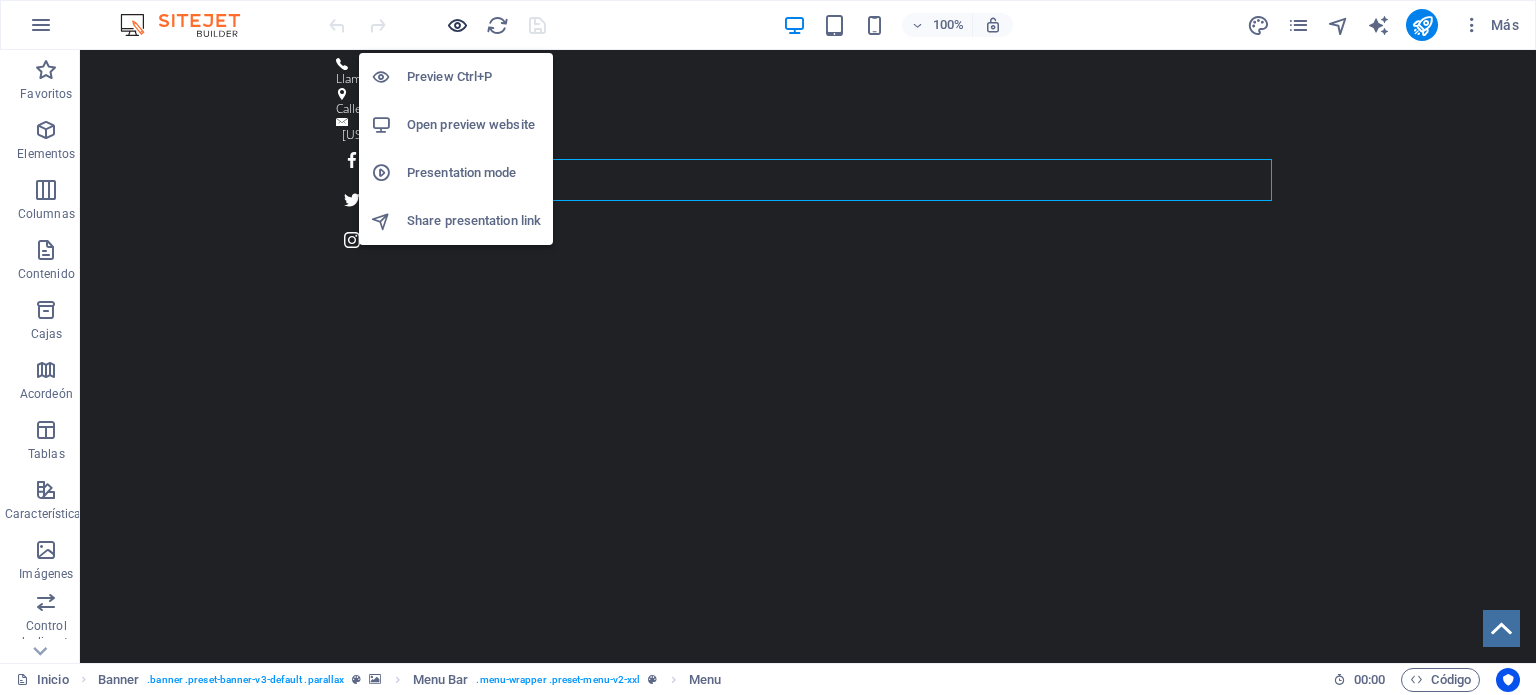 click at bounding box center [457, 25] 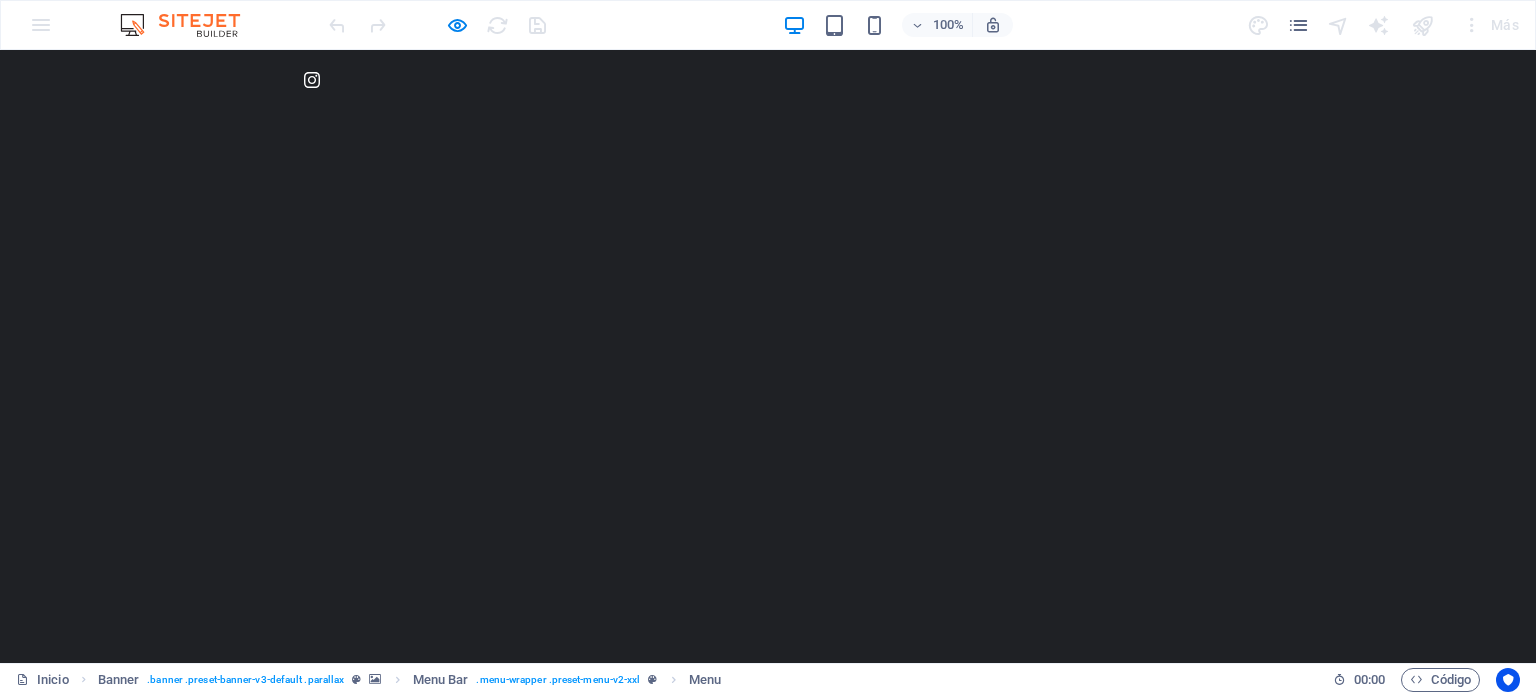 scroll, scrollTop: 0, scrollLeft: 0, axis: both 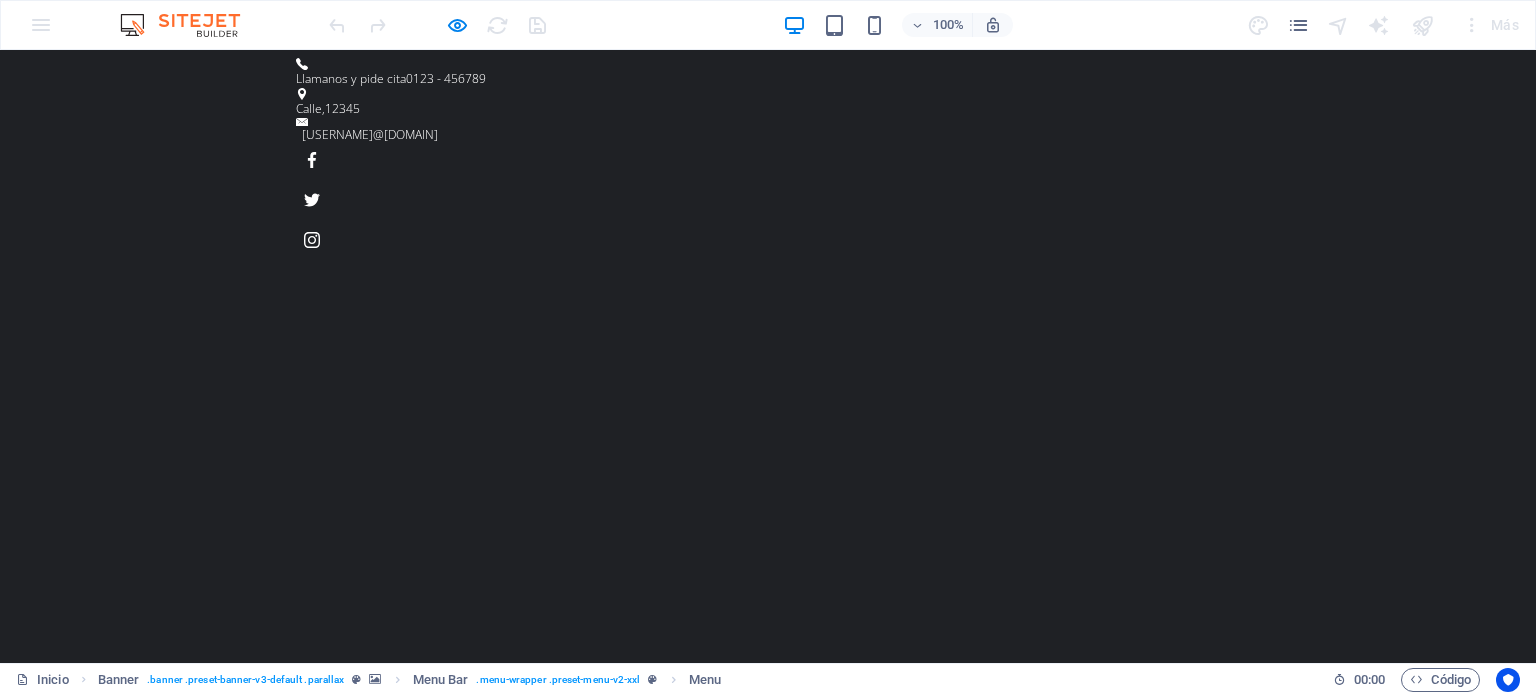 click on "Trayectoria" at bounding box center (698, 1046) 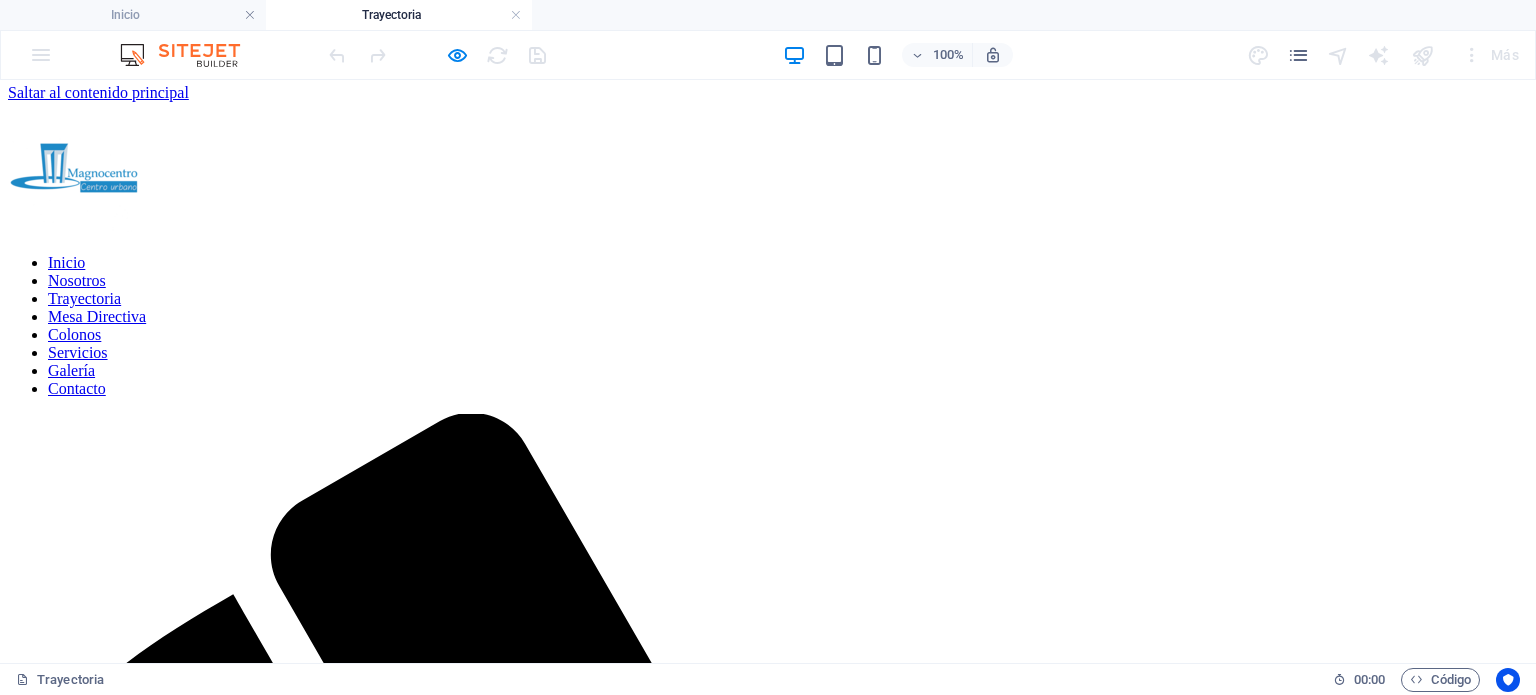scroll, scrollTop: 0, scrollLeft: 0, axis: both 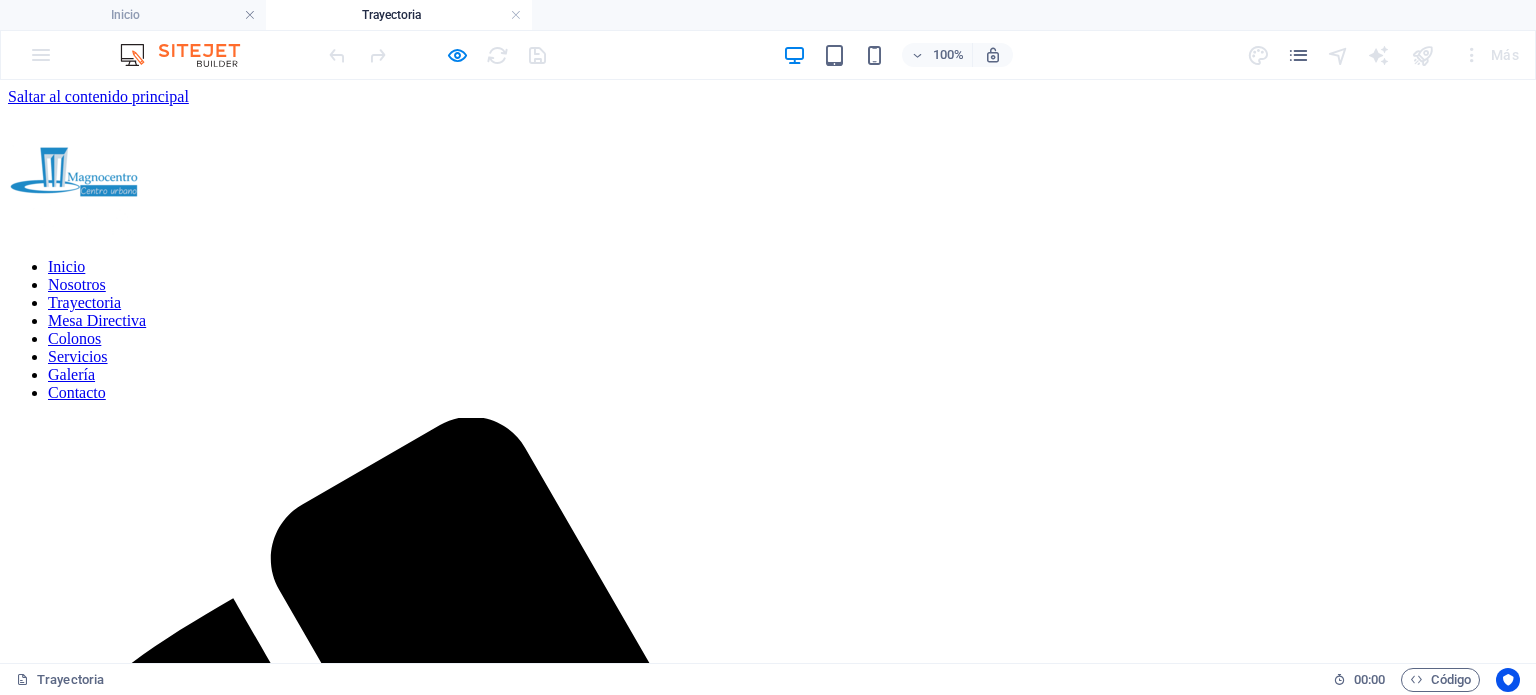 click on "Suelta el contenido aquí o  Añadir elementos  Pegar portapapeles" at bounding box center (768, 2437) 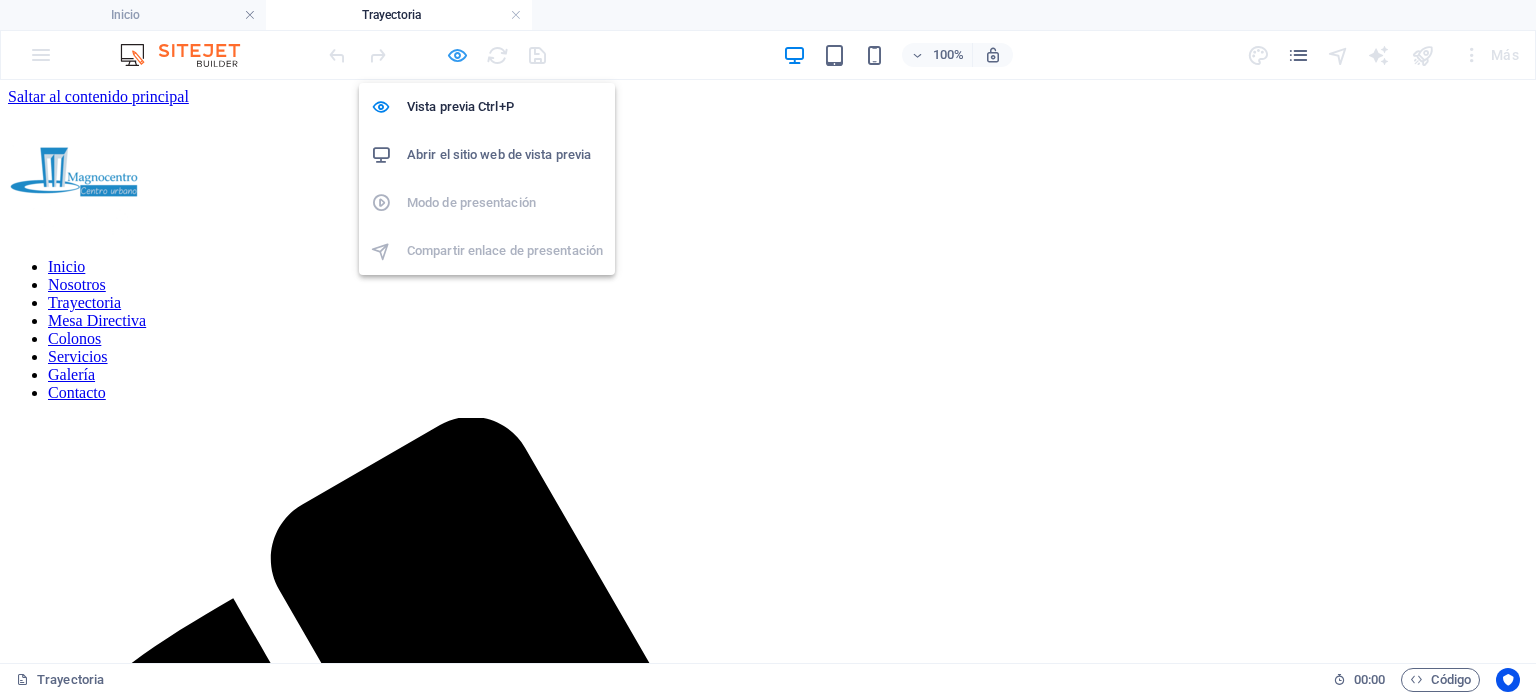 click at bounding box center (457, 55) 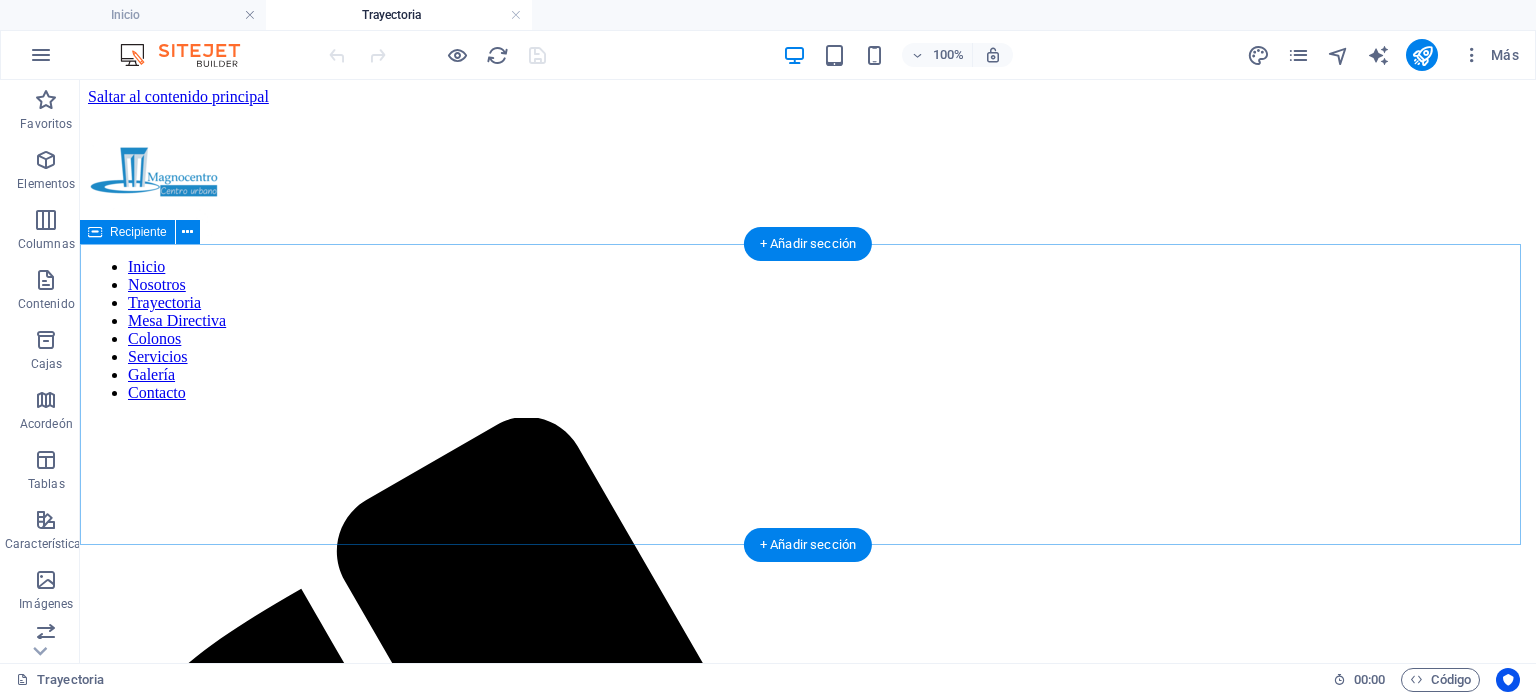 click on "Pegar portapapeles" at bounding box center (873, 2431) 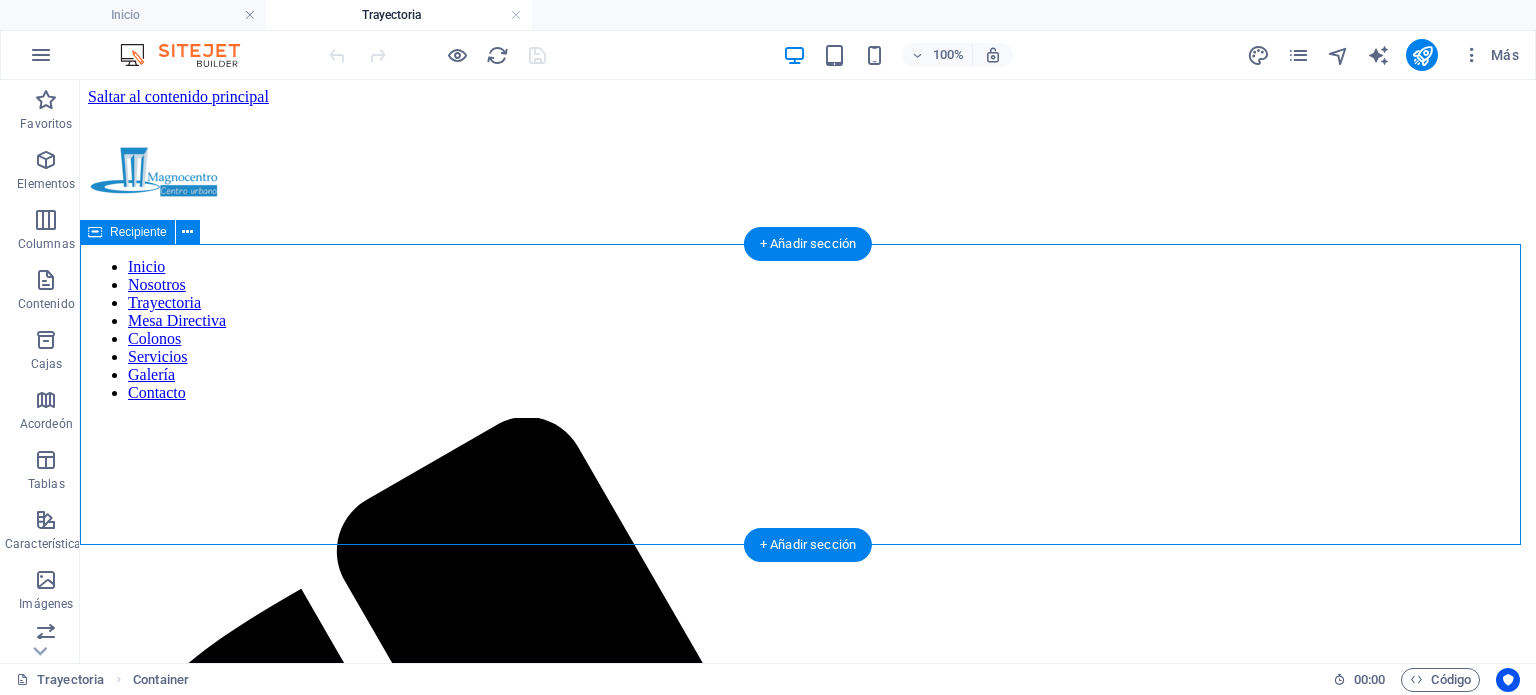 click at bounding box center [814, 2432] 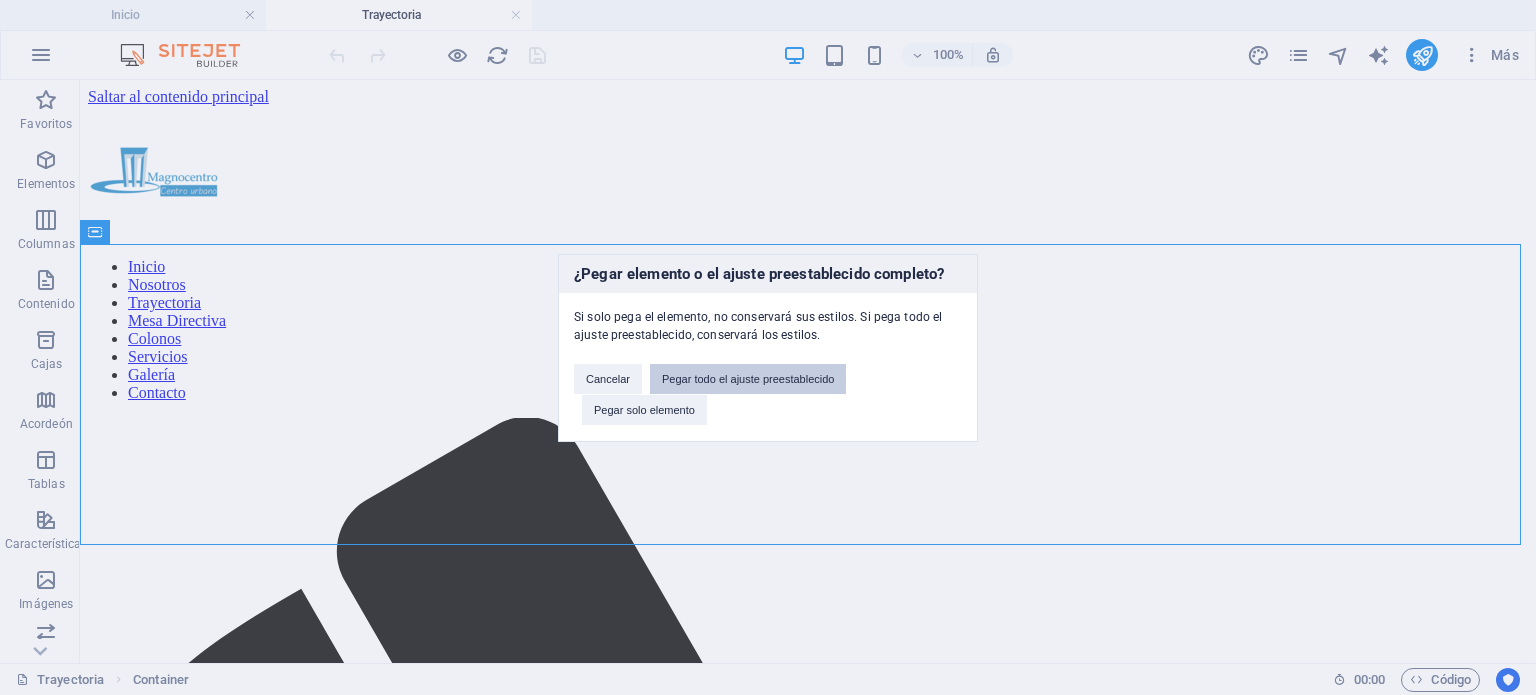 click on "Pegar todo el ajuste preestablecido" at bounding box center [748, 379] 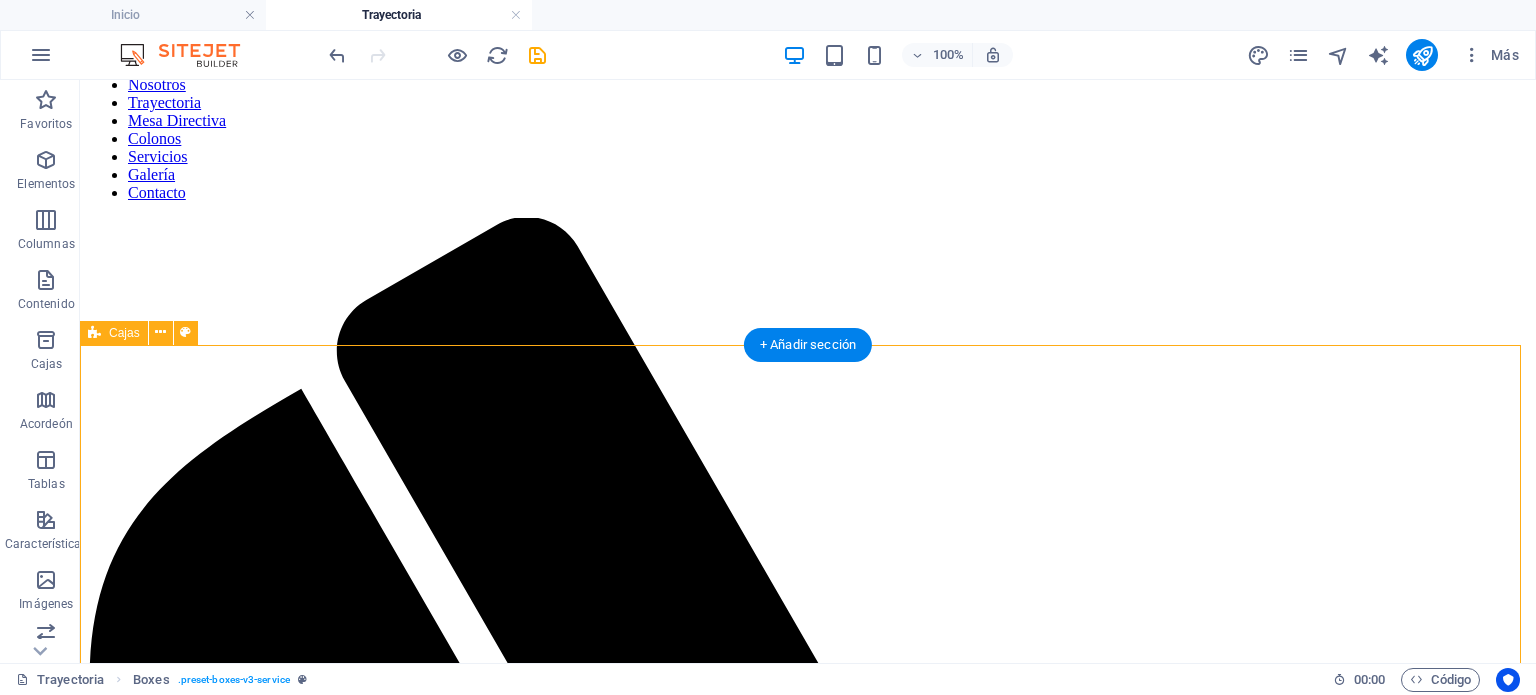 scroll, scrollTop: 0, scrollLeft: 0, axis: both 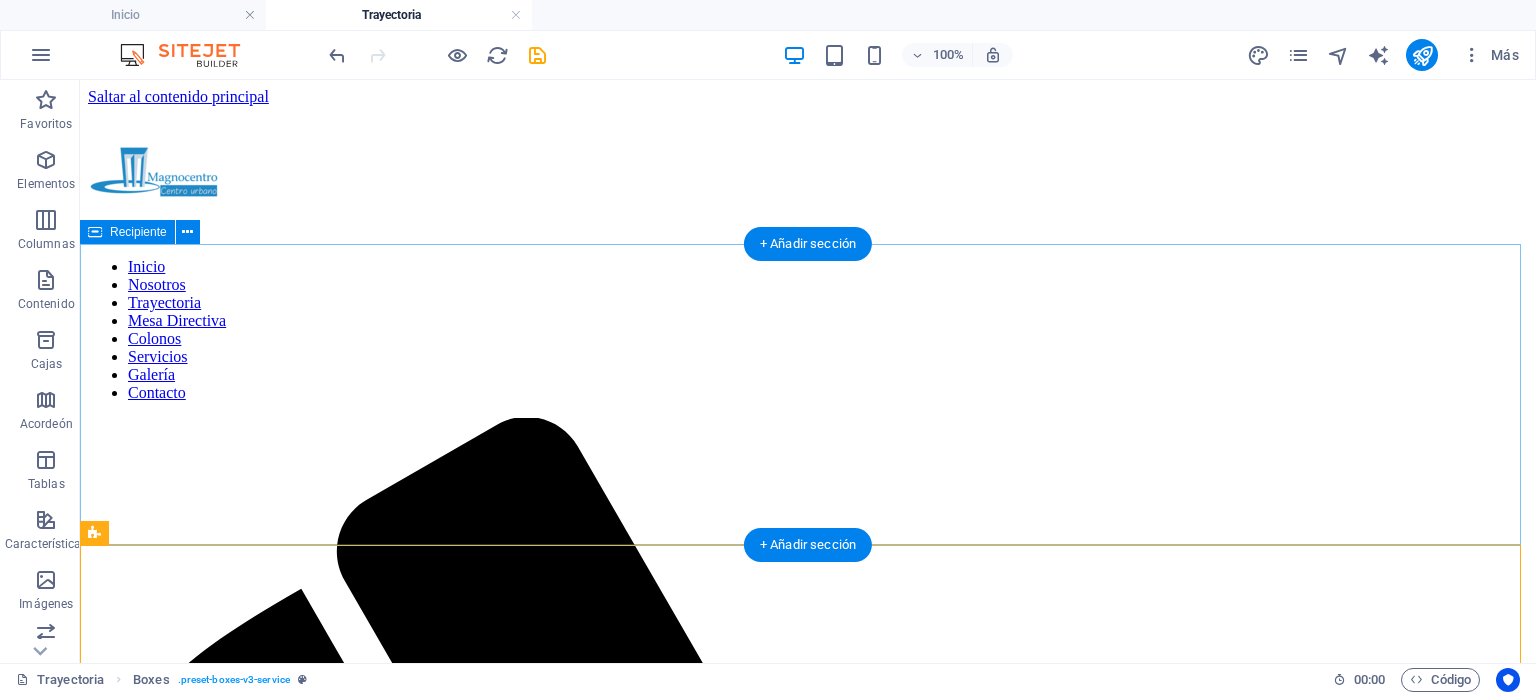 click on "Pegar portapapeles" at bounding box center [873, 2431] 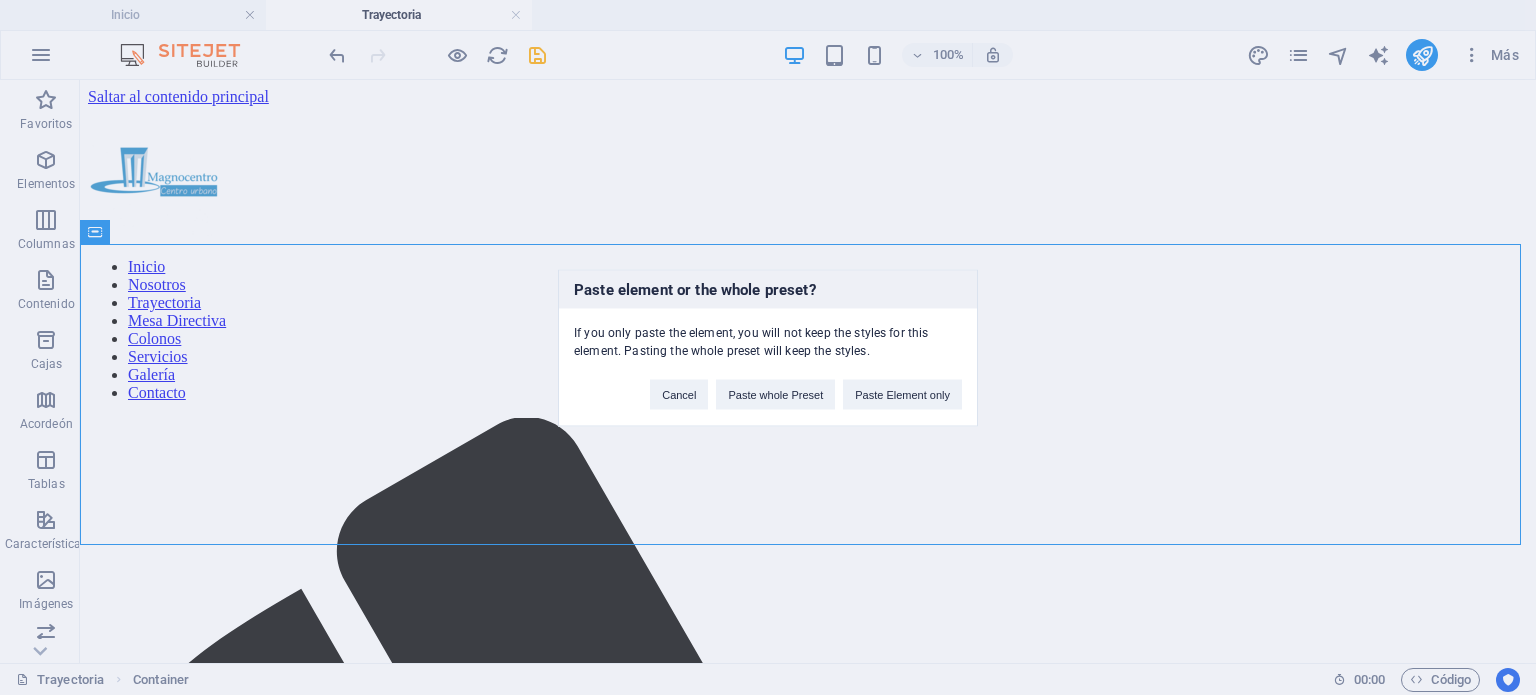 type 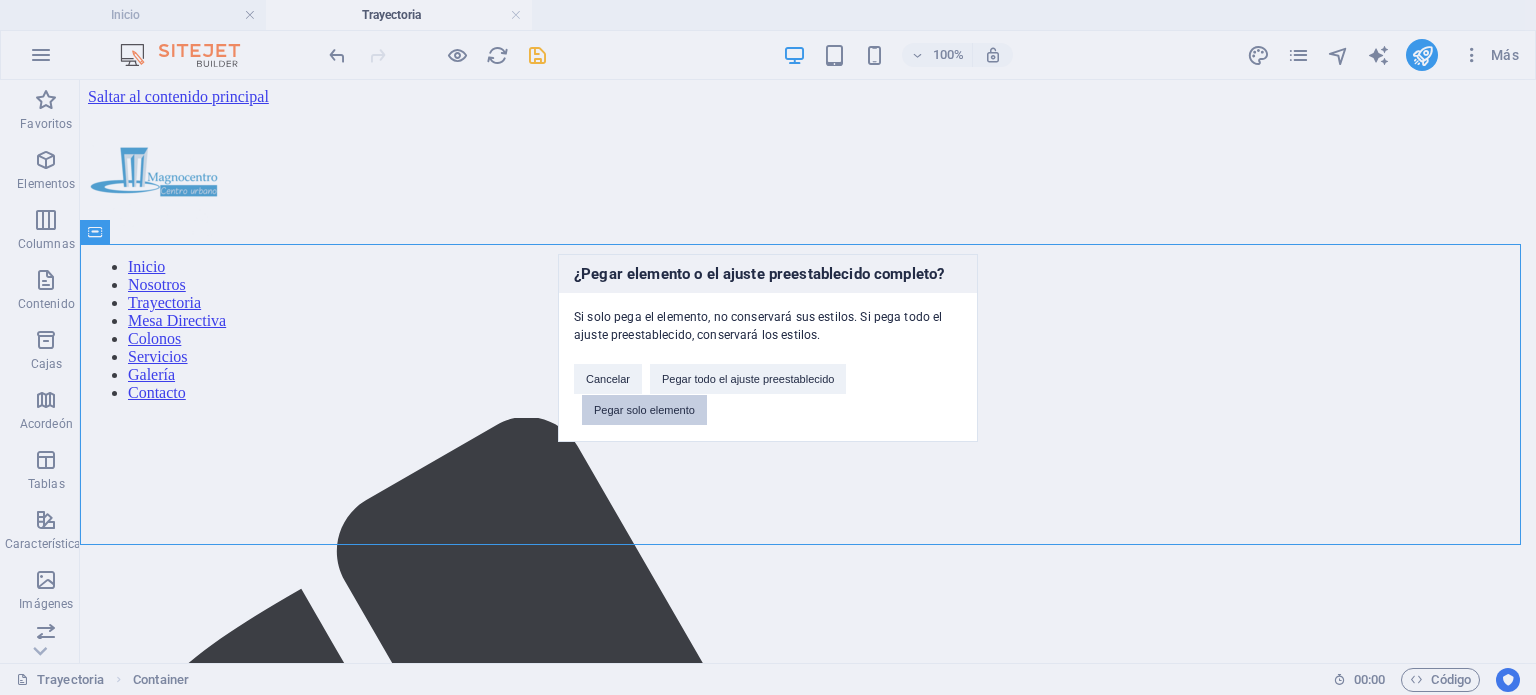 click on "Pegar solo elemento" at bounding box center [644, 410] 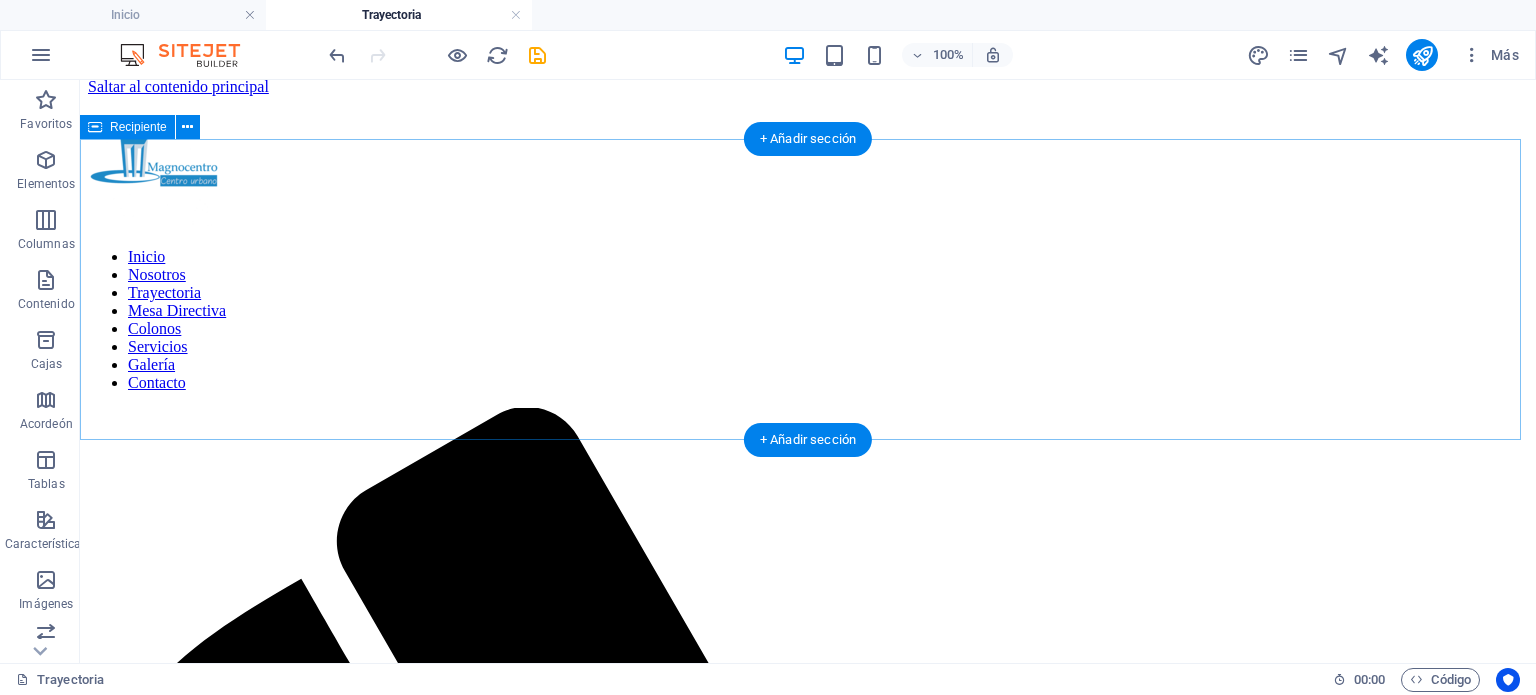 scroll, scrollTop: 0, scrollLeft: 0, axis: both 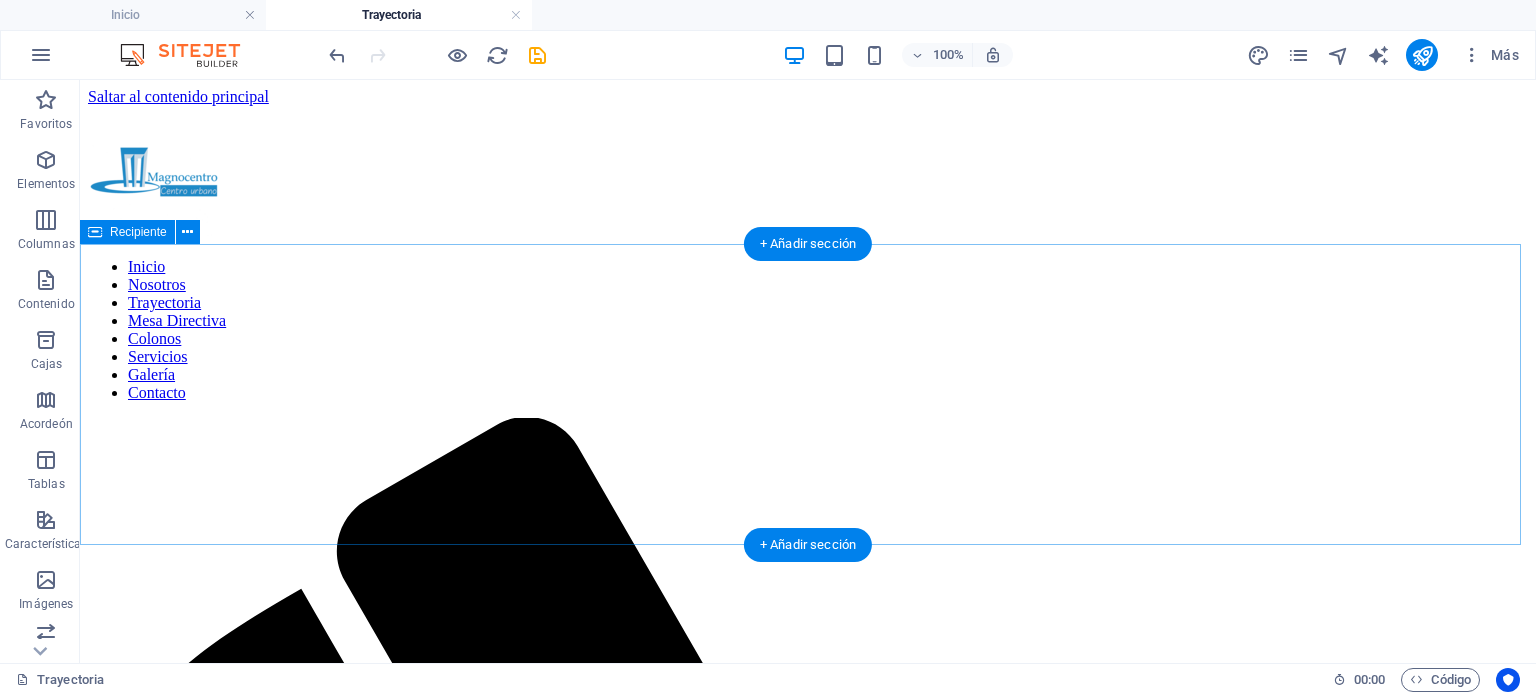 click on "Suelta el contenido aquí o  Añadir elementos  Pegar portapapeles" at bounding box center [808, 2402] 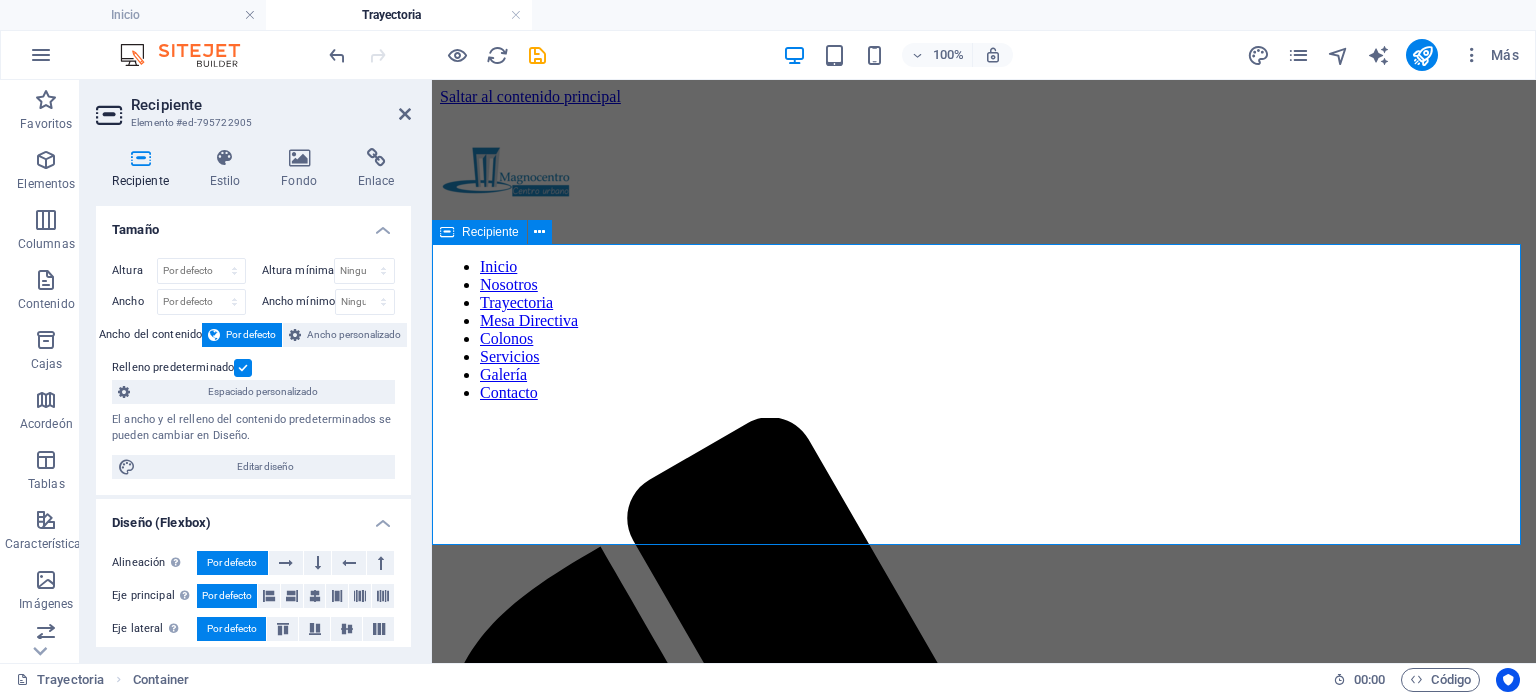 click at bounding box center (860, 1964) 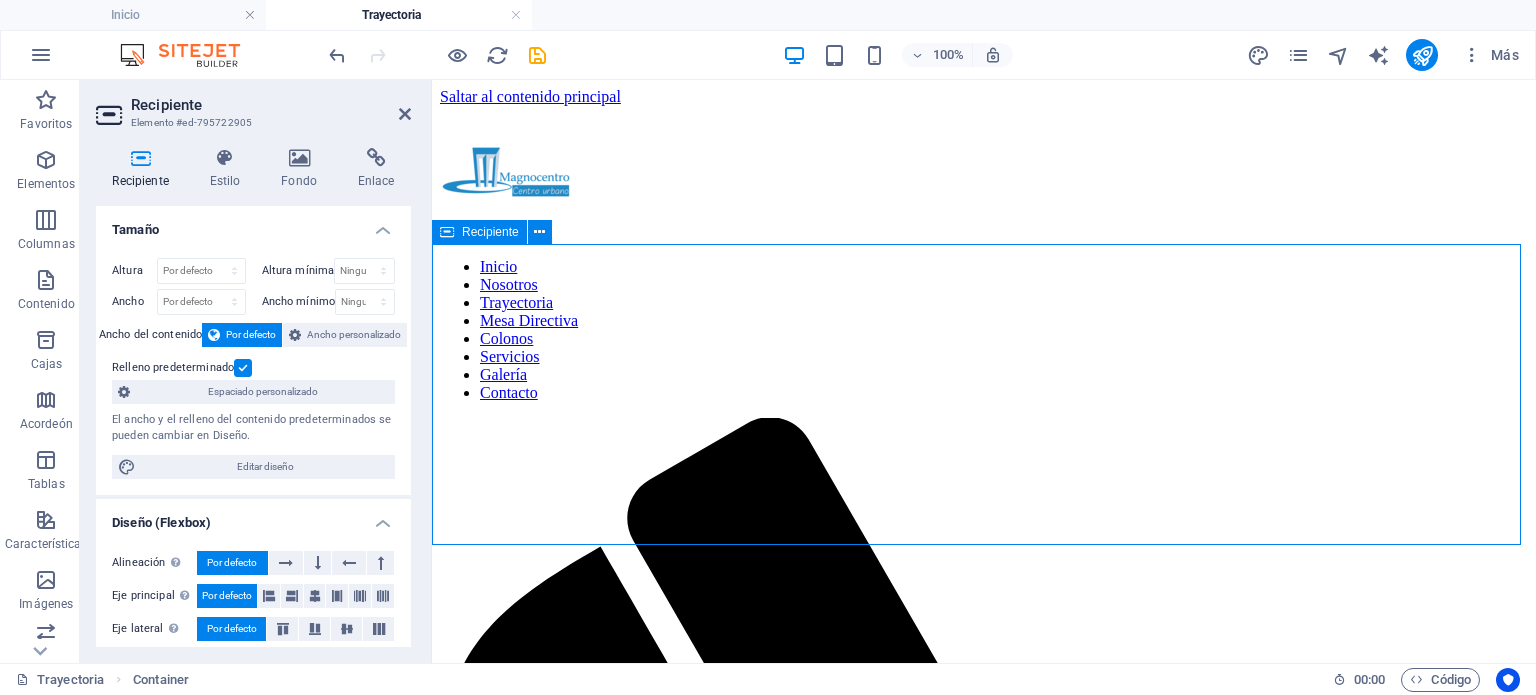 click on "Pegar portapapeles" at bounding box center (1049, 1963) 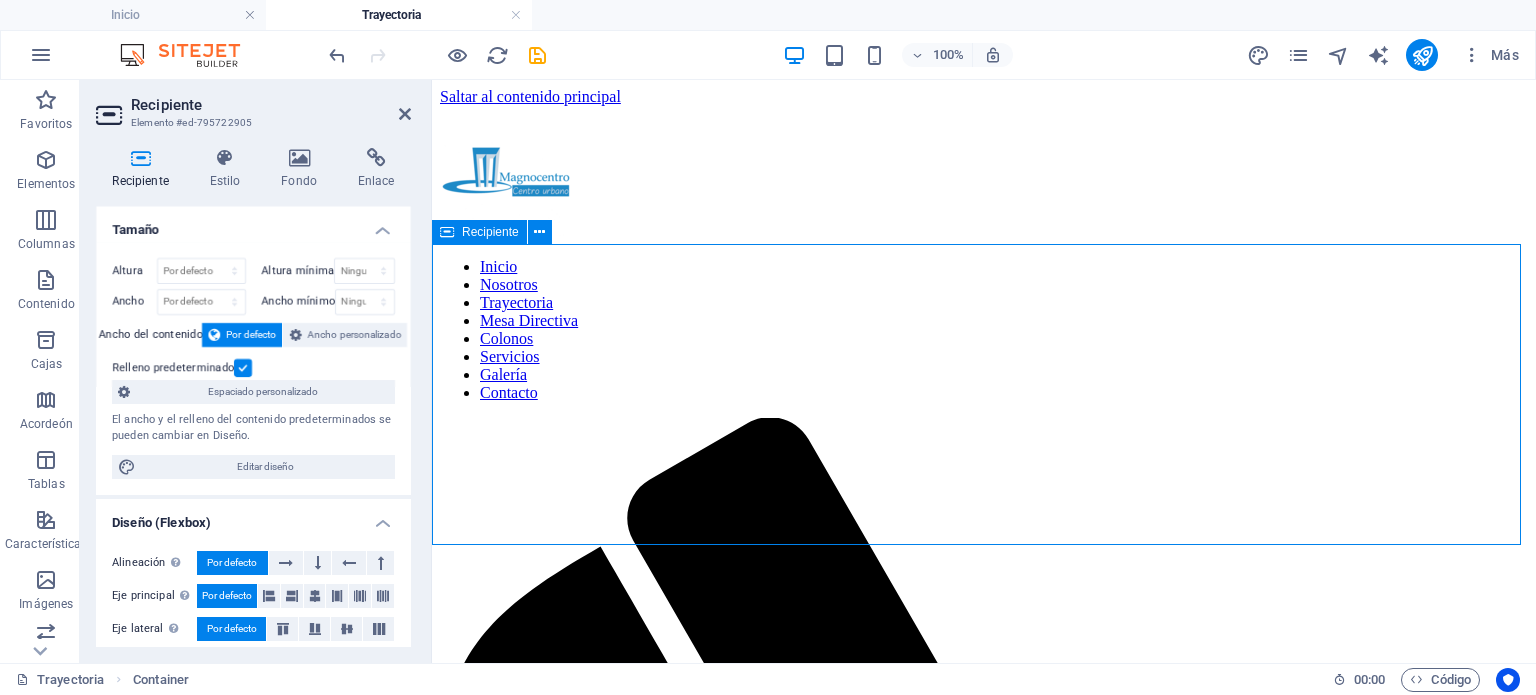 click on "Pegar portapapeles" at bounding box center [1049, 1963] 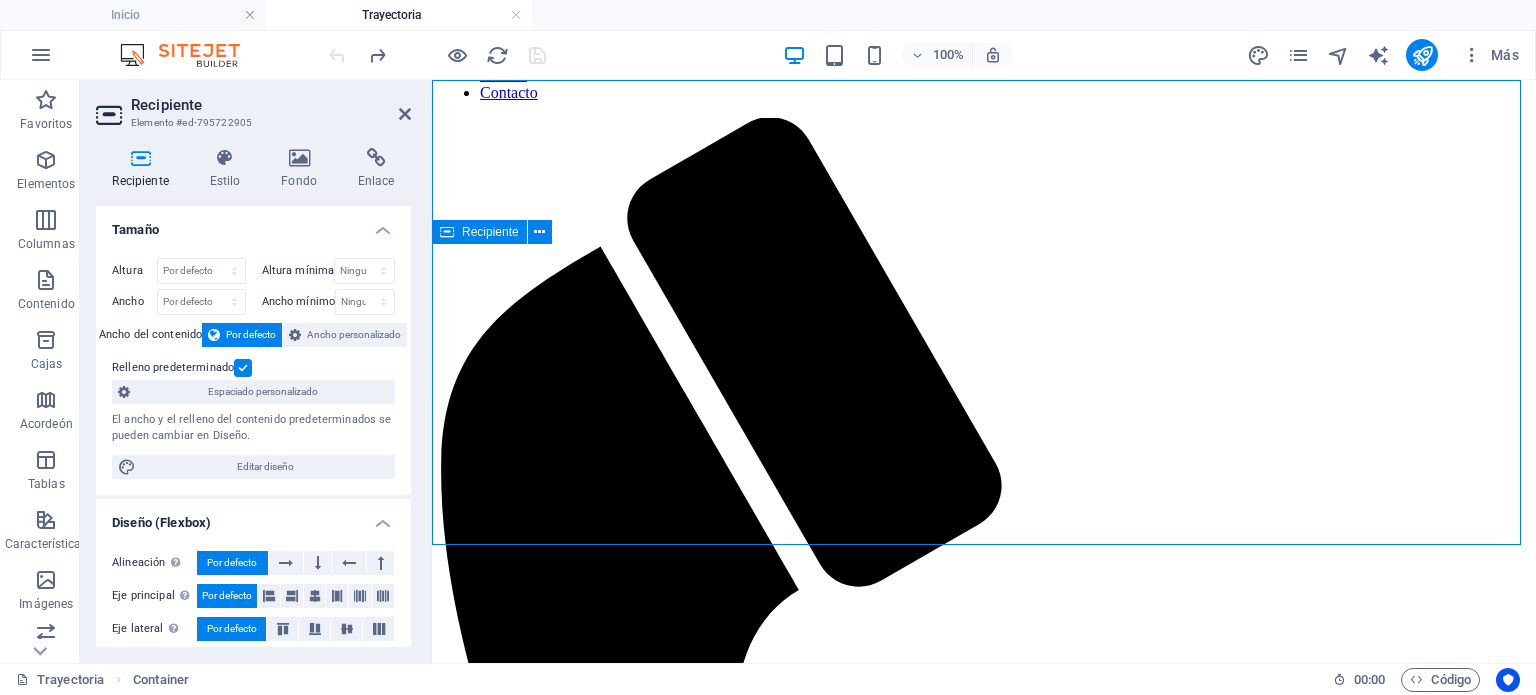 scroll, scrollTop: 0, scrollLeft: 0, axis: both 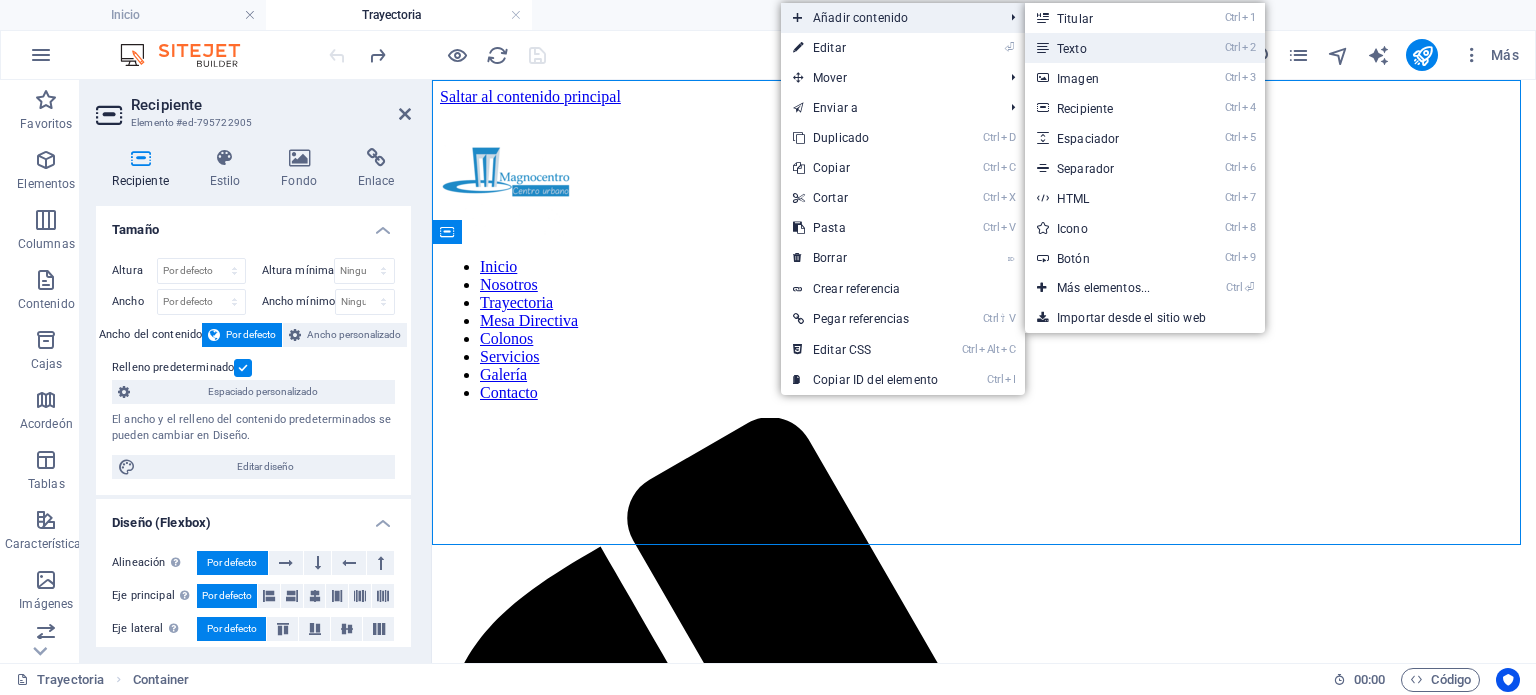 click on "Texto" at bounding box center [1072, 49] 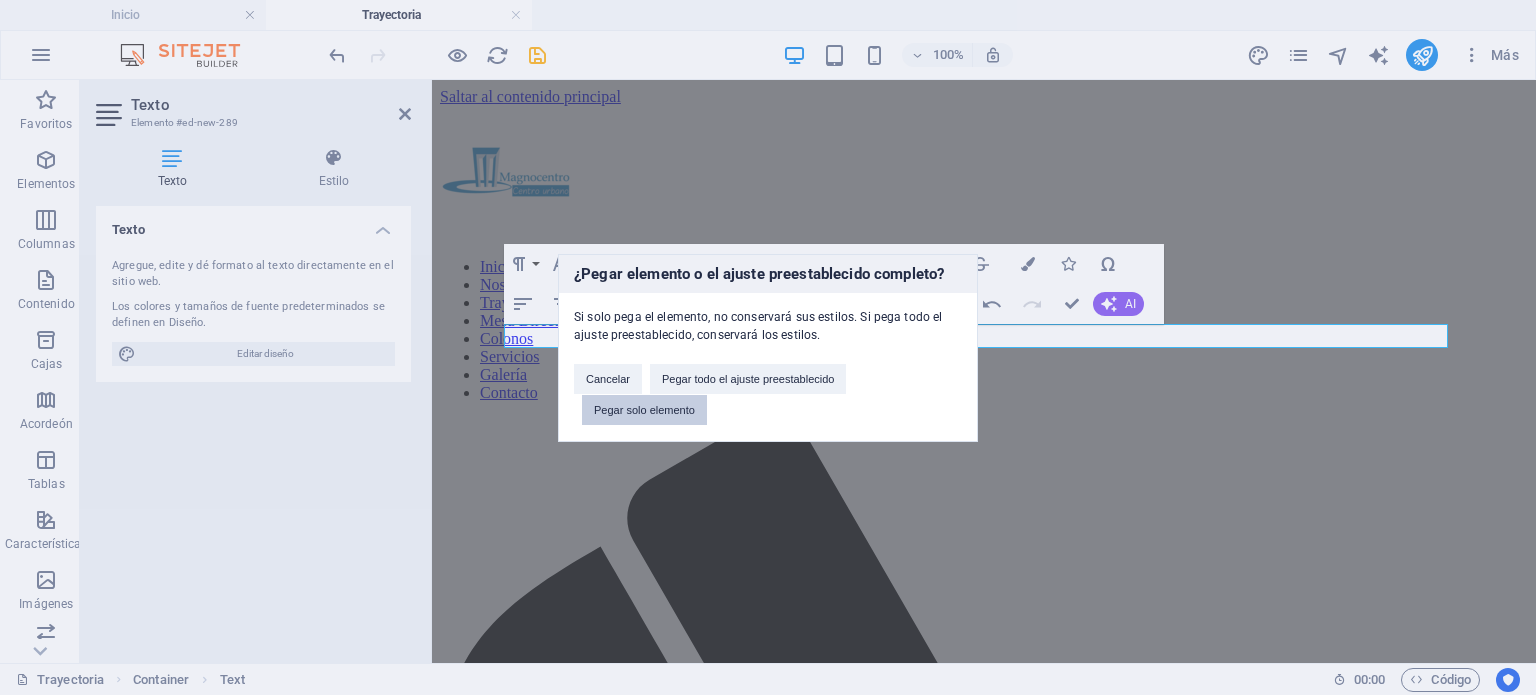 click on "Pegar solo elemento" at bounding box center (644, 410) 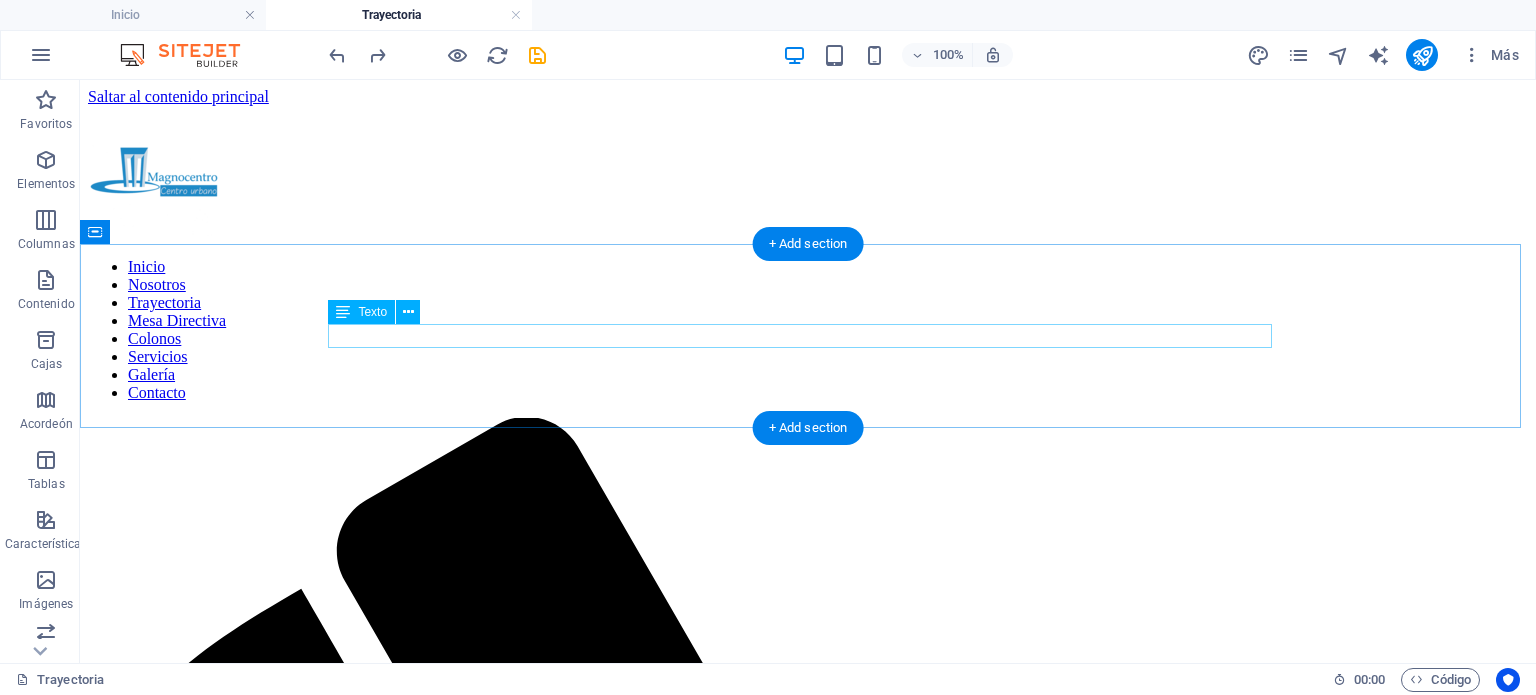 click on "Nuevo elemento de texto" at bounding box center (808, 2356) 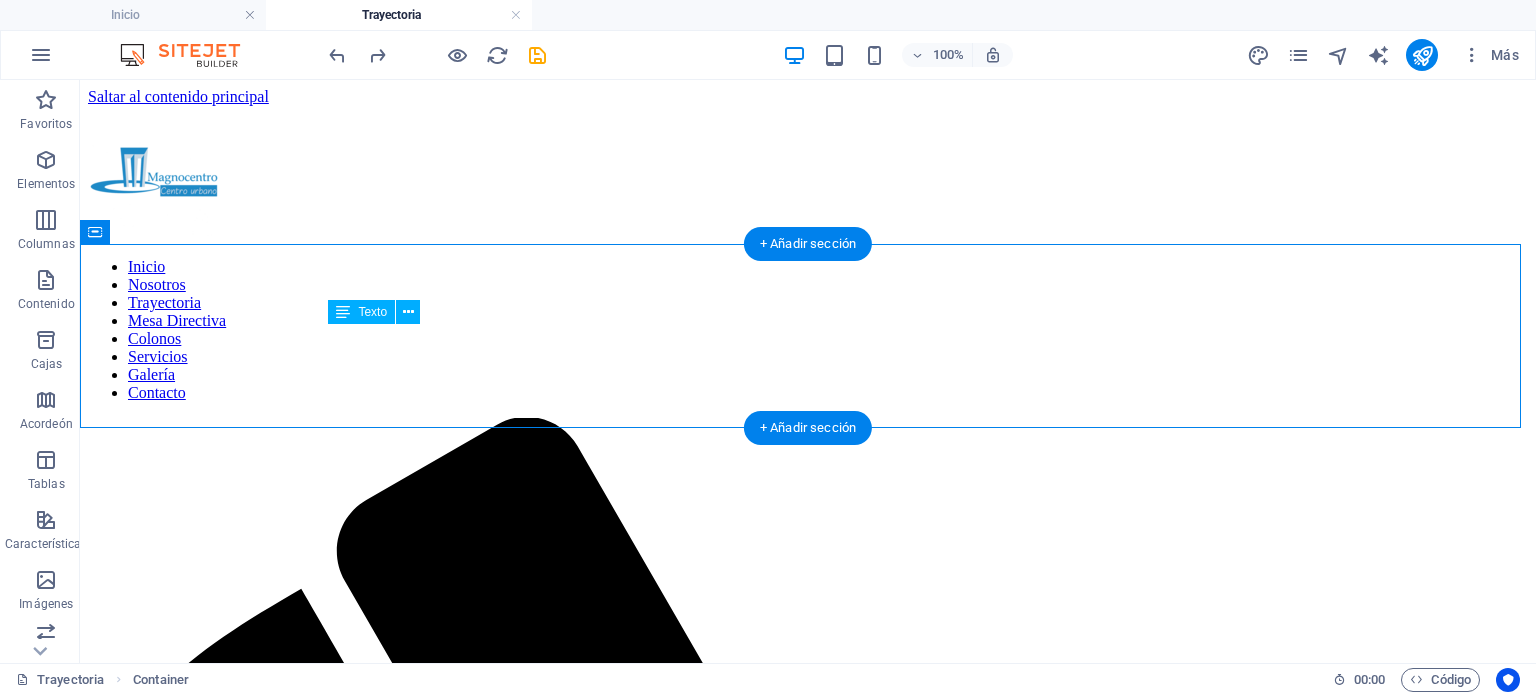 click on "Nuevo elemento de texto" at bounding box center [808, 2356] 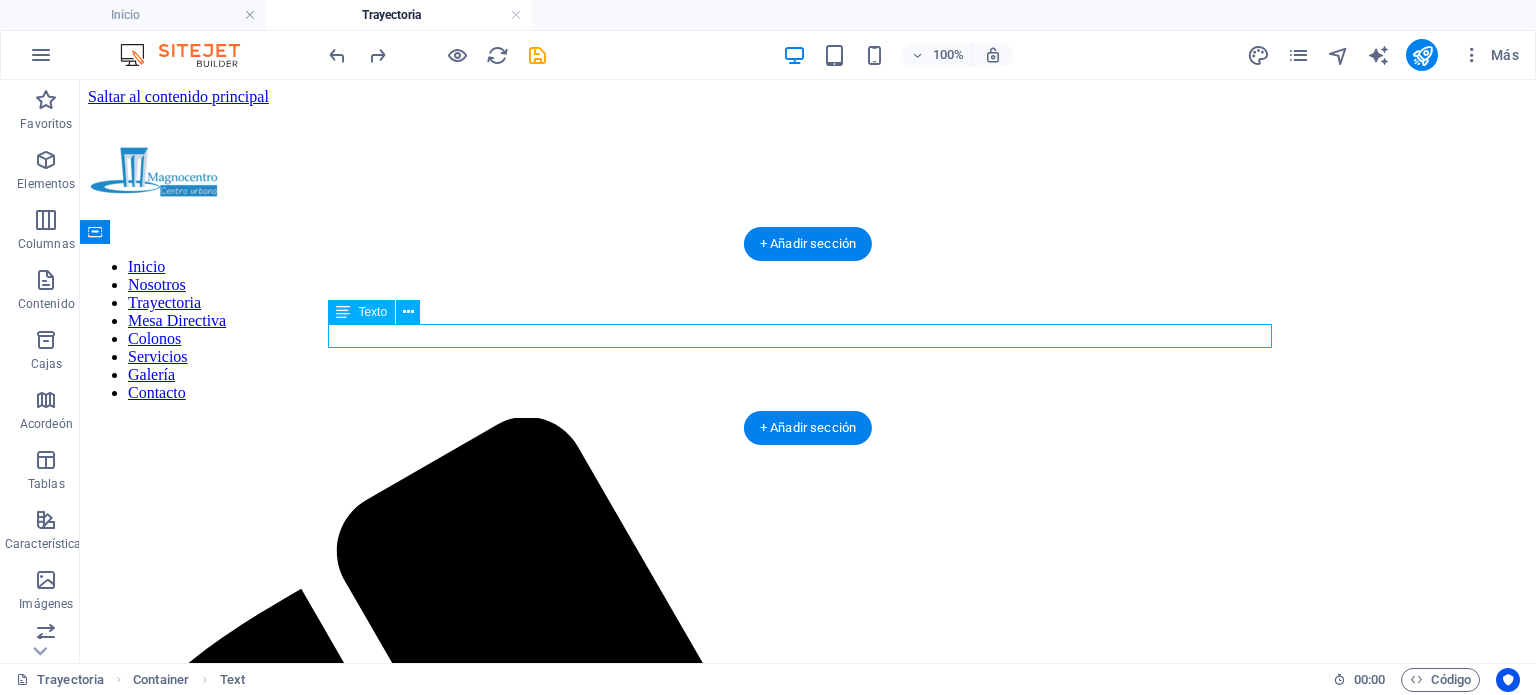 click on "Nuevo elemento de texto" at bounding box center (808, 2356) 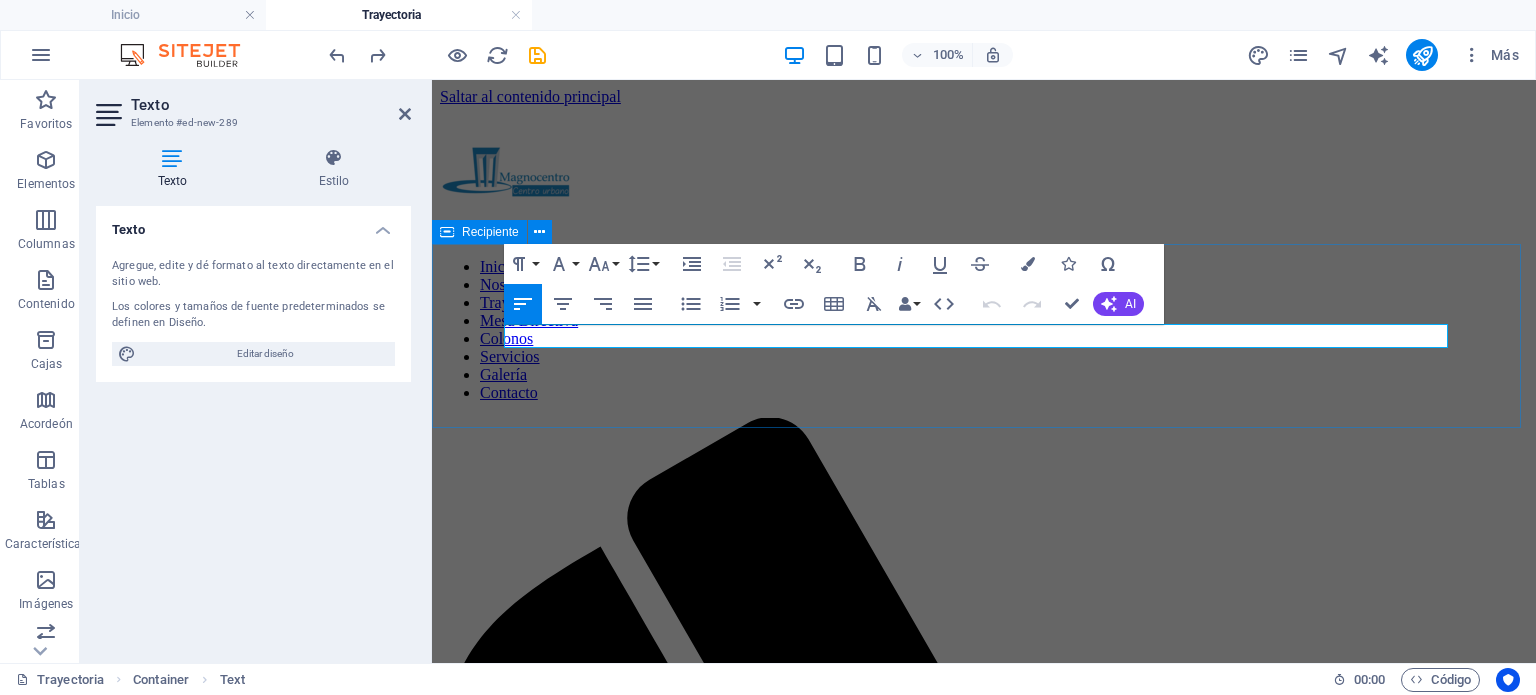 drag, startPoint x: 704, startPoint y: 335, endPoint x: 451, endPoint y: 331, distance: 253.03162 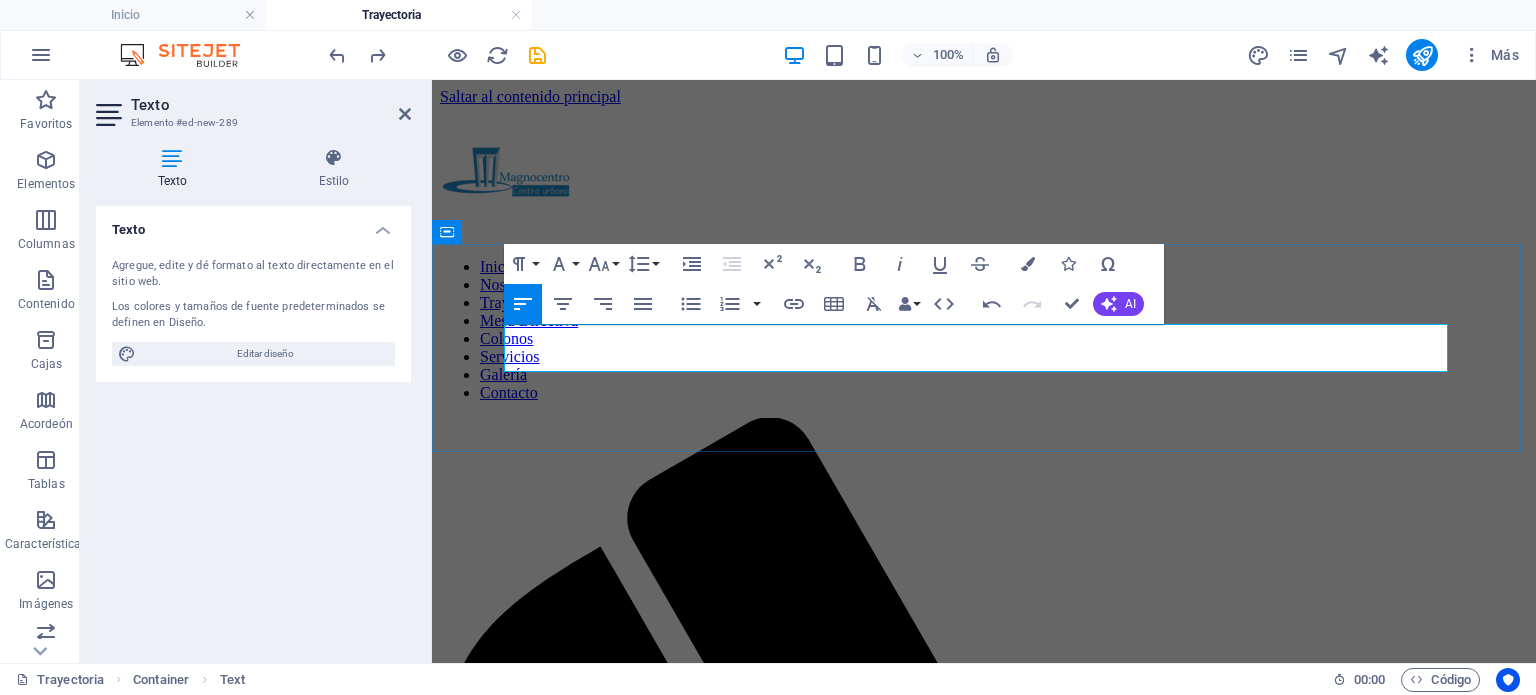 drag, startPoint x: 1150, startPoint y: 340, endPoint x: 504, endPoint y: 335, distance: 646.01935 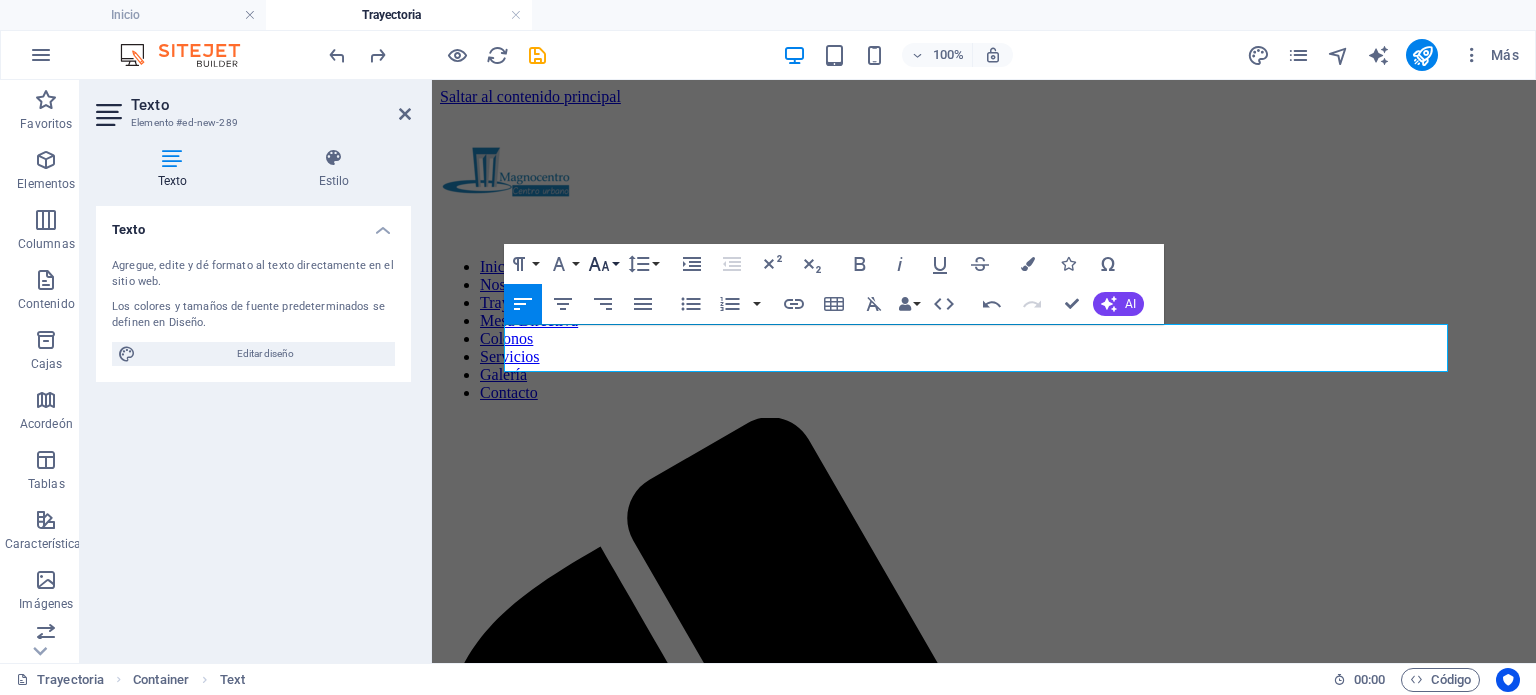click 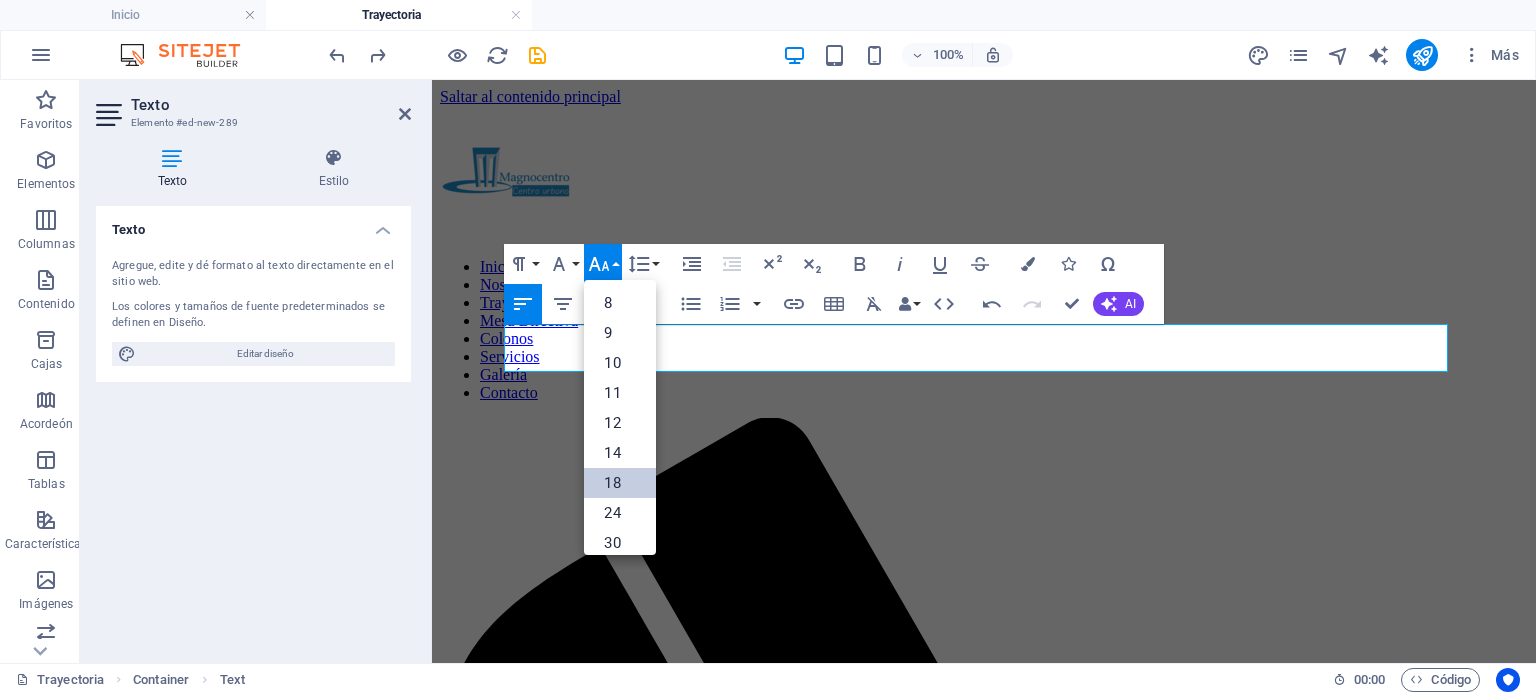 click on "18" at bounding box center [620, 483] 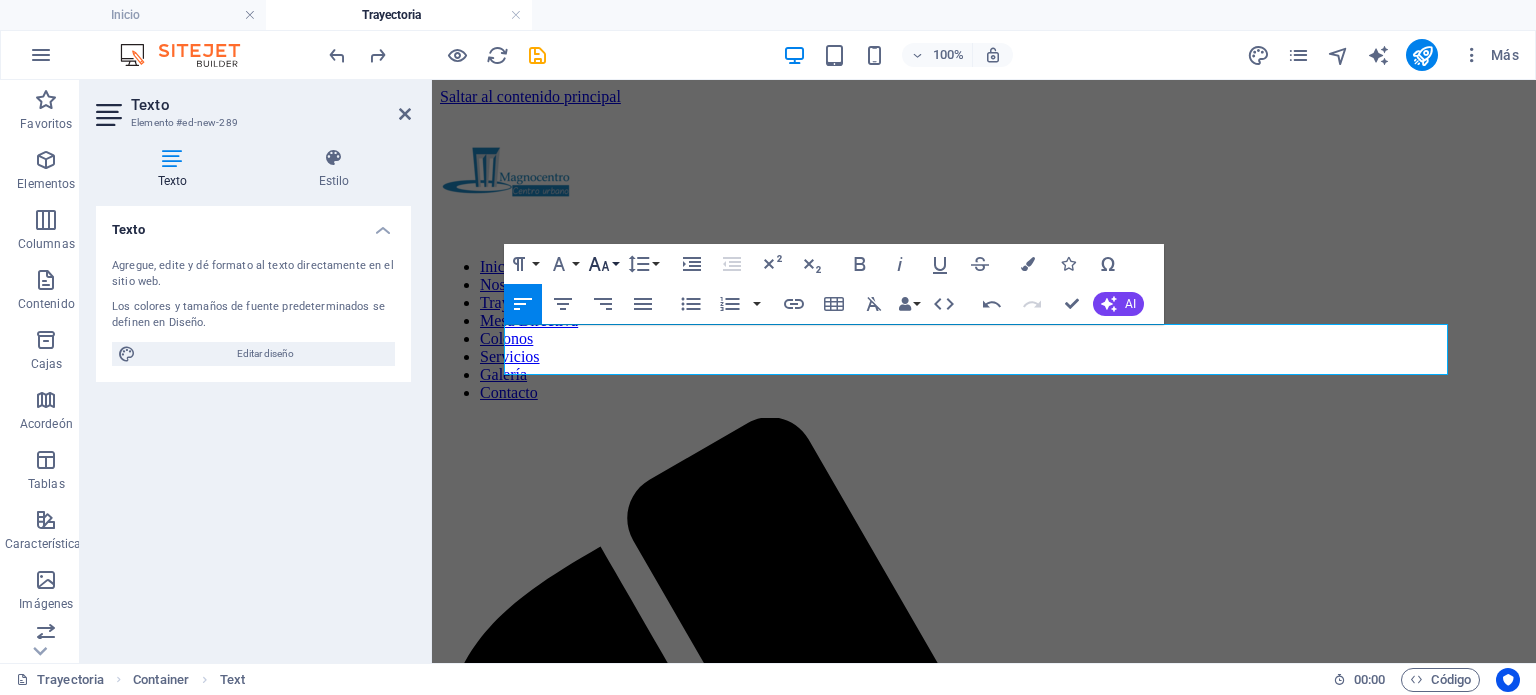 click on "Tamaño de fuente" at bounding box center [603, 264] 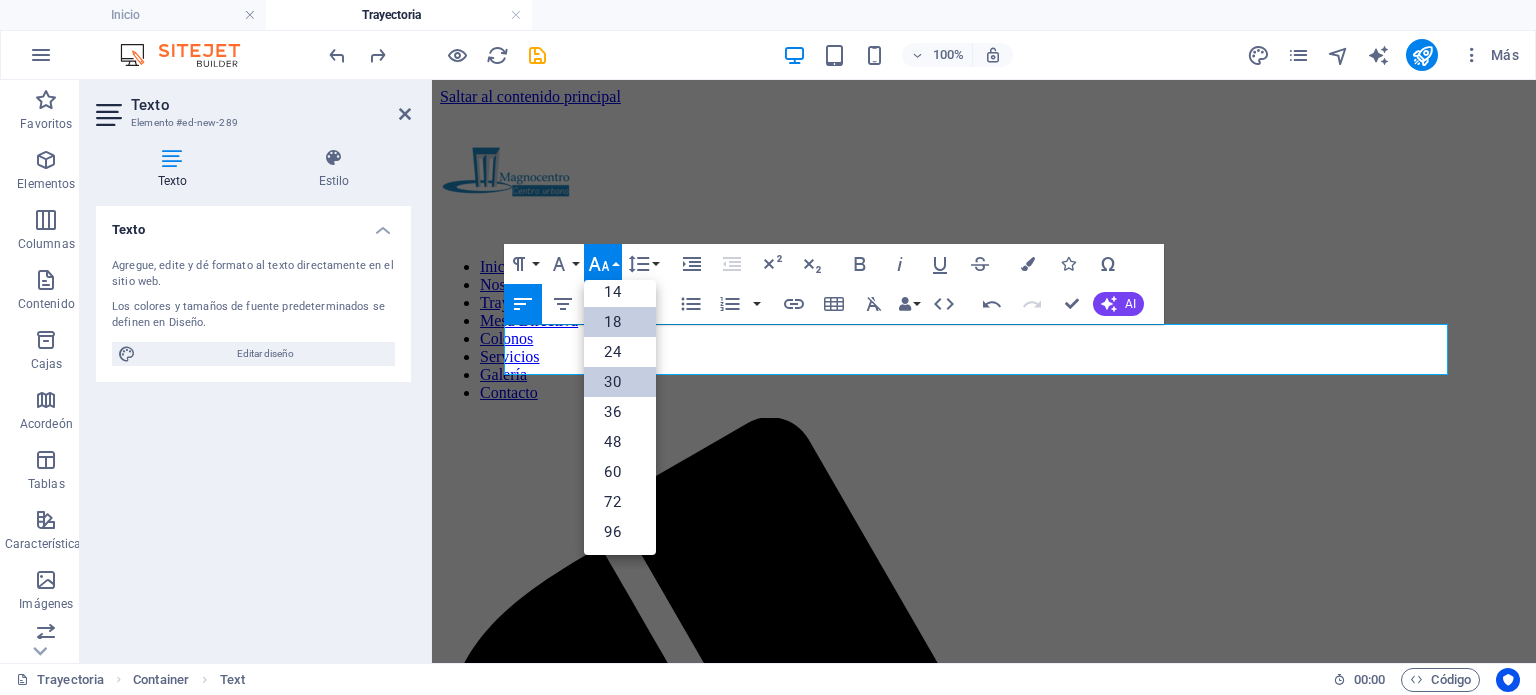 scroll, scrollTop: 160, scrollLeft: 0, axis: vertical 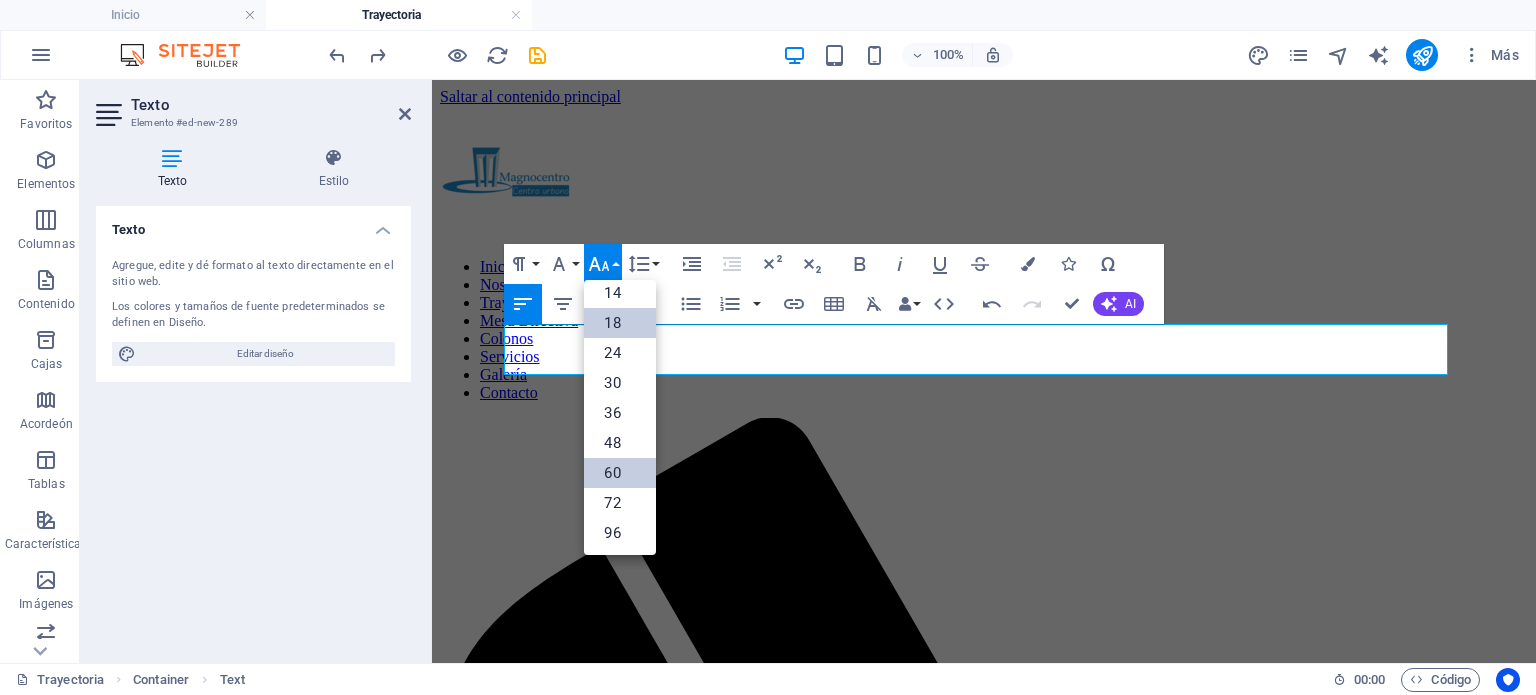 click on "60" at bounding box center (612, 473) 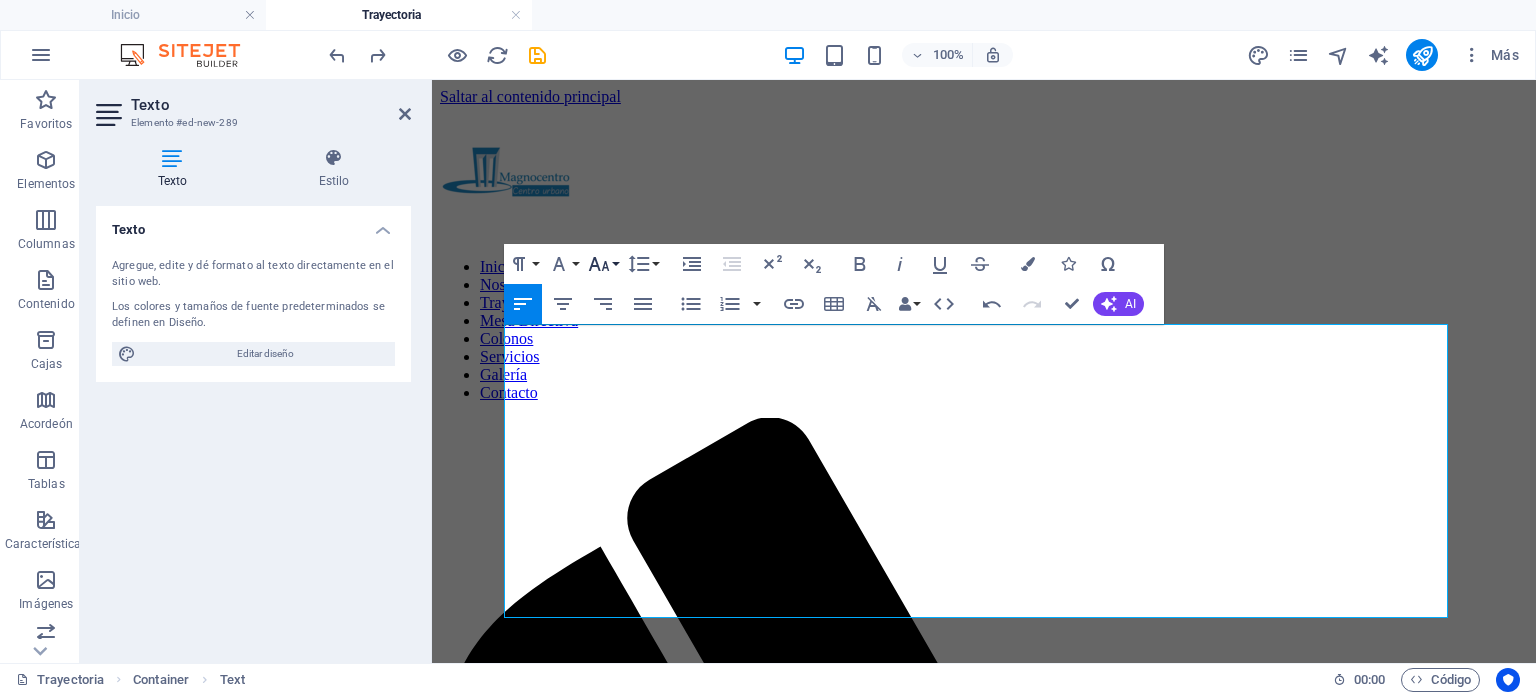 click 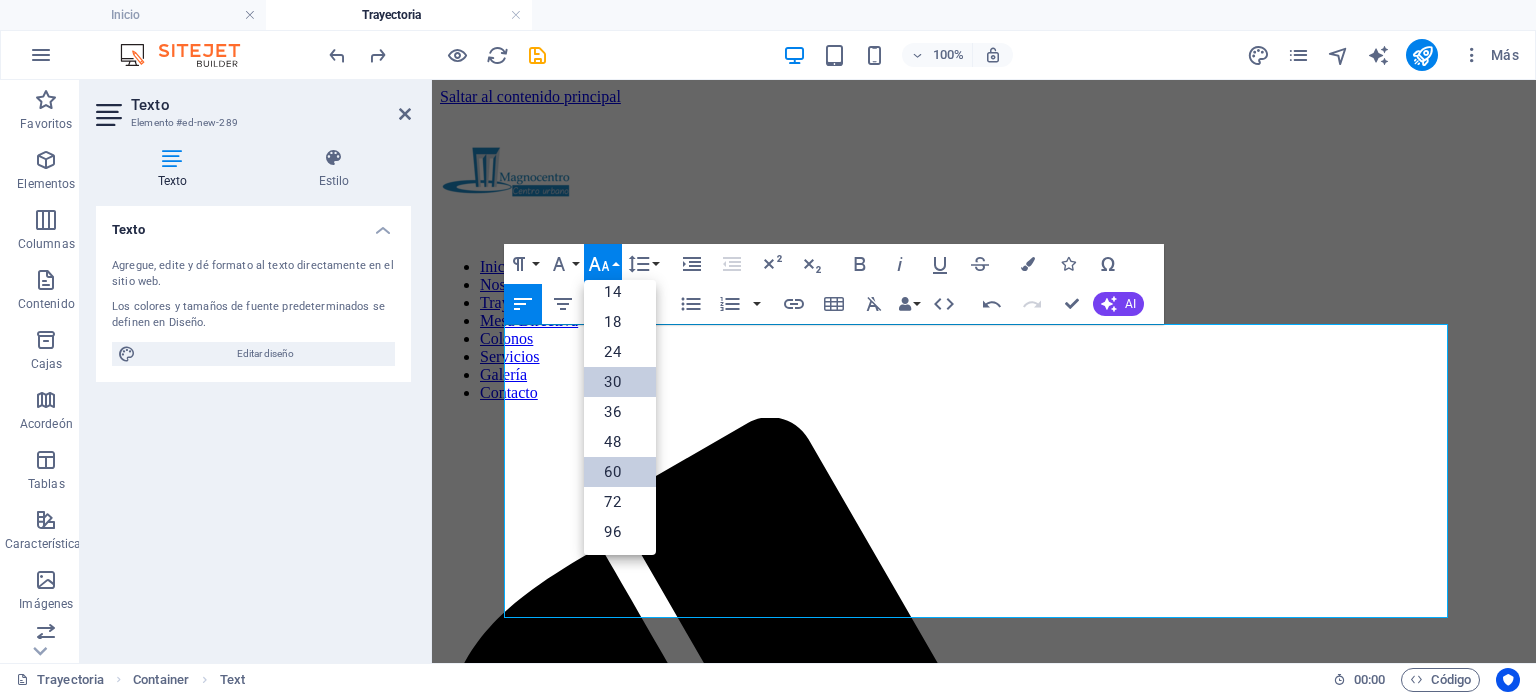 scroll, scrollTop: 160, scrollLeft: 0, axis: vertical 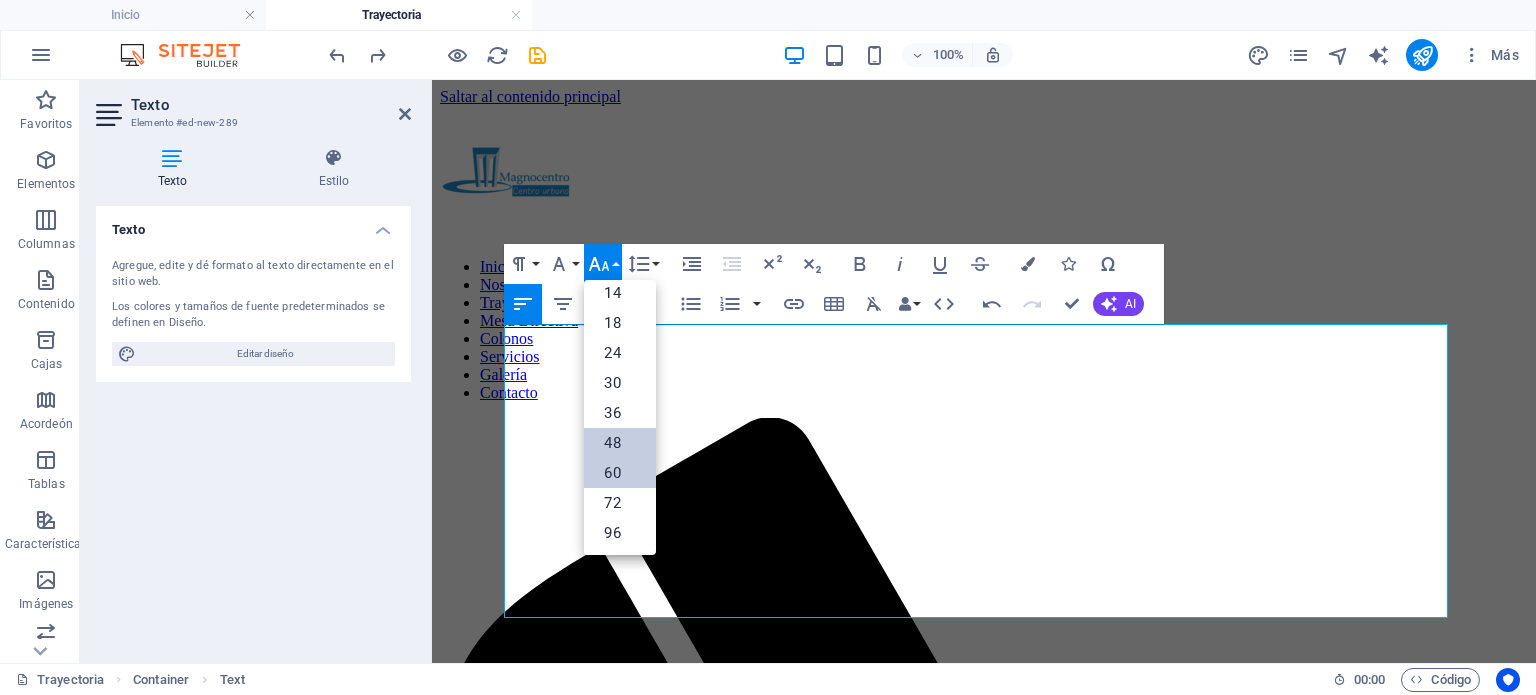 click on "48" at bounding box center (620, 443) 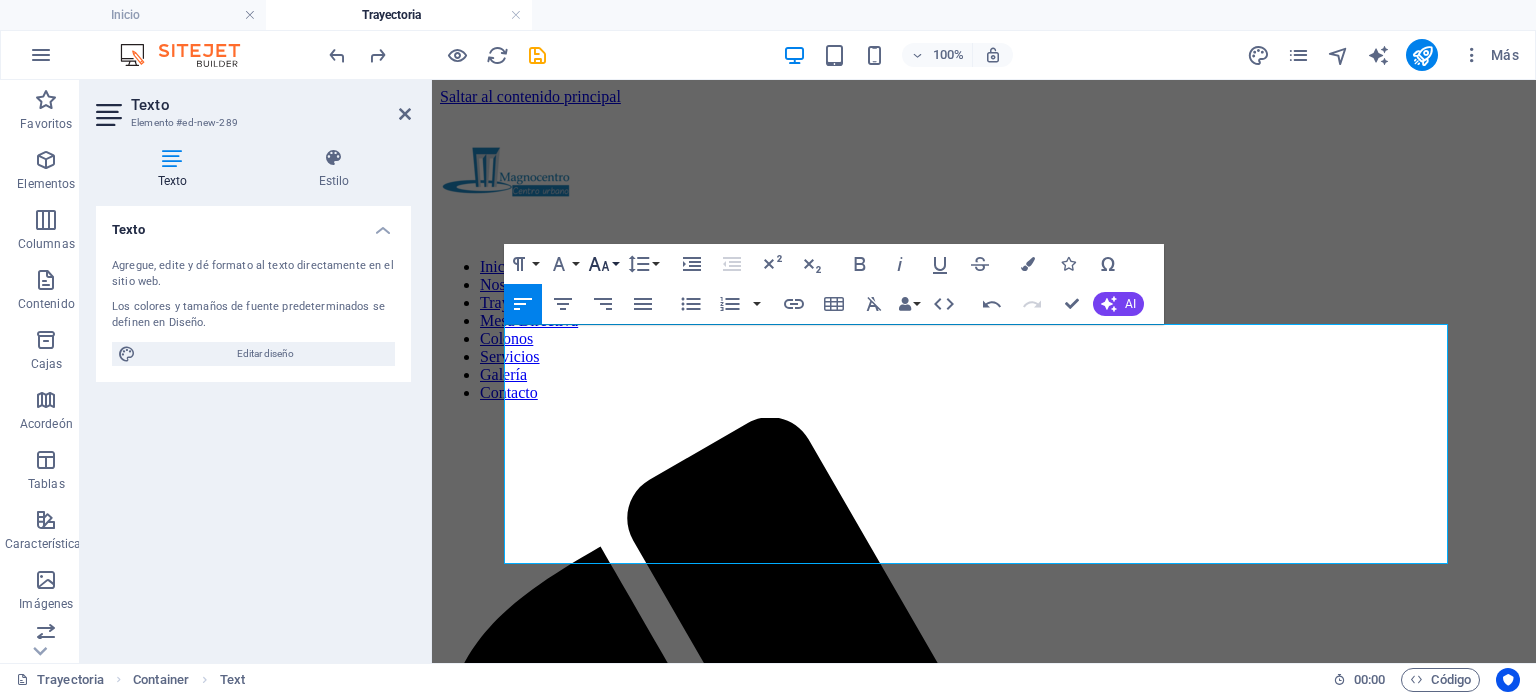 click on "Tamaño de fuente" at bounding box center (603, 264) 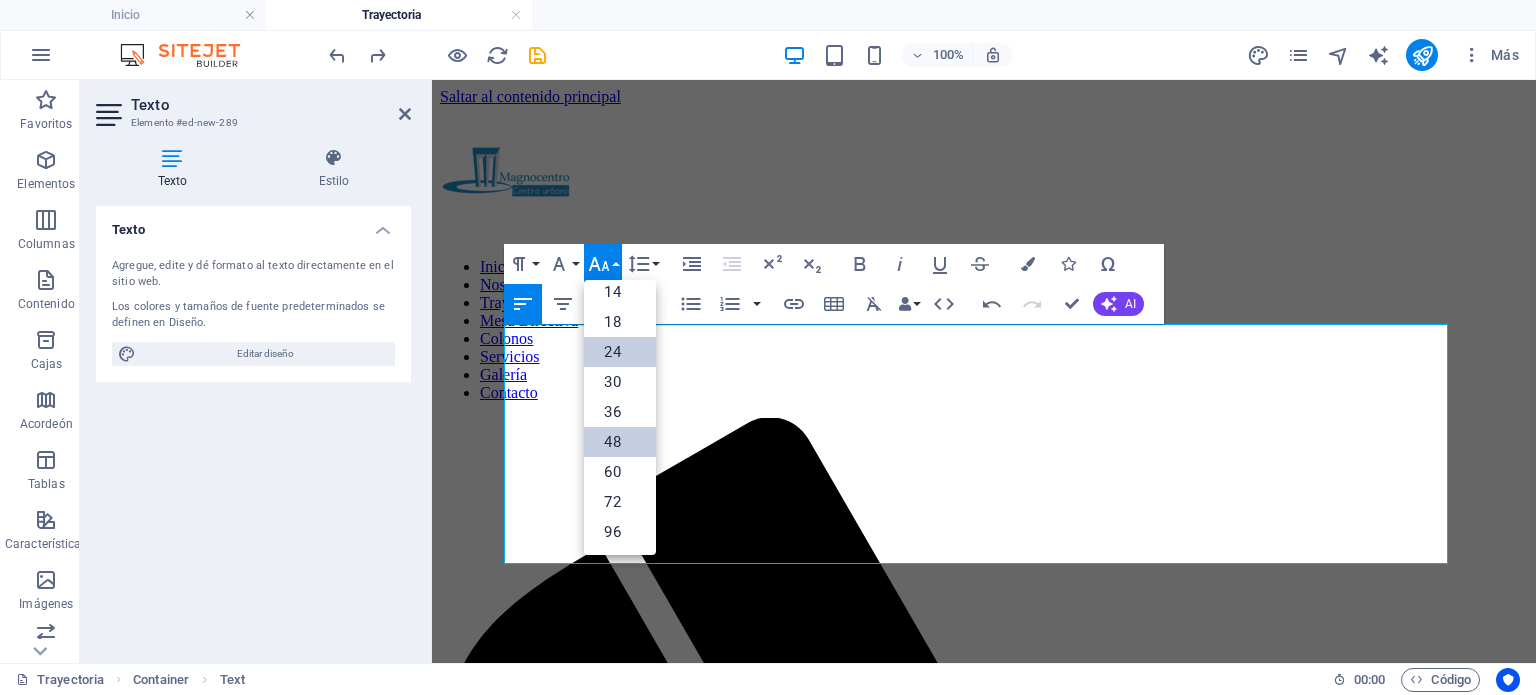 scroll, scrollTop: 160, scrollLeft: 0, axis: vertical 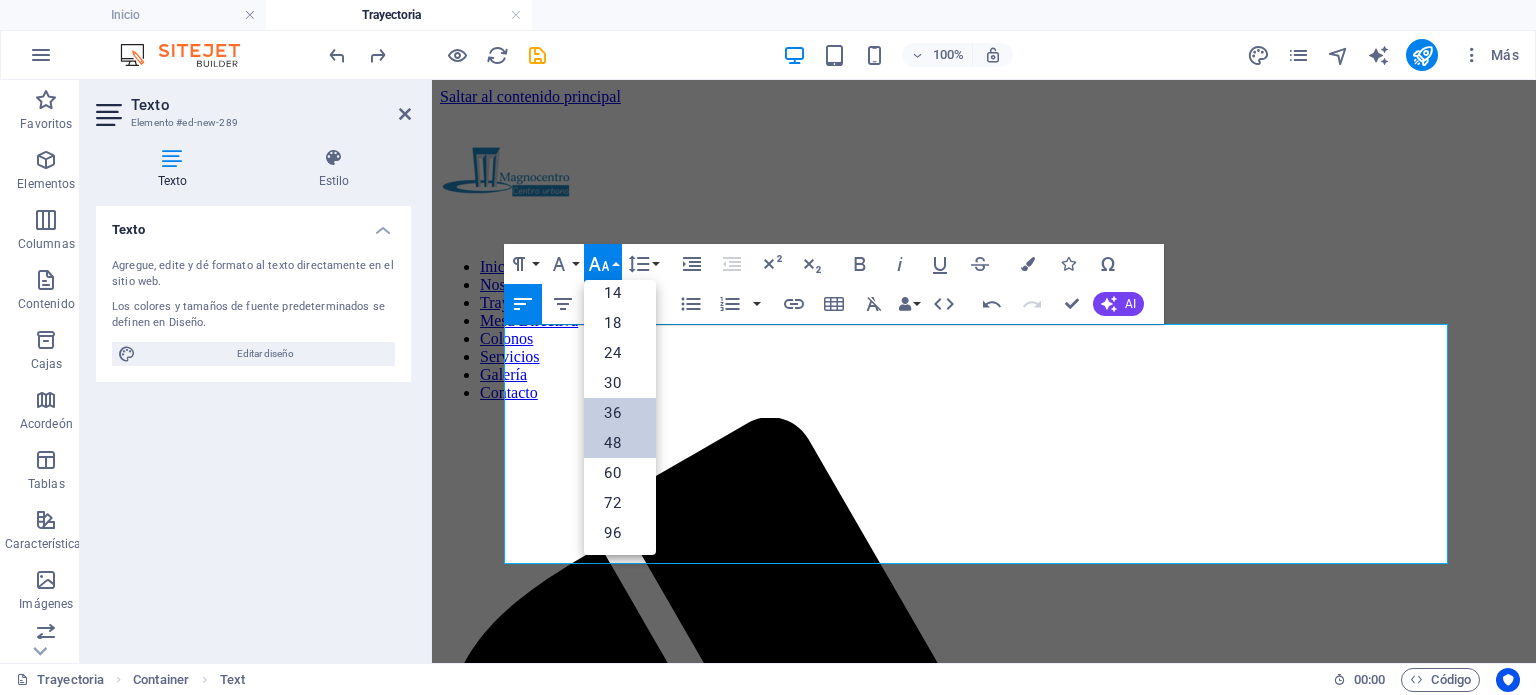 click on "36" at bounding box center (612, 413) 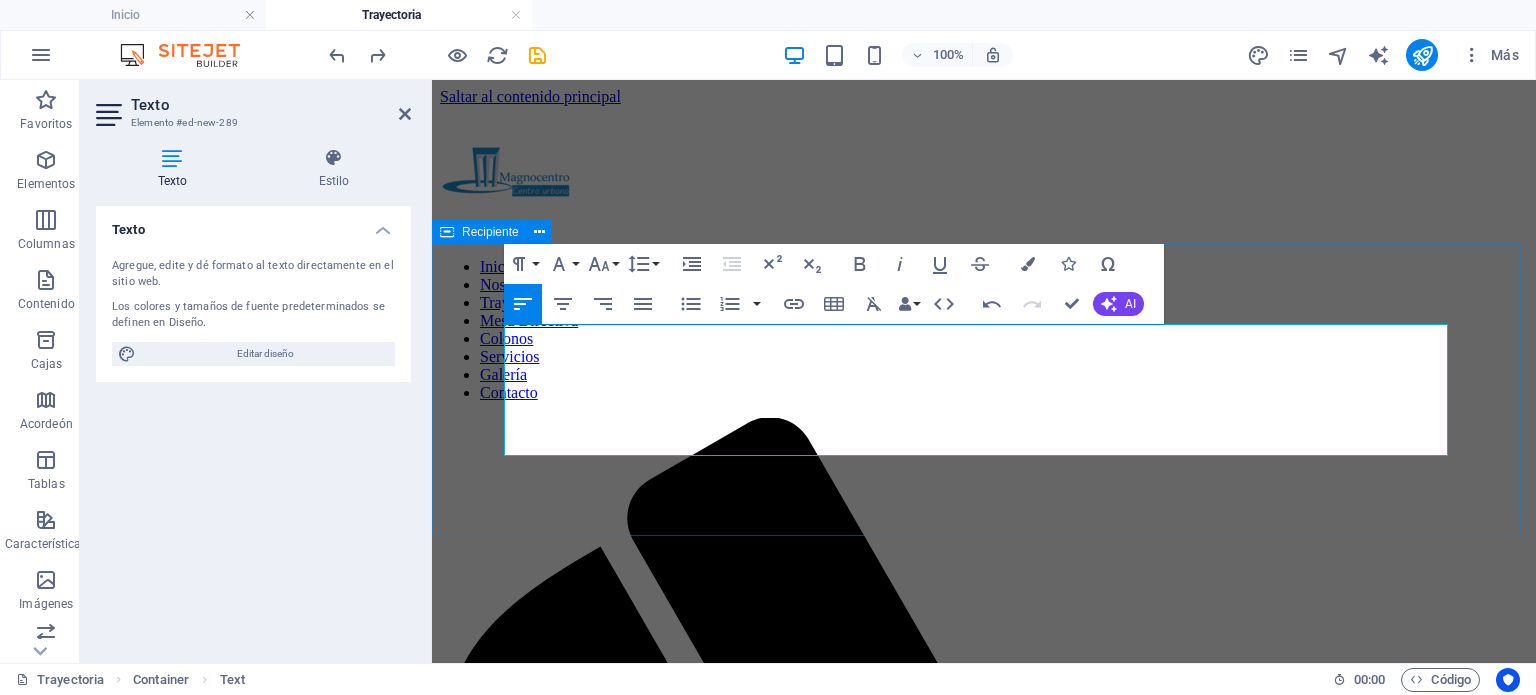 click on "Asociación de Colonos, Propietarios e Inversionistas del Centro Urbano Magnocentro AC" at bounding box center [984, 1938] 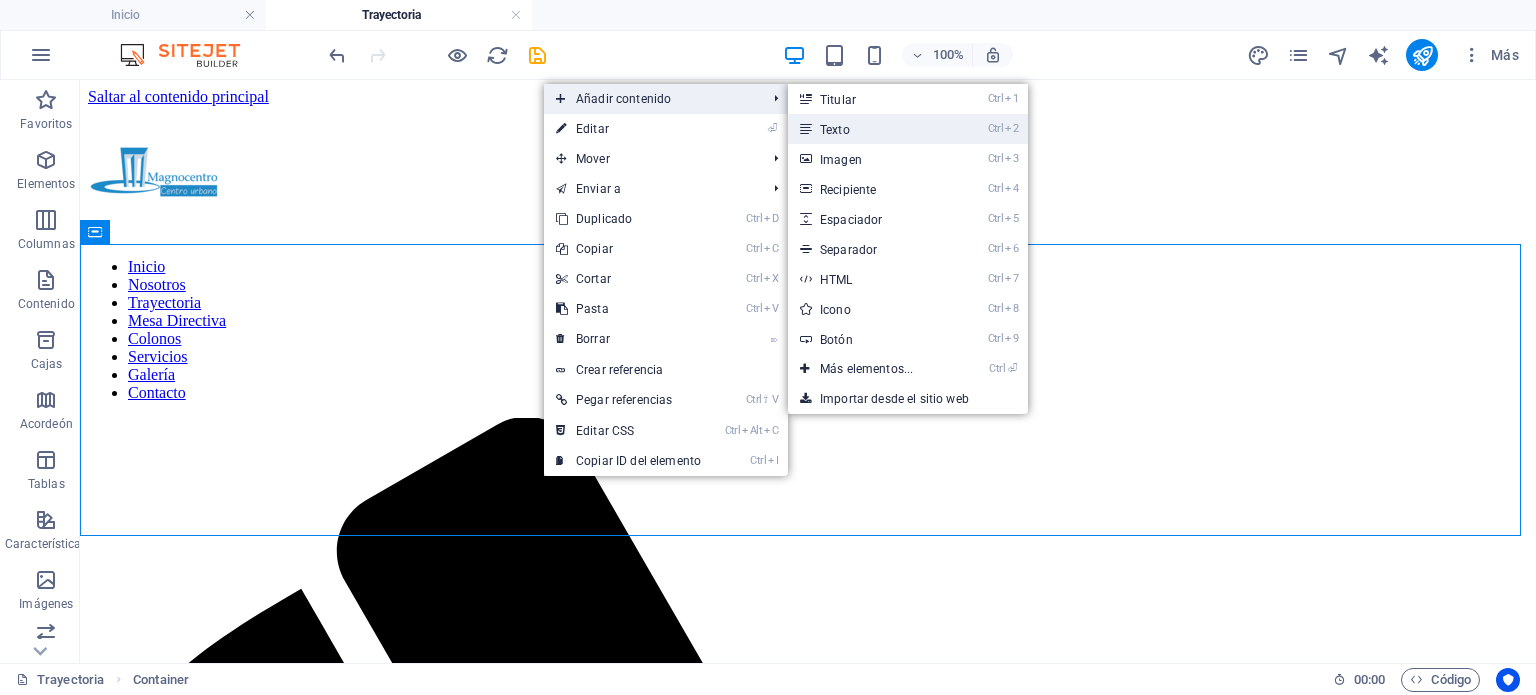 click on "Ctrl  2 Texto" at bounding box center [870, 129] 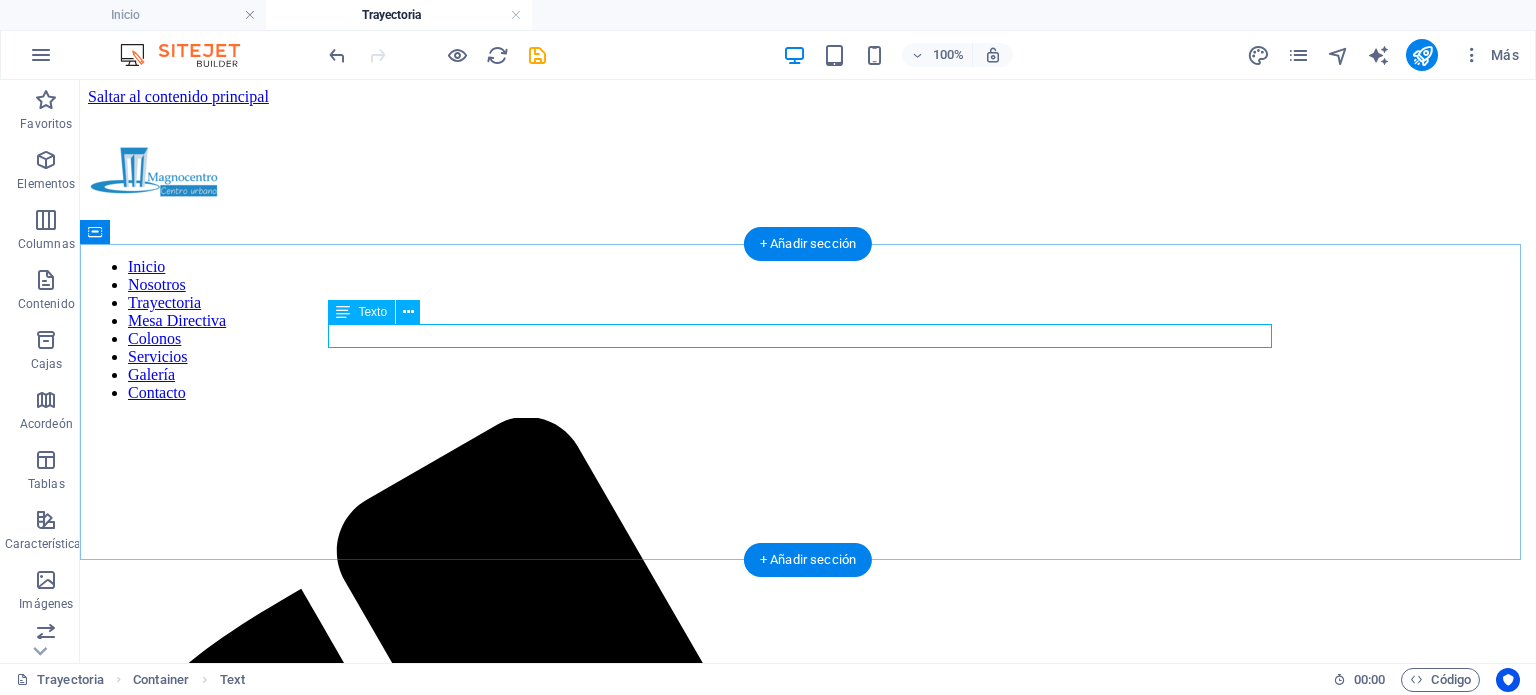 click on "Nuevo elemento de texto" at bounding box center [808, 2356] 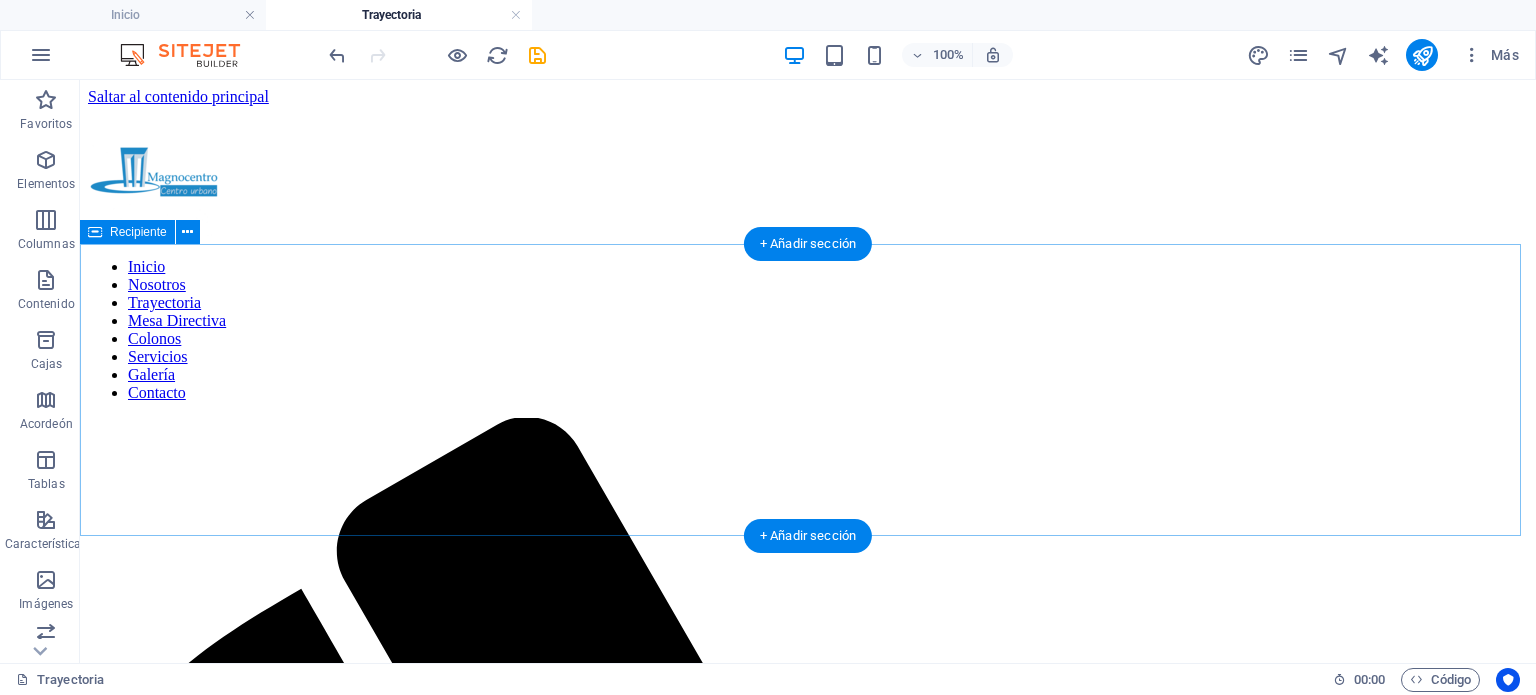 click on "Asociación de Colonos, Propietarios e Inversionistas del Centro Urbano Magnocentro AC" at bounding box center [808, 2385] 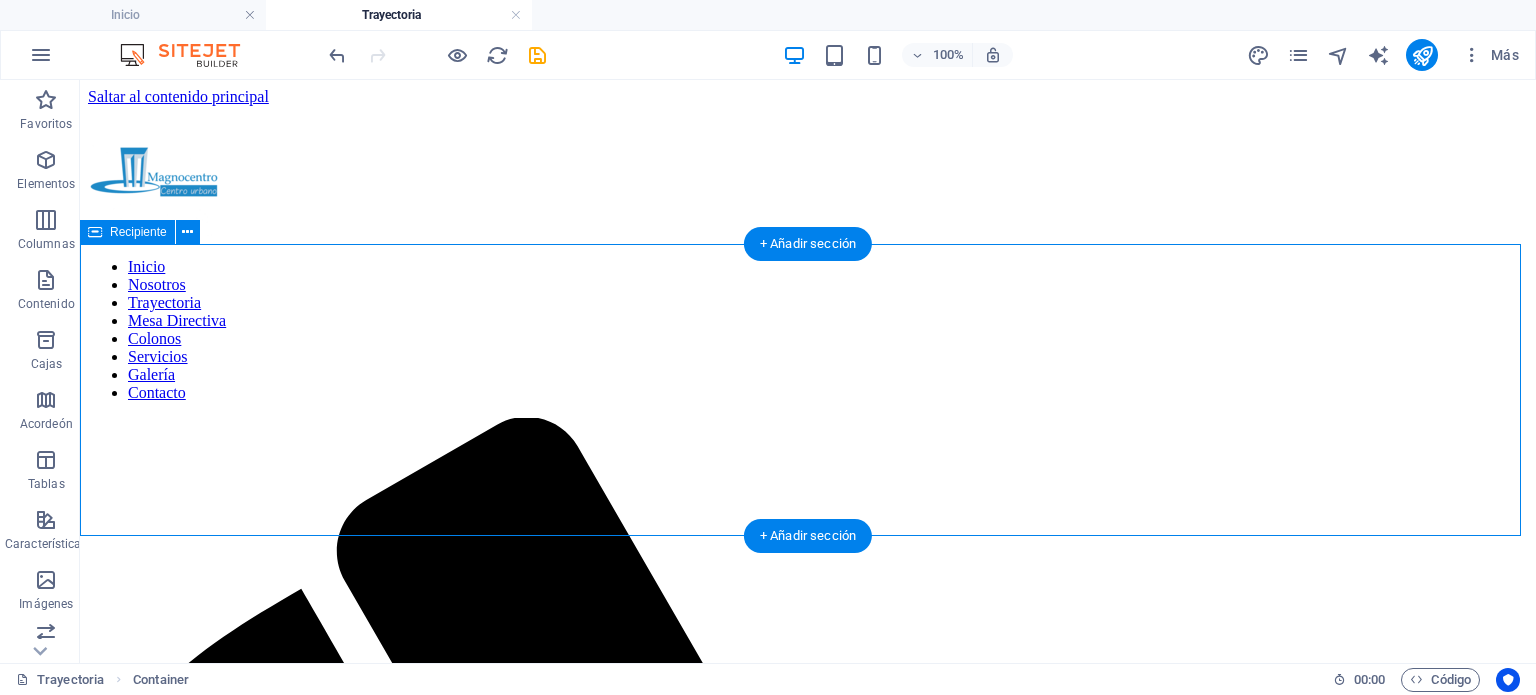 click on "Asociación de Colonos, Propietarios e Inversionistas del Centro Urbano Magnocentro AC" at bounding box center [808, 2385] 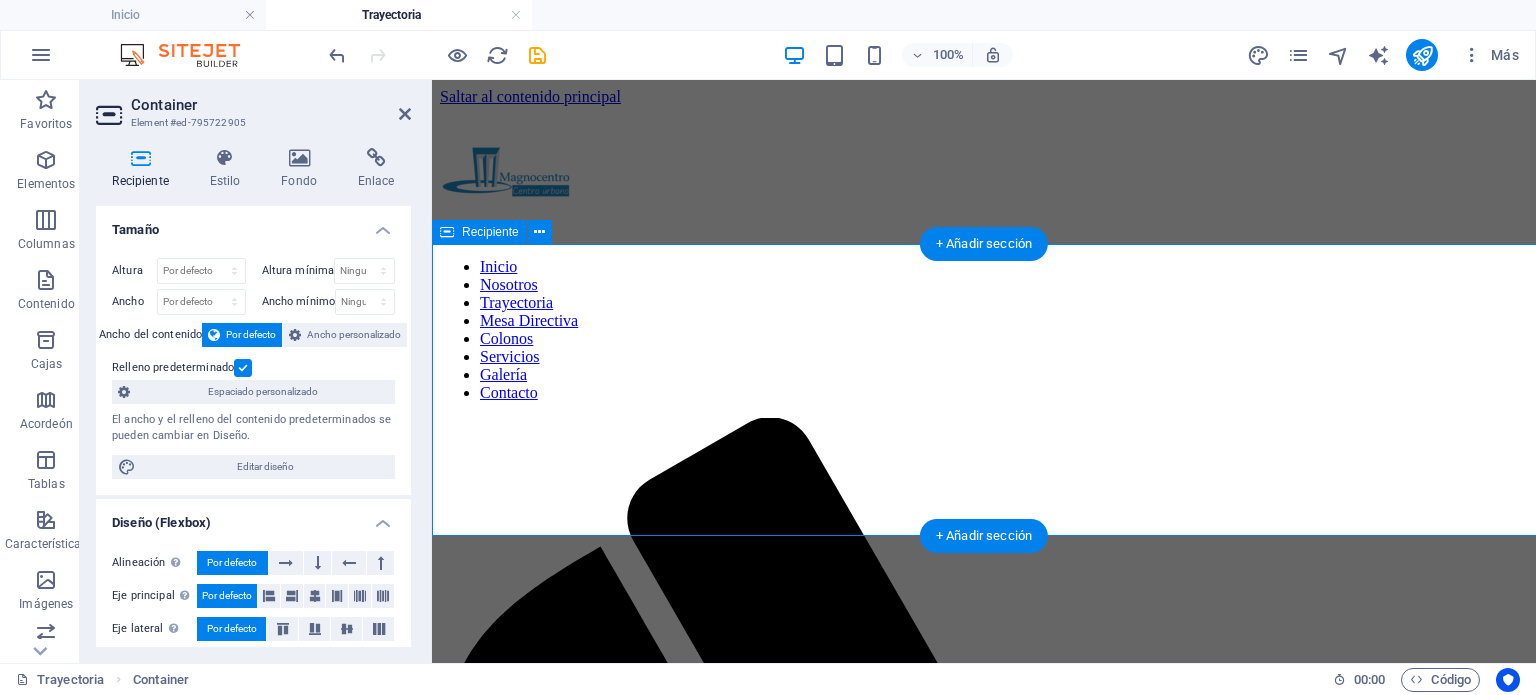 drag, startPoint x: 912, startPoint y: 485, endPoint x: 560, endPoint y: 485, distance: 352 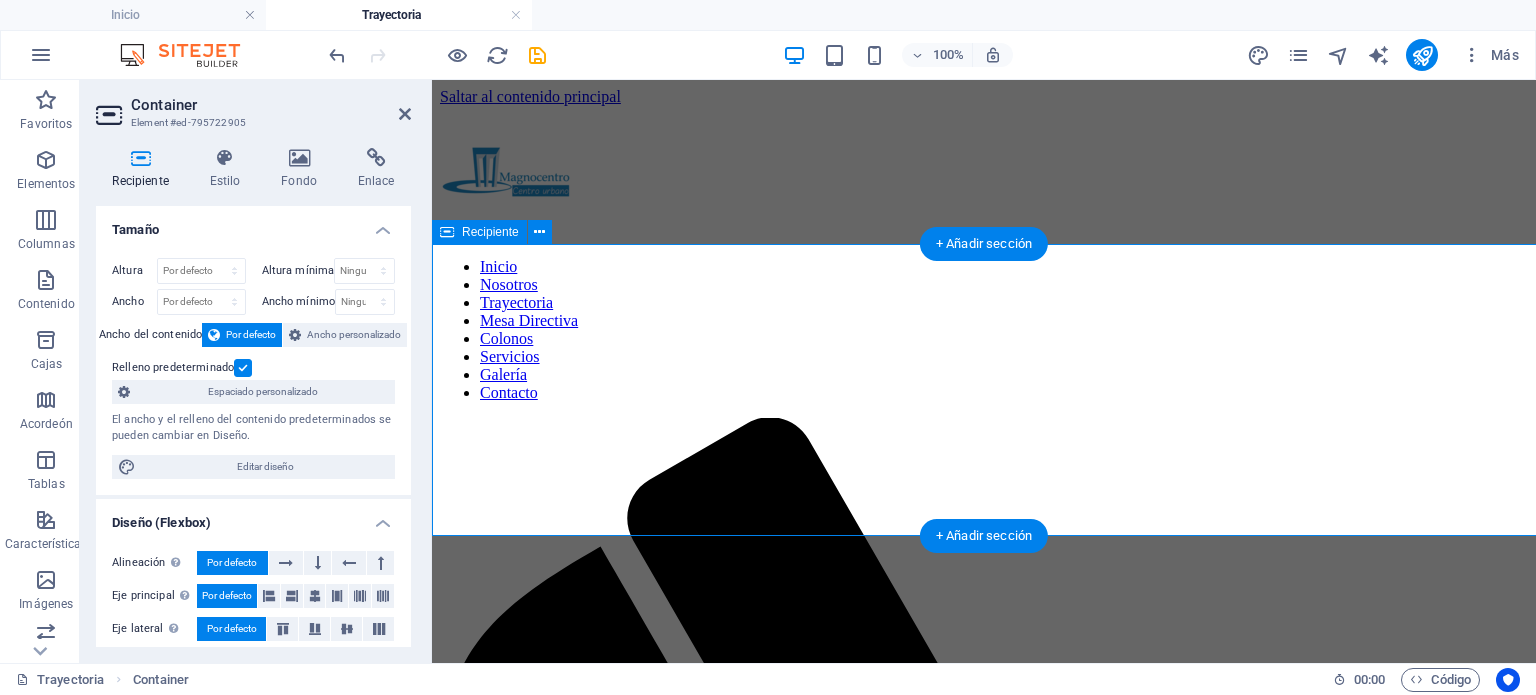 click on "Asociación de Colonos, Propietarios e Inversionistas del Centro Urbano Magnocentro AC" at bounding box center (984, 1938) 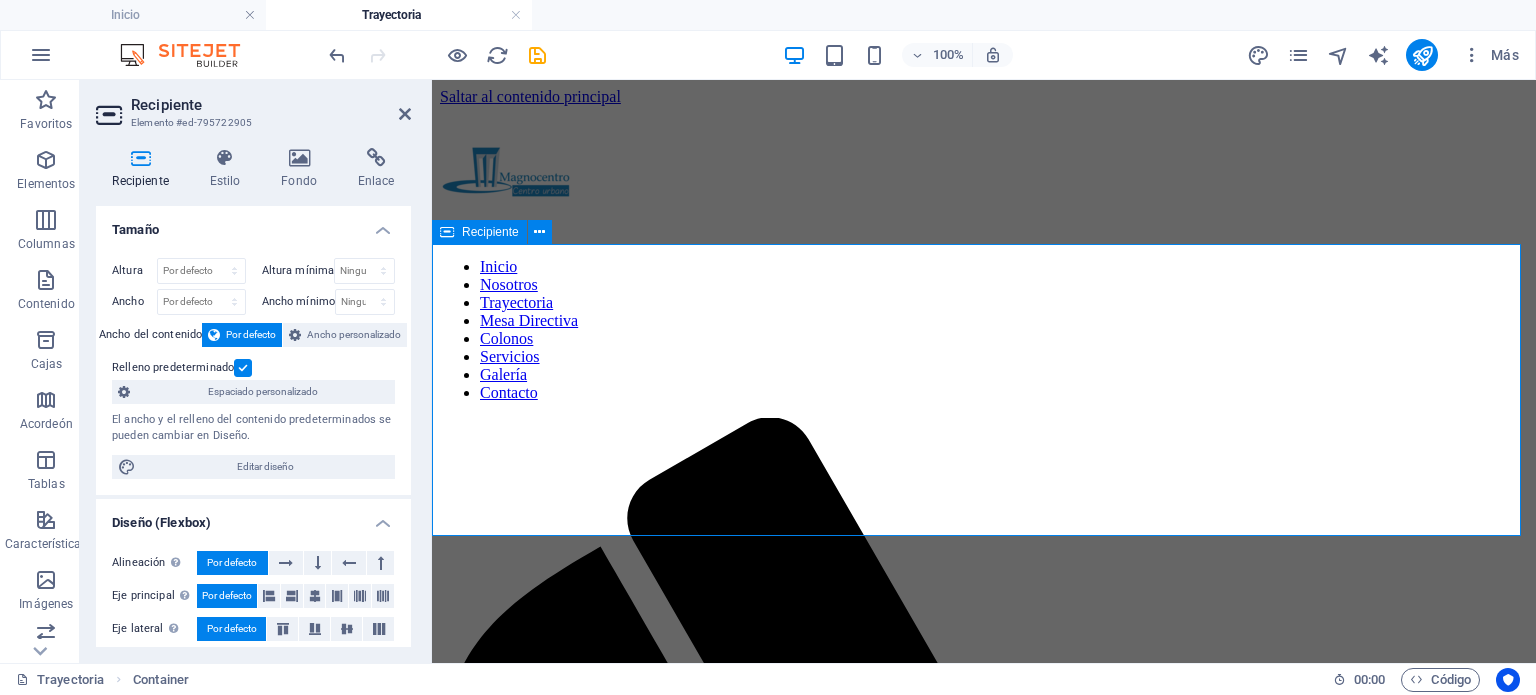 click on "Asociación de Colonos, Propietarios e Inversionistas del Centro Urbano Magnocentro AC" at bounding box center (984, 1938) 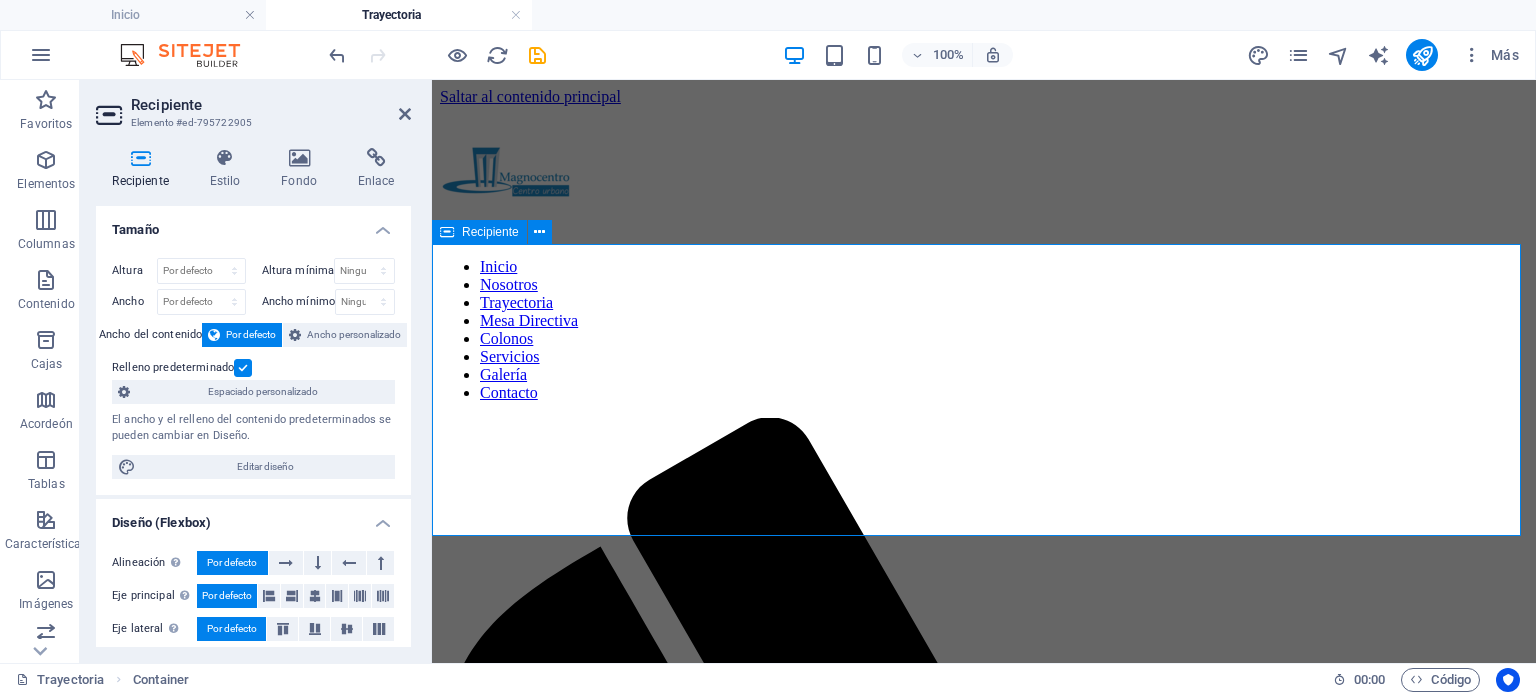click on "Asociación de Colonos, Propietarios e Inversionistas del Centro Urbano Magnocentro AC" at bounding box center (984, 1938) 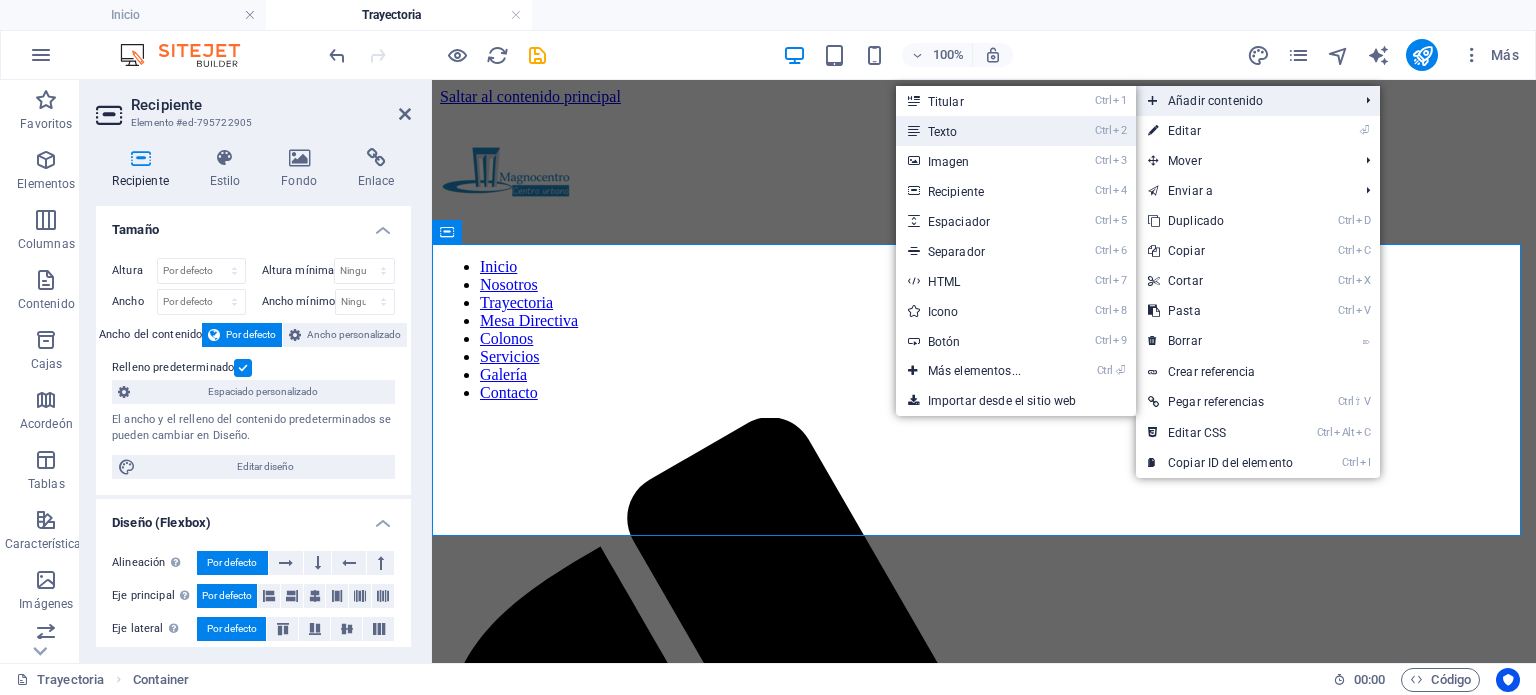click on "Ctrl  2 Texto" at bounding box center [978, 131] 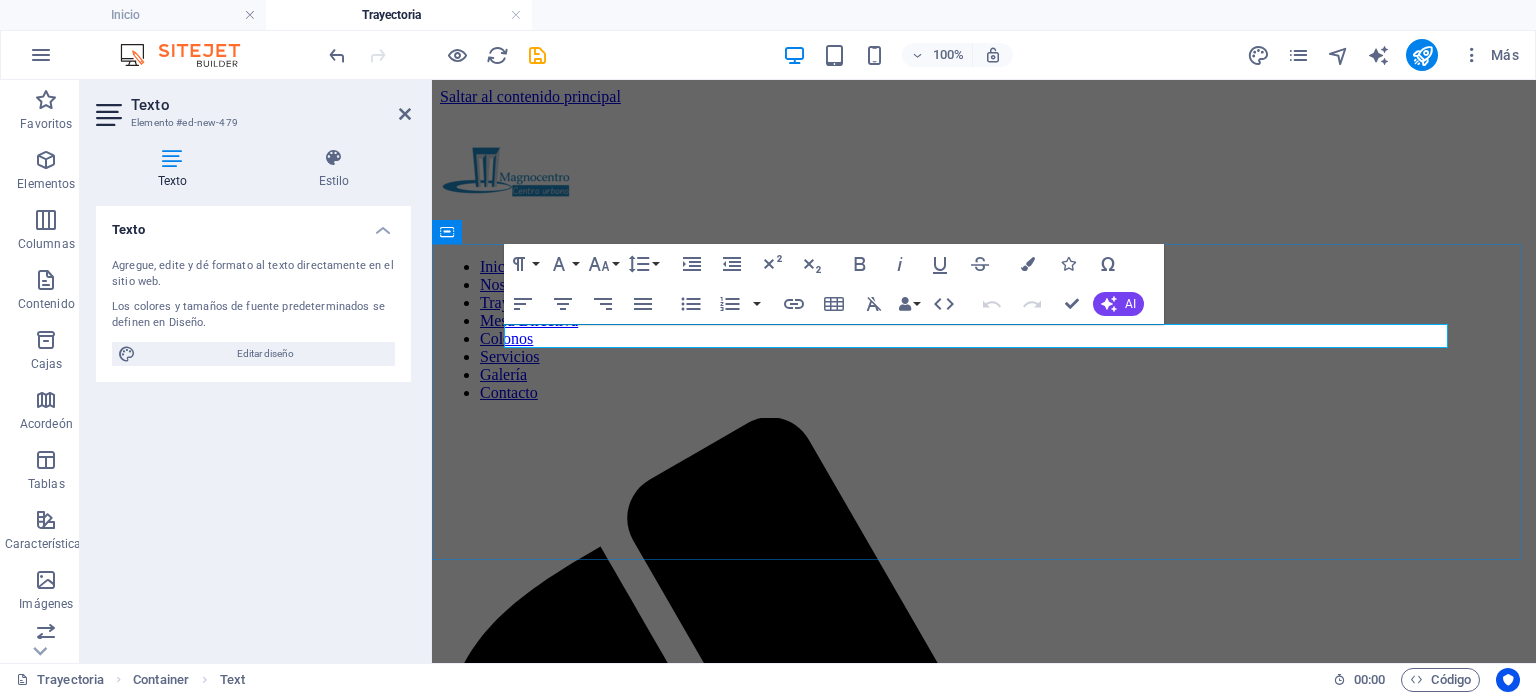 click on "Nuevo elemento de texto" at bounding box center (984, 1888) 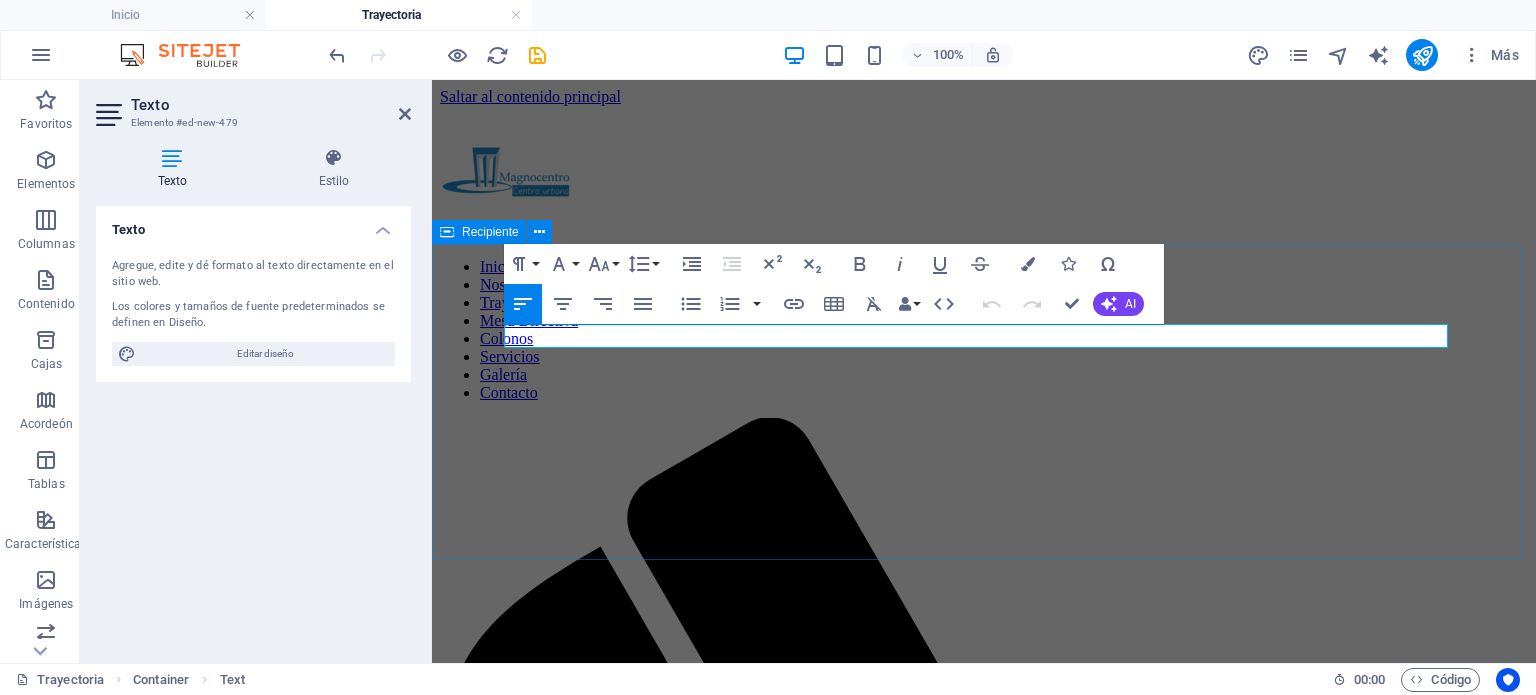 drag, startPoint x: 1272, startPoint y: 323, endPoint x: 1687, endPoint y: 288, distance: 416.4733 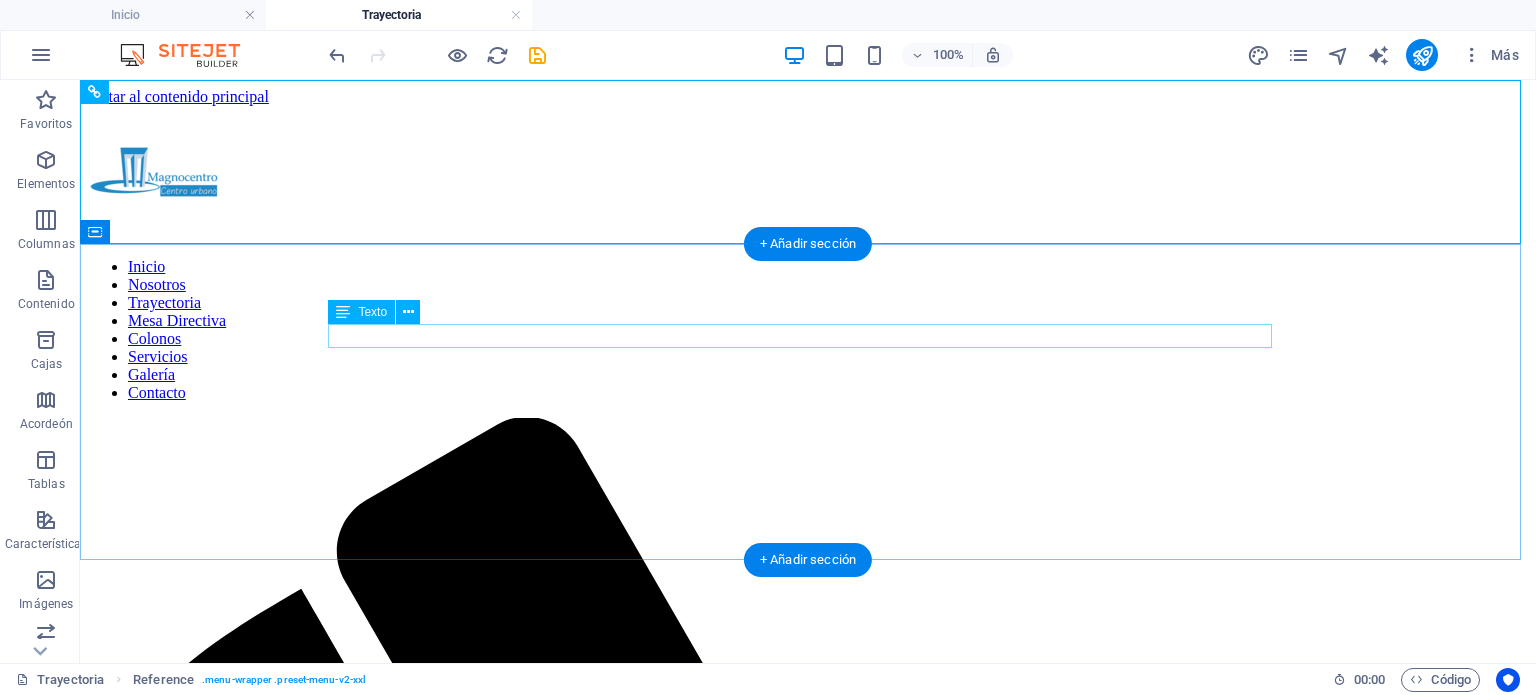 click on "Nuevo elemento de texto" at bounding box center (808, 2356) 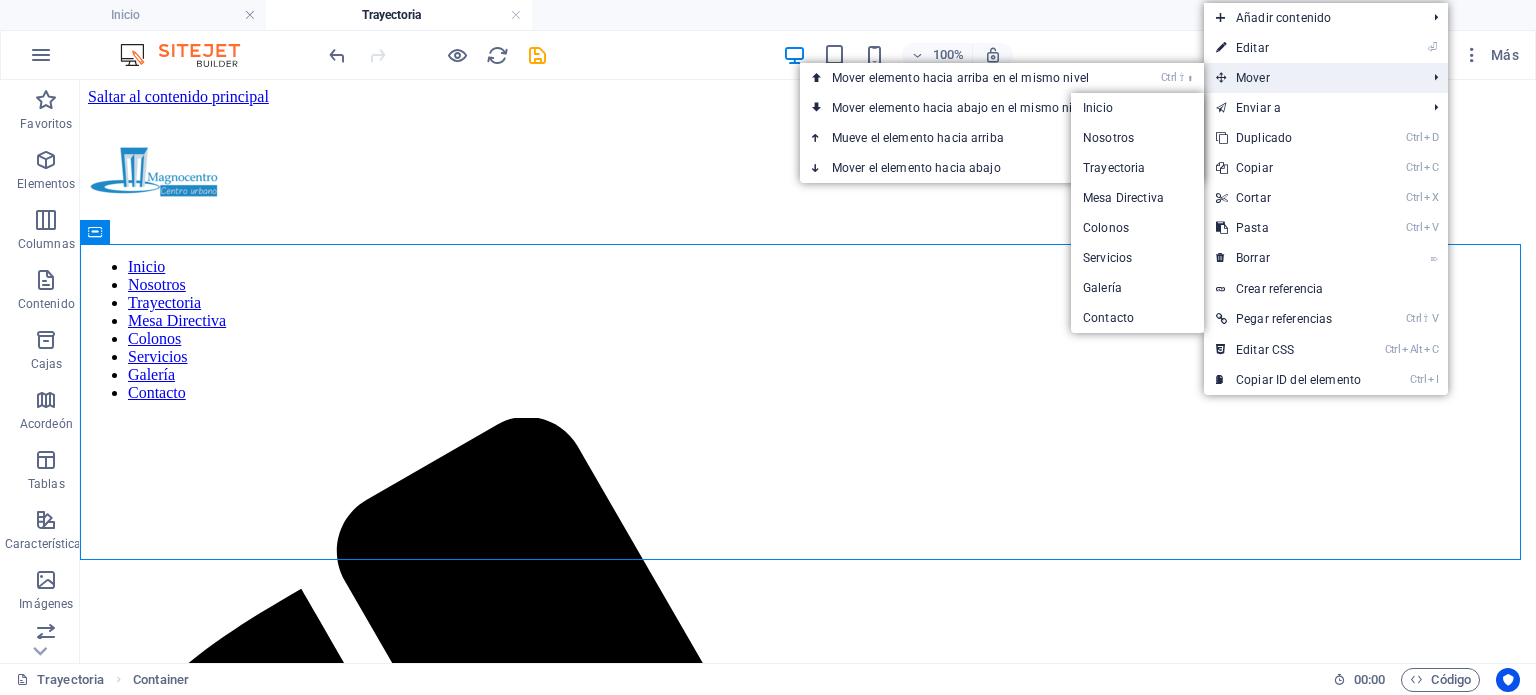 click on "Mover" at bounding box center [1311, 78] 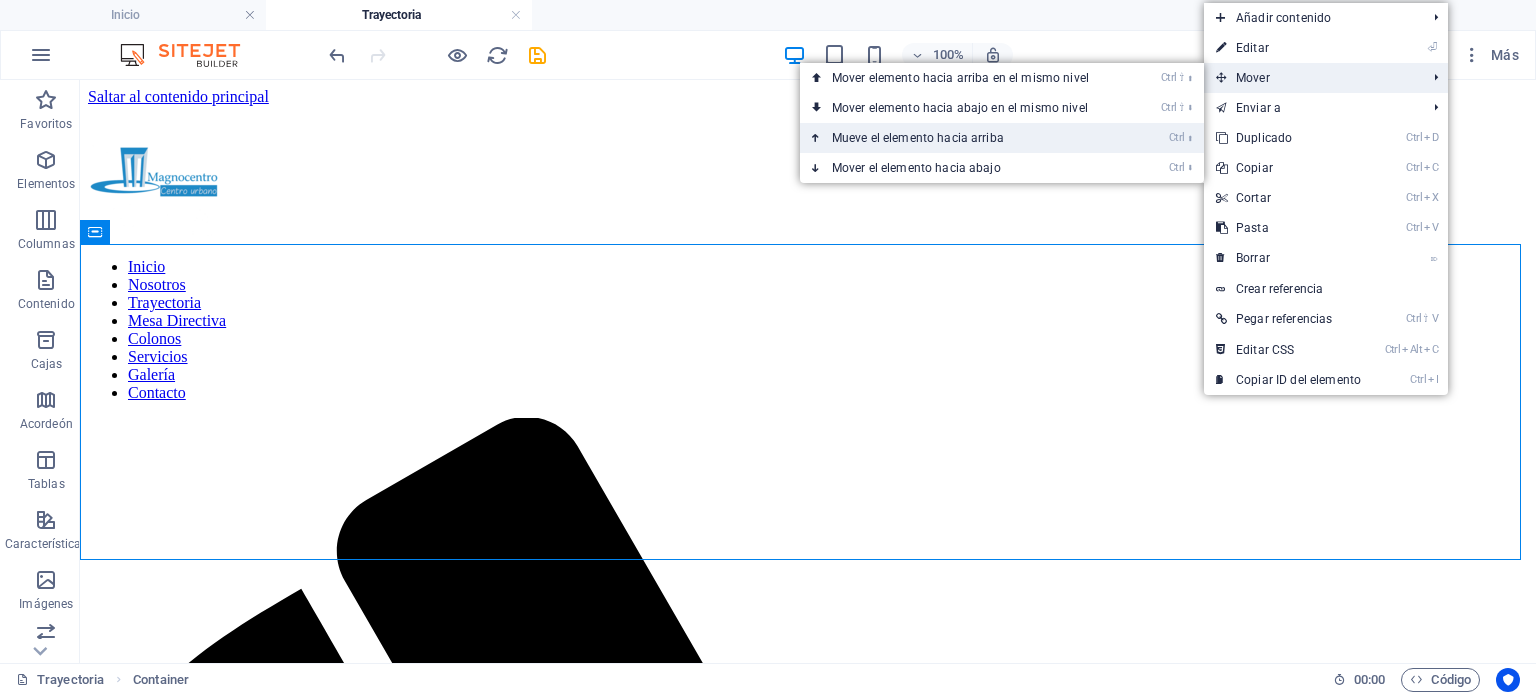 click on "Ctrl  ⬆ Mueve el elemento hacia arriba" at bounding box center [964, 138] 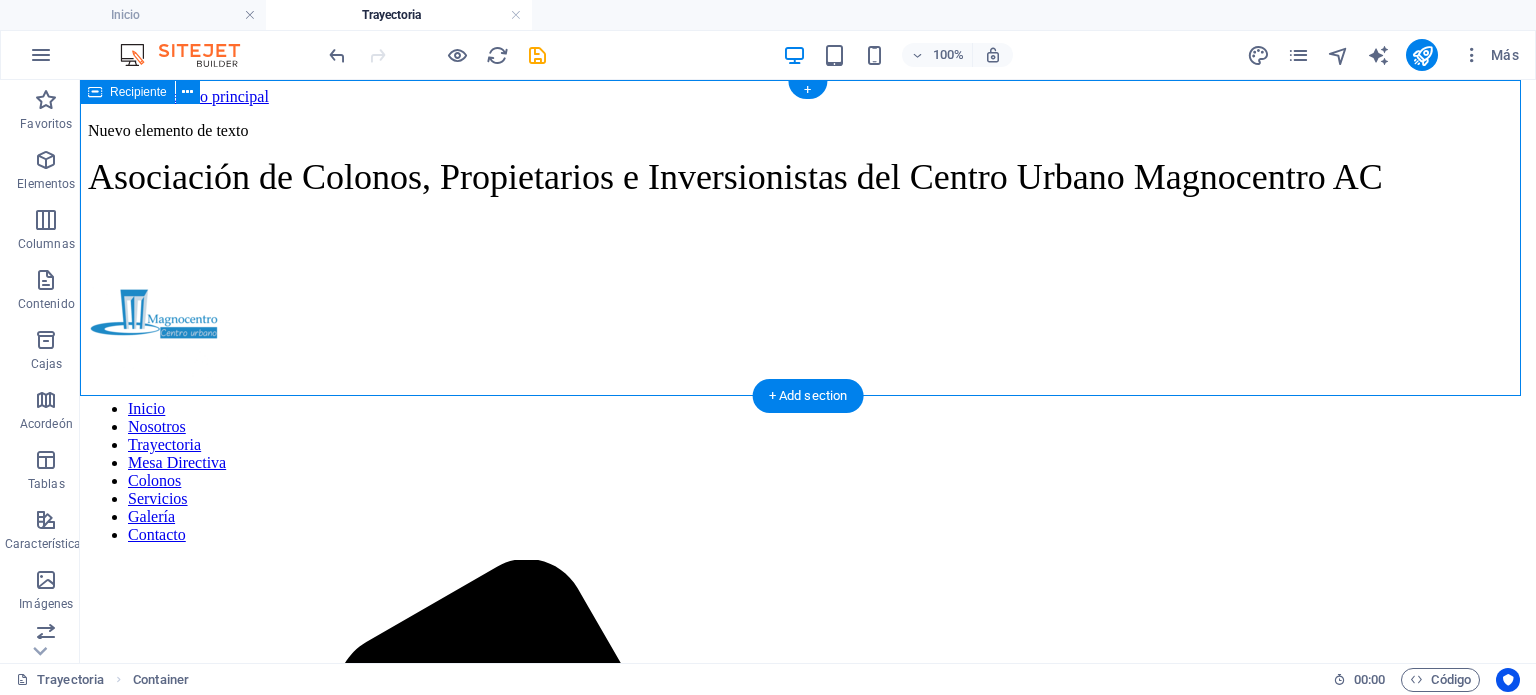 click on "Nuevo elemento de texto Asociación de Colonos, Propietarios e Inversionistas del Centro Urbano Magnocentro AC" at bounding box center (808, 177) 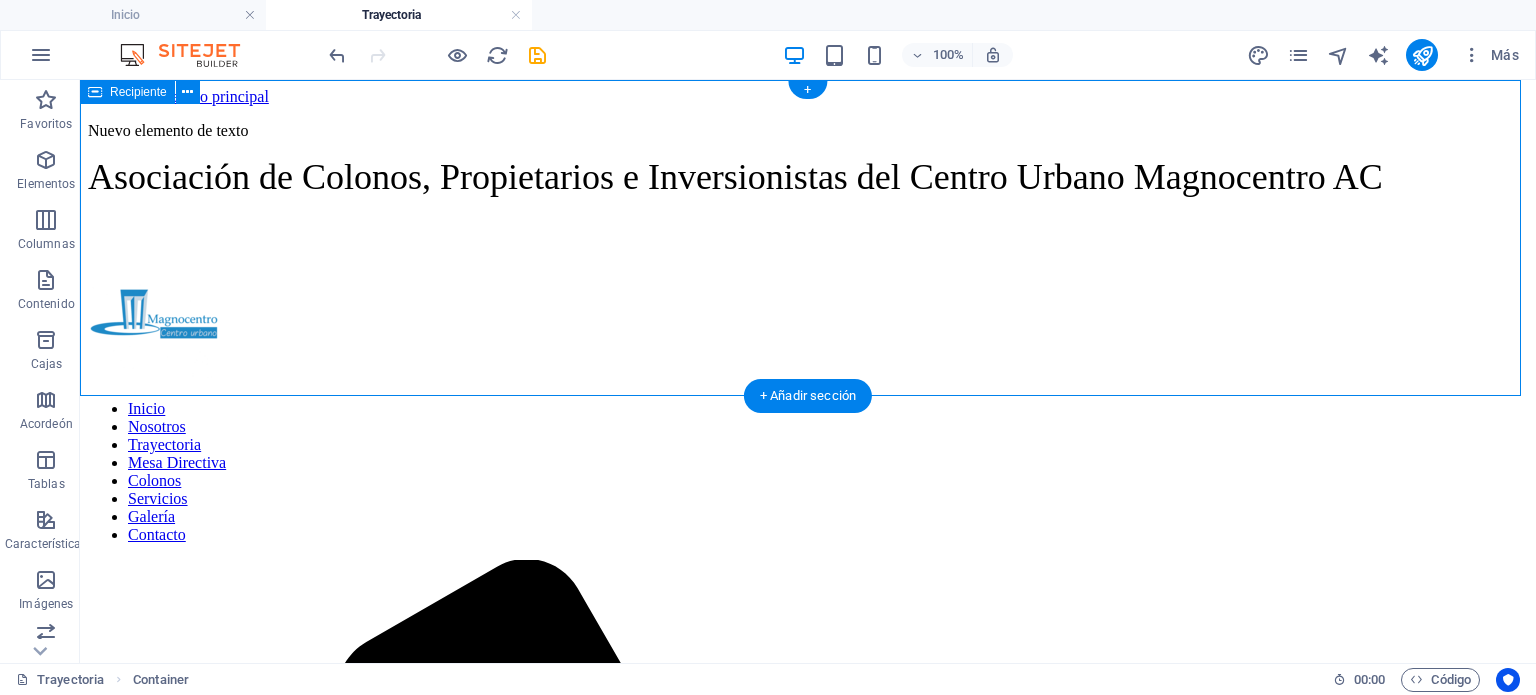 click on "Asociación de Colonos, Propietarios e Inversionistas del Centro Urbano Magnocentro AC" at bounding box center (808, 194) 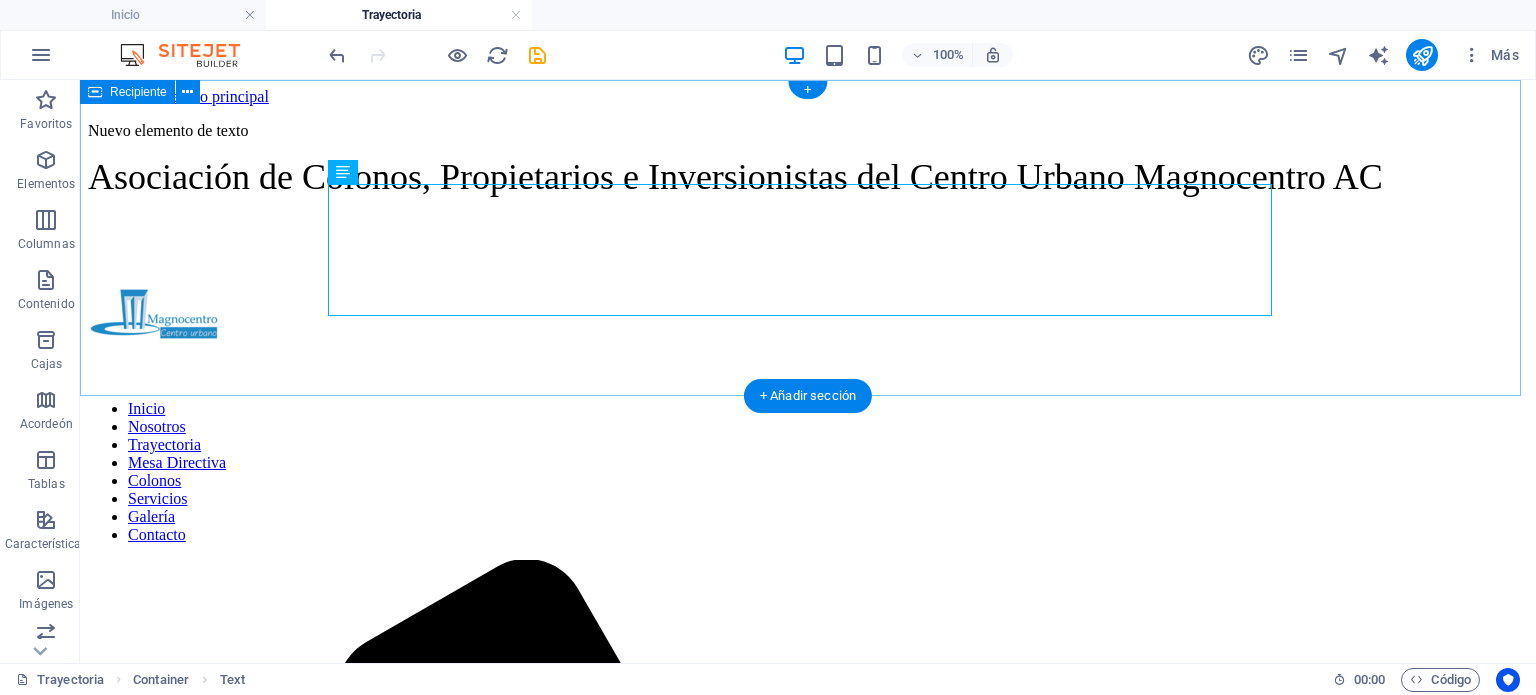 click on "Nuevo elemento de texto Asociación de Colonos, Propietarios e Inversionistas del Centro Urbano Magnocentro AC" at bounding box center (808, 177) 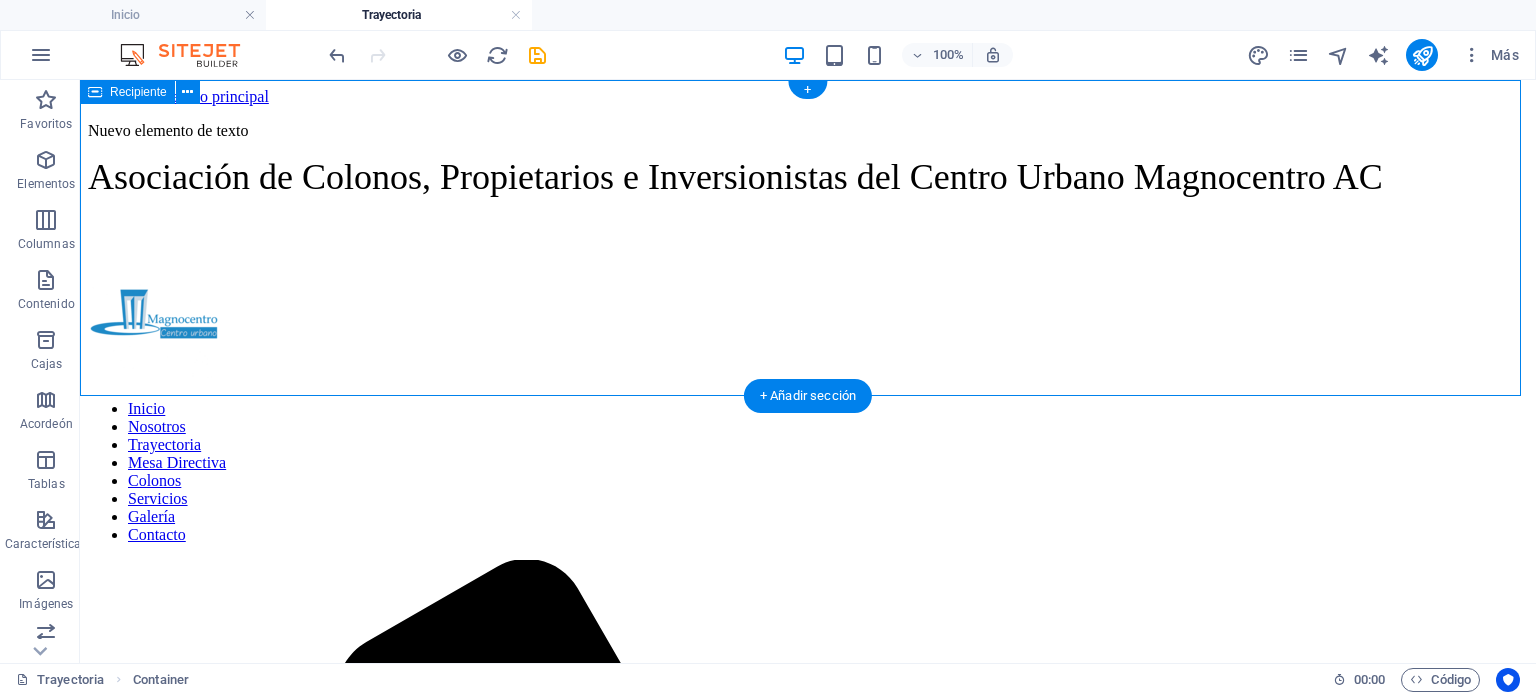 click on "Nuevo elemento de texto Asociación de Colonos, Propietarios e Inversionistas del Centro Urbano Magnocentro AC" at bounding box center [808, 177] 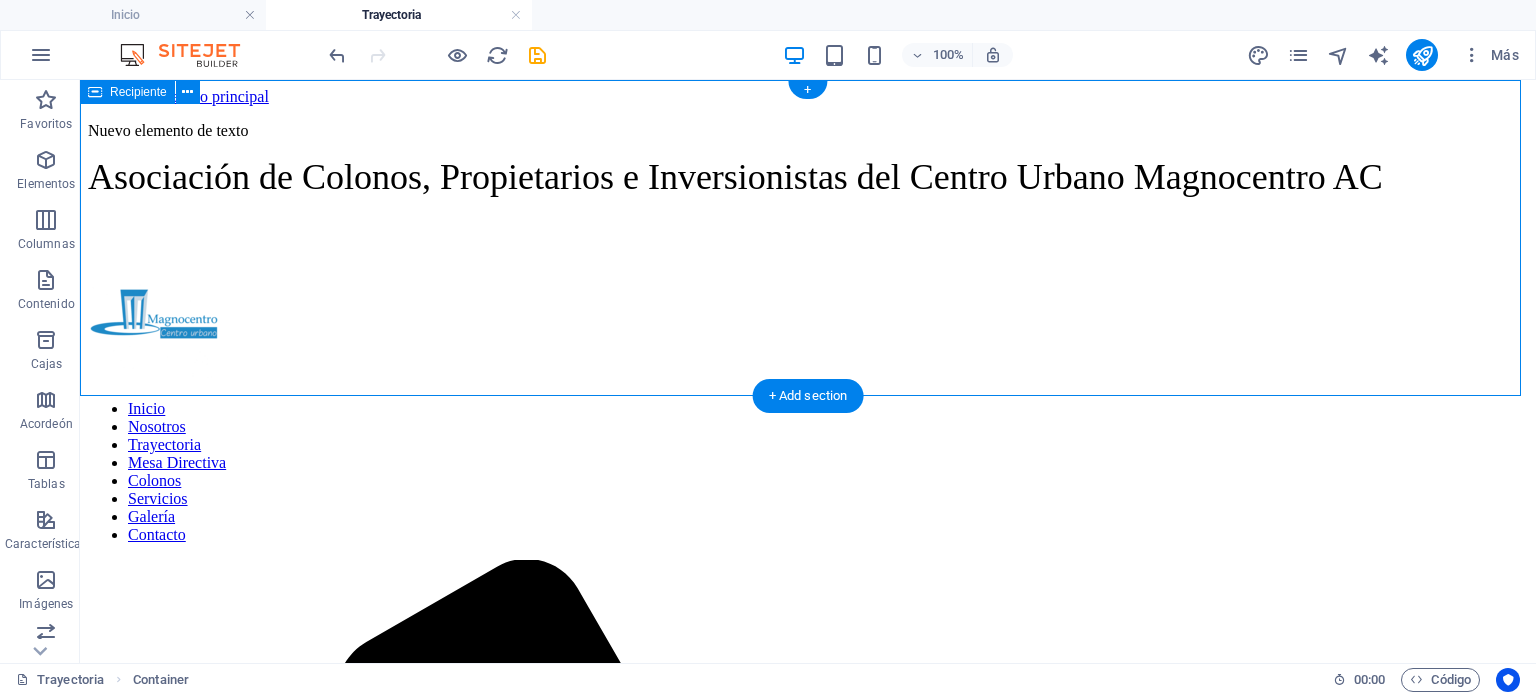 click on "Nuevo elemento de texto Asociación de Colonos, Propietarios e Inversionistas del Centro Urbano Magnocentro AC" at bounding box center (808, 177) 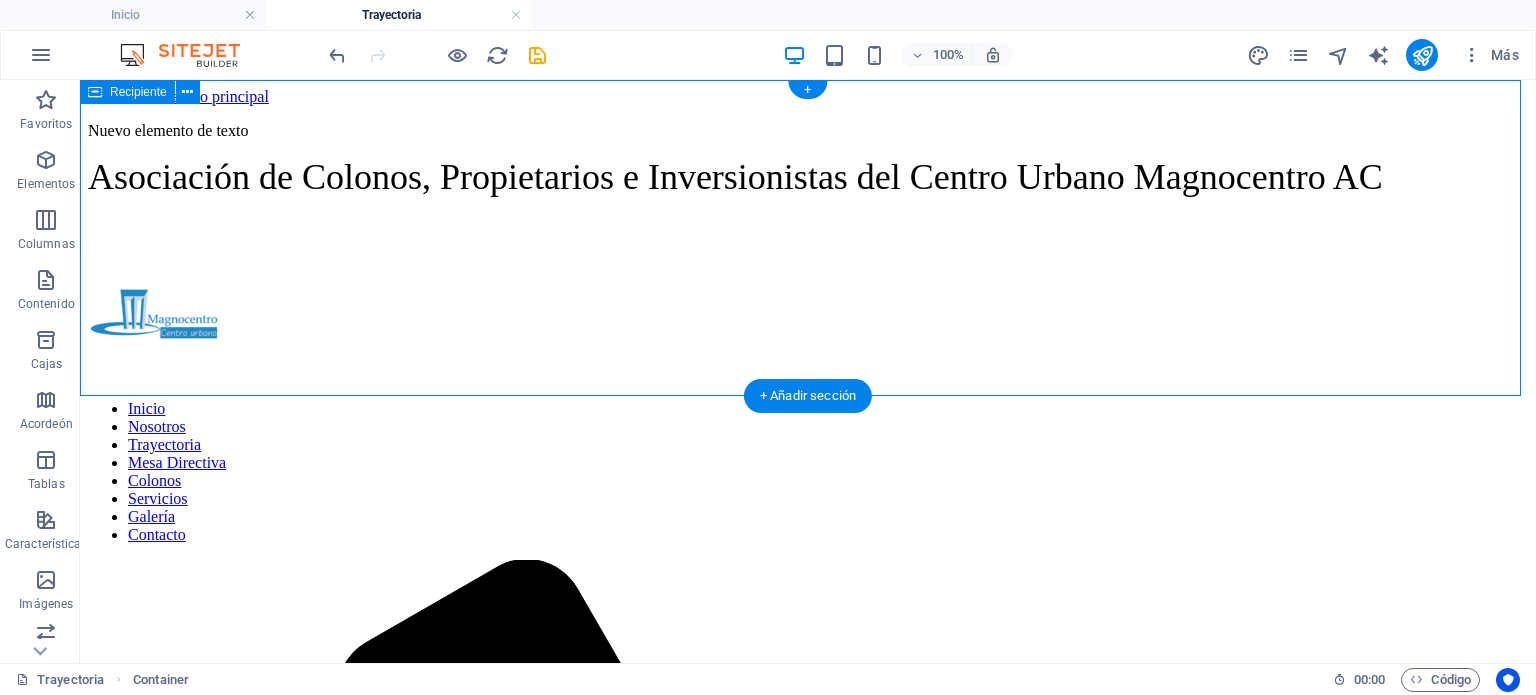 click on "Nuevo elemento de texto" at bounding box center [808, 131] 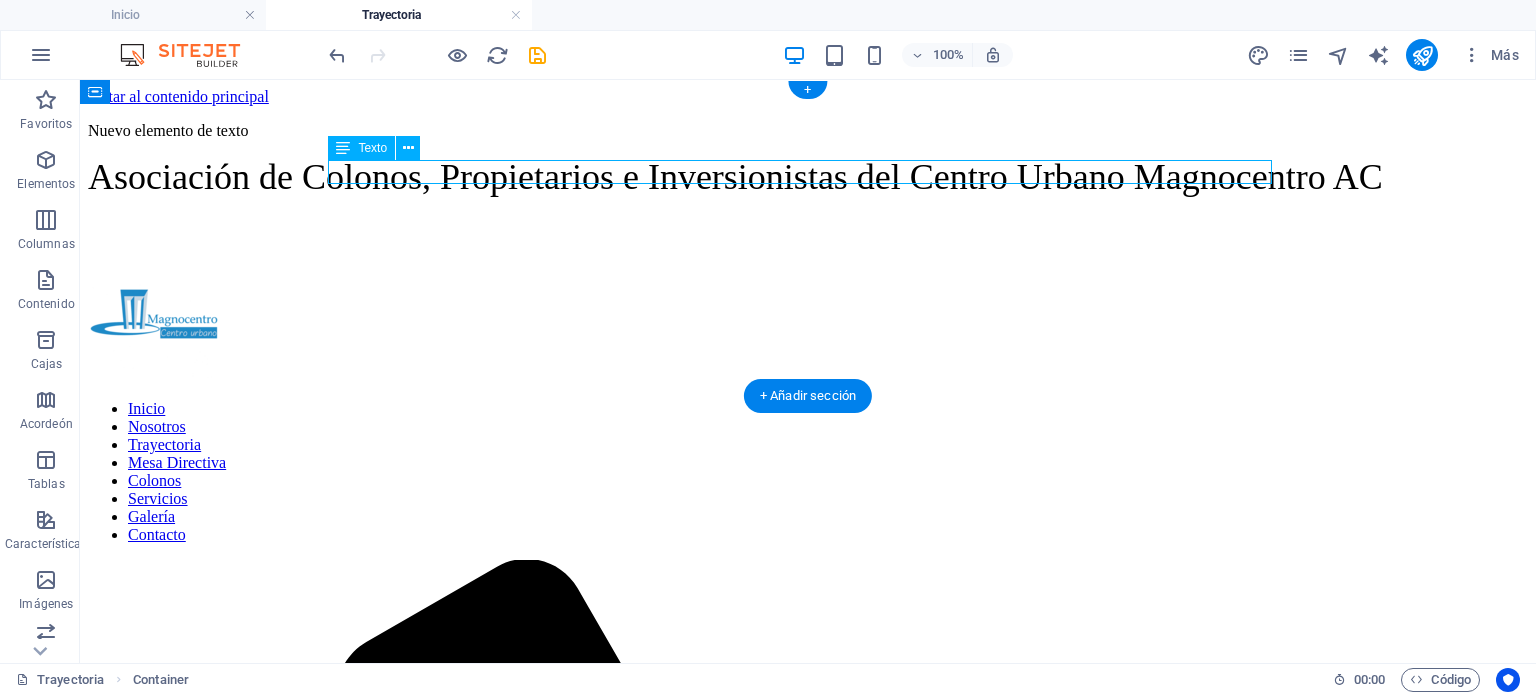 click on "Nuevo elemento de texto" at bounding box center (808, 131) 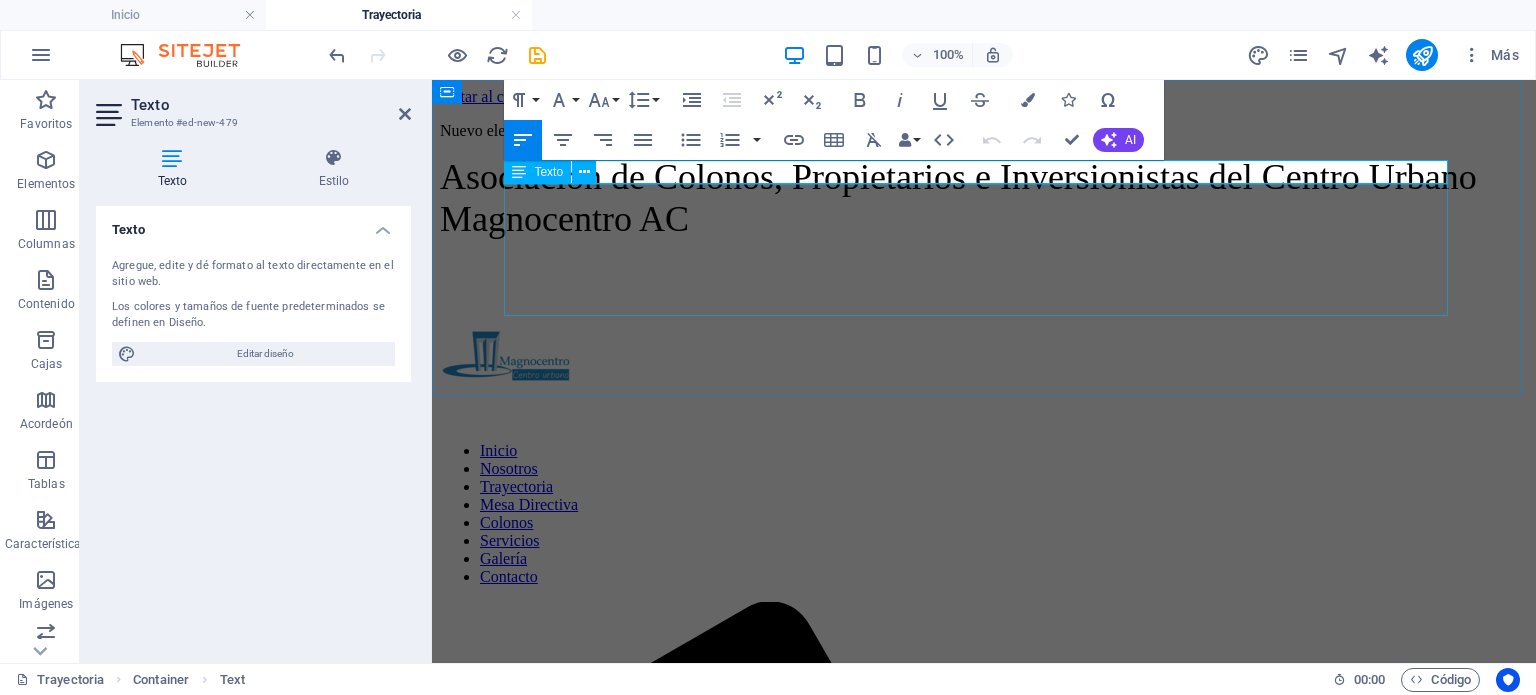click on "Asociación de Colonos, Propietarios e Inversionistas del Centro Urbano Magnocentro AC" at bounding box center (984, 215) 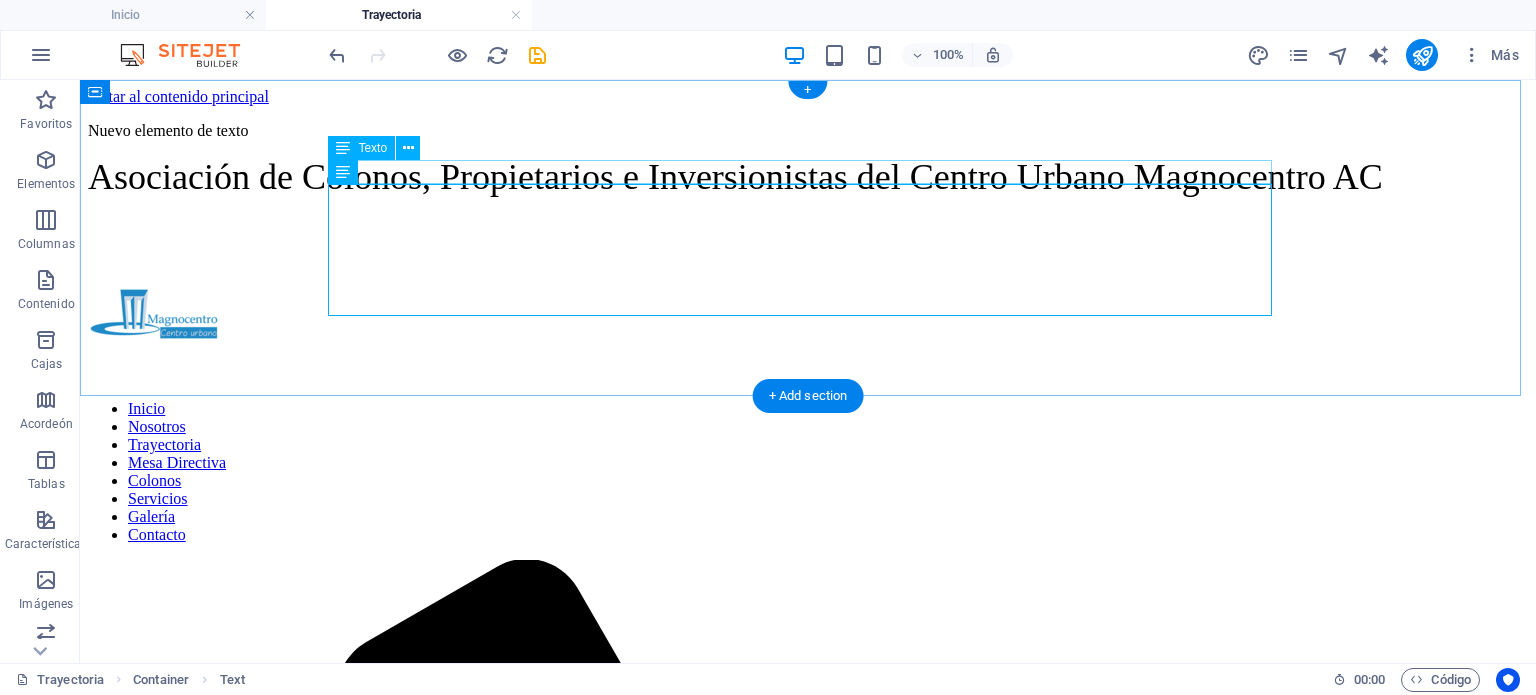 click on "Nuevo elemento de texto" at bounding box center [808, 131] 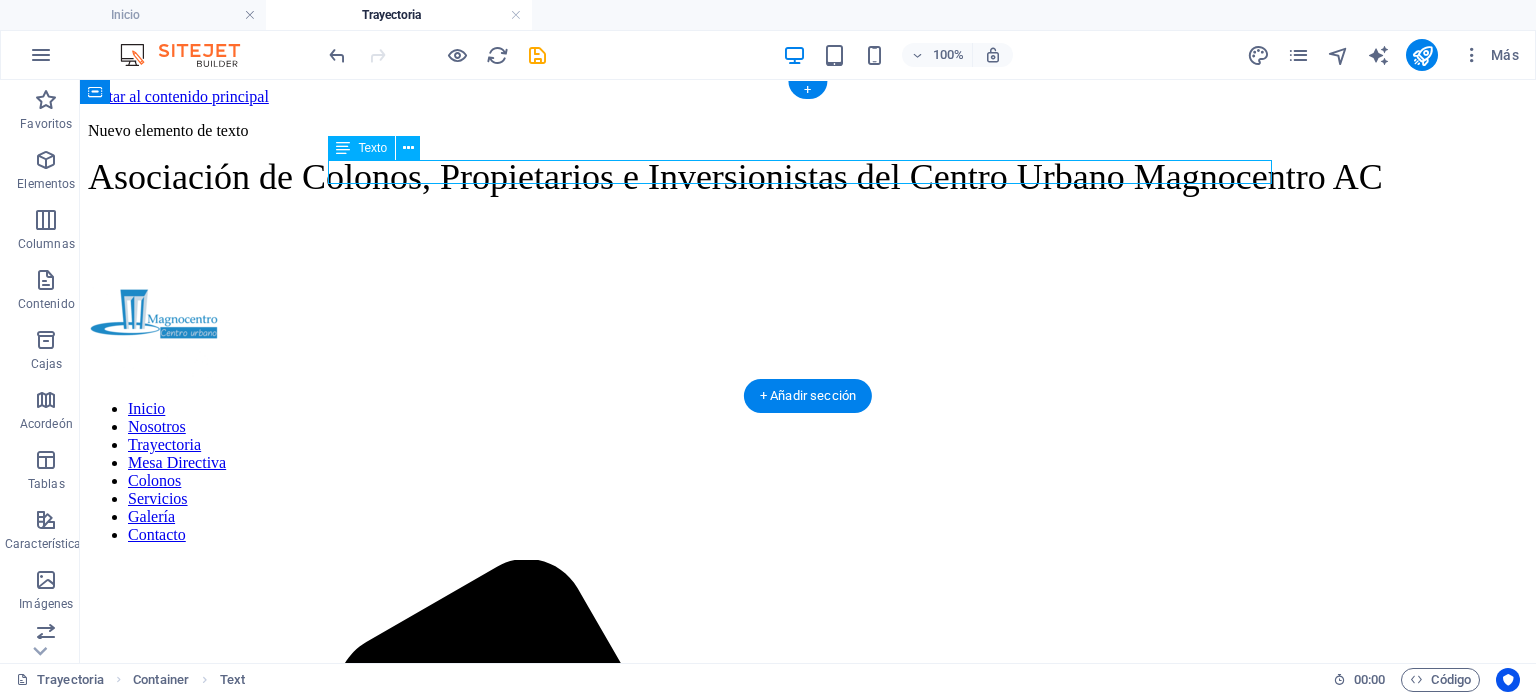 click on "Nuevo elemento de texto" at bounding box center [808, 131] 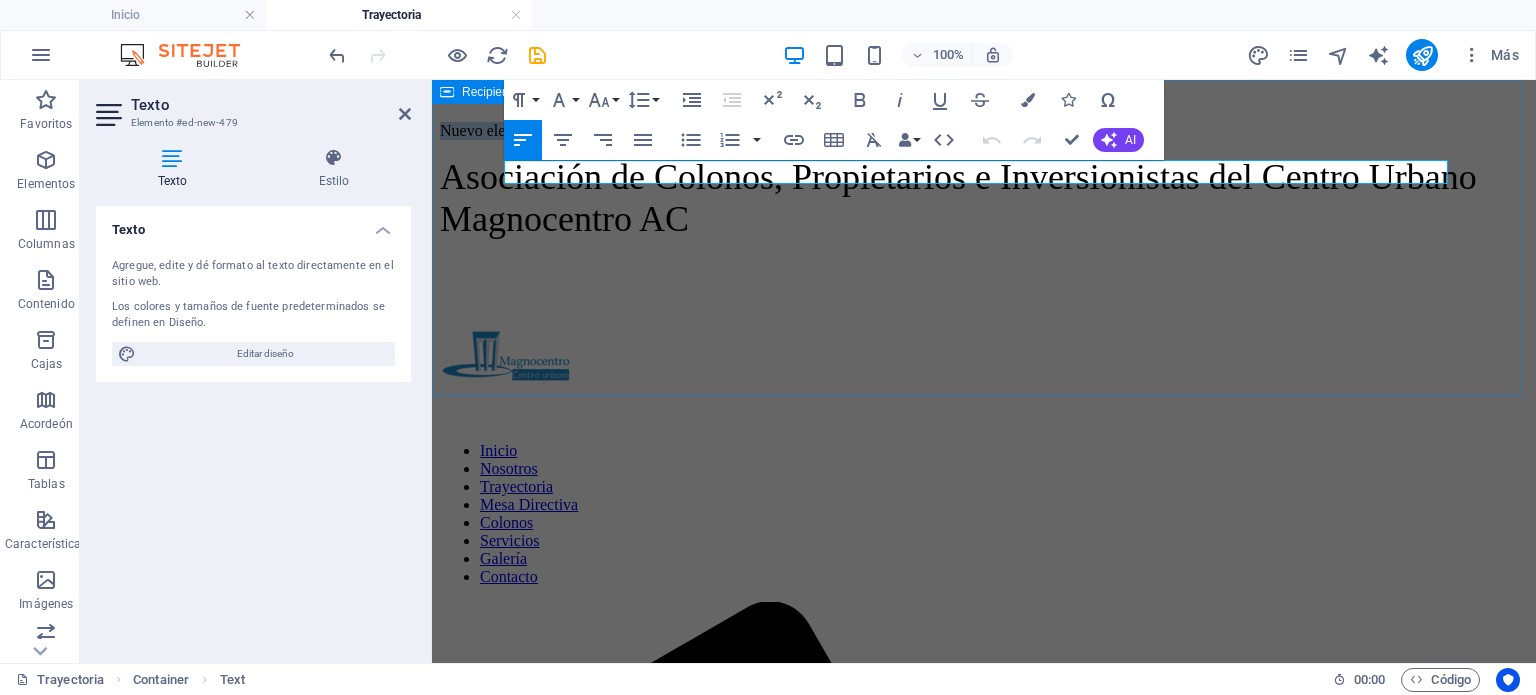 drag, startPoint x: 696, startPoint y: 175, endPoint x: 444, endPoint y: 179, distance: 252.03174 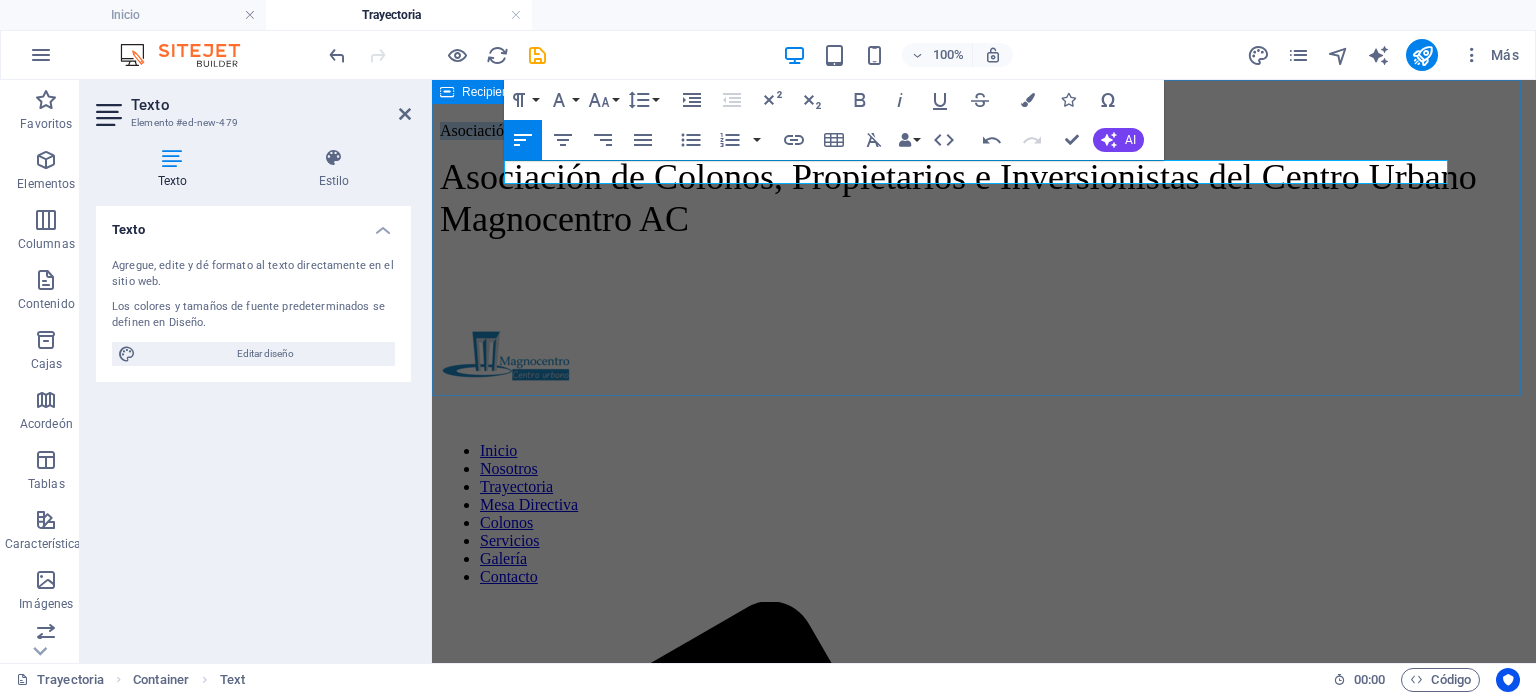 drag, startPoint x: 1147, startPoint y: 171, endPoint x: 436, endPoint y: 172, distance: 711.00073 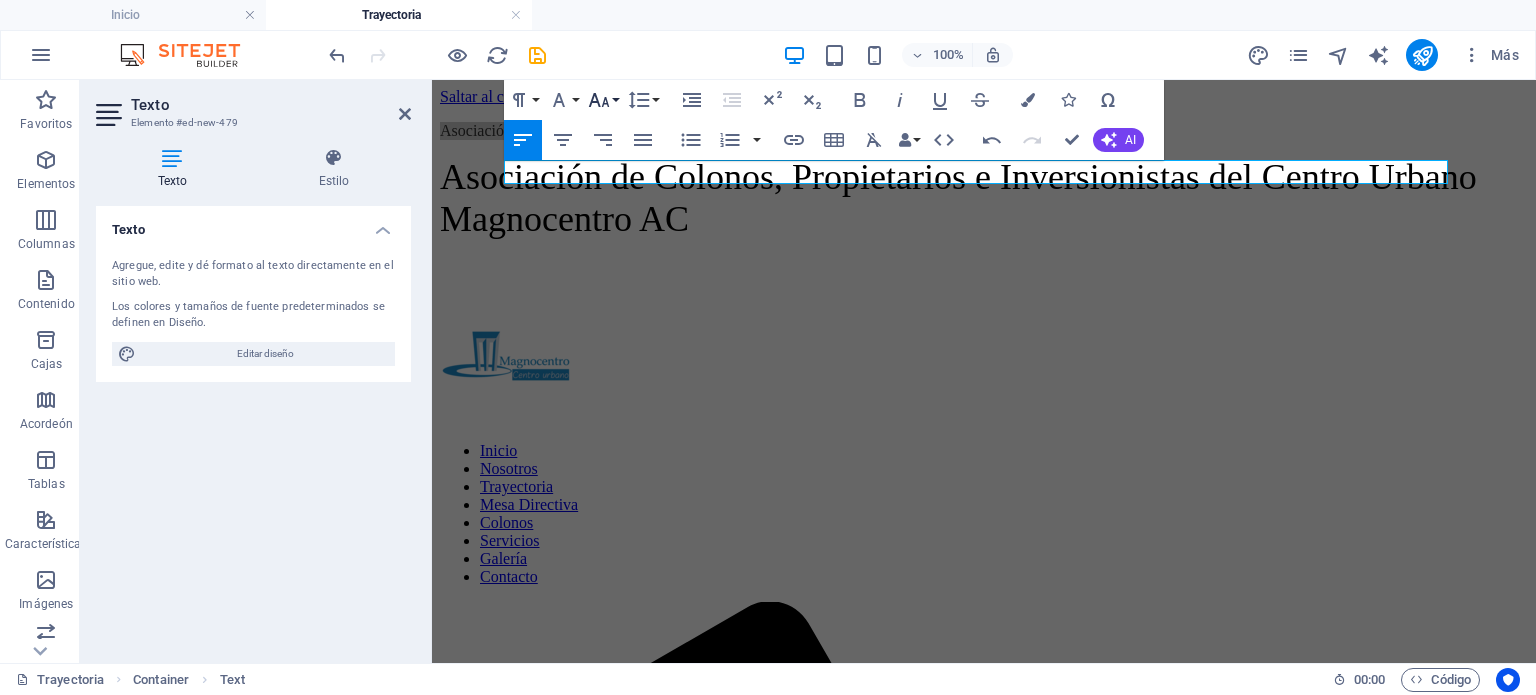 click on "Tamaño de fuente" at bounding box center (603, 100) 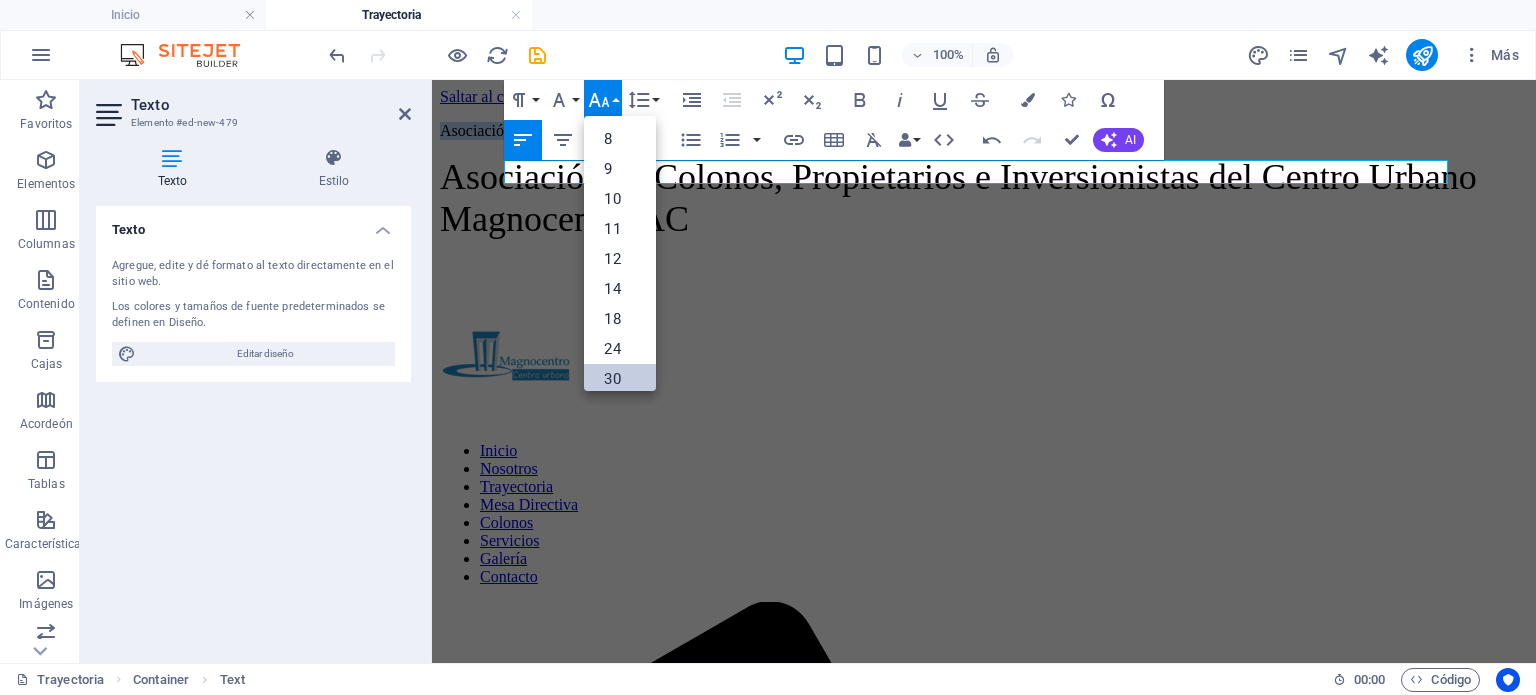 click on "30" at bounding box center [612, 379] 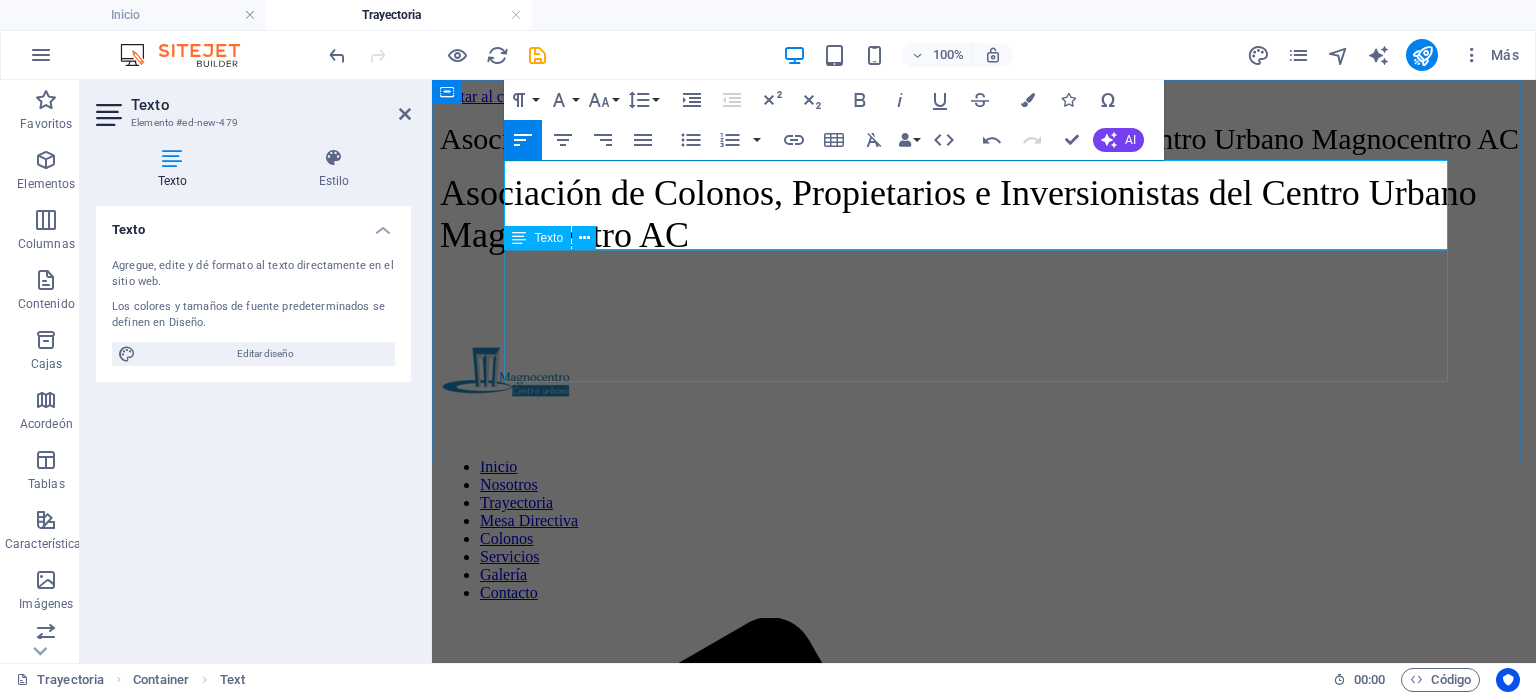 click on "Asociación de Colonos, Propietarios e Inversionistas del Centro Urbano Magnocentro AC" at bounding box center [984, 231] 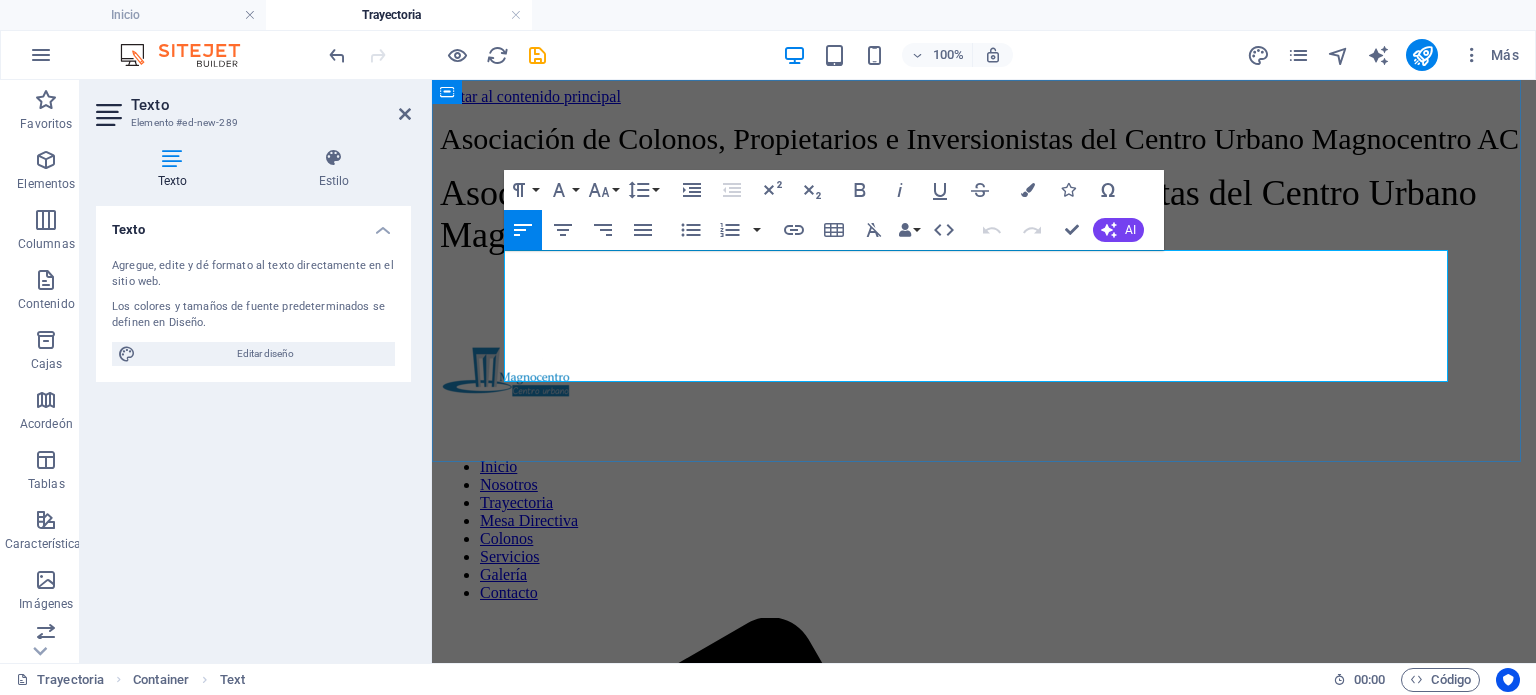 click on "Asociación de Colonos, Propietarios e Inversionistas del Centro Urbano Magnocentro AC" at bounding box center (984, 214) 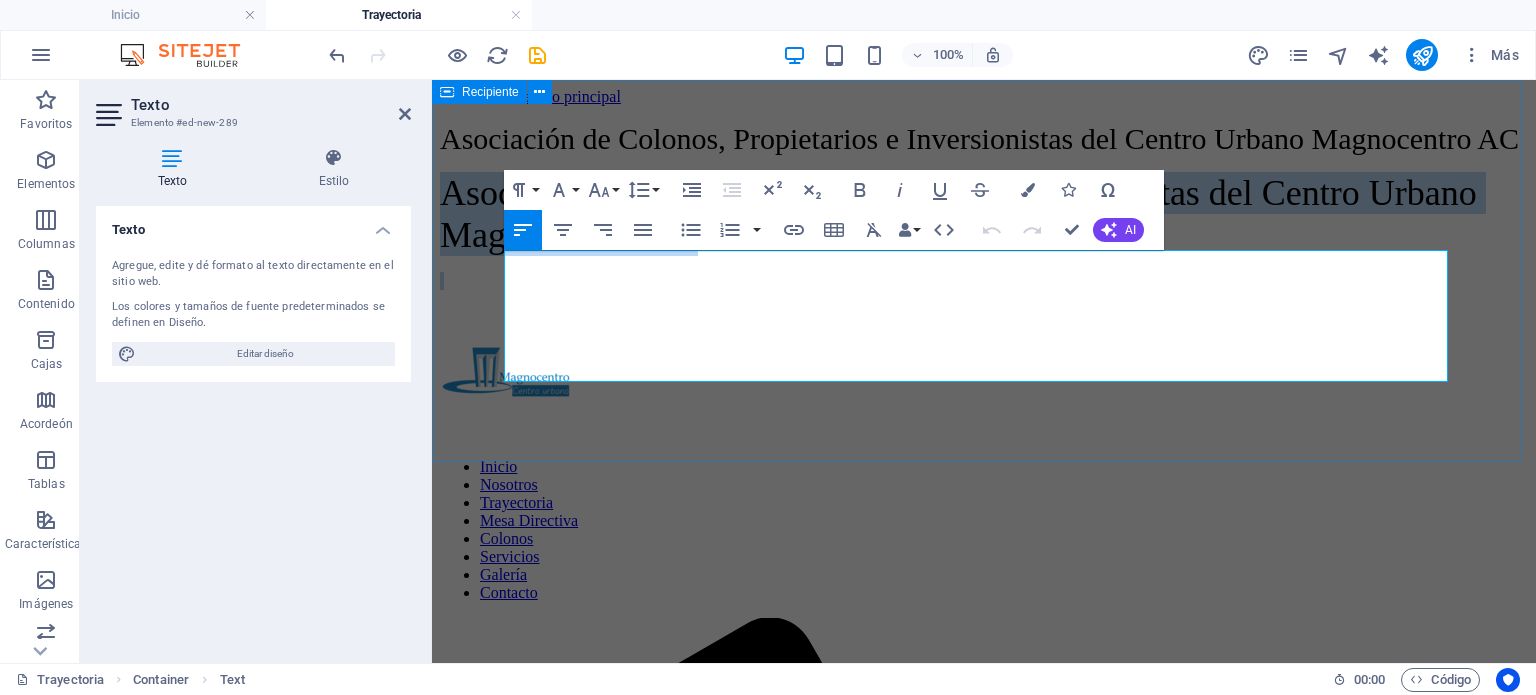 drag, startPoint x: 1044, startPoint y: 342, endPoint x: 488, endPoint y: 261, distance: 561.8692 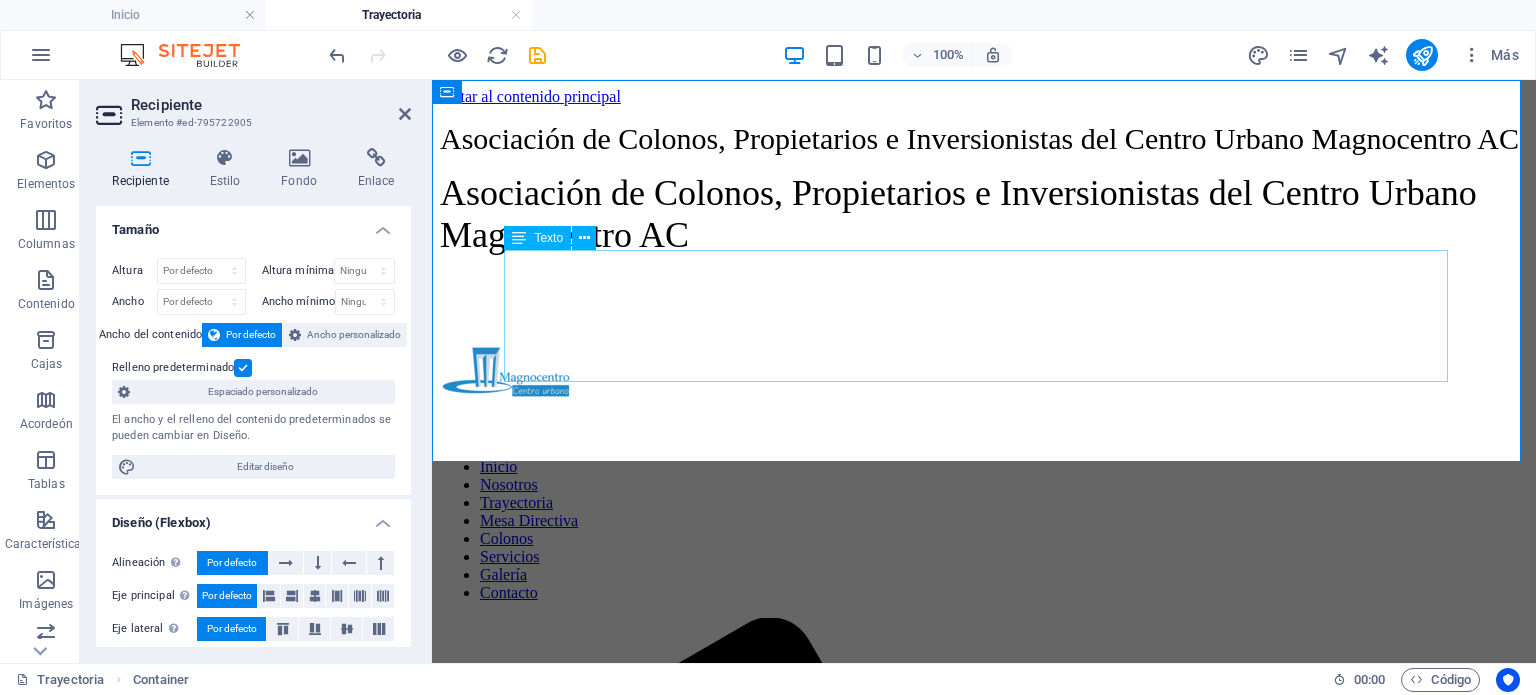 click on "Asociación de Colonos, Propietarios e Inversionistas del Centro Urbano Magnocentro AC" at bounding box center [984, 231] 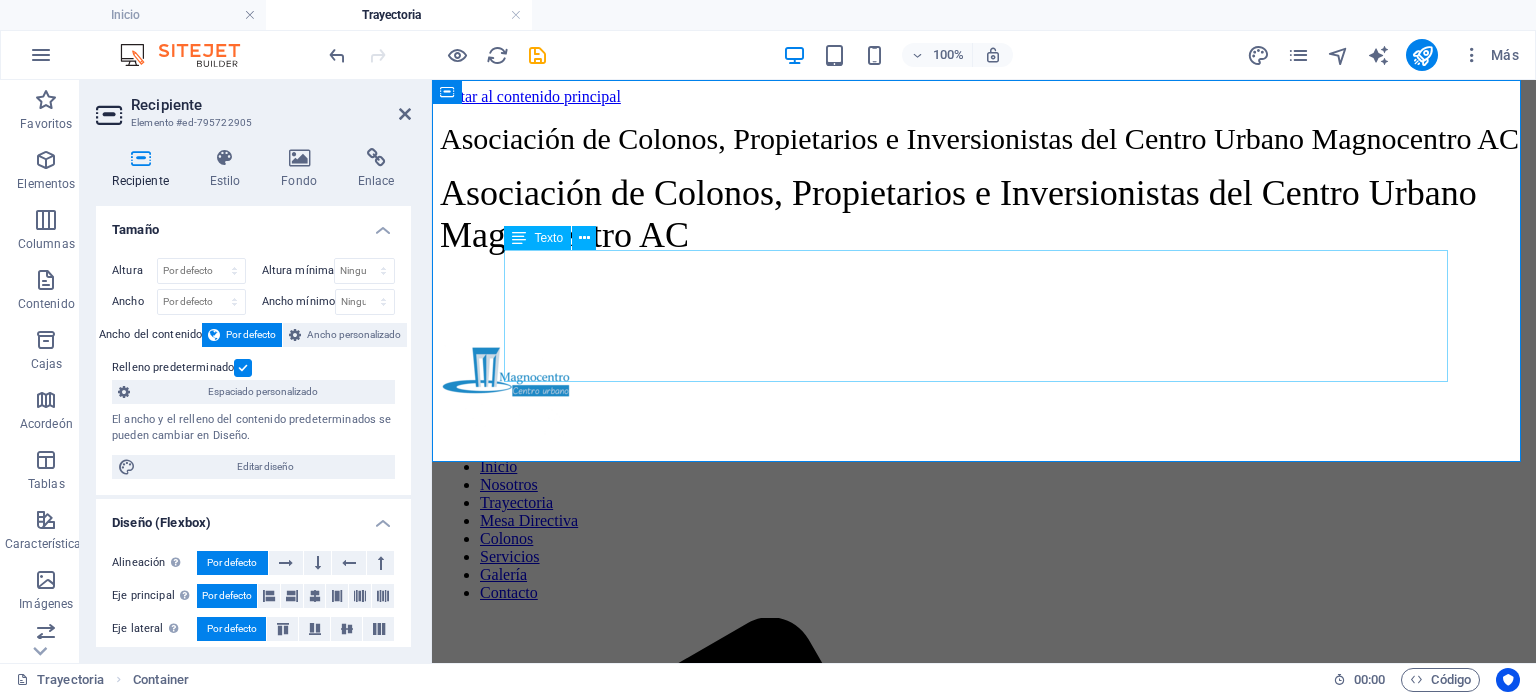 click on "Asociación de Colonos, Propietarios e Inversionistas del Centro Urbano Magnocentro AC" at bounding box center (984, 231) 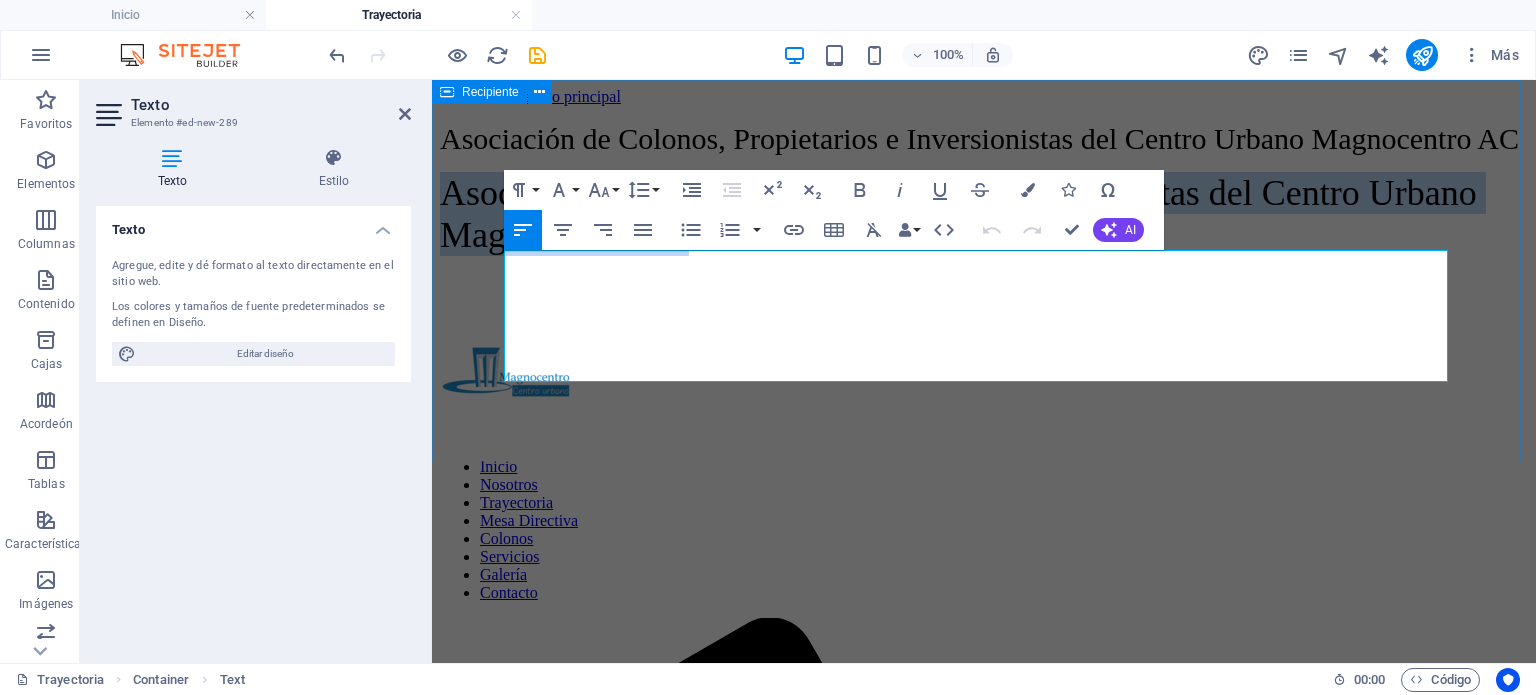 drag, startPoint x: 1036, startPoint y: 331, endPoint x: 493, endPoint y: 290, distance: 544.54565 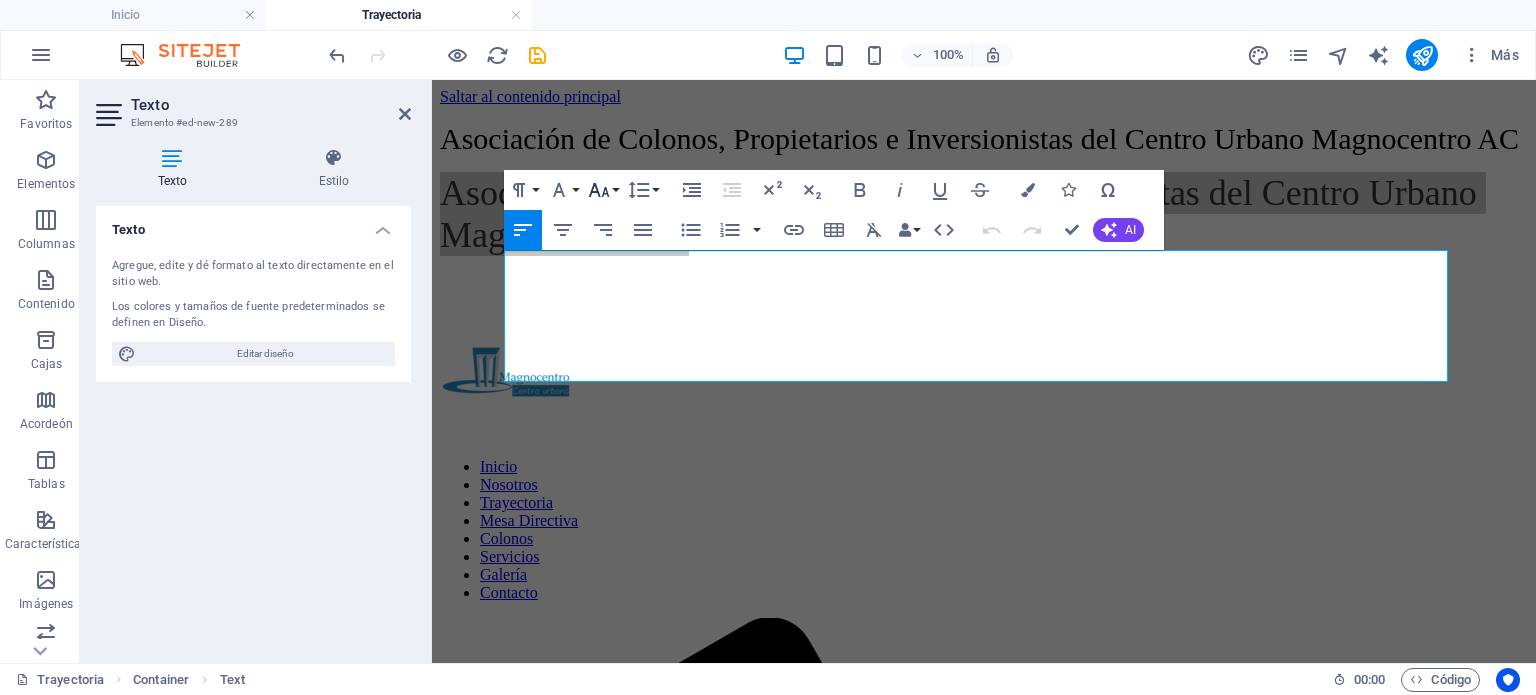 click 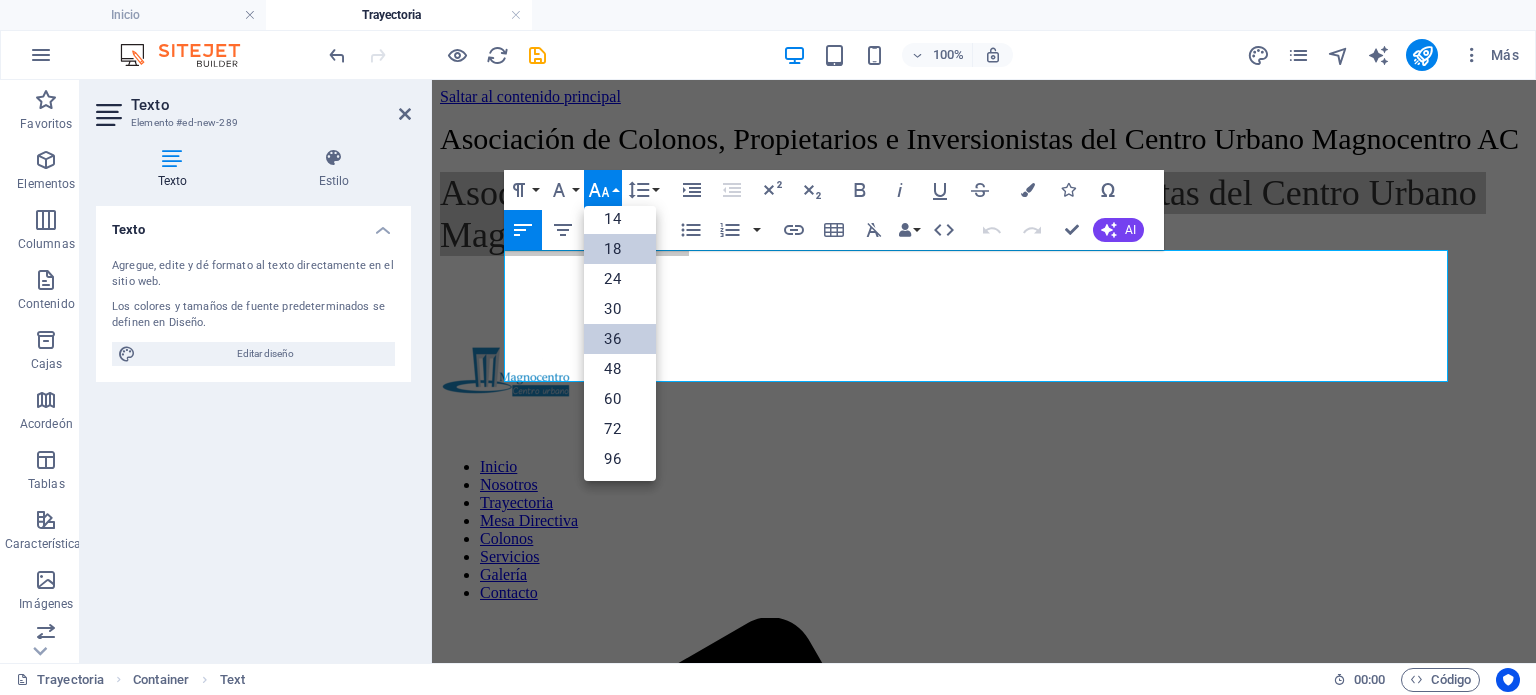scroll, scrollTop: 60, scrollLeft: 0, axis: vertical 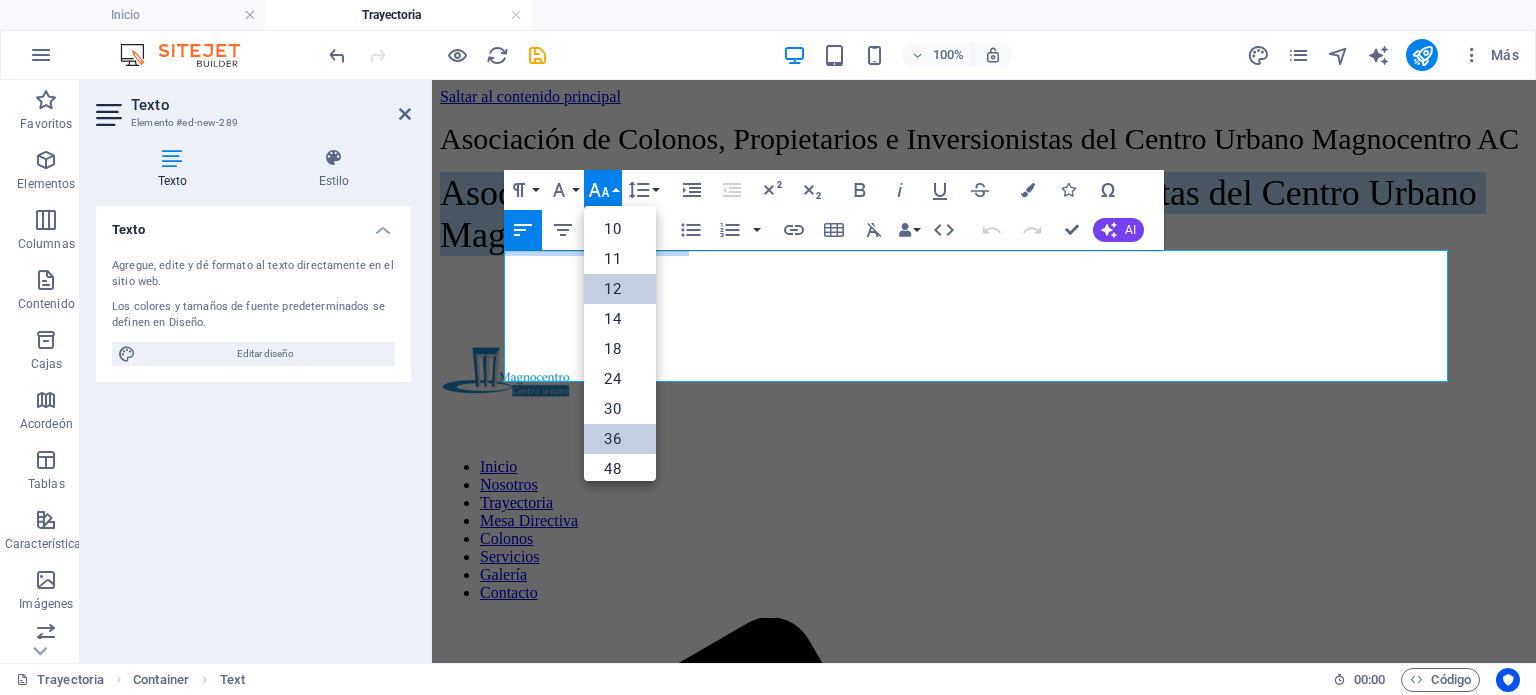 click on "12" at bounding box center [612, 289] 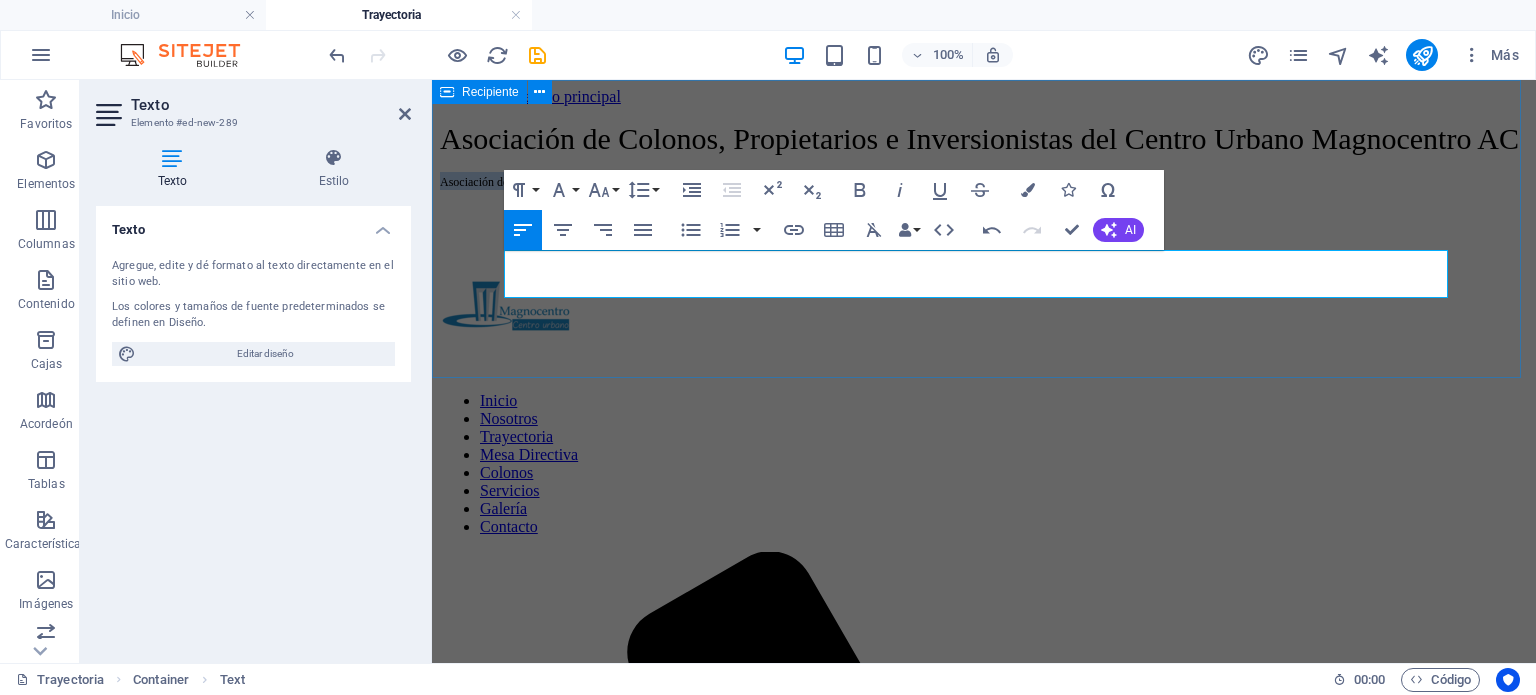 drag, startPoint x: 976, startPoint y: 258, endPoint x: 437, endPoint y: 268, distance: 539.0928 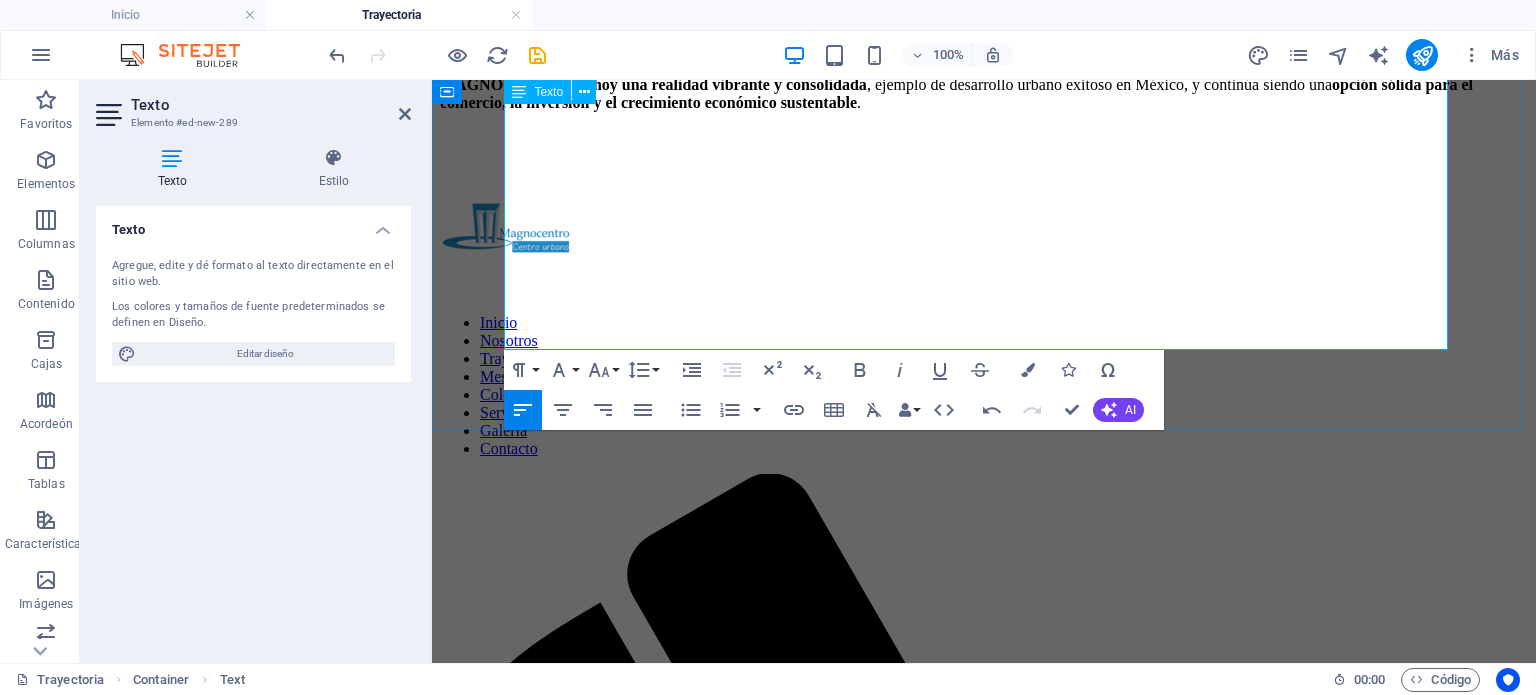 scroll, scrollTop: 0, scrollLeft: 0, axis: both 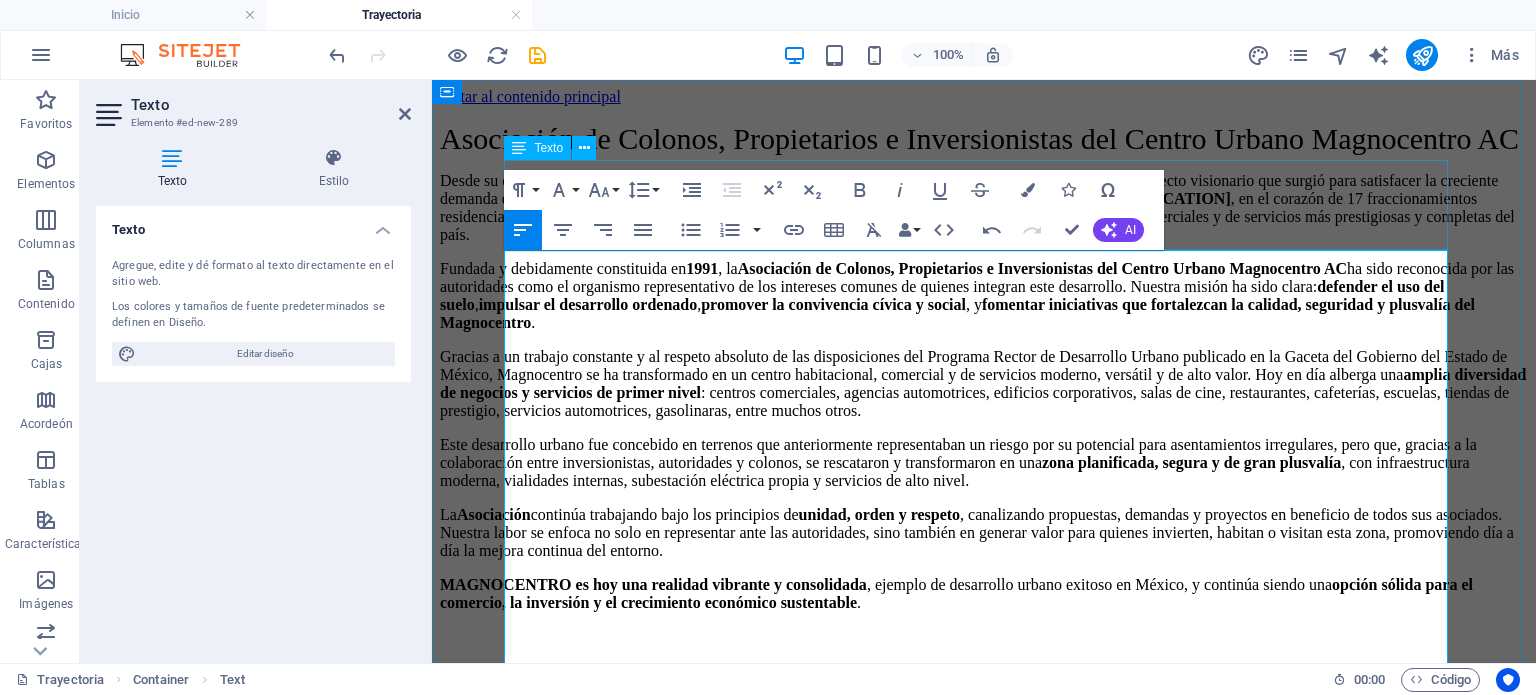 click on "Asociación de Colonos, Propietarios e Inversionistas del Centro Urbano Magnocentro AC" at bounding box center [984, 139] 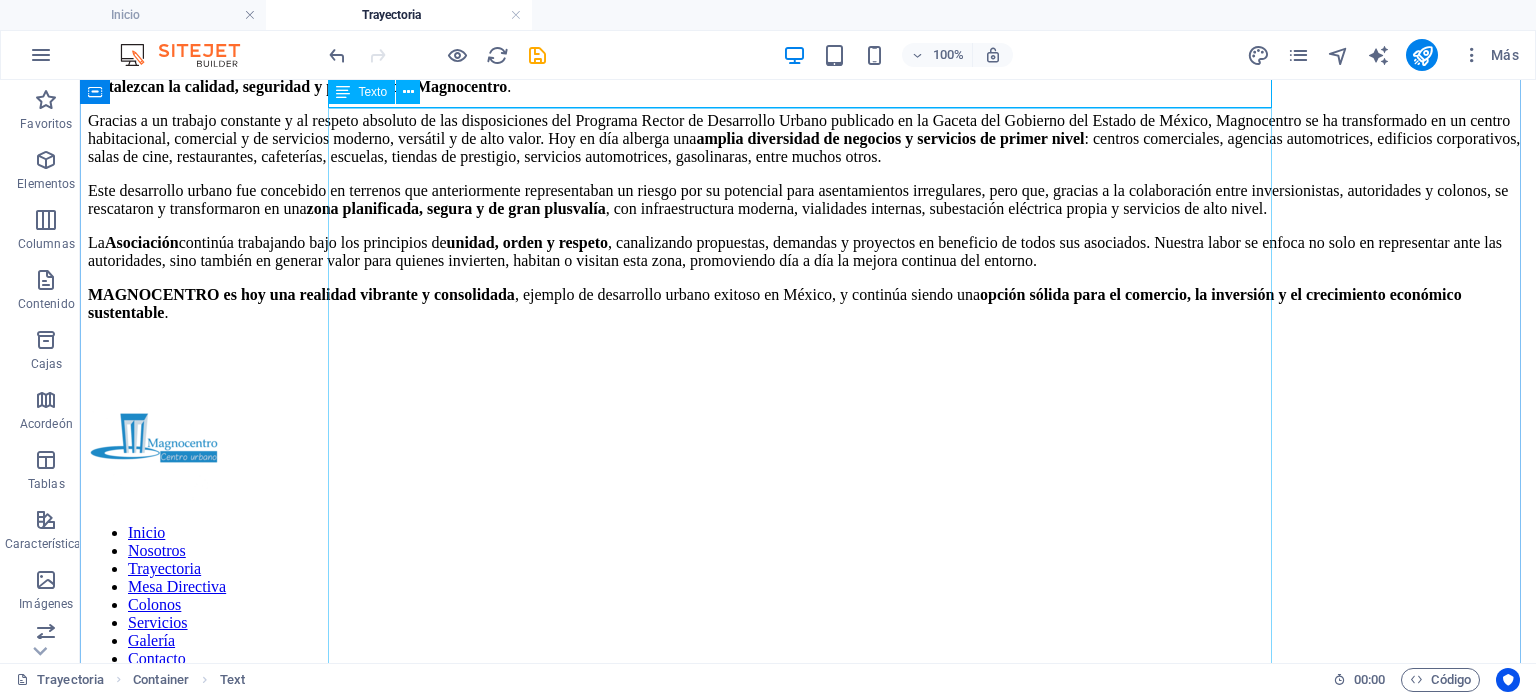 scroll, scrollTop: 0, scrollLeft: 0, axis: both 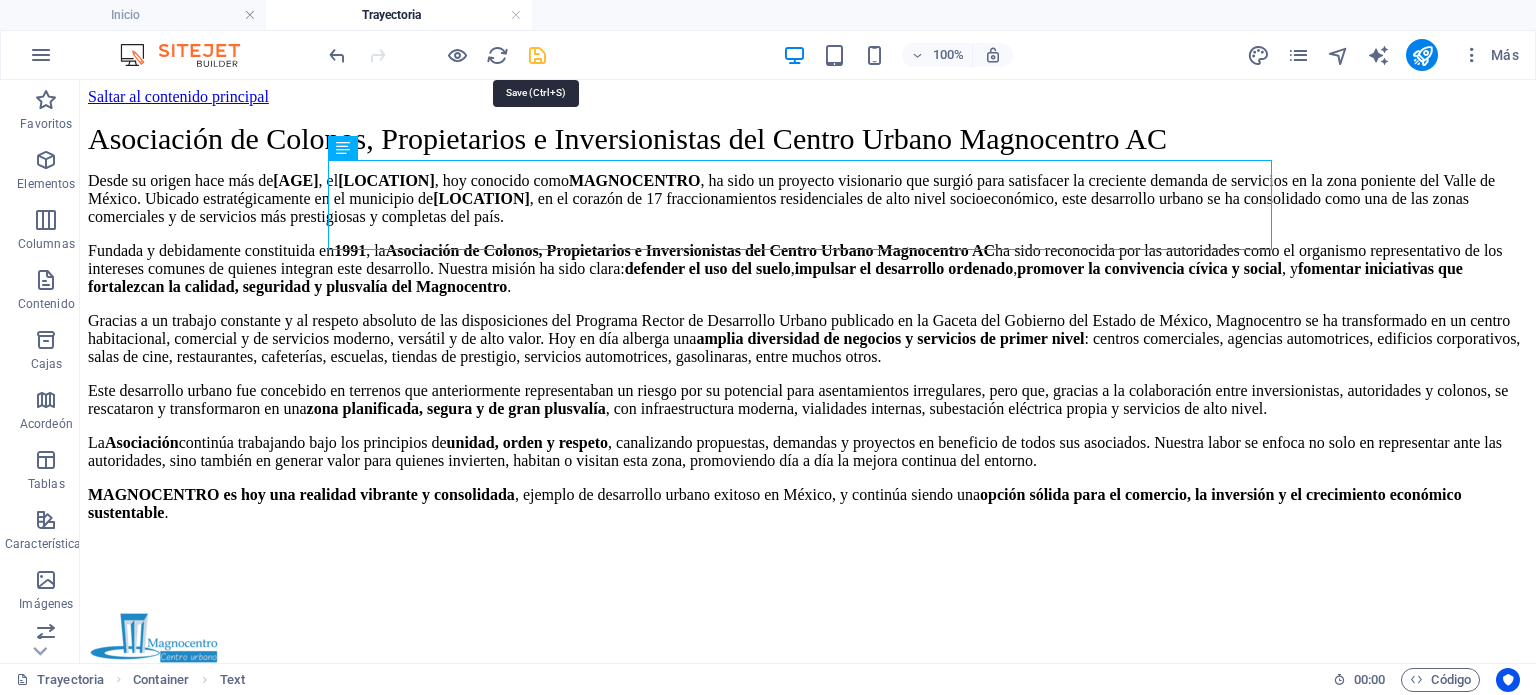 click at bounding box center [537, 55] 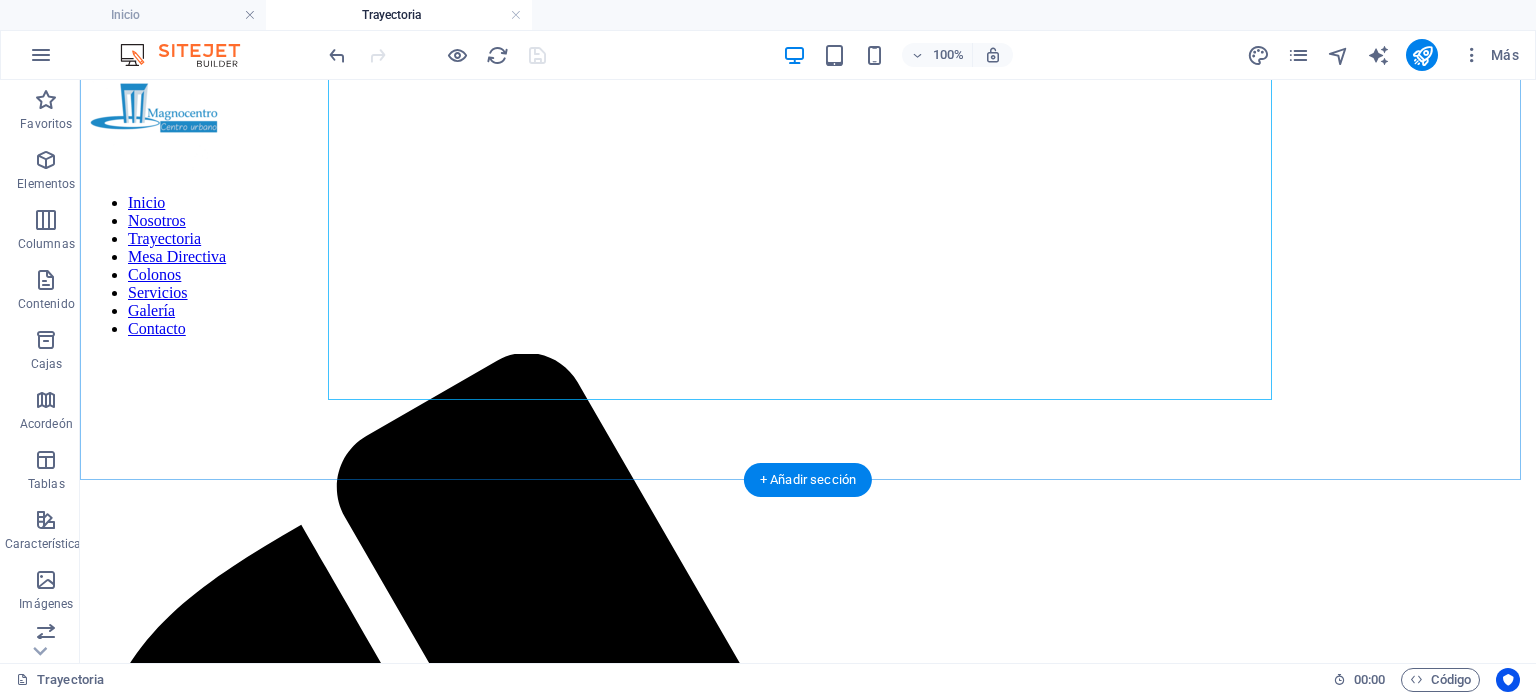 scroll, scrollTop: 600, scrollLeft: 0, axis: vertical 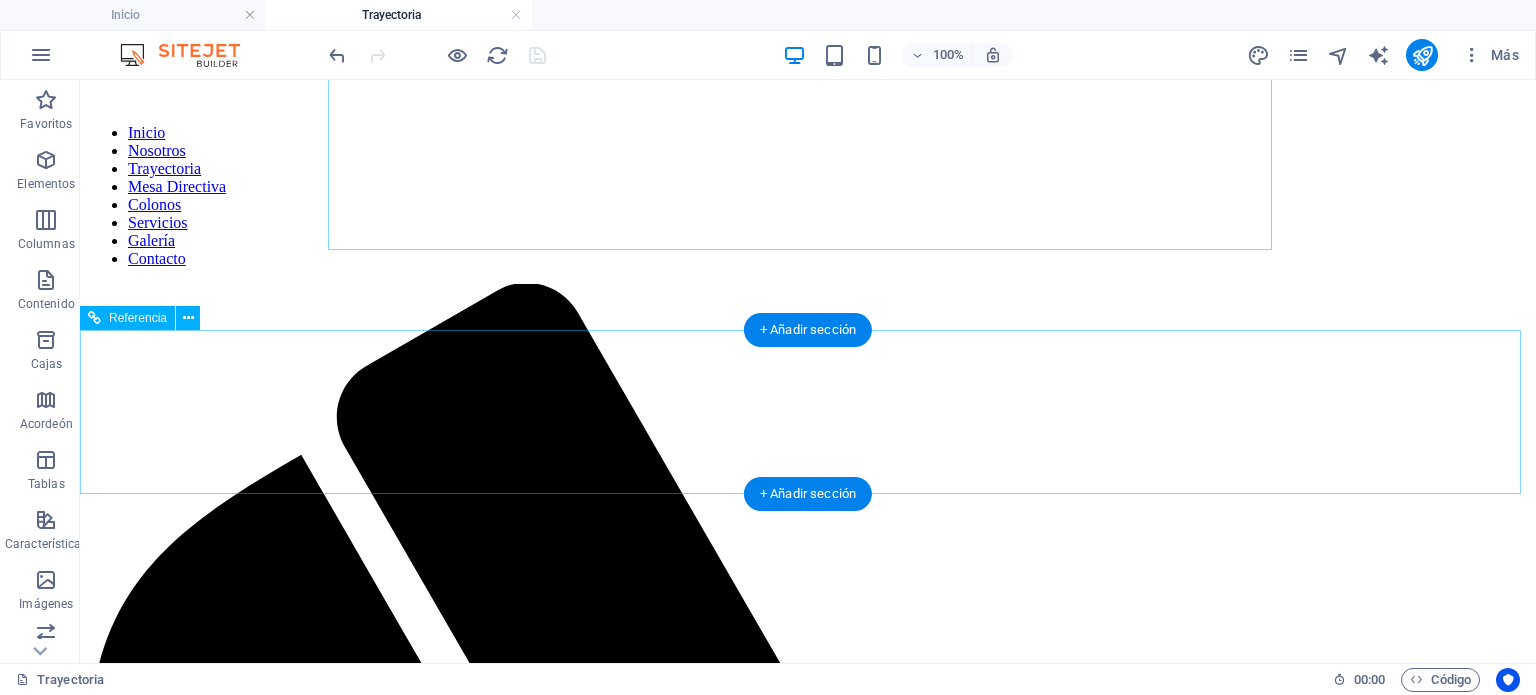 click on "Inicio Nosotros Trayectoria Mesa Directiva Colonos Servicios Galería Contacto" at bounding box center [808, 1084] 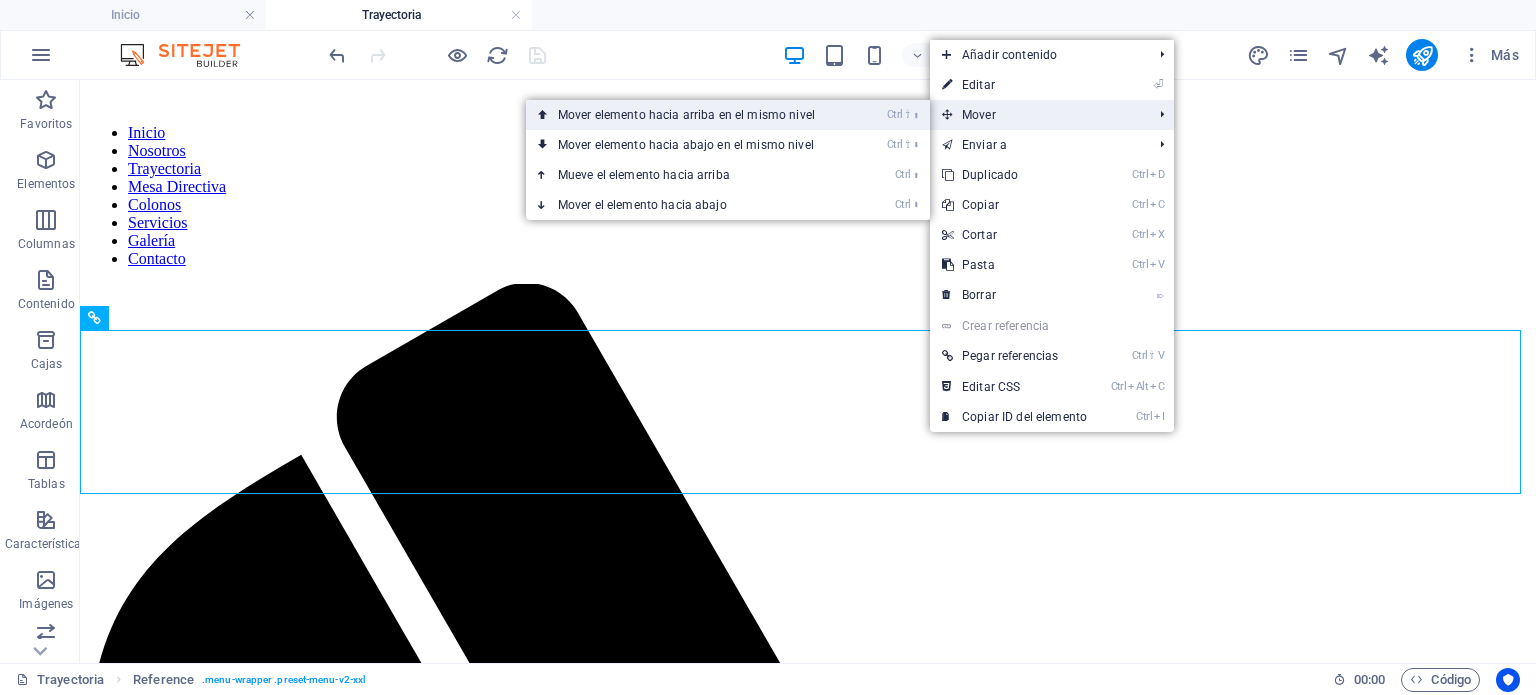 click on "Ctrl  ⇧  ⬆ Mover elemento hacia arriba en el mismo nivel" at bounding box center (690, 115) 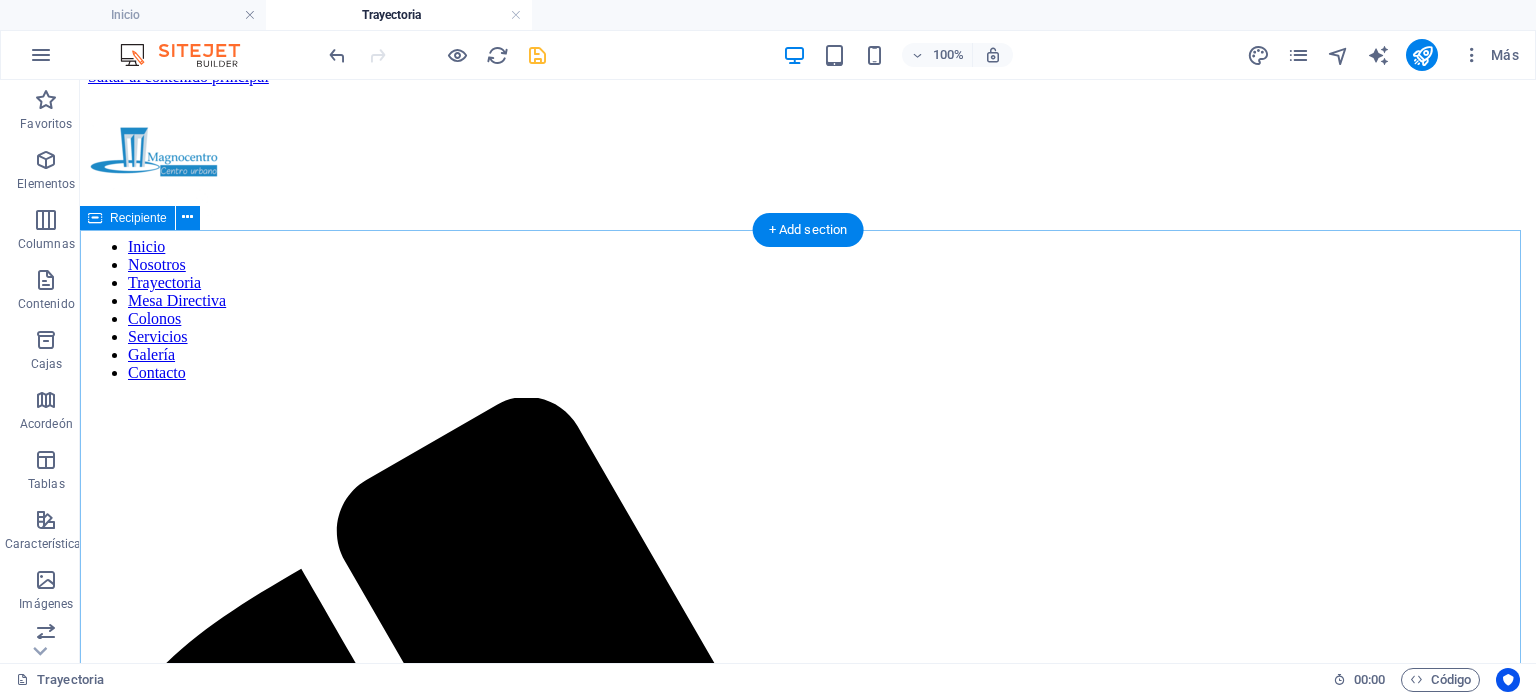 scroll, scrollTop: 0, scrollLeft: 0, axis: both 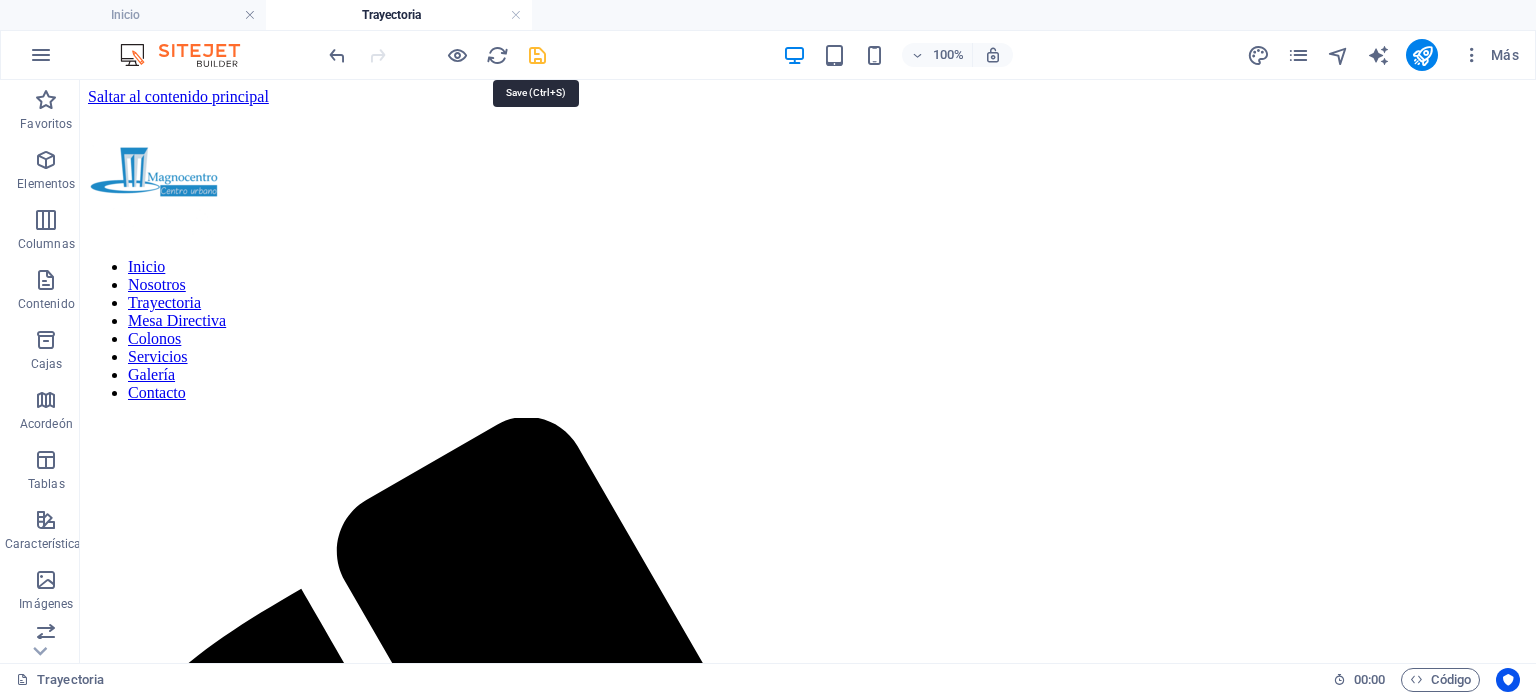 click at bounding box center (537, 55) 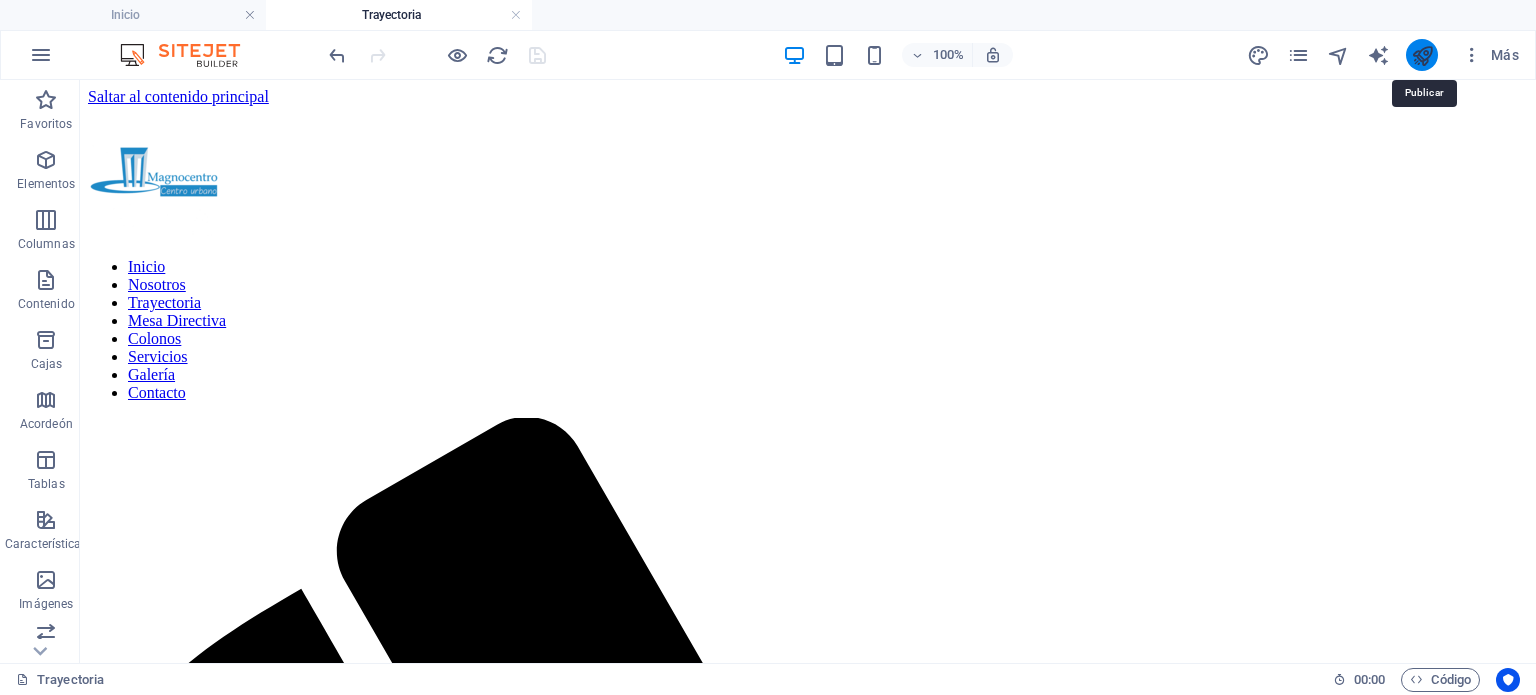 click at bounding box center (1422, 55) 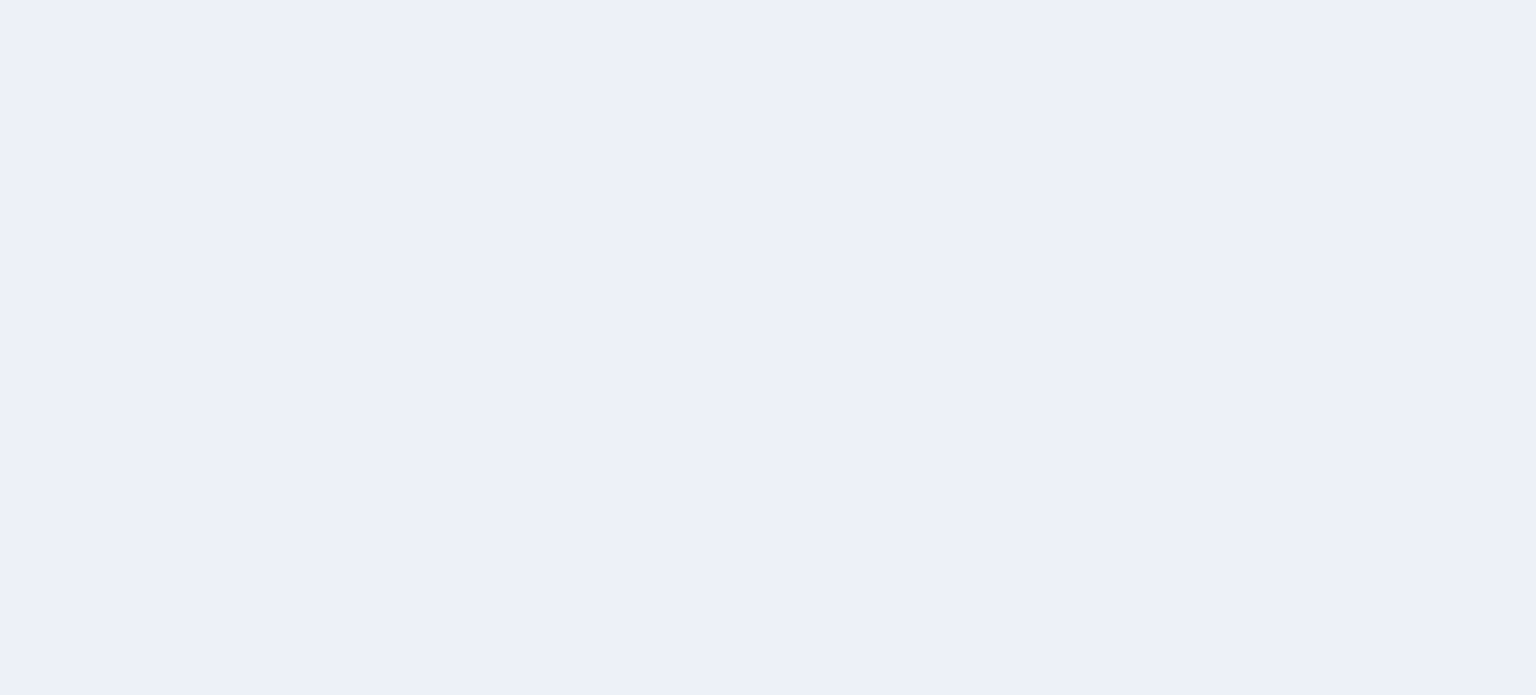 scroll, scrollTop: 0, scrollLeft: 0, axis: both 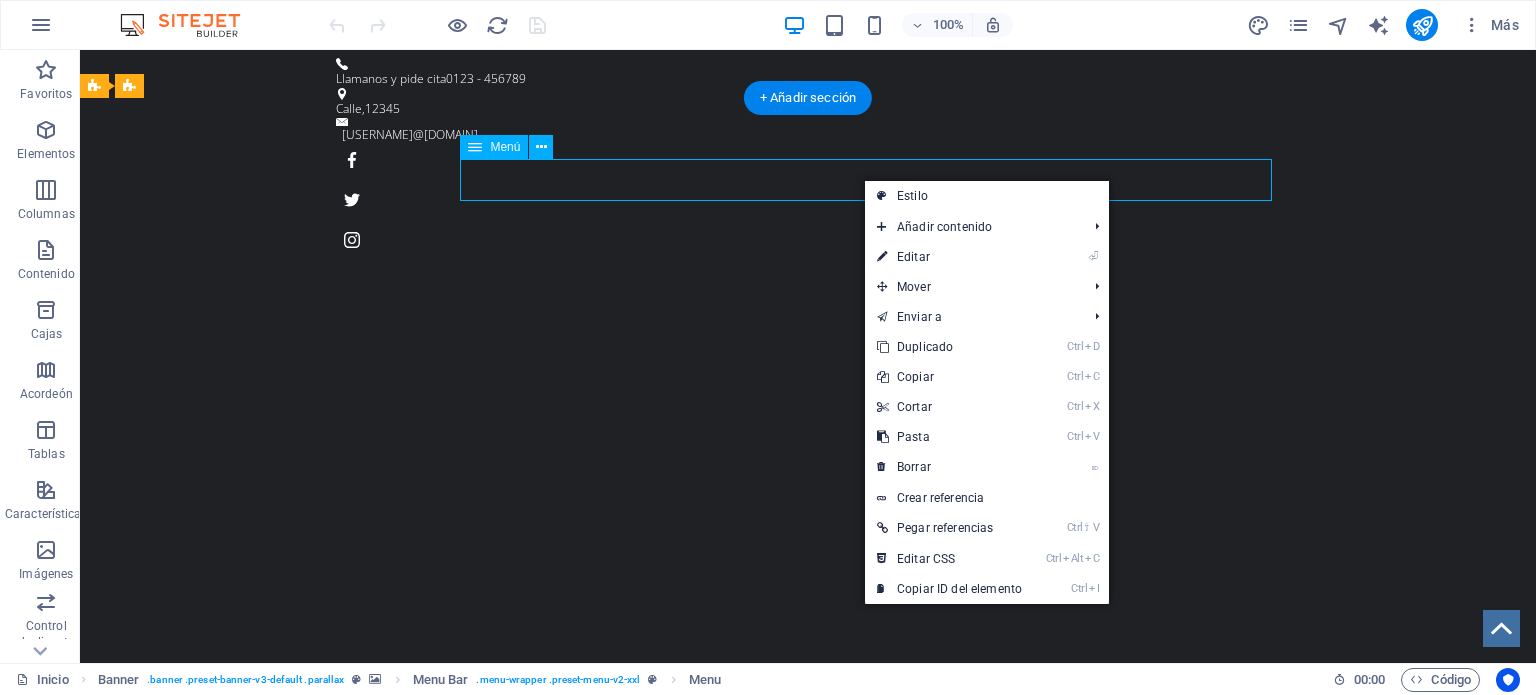 click on "Inicio Nosotros Trayectoria Mesa Directiva Colonos Servicios Galería Contacto" at bounding box center (808, 1047) 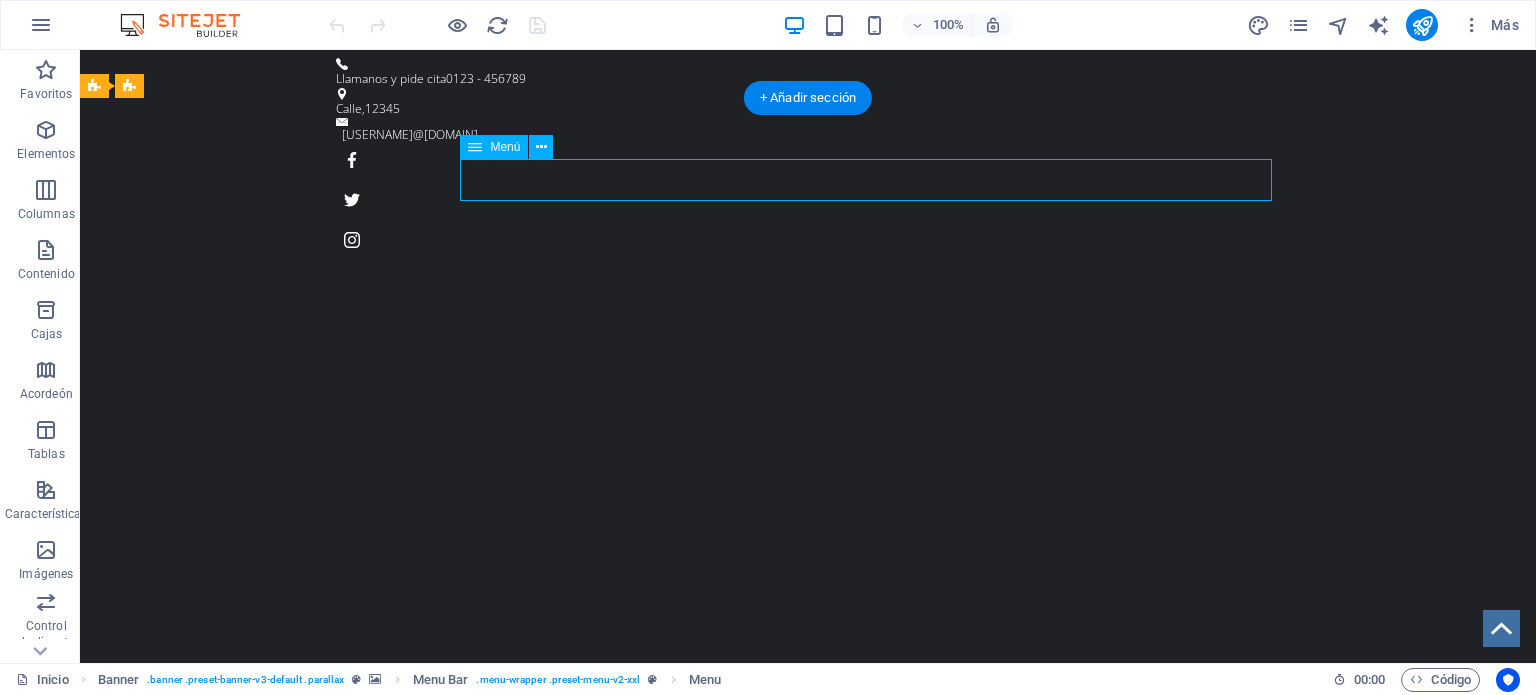 click on "Inicio Nosotros Trayectoria Mesa Directiva Colonos Servicios Galería Contacto" at bounding box center [808, 1047] 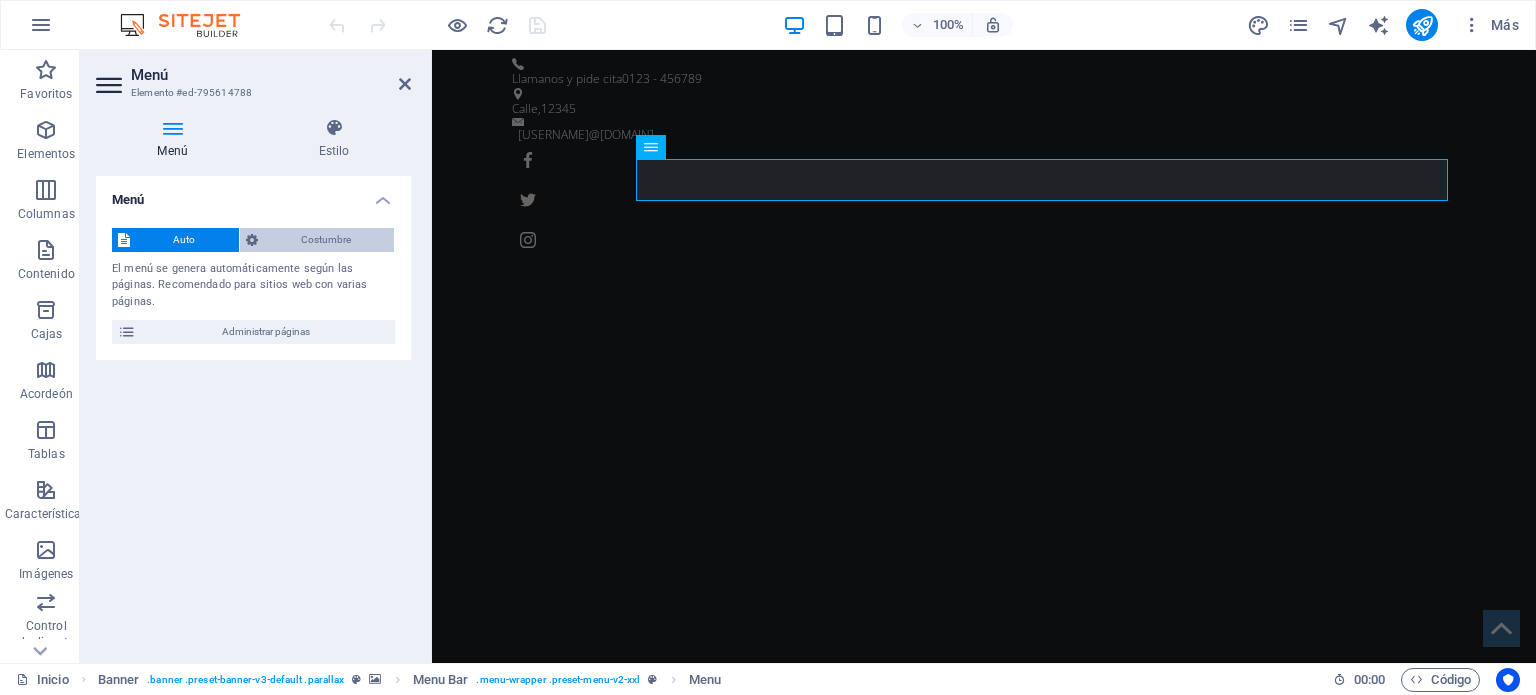 click on "Costumbre" at bounding box center [326, 240] 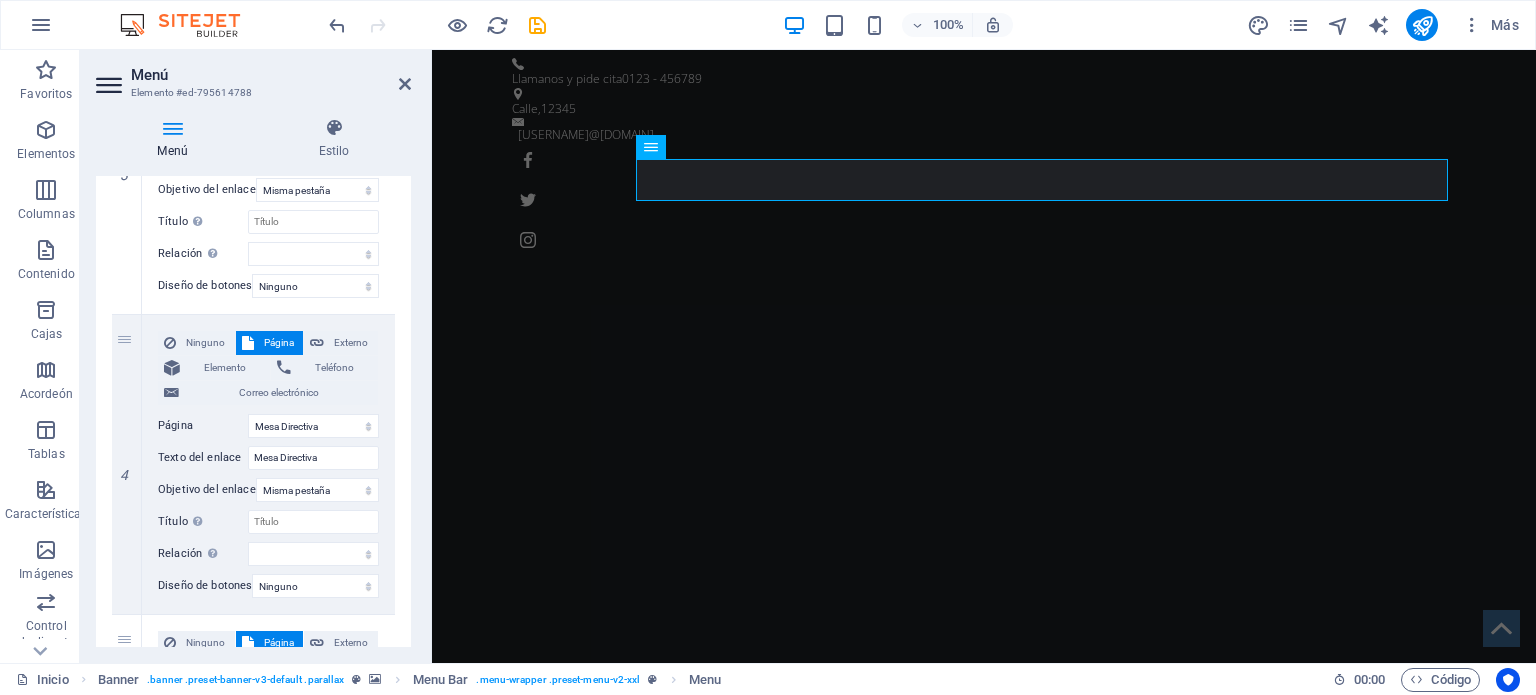 scroll, scrollTop: 1000, scrollLeft: 0, axis: vertical 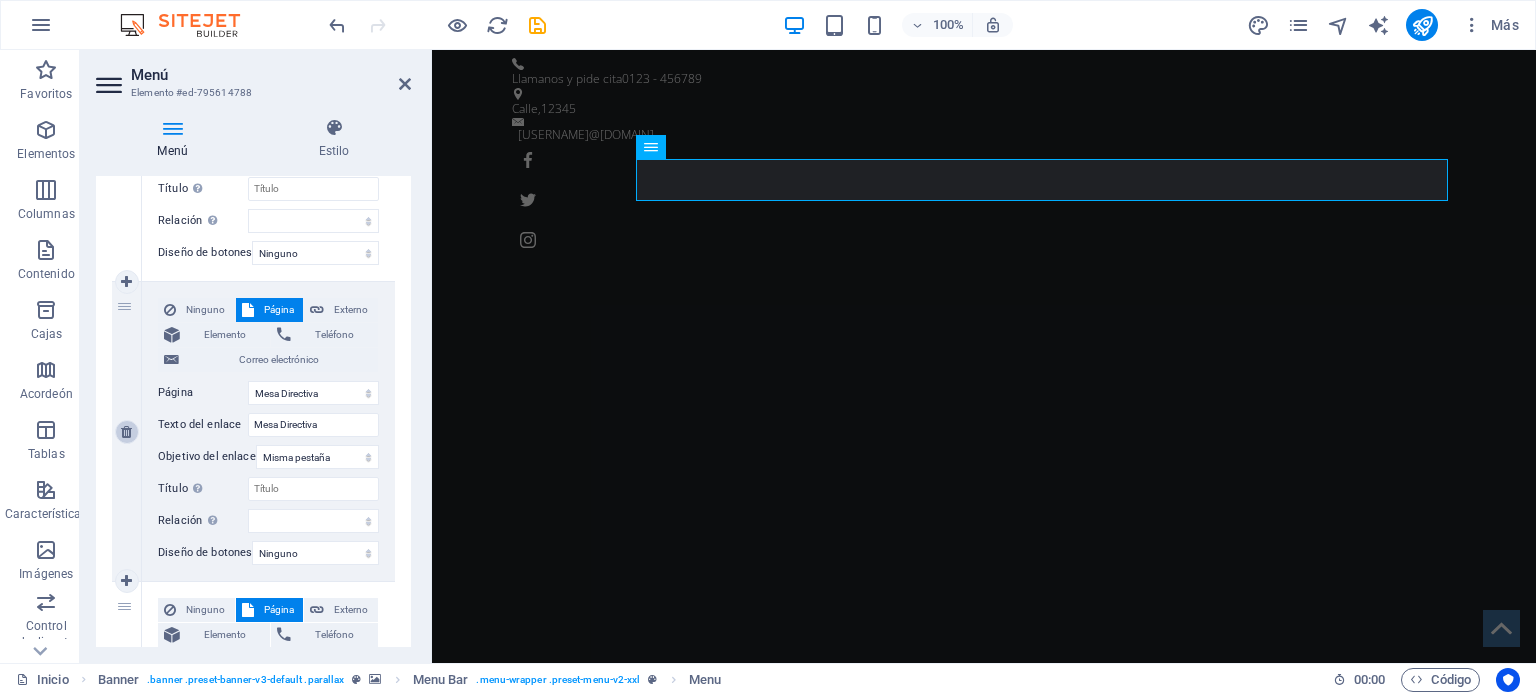 click at bounding box center [126, 432] 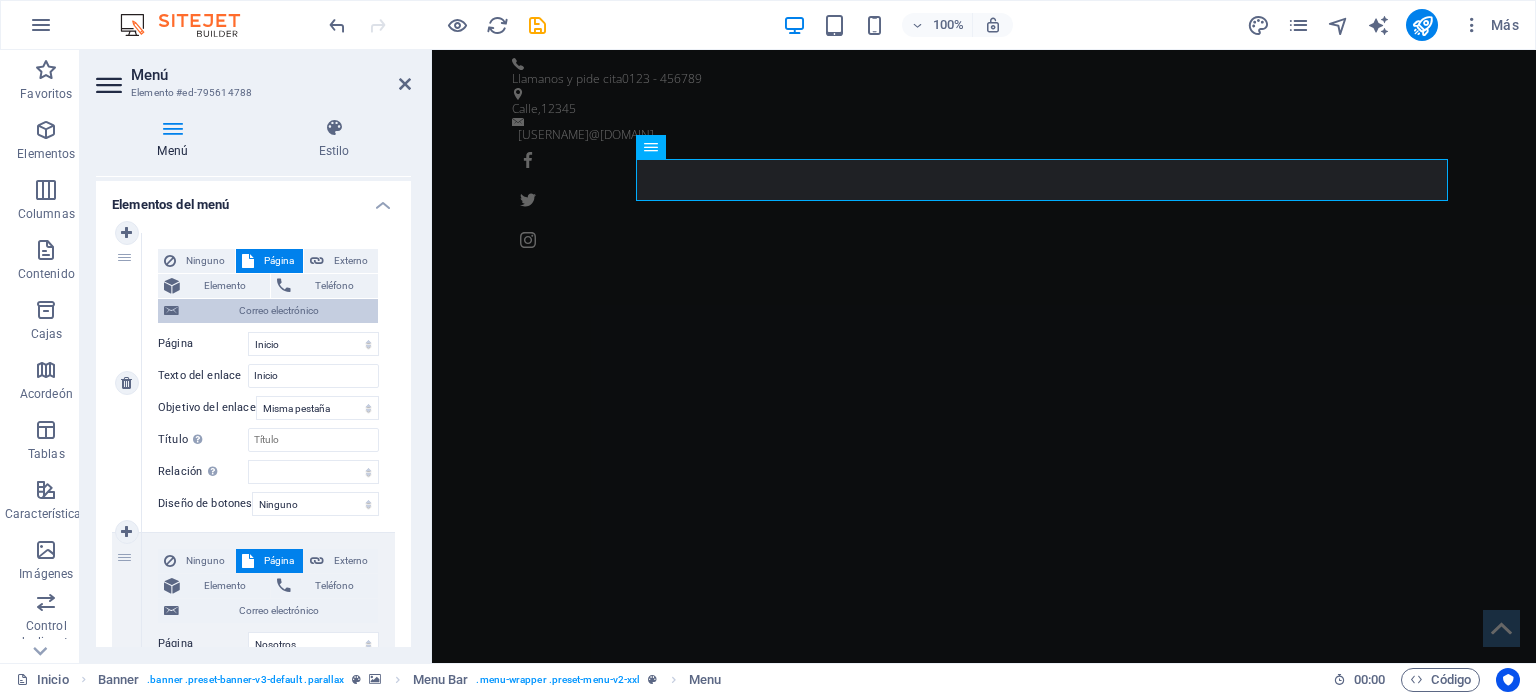 scroll, scrollTop: 0, scrollLeft: 0, axis: both 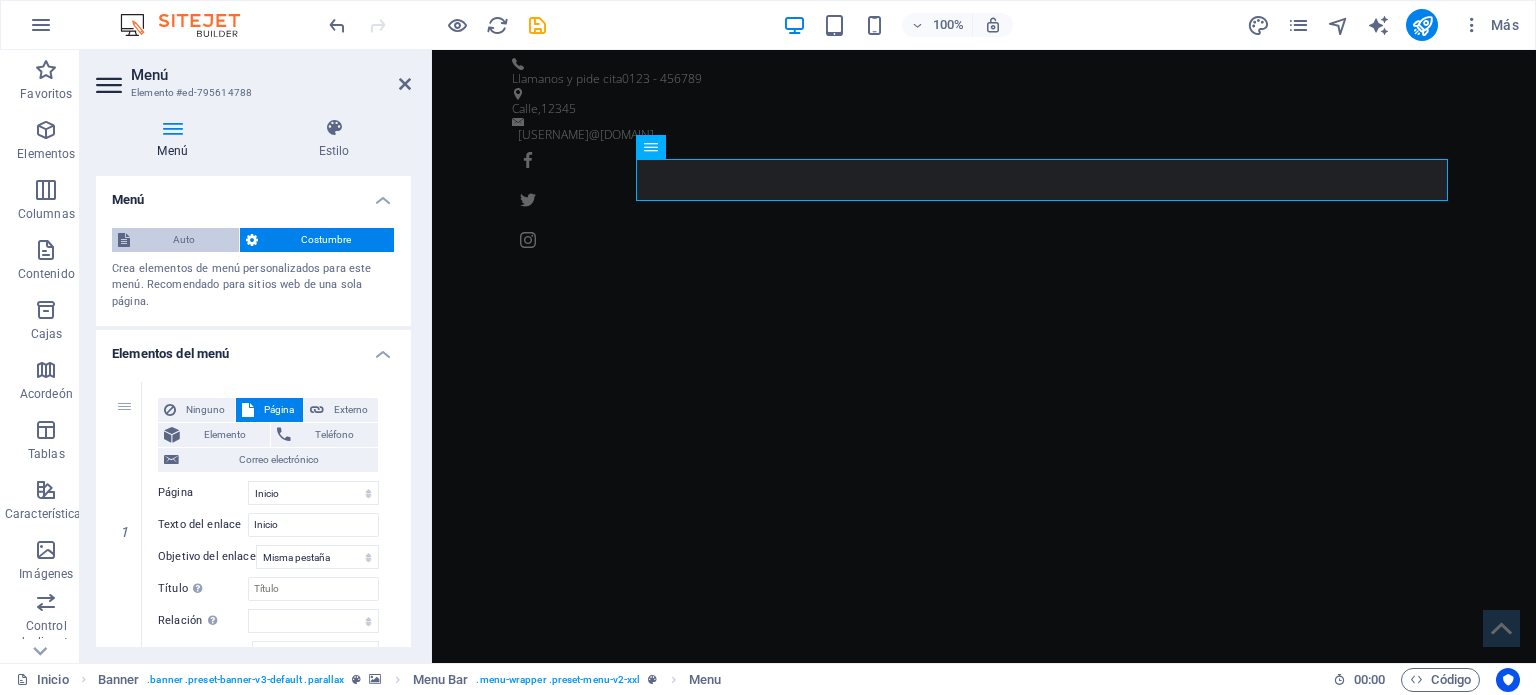 click on "Auto" at bounding box center [184, 240] 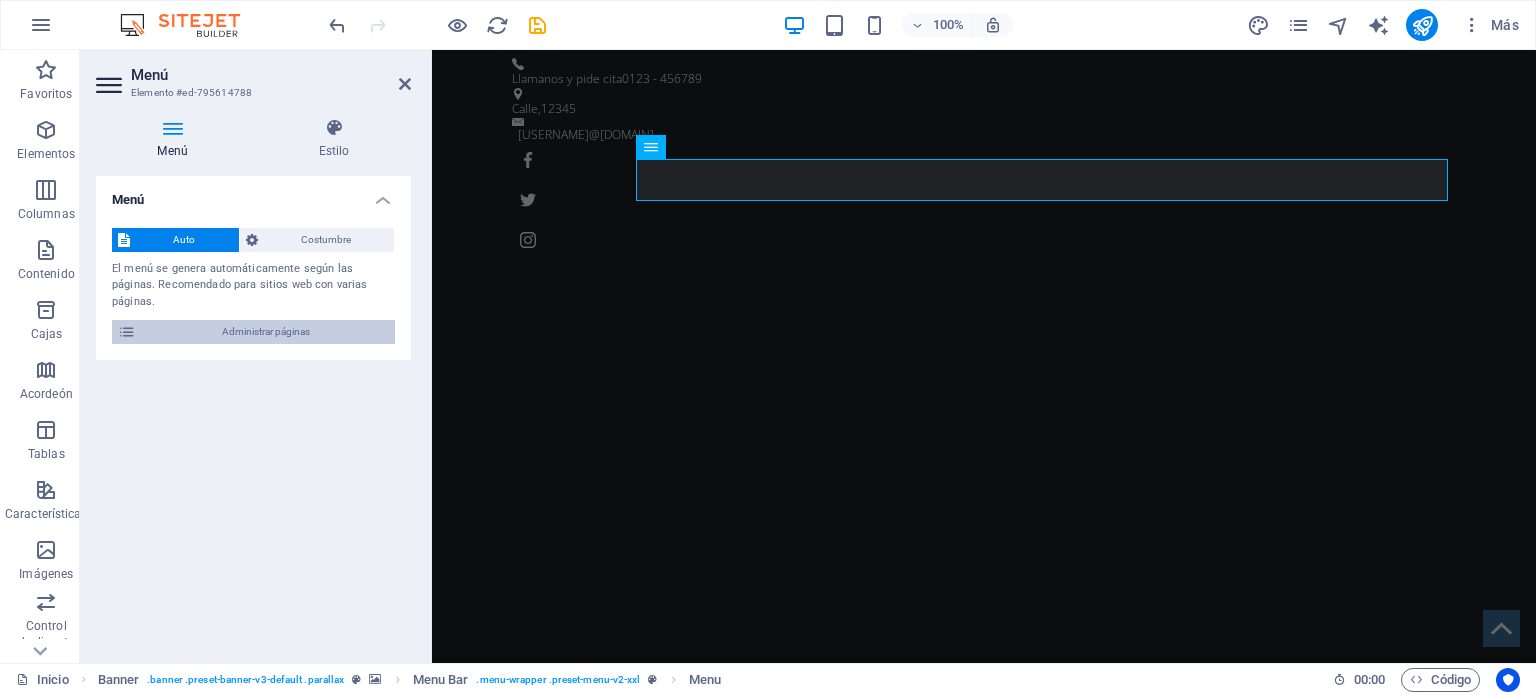 click on "Administrar páginas" at bounding box center [266, 331] 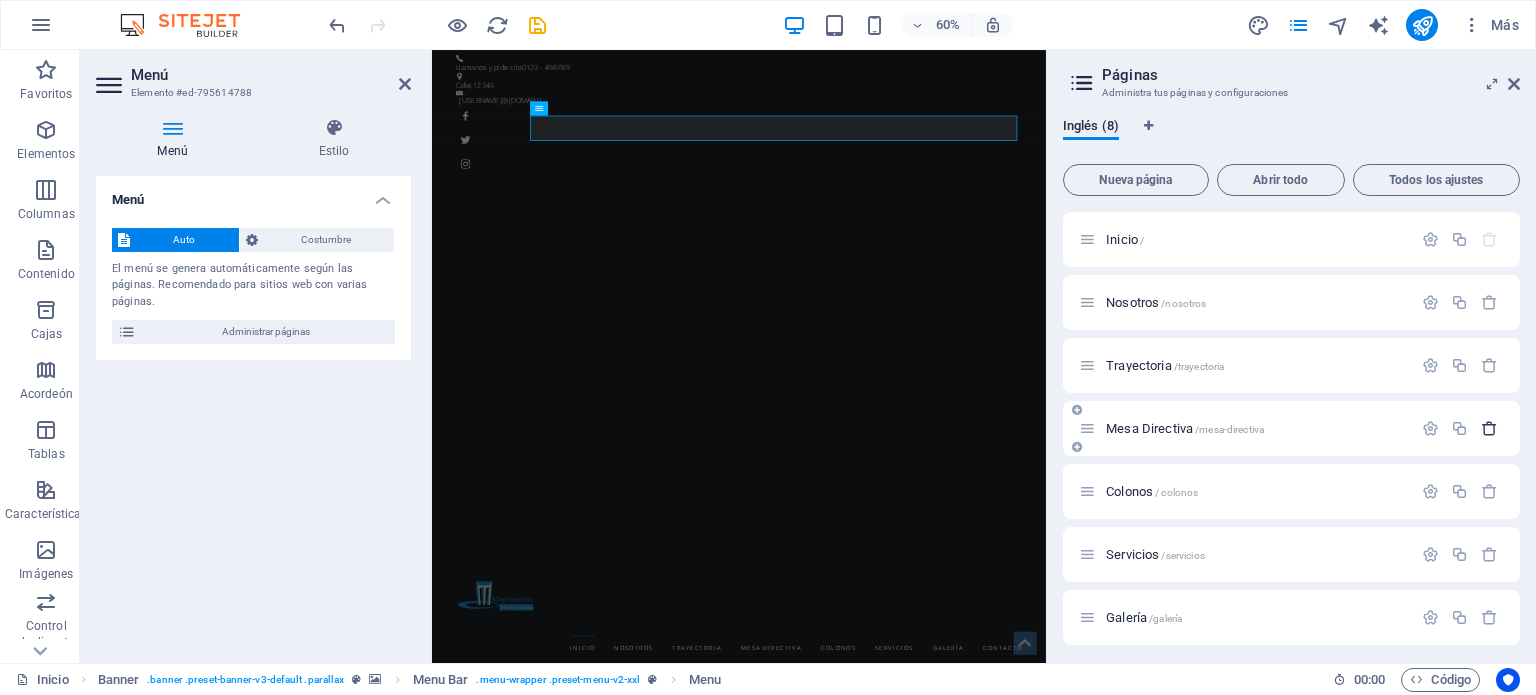 click at bounding box center (1489, 428) 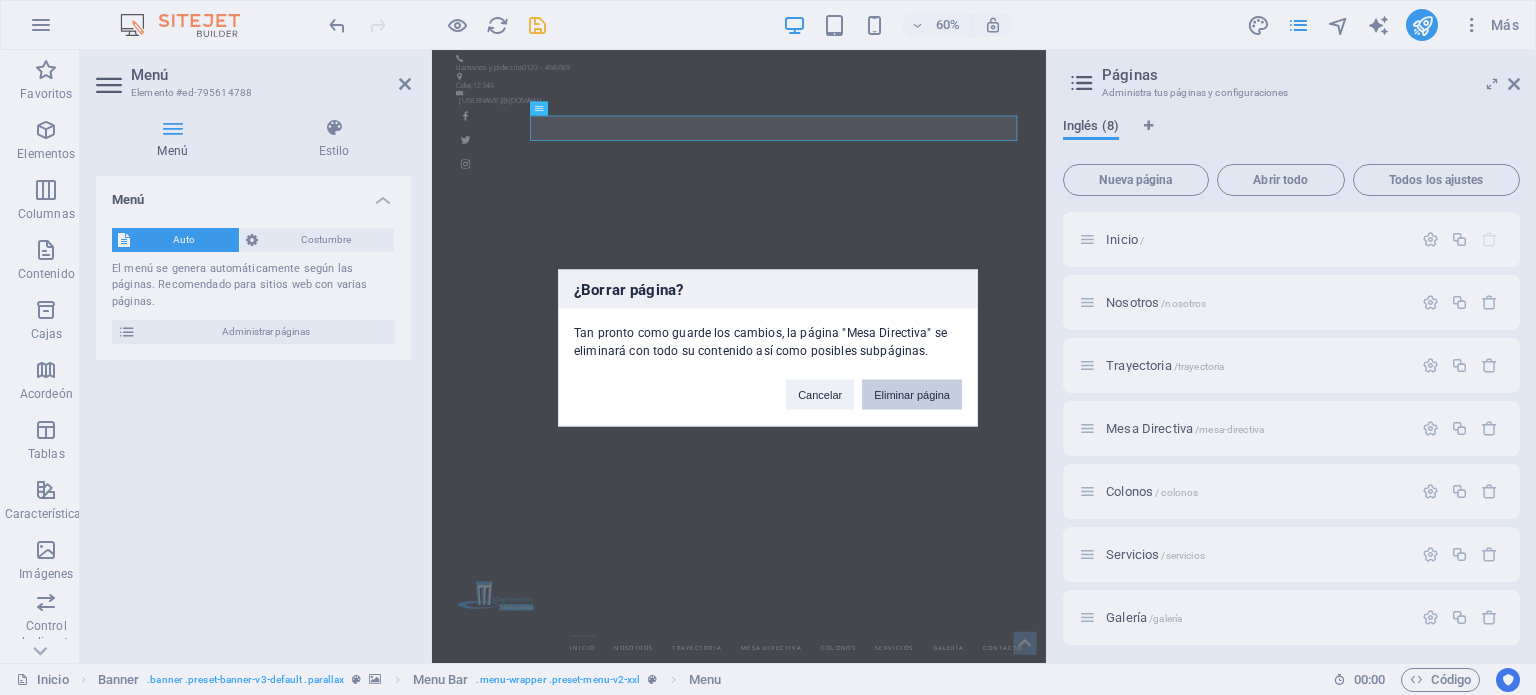 click on "Eliminar página" at bounding box center (912, 394) 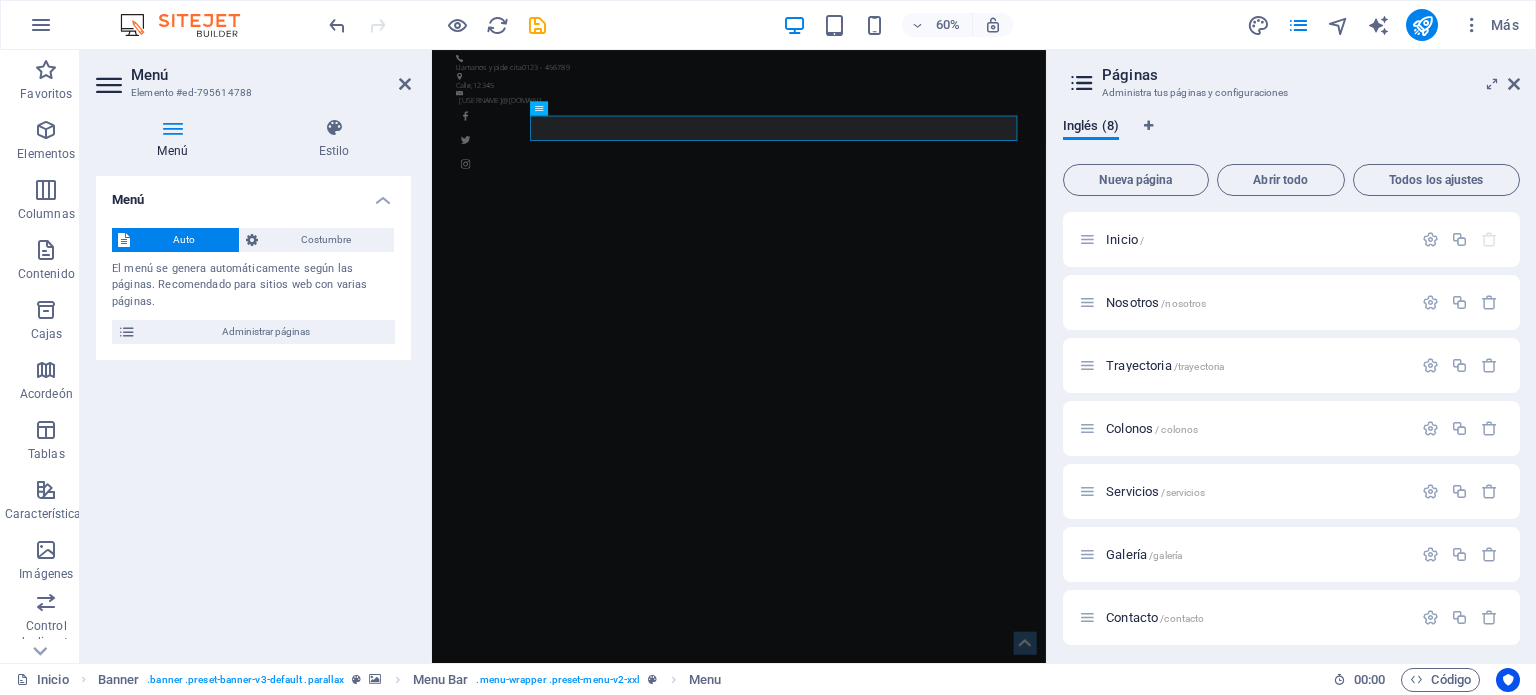 scroll, scrollTop: 5, scrollLeft: 0, axis: vertical 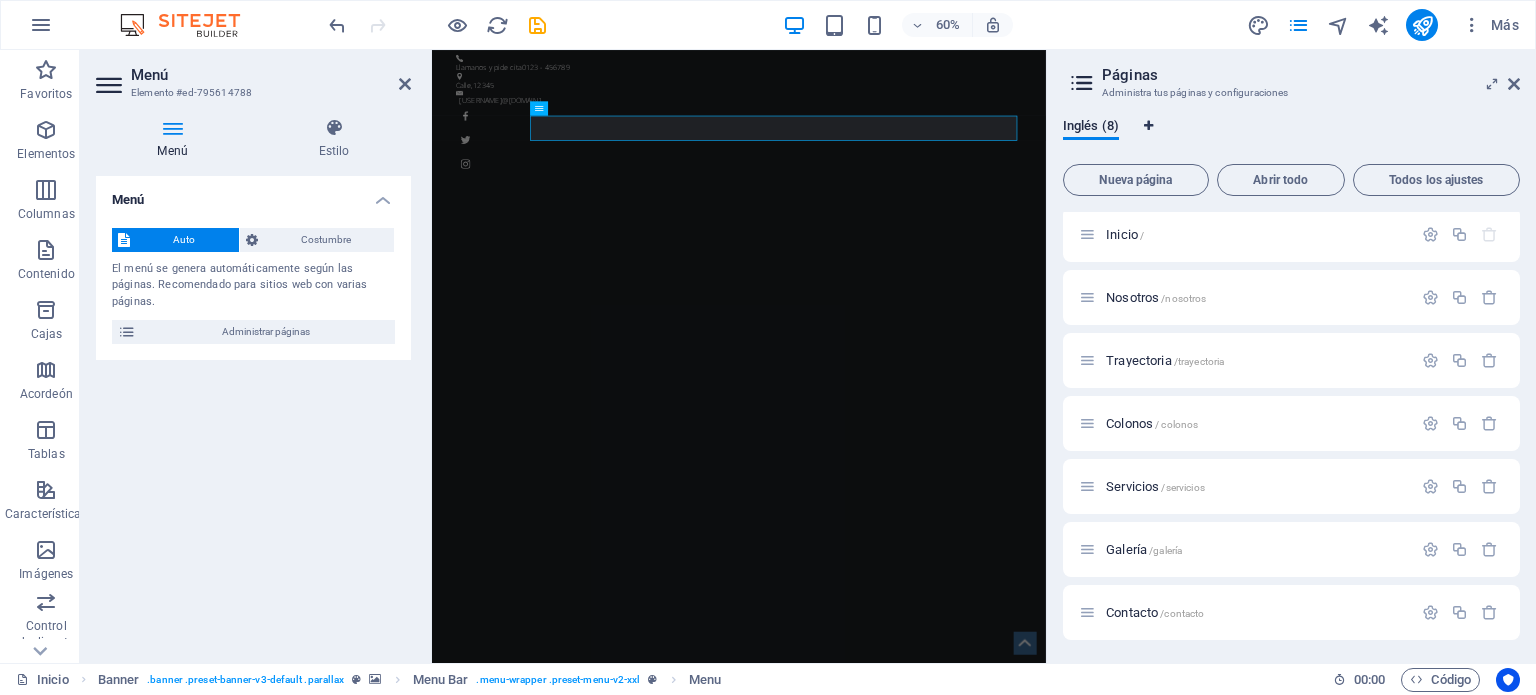 click at bounding box center [1148, 126] 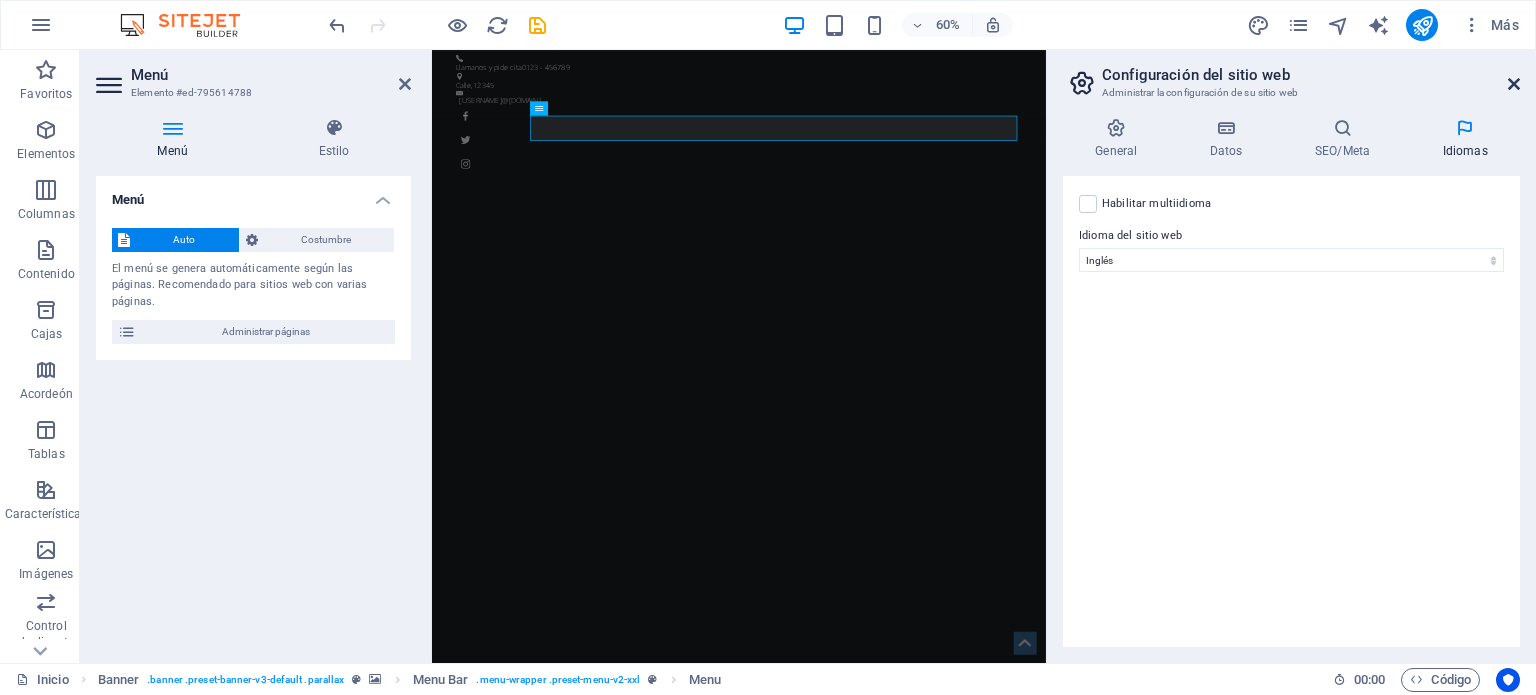 click at bounding box center [1514, 84] 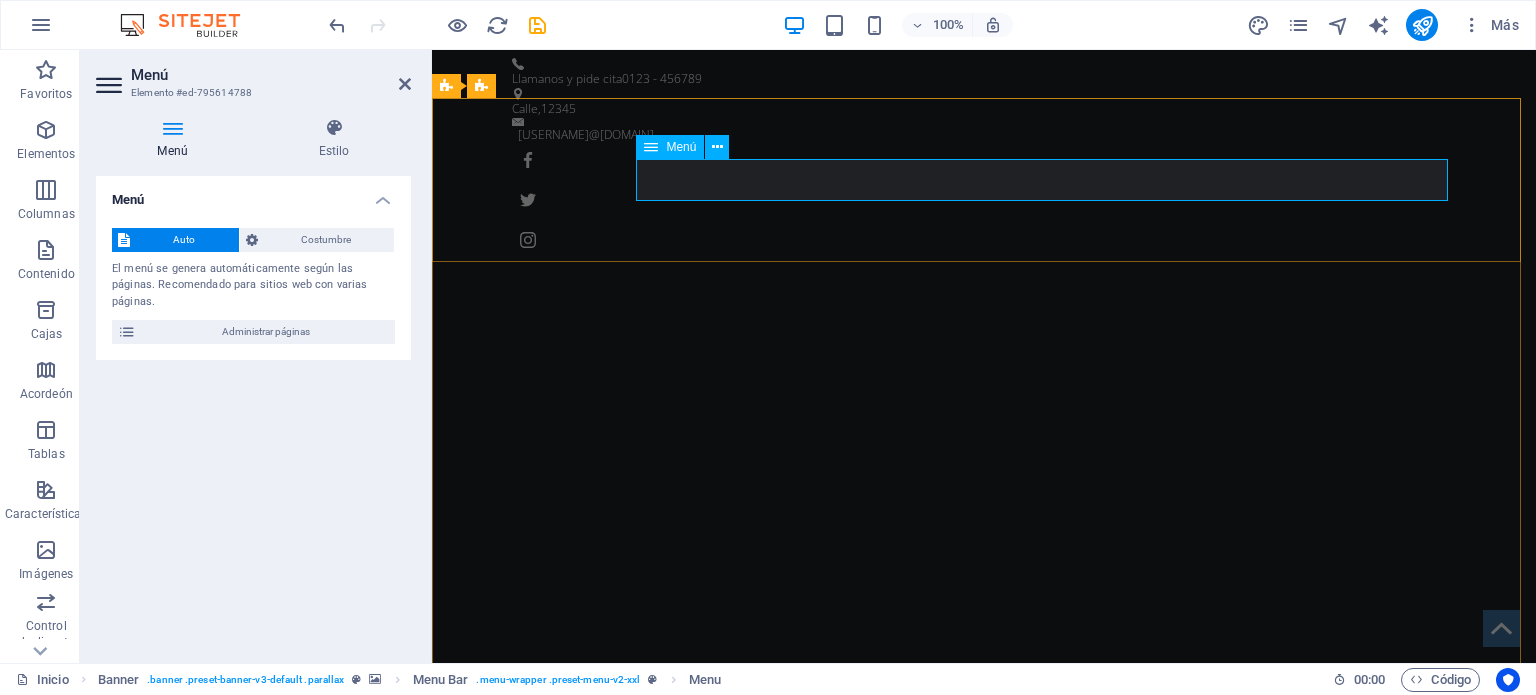 click on "Inicio Nosotros Trayectoria Colonos Servicios Galería Contacto" at bounding box center [984, 1455] 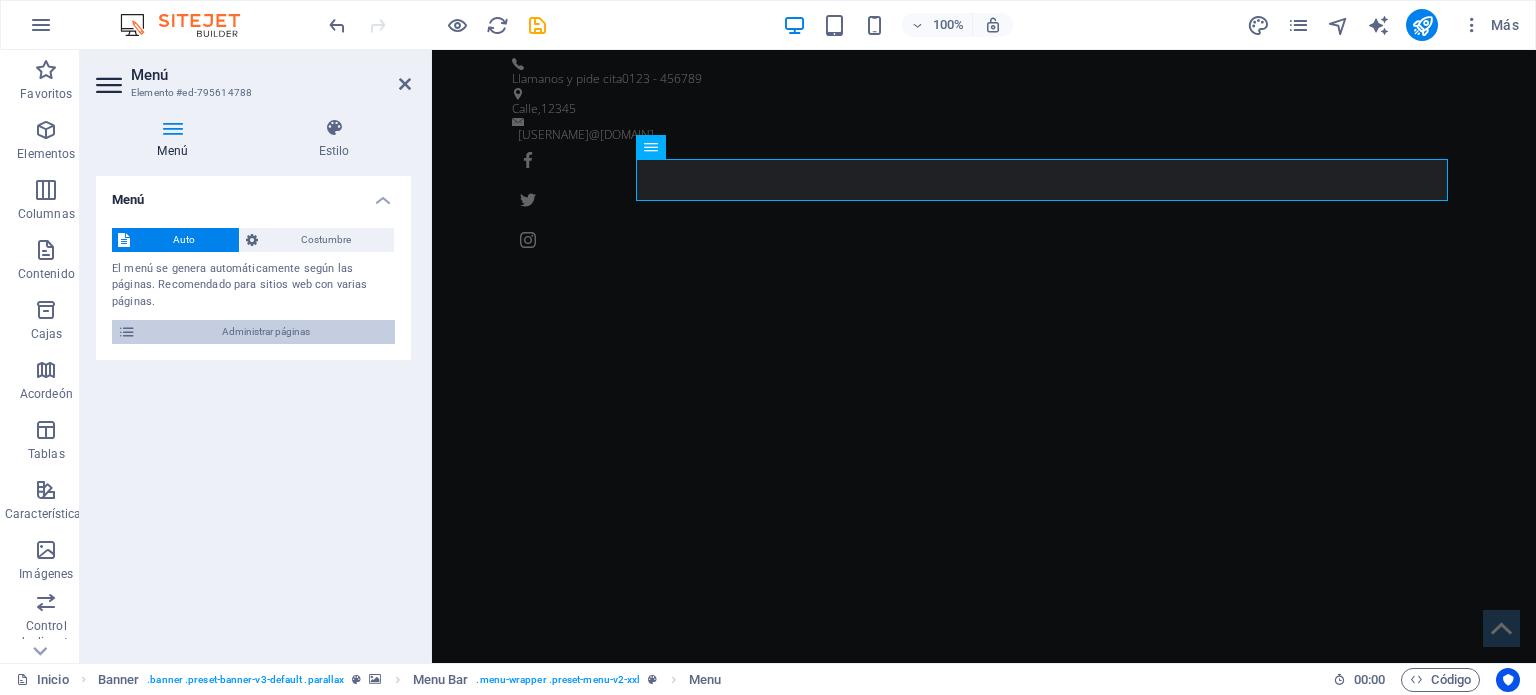 click on "Administrar páginas" at bounding box center [265, 332] 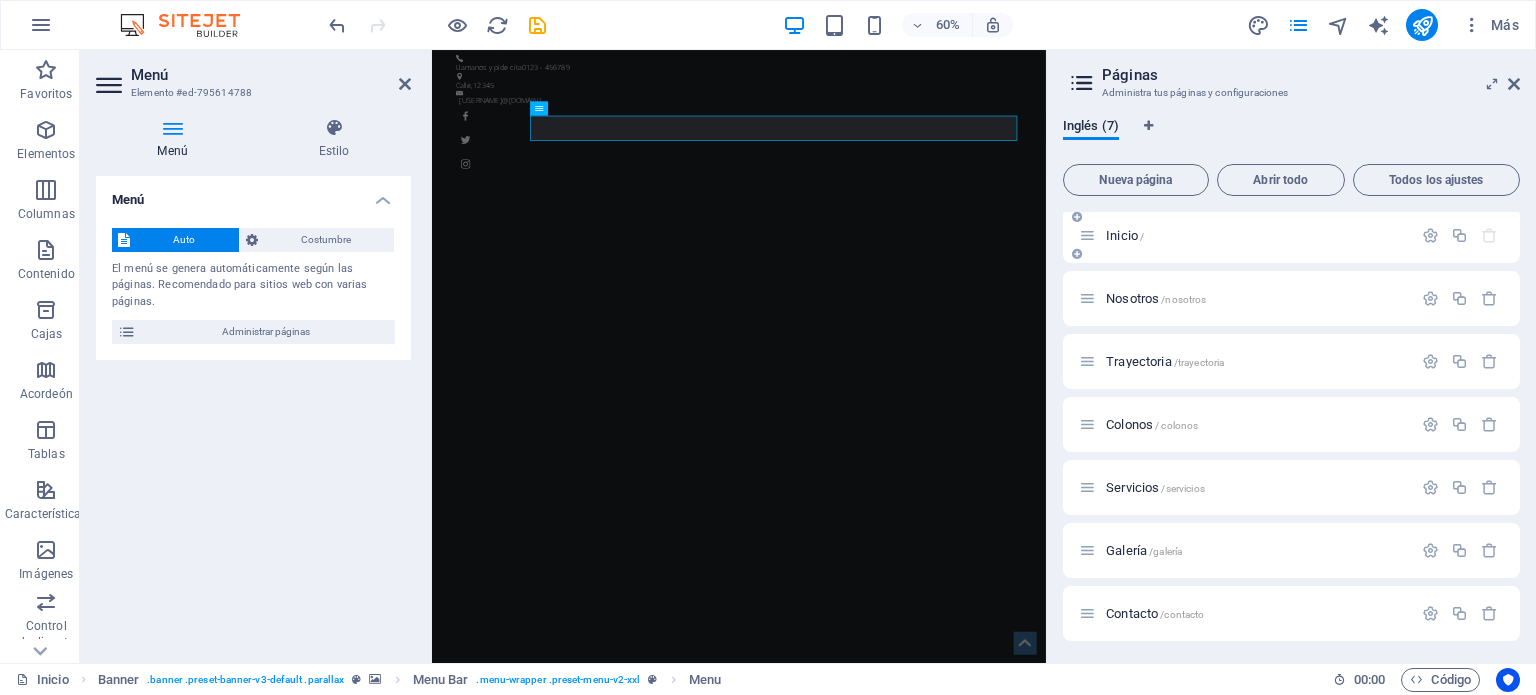 scroll, scrollTop: 5, scrollLeft: 0, axis: vertical 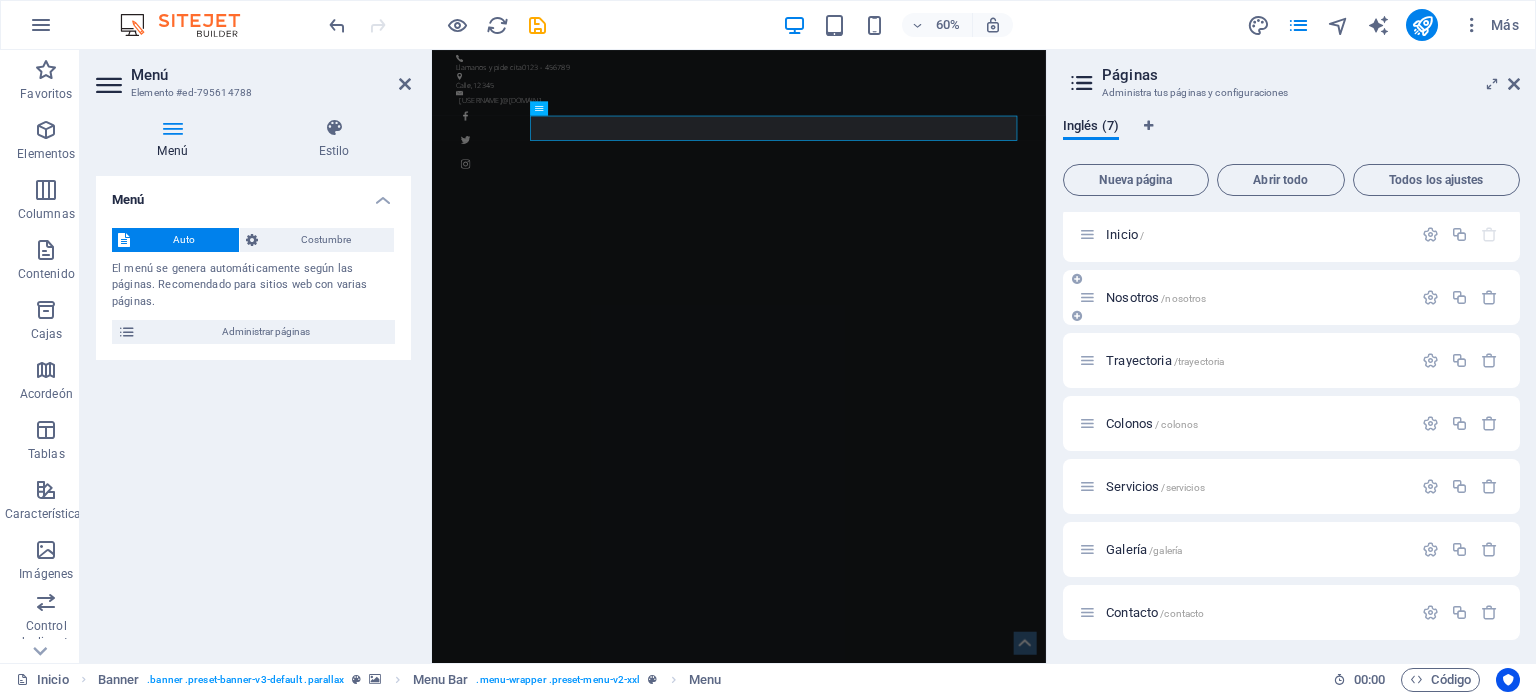 click at bounding box center (1077, 316) 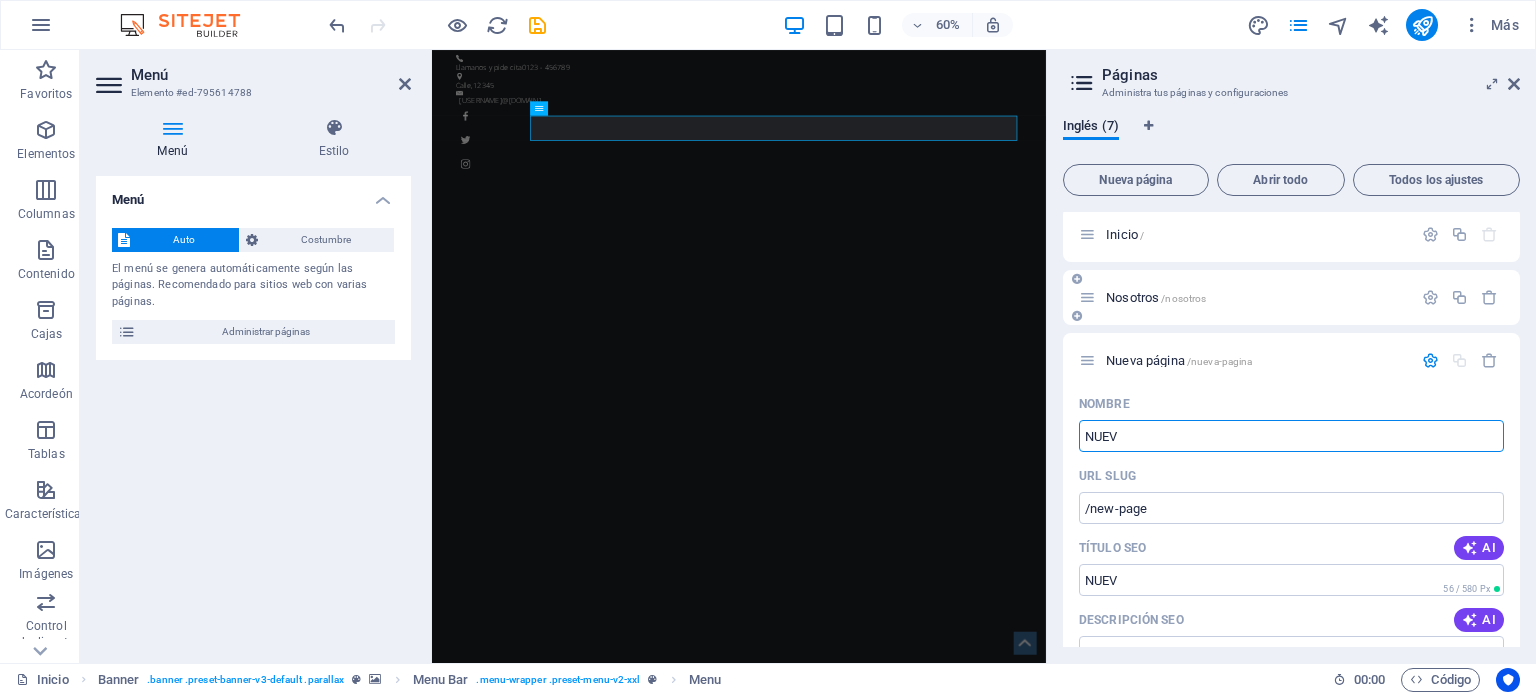 type on "NUEV" 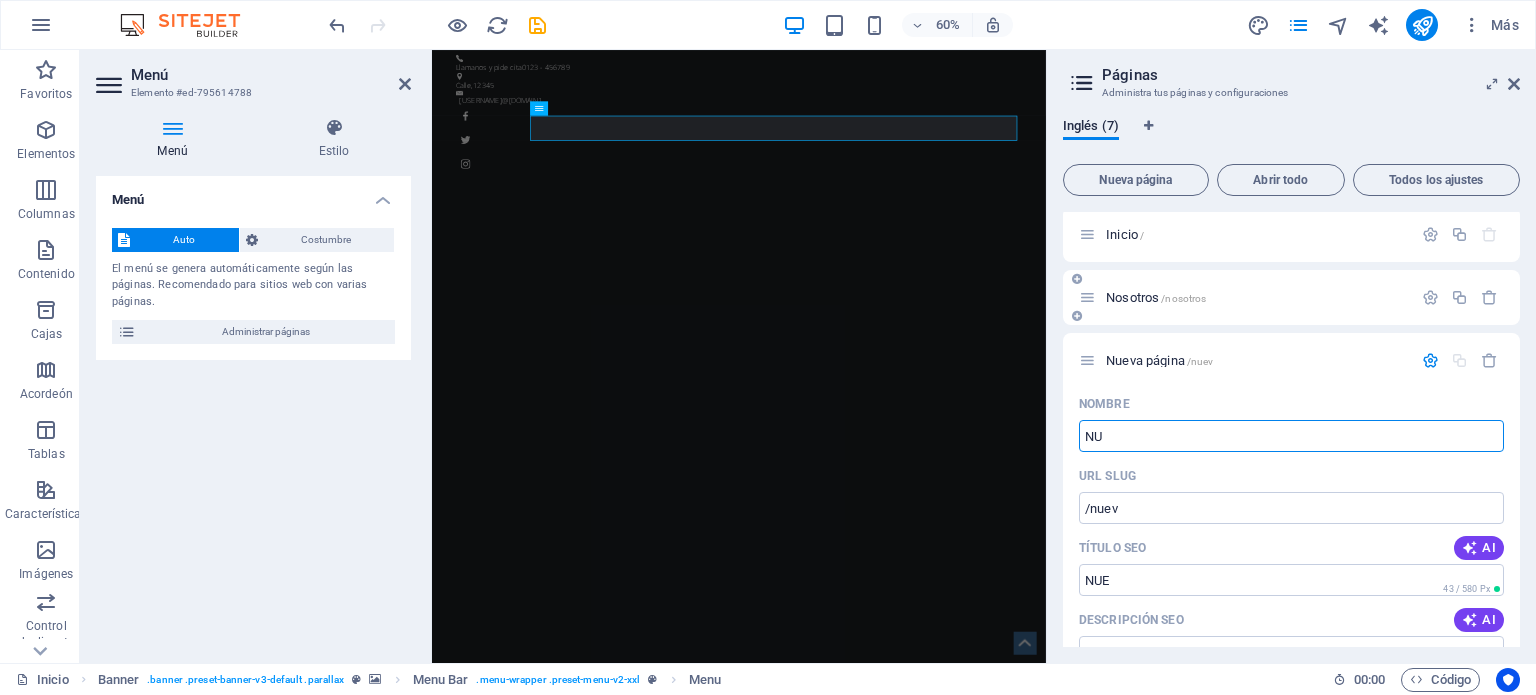 type on "N" 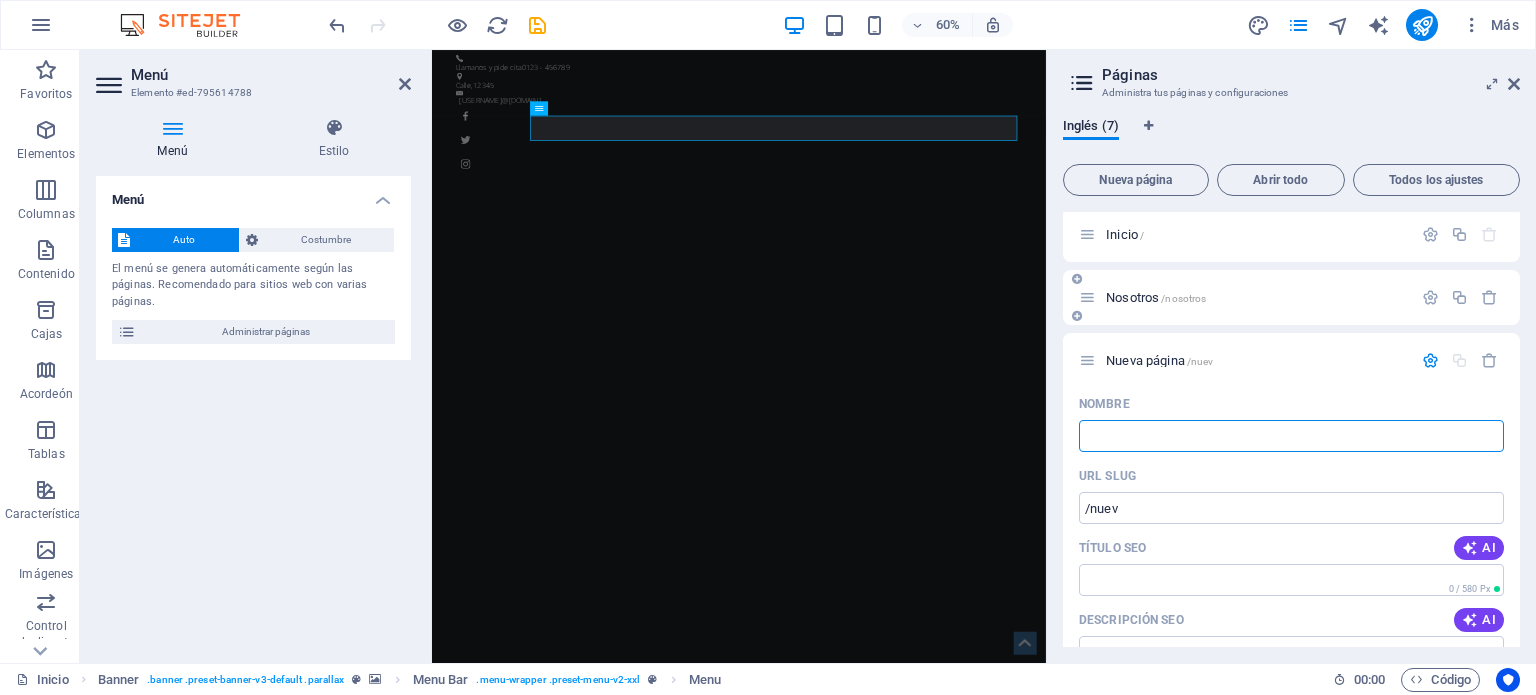 type 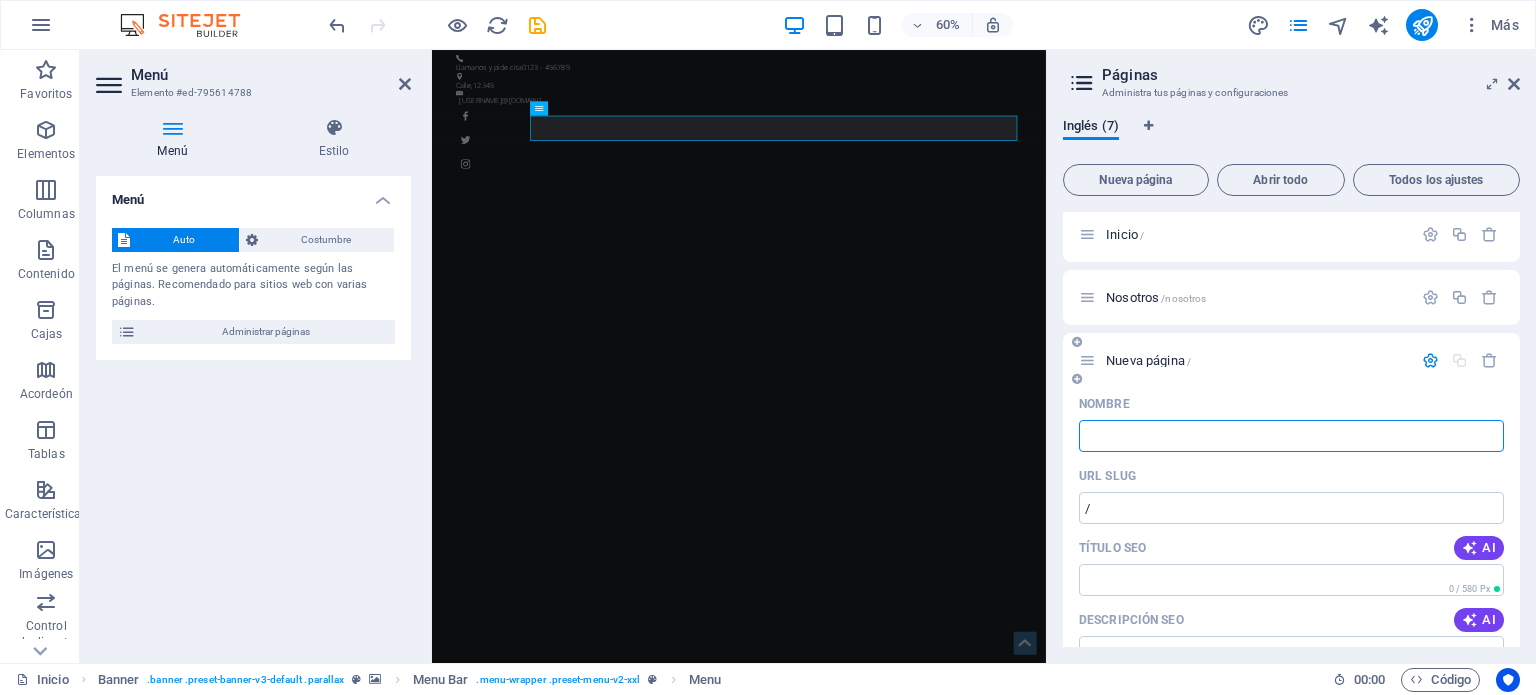 click on "Nombre" at bounding box center [1291, 436] 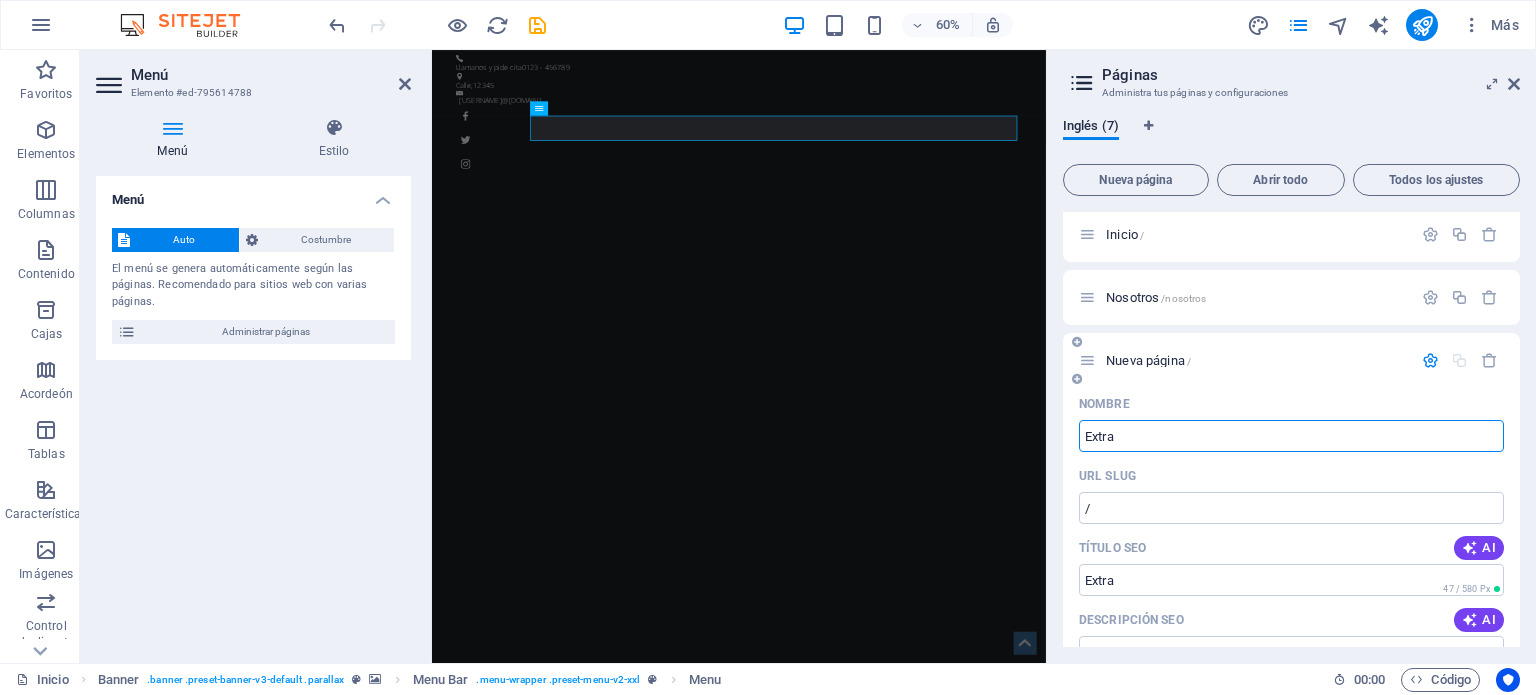 type on "Extra" 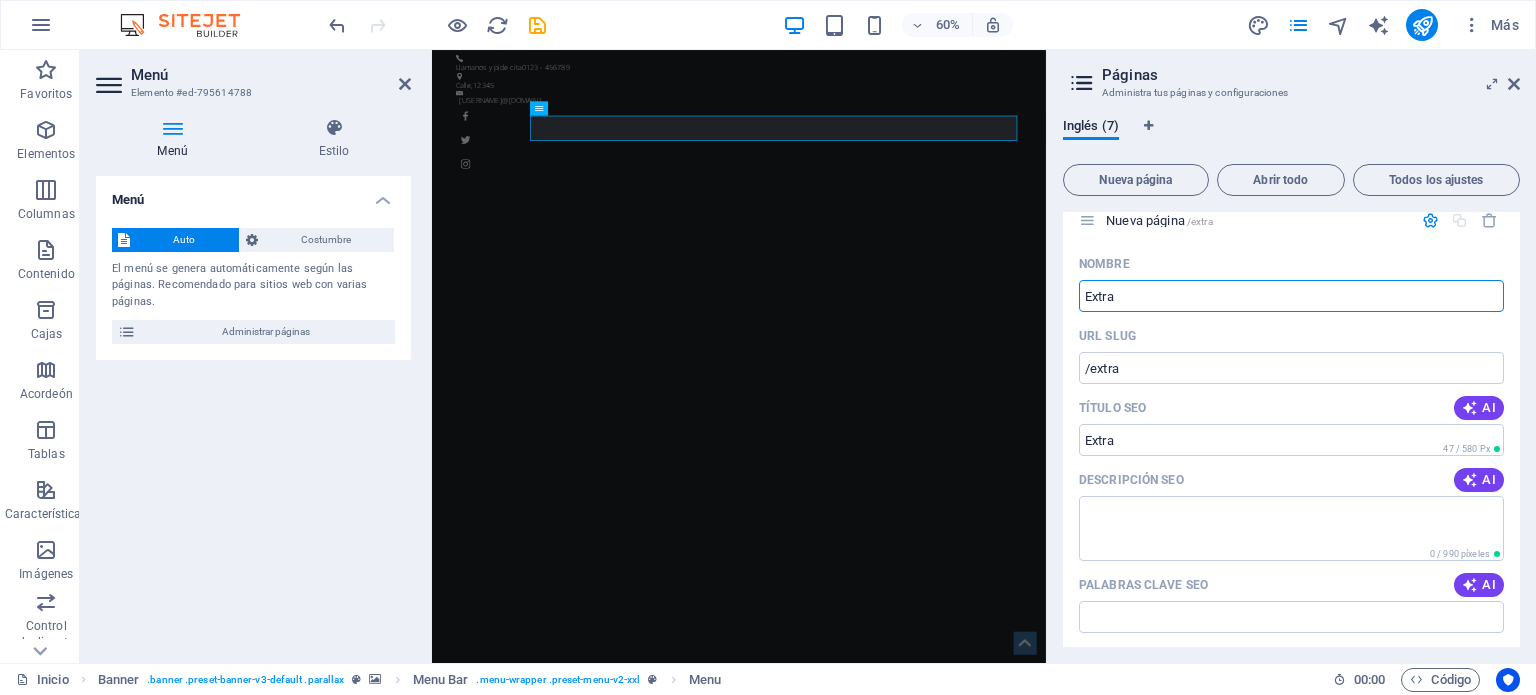 scroll, scrollTop: 105, scrollLeft: 0, axis: vertical 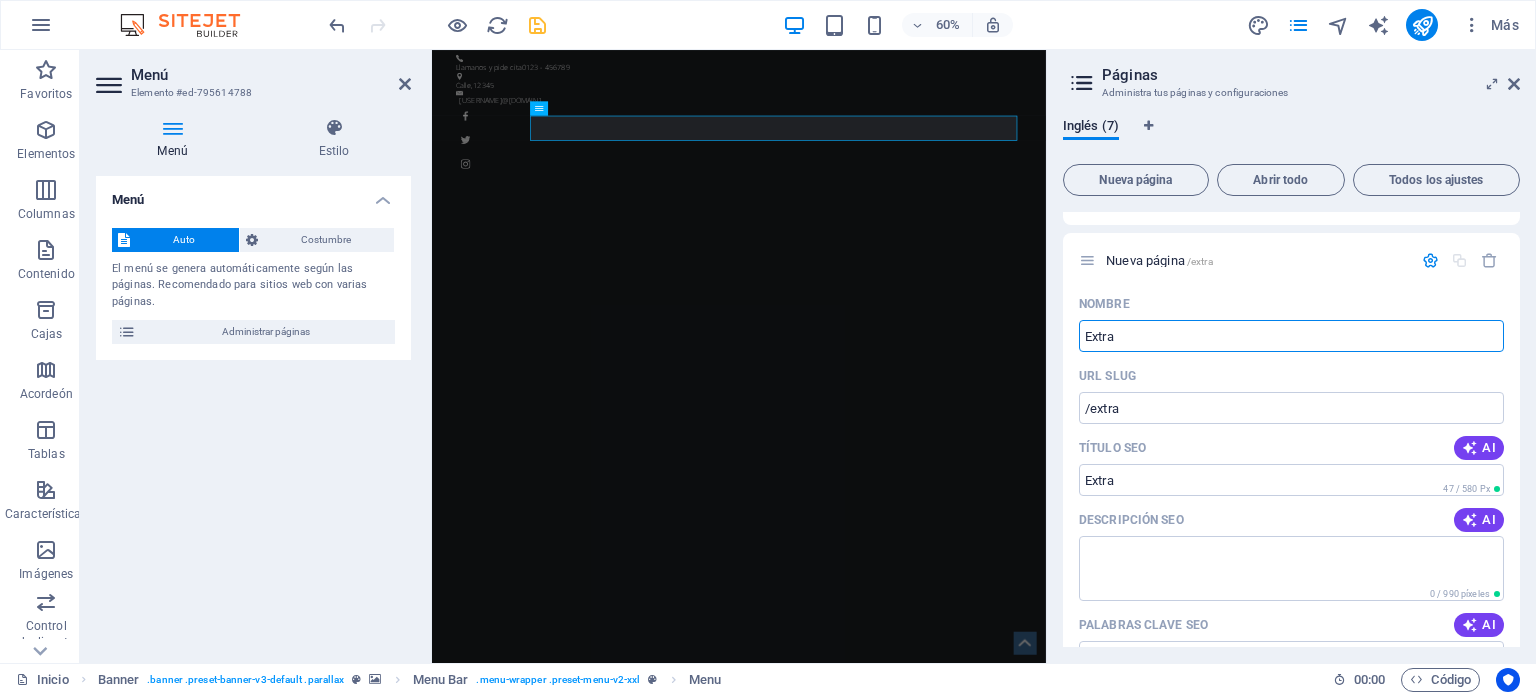 type on "Extra" 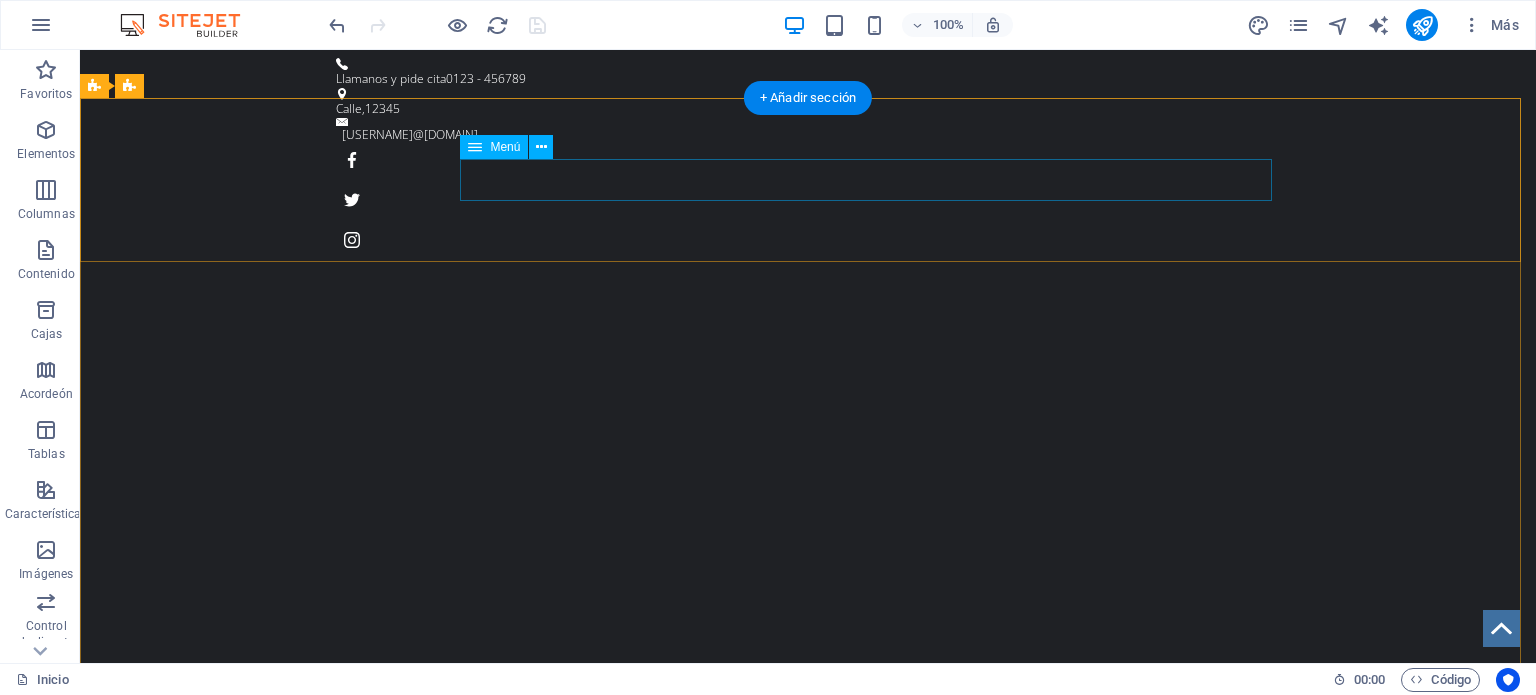 click on "Inicio Nosotros Extra Trayectoria Colonos Servicios Galería Contacto" at bounding box center (808, 1047) 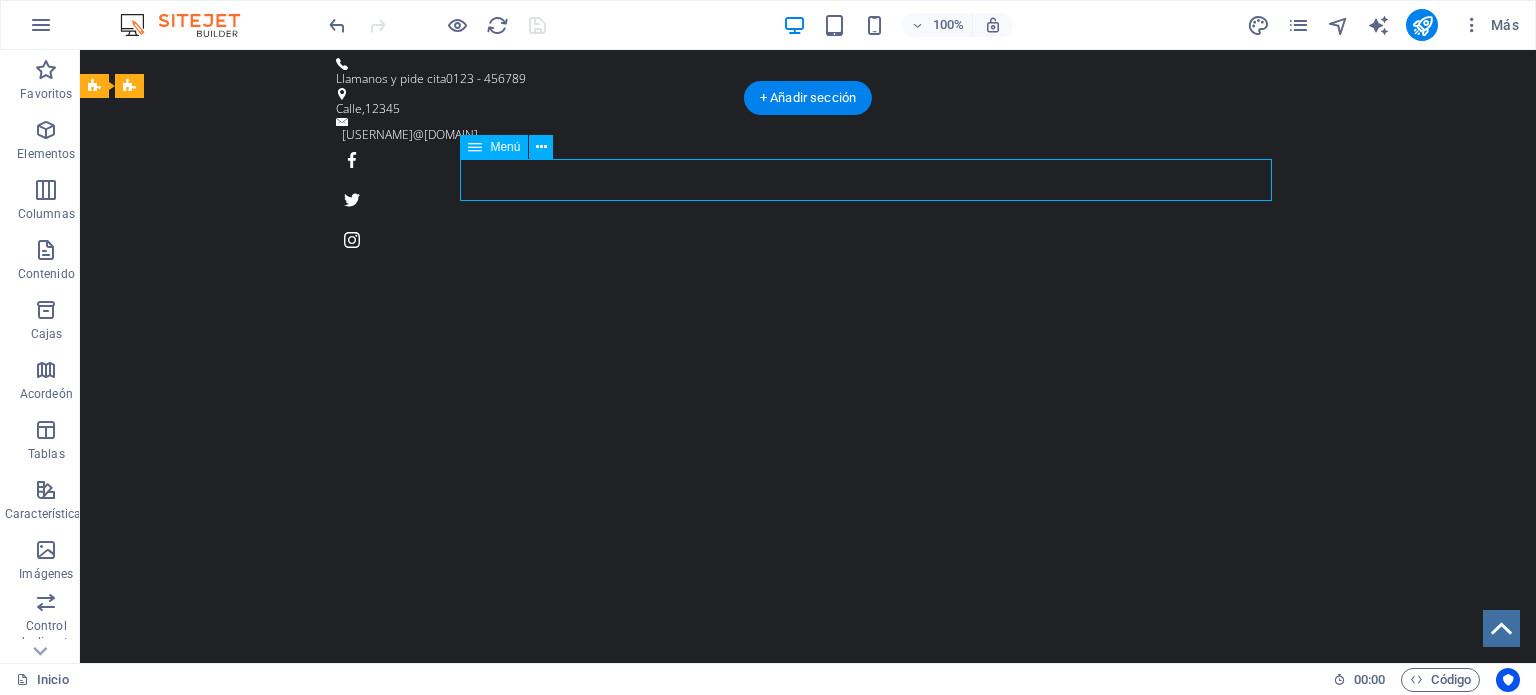 drag, startPoint x: 767, startPoint y: 178, endPoint x: 414, endPoint y: 178, distance: 353 